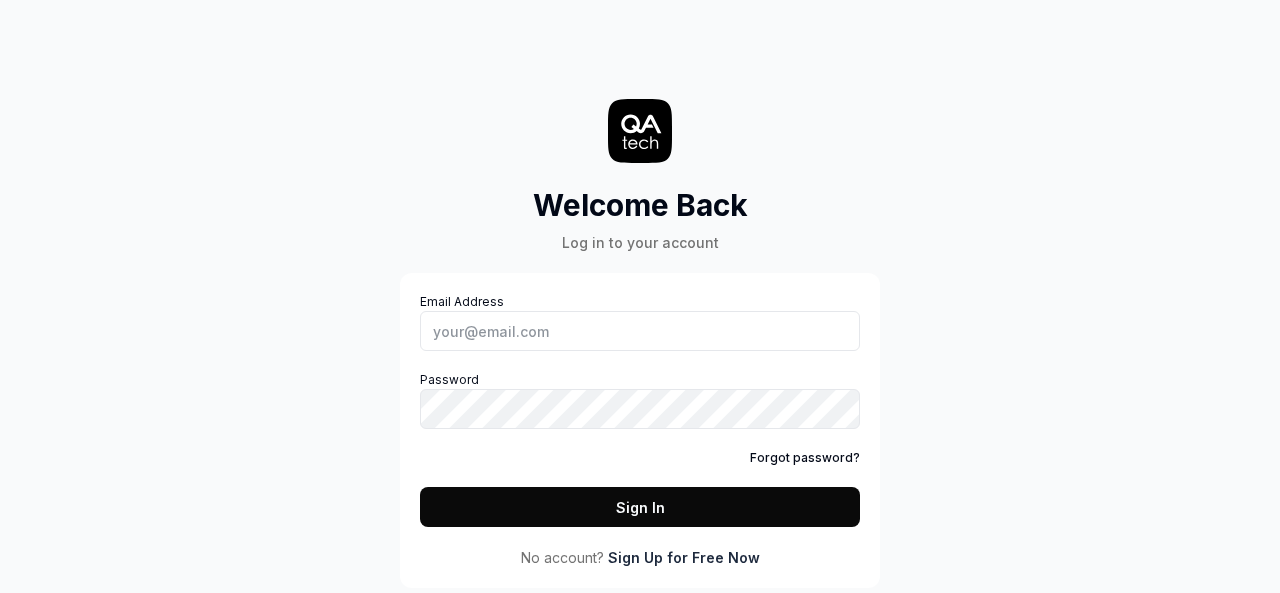 scroll, scrollTop: 0, scrollLeft: 0, axis: both 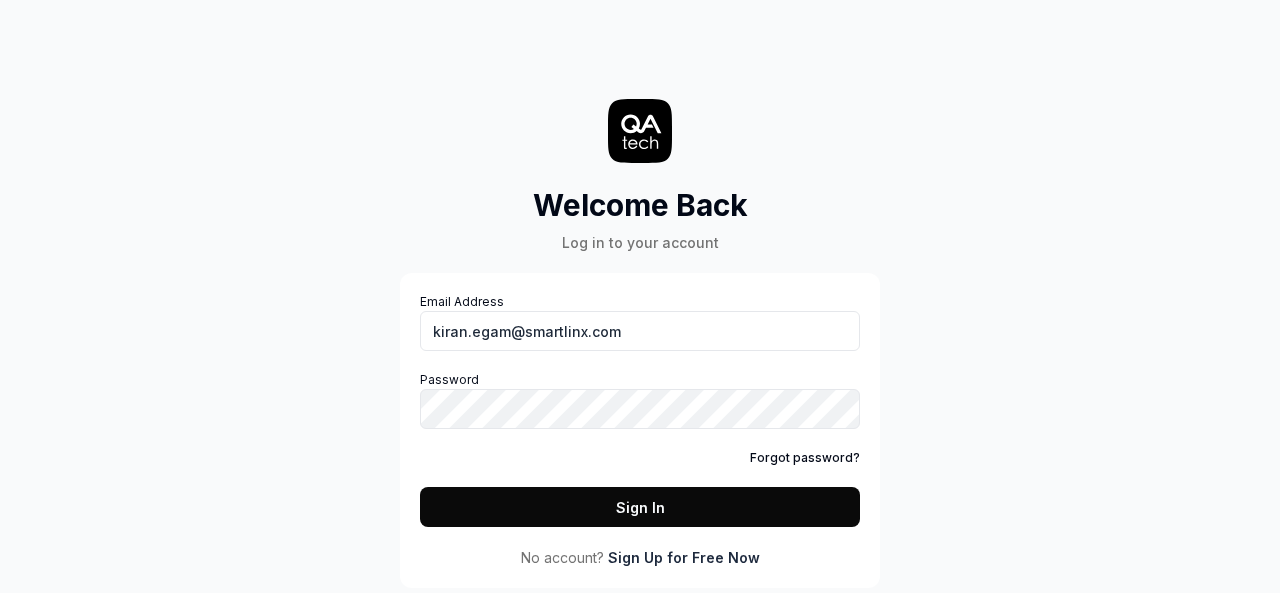 click on "Sign In" at bounding box center (640, 507) 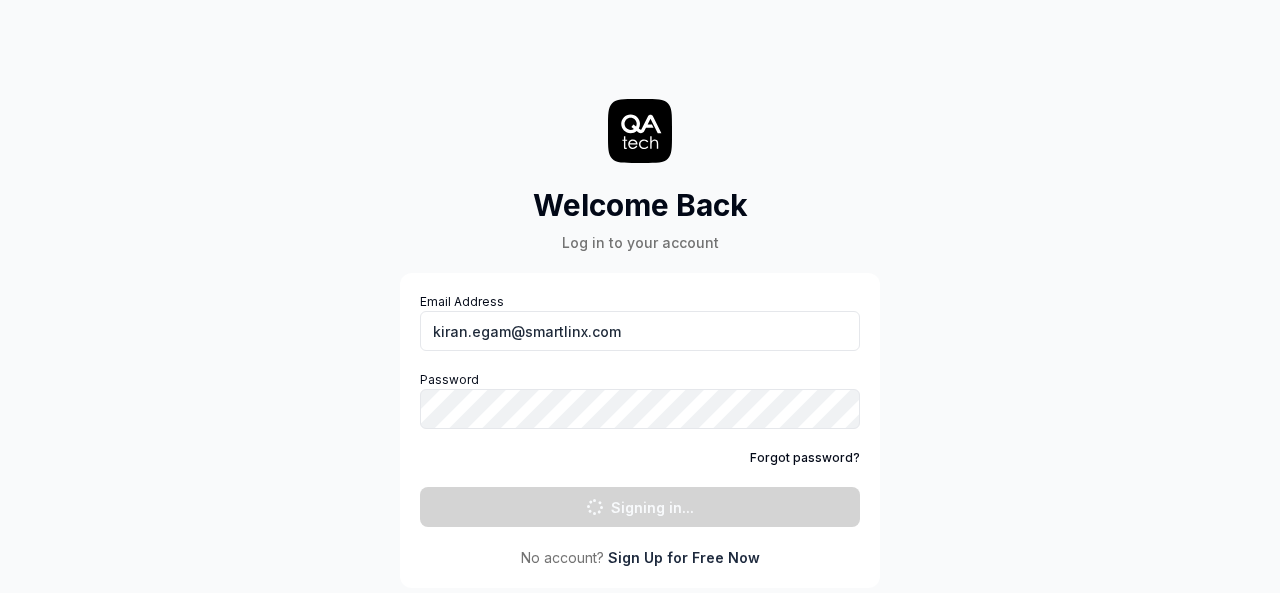 click on "Welcome Back Log in to your account Email Address kiran.egam@smartlinx.com Password Forgot password? Signing in... No account? Sign Up for Free Now" at bounding box center [640, 296] 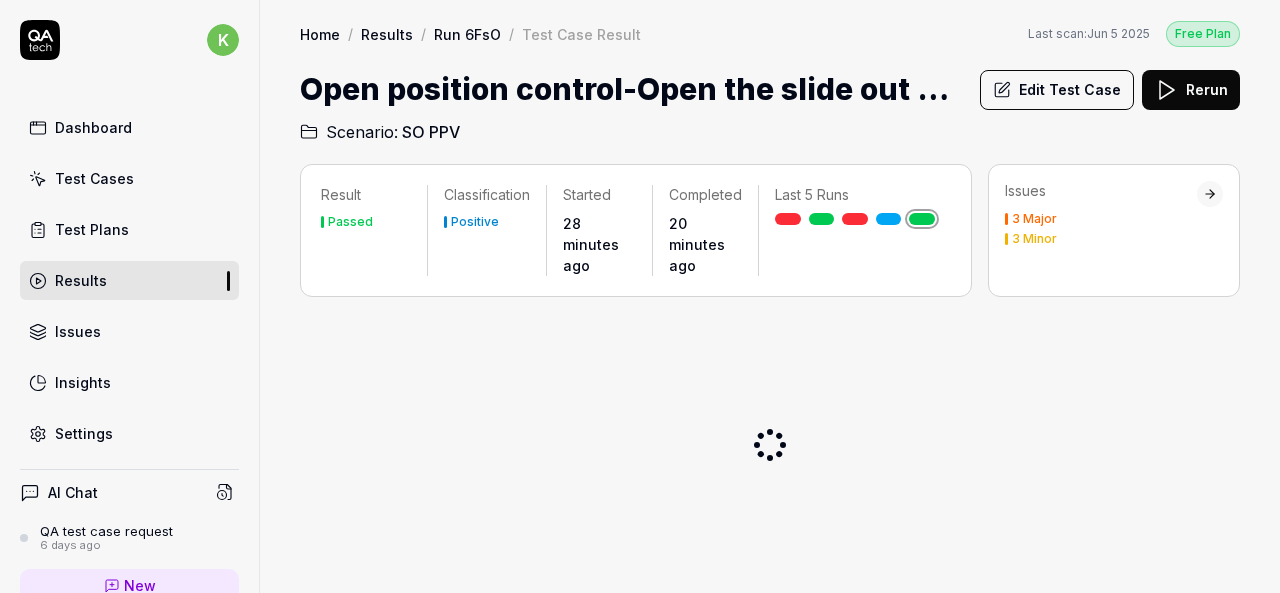 click on "Test Plans" at bounding box center [92, 229] 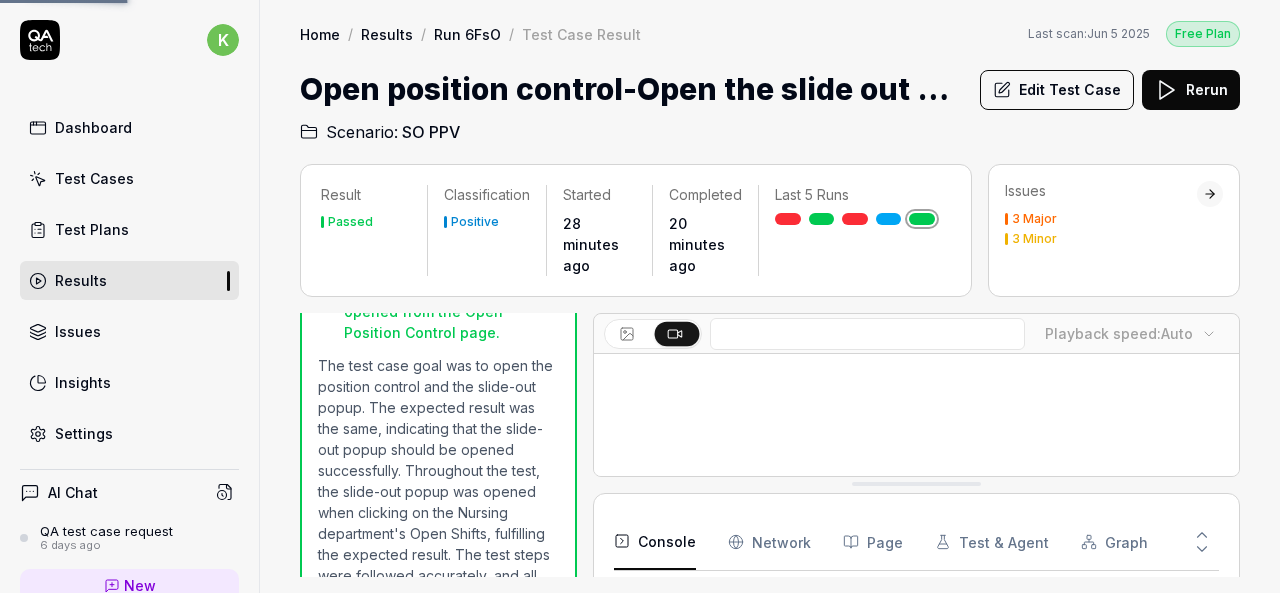 scroll, scrollTop: 3695, scrollLeft: 0, axis: vertical 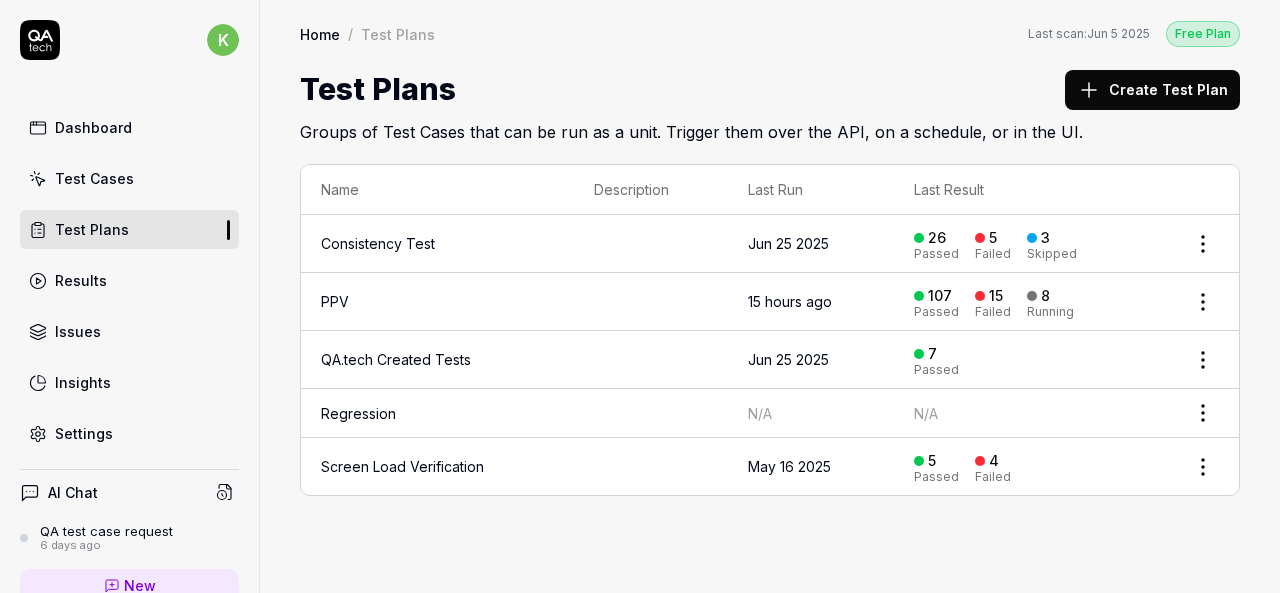 click on "Test Cases" at bounding box center (94, 178) 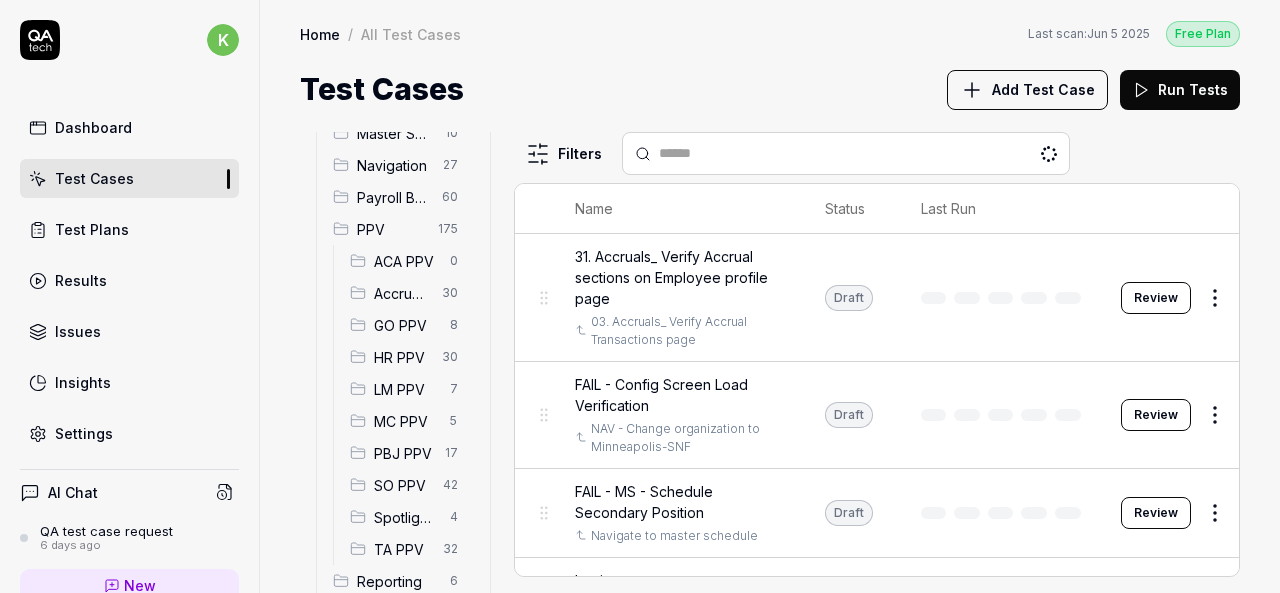 scroll, scrollTop: 248, scrollLeft: 0, axis: vertical 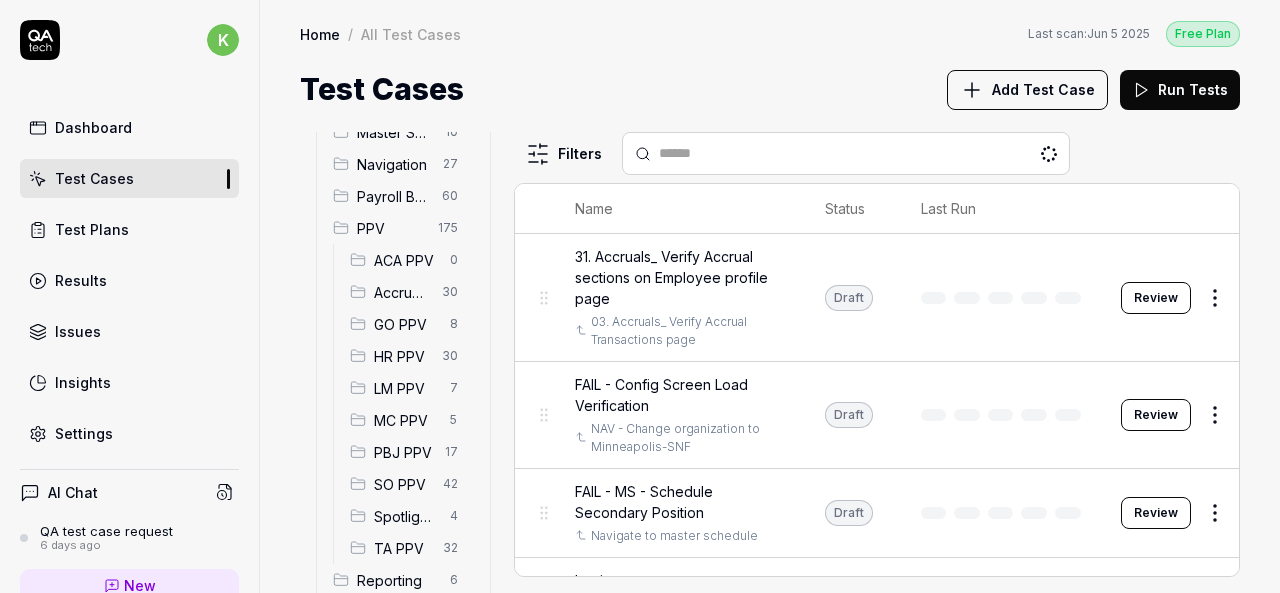 click on "All Test Cases 618 Communication 46 Dashboard Management 13 Employee Management 42 Help and Support 19 Login 7 Logout 1 Master Schedule 10 Navigation 27 Payroll Based Journal 60 PPV 175 ACA PPV 0 Accruals PPV 30 GO PPV 8 HR PPV 30 LM PPV 7 MC PPV 5 PBJ PPV 17 SO PPV 42 Spotlight PPV 4 TA PPV 32 Reporting 6 Schedule Optimizer 7 Screen Loads 7 TestPPV 0 Time & Attendance 192 User Profile 1 Filters Name Status Last Run 31. Accruals_ Verify Accrual sections on Employee profile page 03. Accruals_ Verify Accrual Transactions page Draft Review FAIL - Config Screen Load Verification NAV - Change organization to Minneapolis-SNF Draft Review FAIL - MS - Schedule Secondary Position Navigate to master schedule Draft Review Login 01. Login - DemoProduct Draft Review Open position control, open slide out page Draft Review Communication Access the Message Center and compose a new message Login Draft Review Apply multiple filtering criteria to messages and save as a custom filter preset Login Draft Review Login Draft Review" at bounding box center (770, 362) 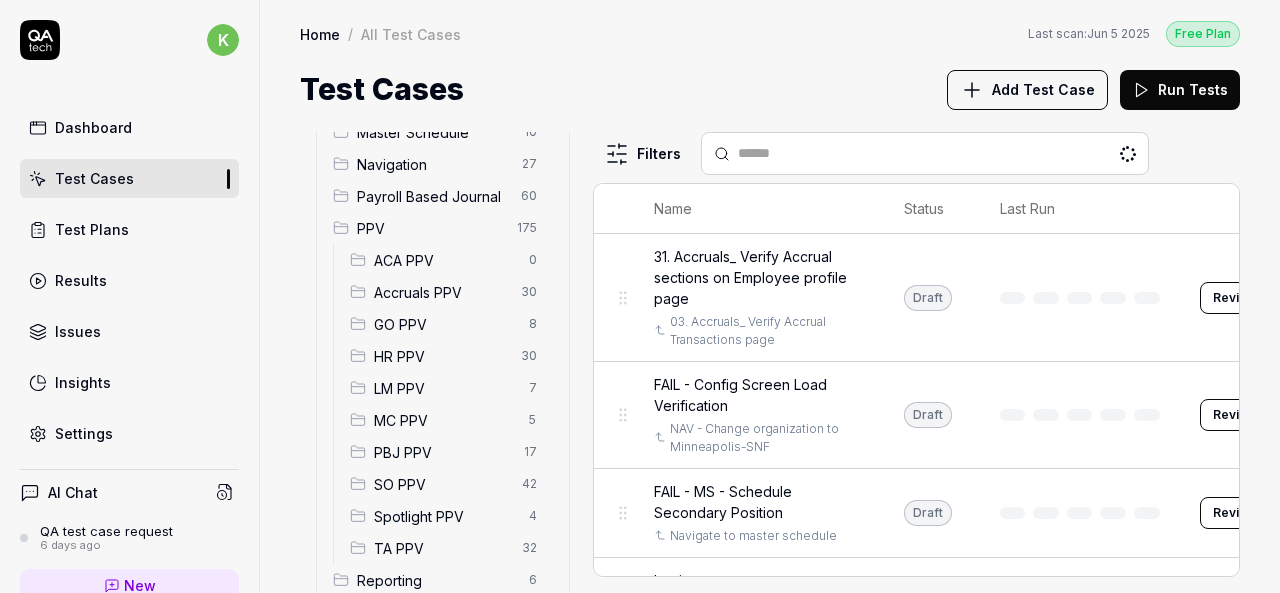 click on "SO PPV" at bounding box center [442, 484] 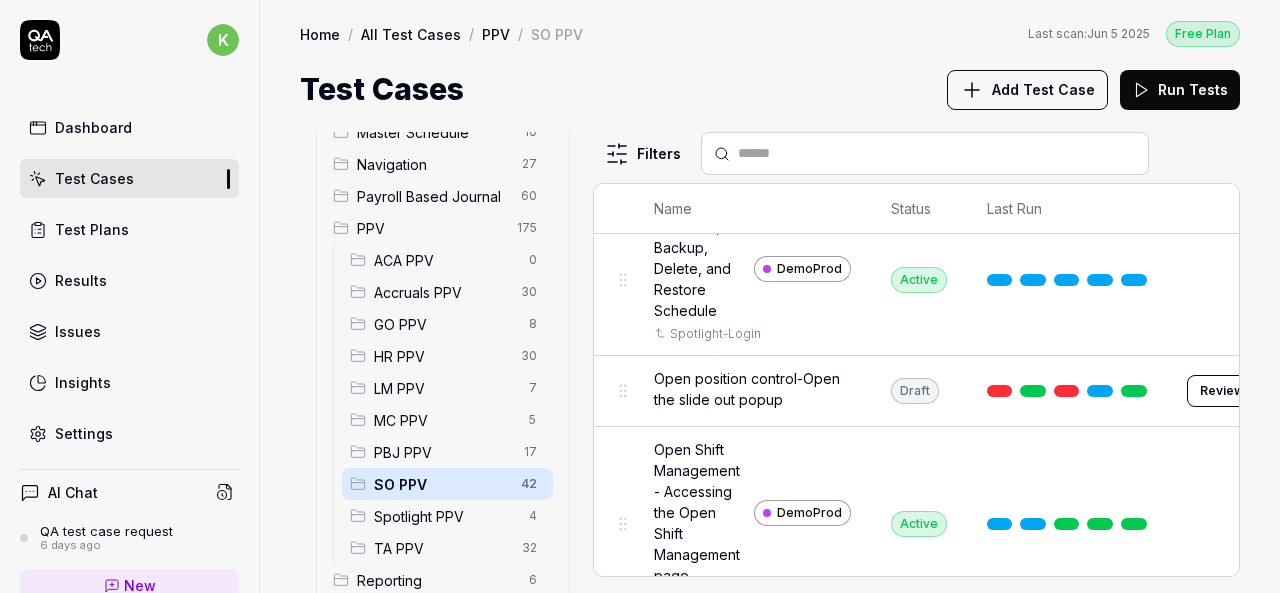scroll, scrollTop: 1220, scrollLeft: 0, axis: vertical 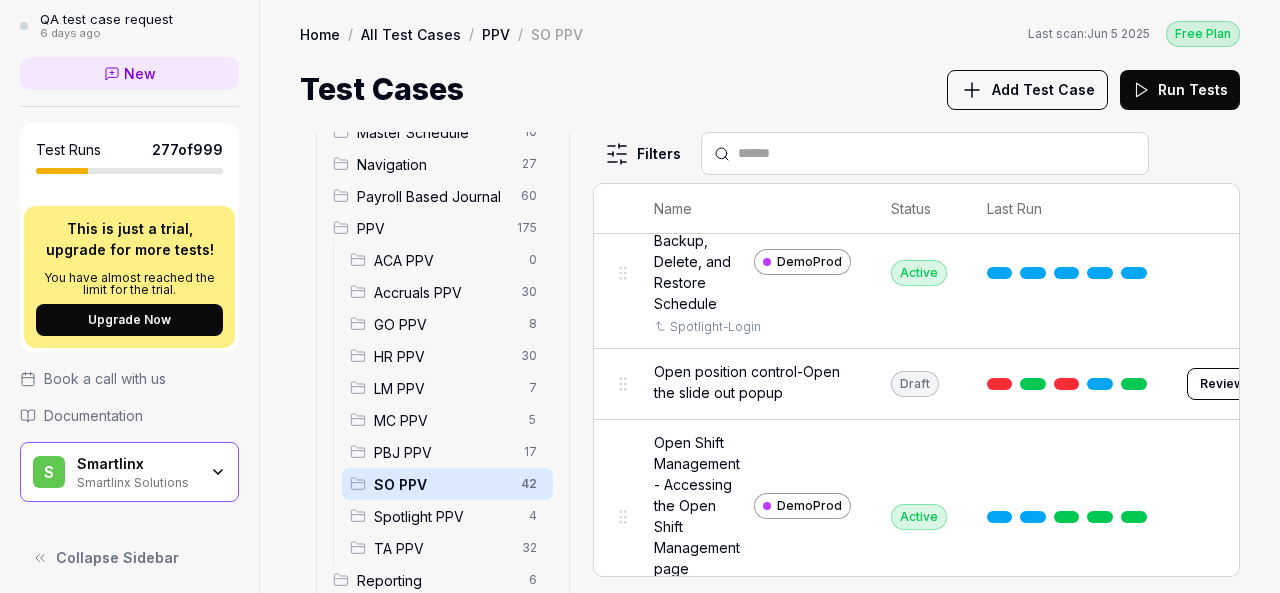 click on "Collapse Sidebar" at bounding box center (117, 557) 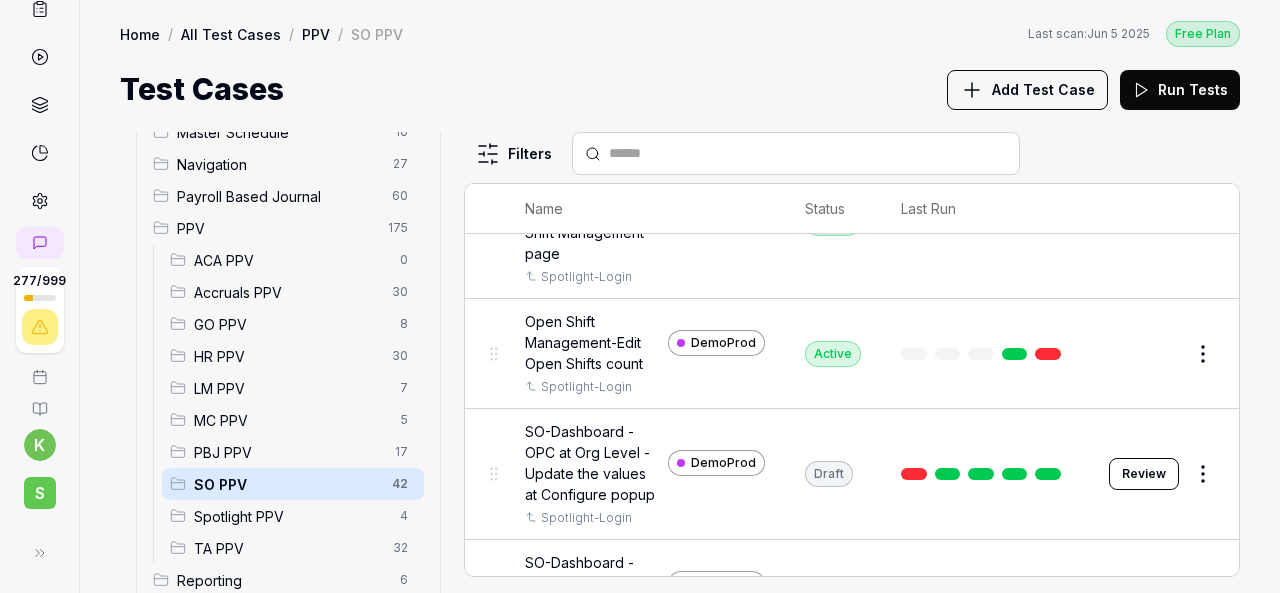 scroll, scrollTop: 220, scrollLeft: 0, axis: vertical 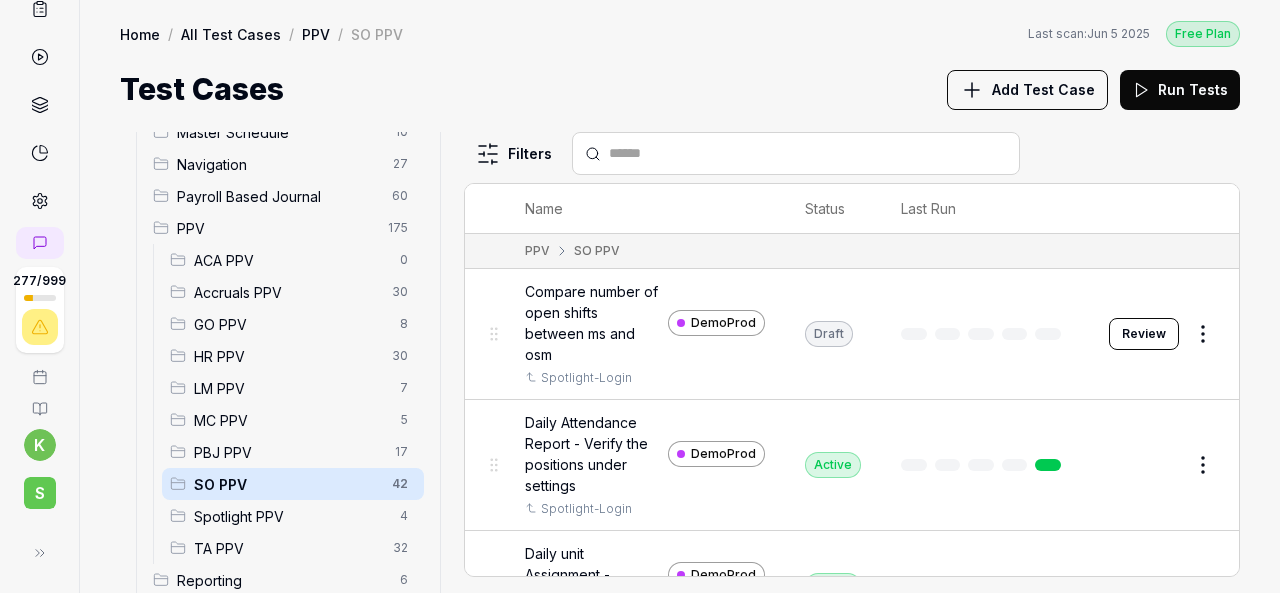 click at bounding box center (808, 153) 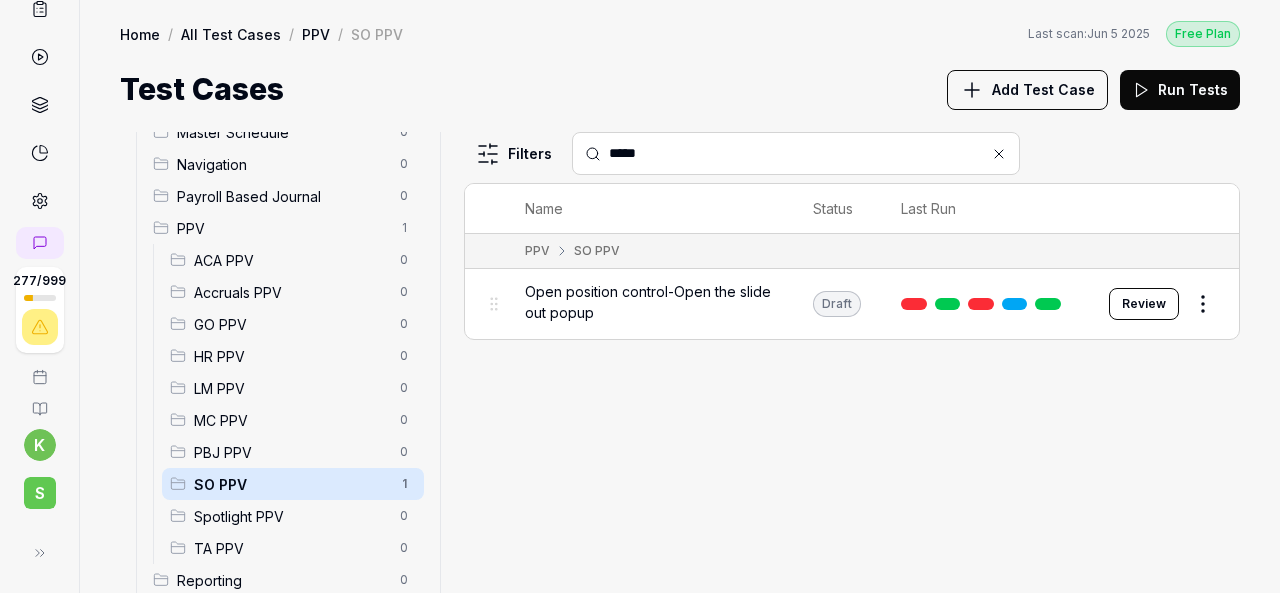 type on "*****" 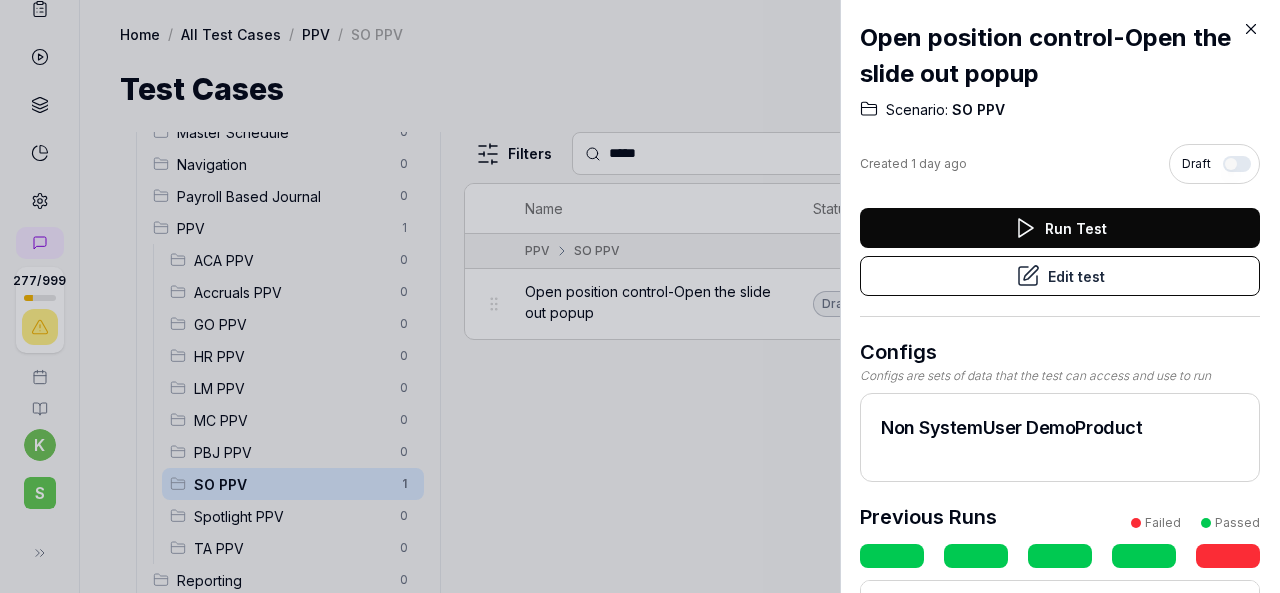 click 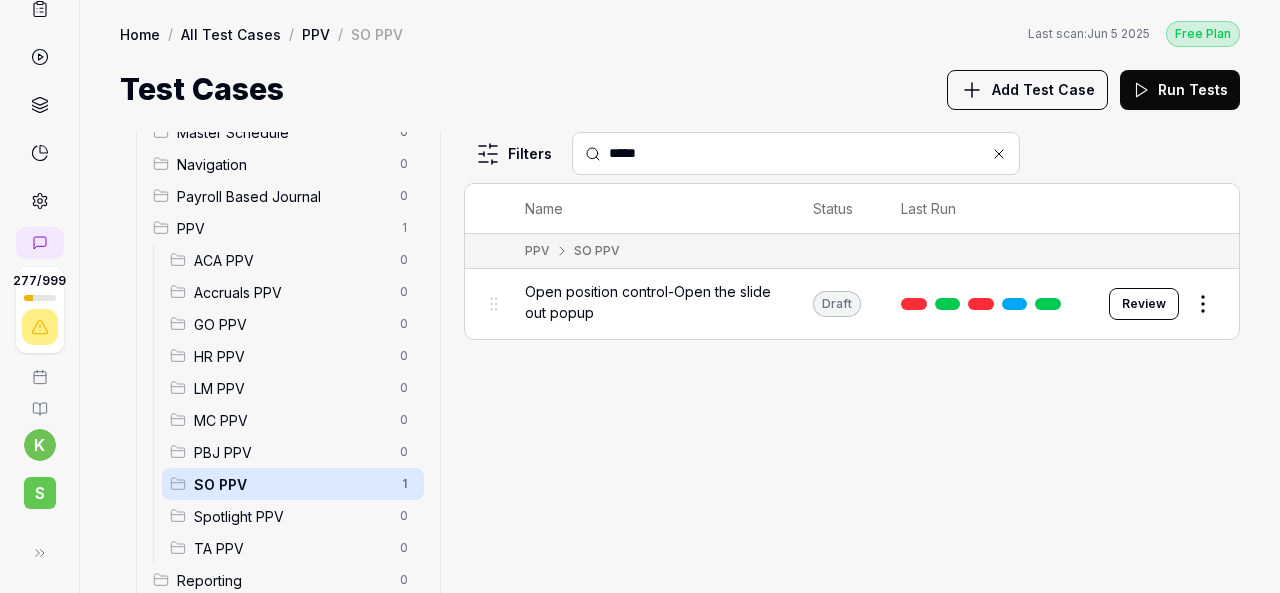 click on "277  /  999 k S Home / All Test Cases / PPV / SO PPV Free Plan Home / All Test Cases / PPV / SO PPV Last scan:  Jun 5 2025 Free Plan Test Cases Add Test Case Run Tests All Test Cases 2 Communication 0 Dashboard Management 0 Employee Management 0 Help and Support 0 Login 0 Logout 0 Master Schedule 0 Navigation 0 Payroll Based Journal 0 PPV 1 ACA PPV 0 Accruals PPV 0 GO PPV 0 HR PPV 0 LM PPV 0 MC PPV 0 PBJ PPV 0 SO PPV 1 Spotlight PPV 0 TA PPV 0 Reporting 0 Schedule Optimizer 0 Screen Loads 0 TestPPV 0 Time & Attendance 0 User Profile 0 Filters ***** Name Status Last Run PPV SO PPV Open position control-Open the slide out popup Draft Review
To pick up a draggable item, press the space bar.
While dragging, use the arrow keys to move the item.
Press space again to drop the item in its new position, or press escape to cancel." at bounding box center (640, 296) 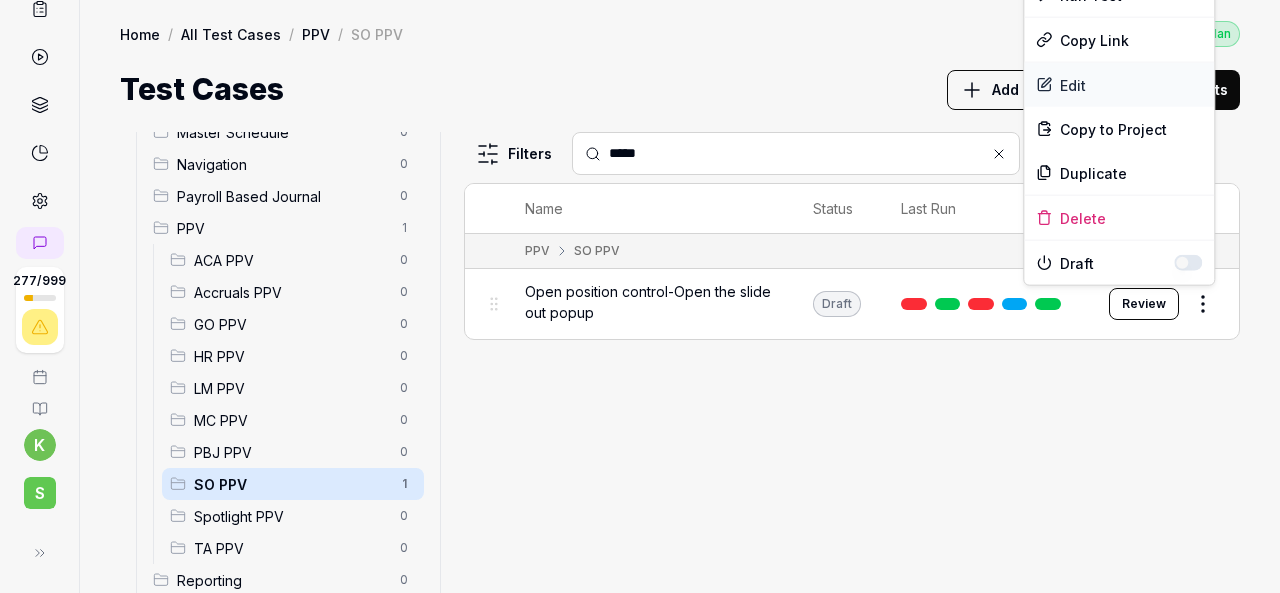 click on "Edit" at bounding box center (1119, 85) 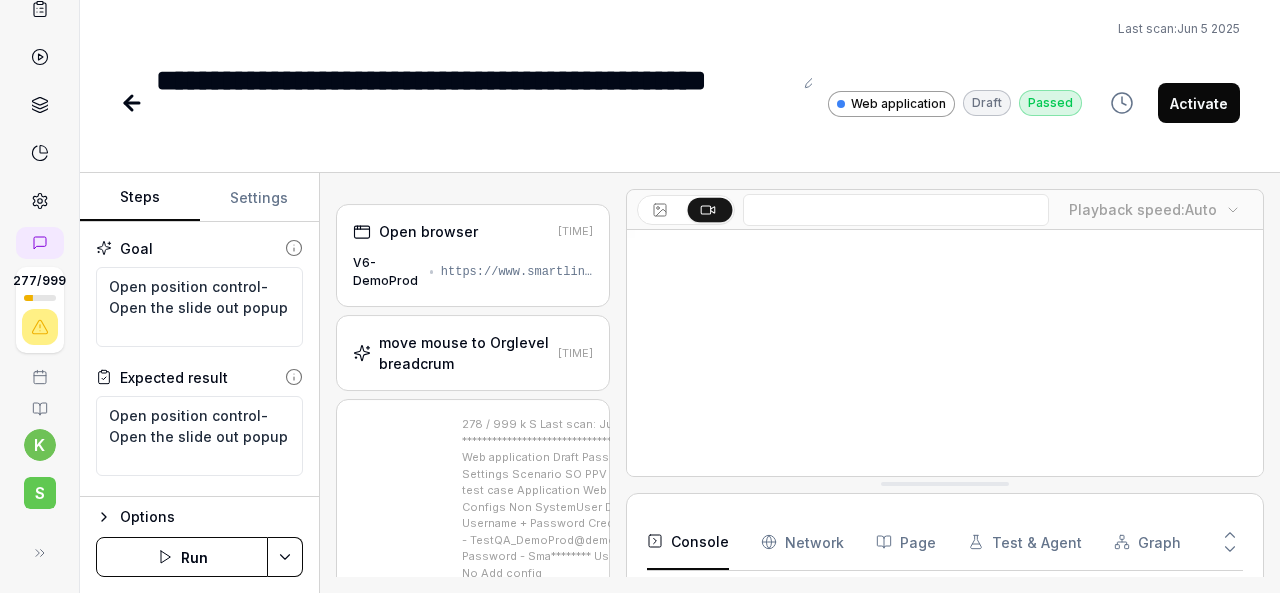 scroll, scrollTop: 871, scrollLeft: 0, axis: vertical 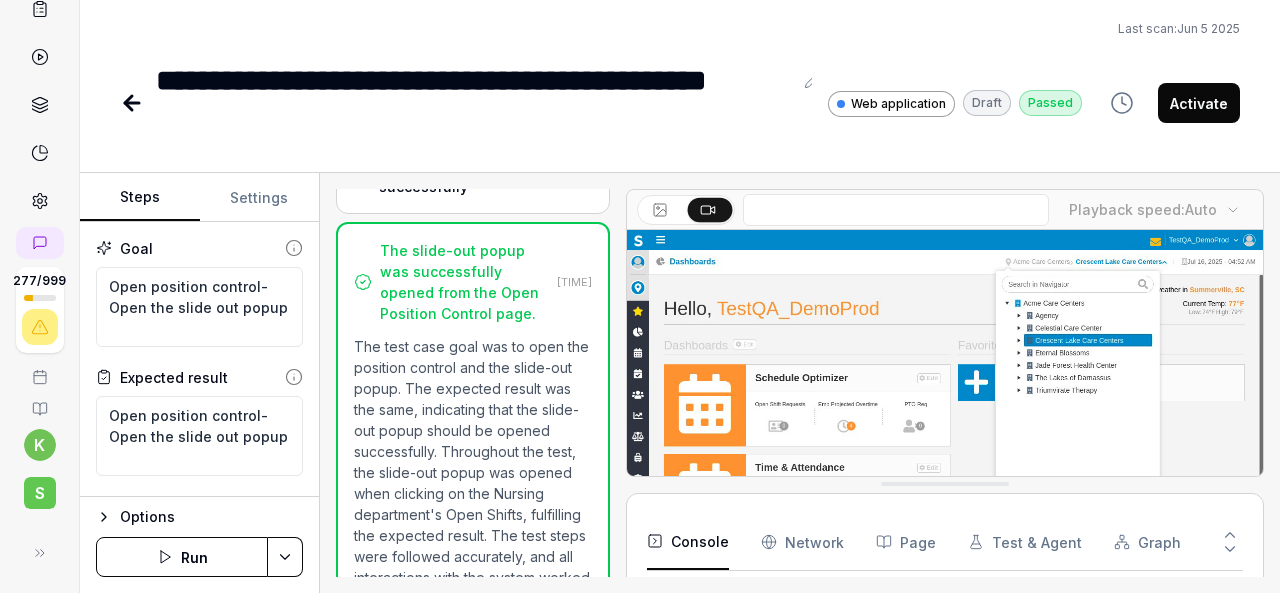 click on "Settings" at bounding box center (260, 198) 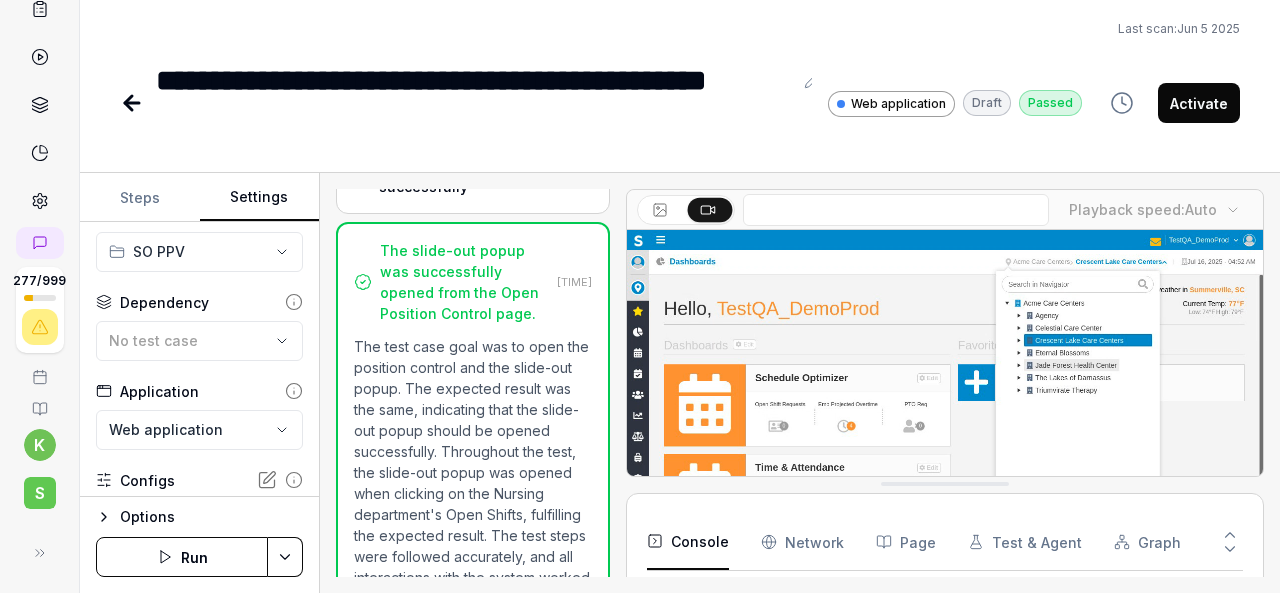 scroll, scrollTop: 0, scrollLeft: 0, axis: both 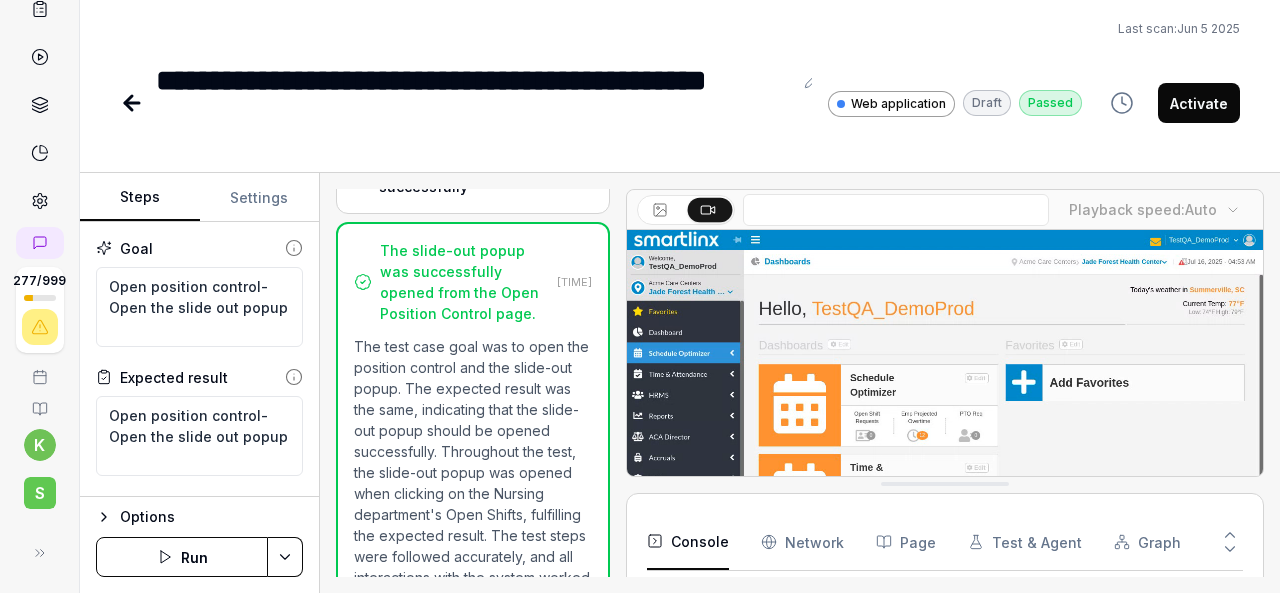 click on "Steps" at bounding box center (140, 198) 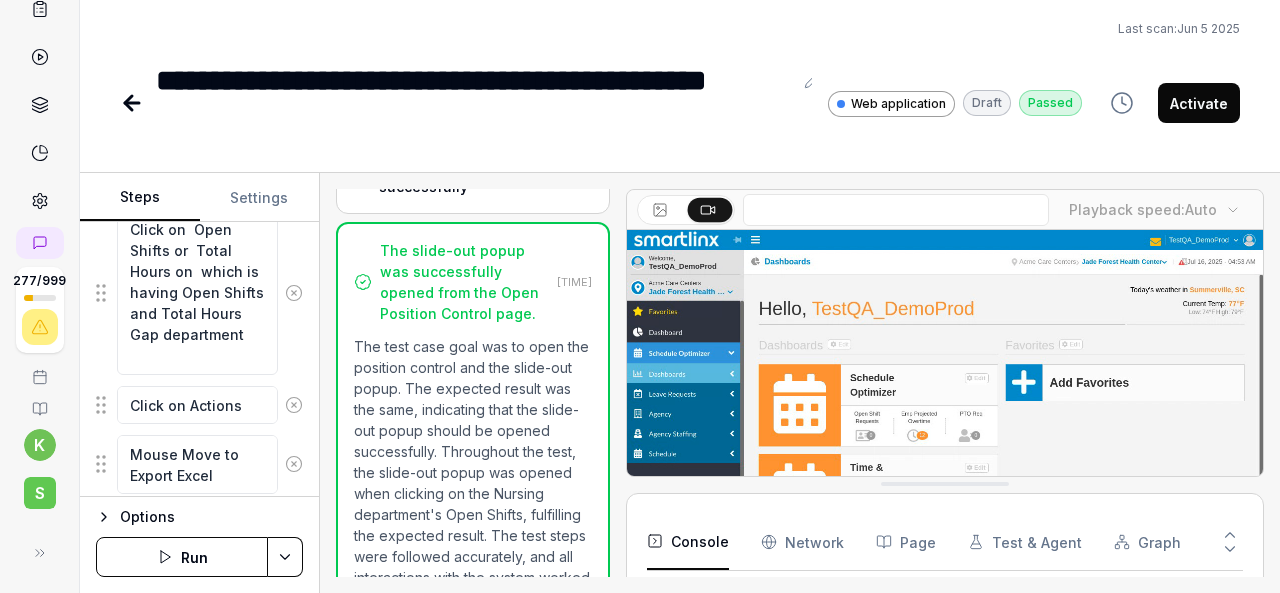 scroll, scrollTop: 1596, scrollLeft: 0, axis: vertical 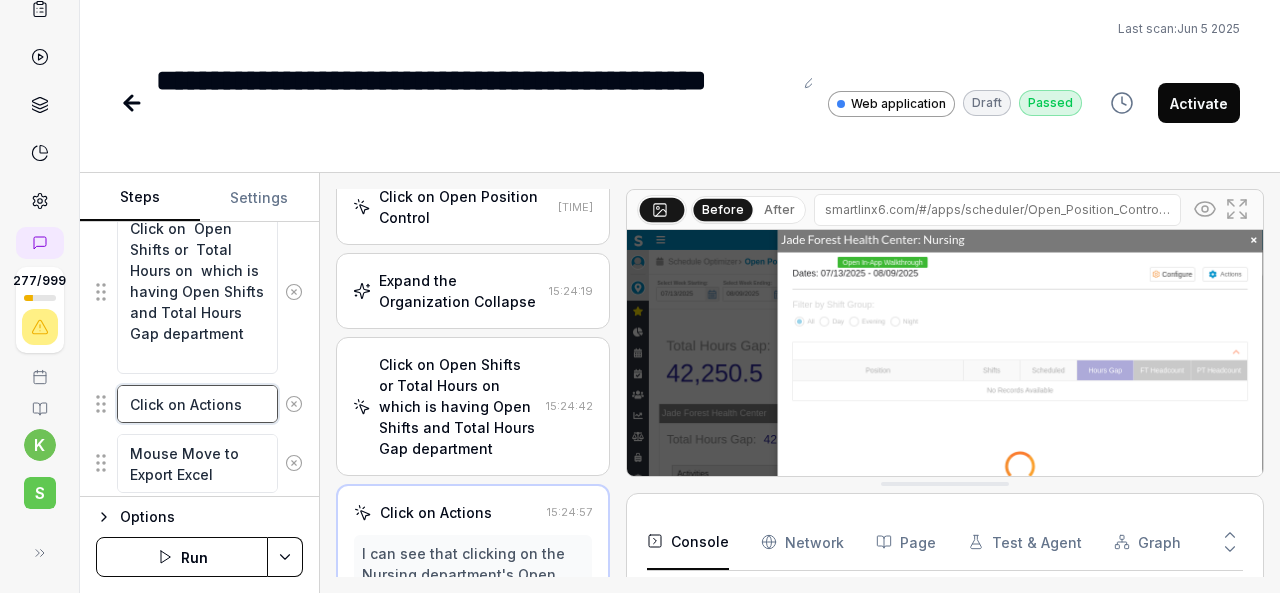 drag, startPoint x: 244, startPoint y: 396, endPoint x: 110, endPoint y: 387, distance: 134.3019 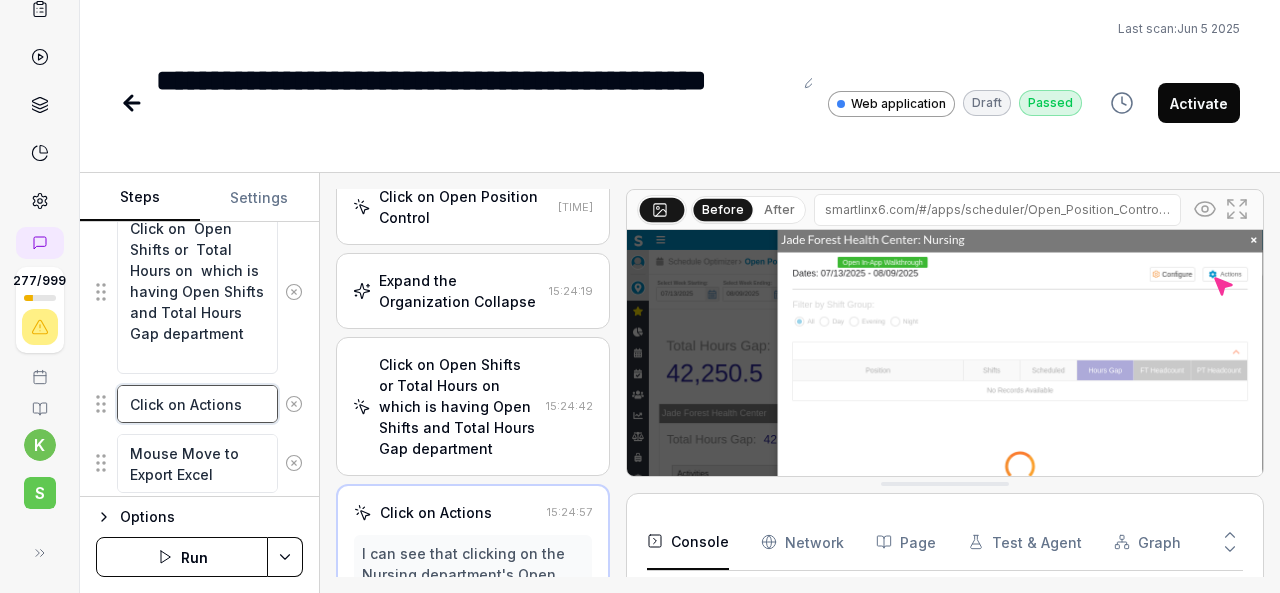 scroll, scrollTop: 1700, scrollLeft: 0, axis: vertical 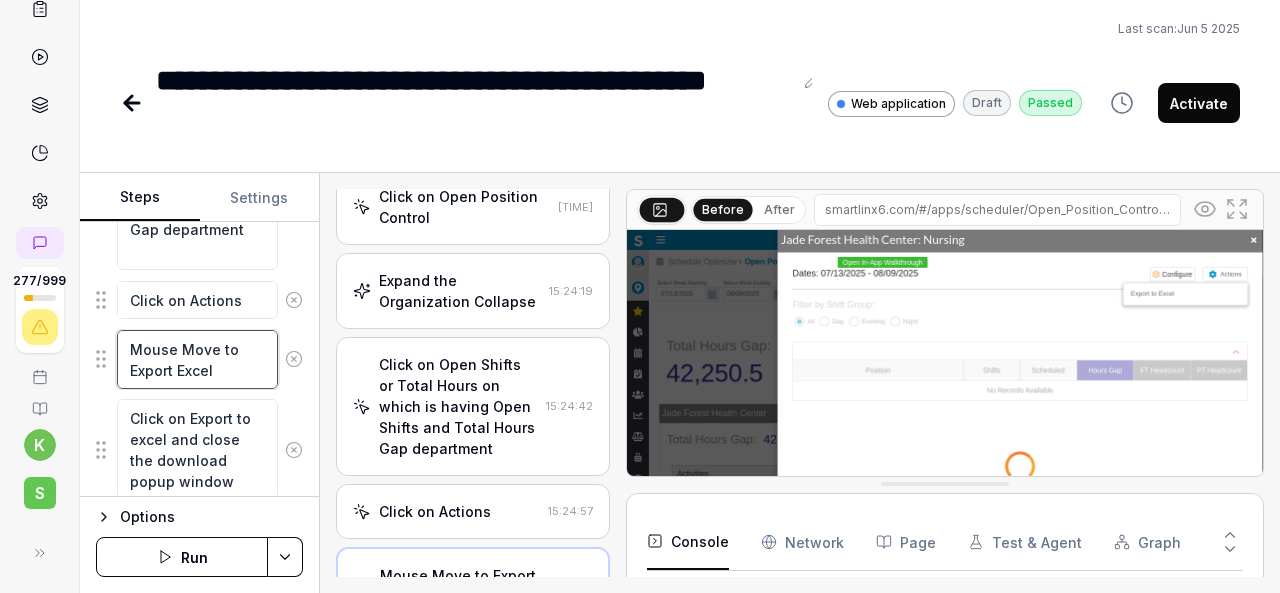 click on "Mouse Move to Export Excel" at bounding box center (197, 359) 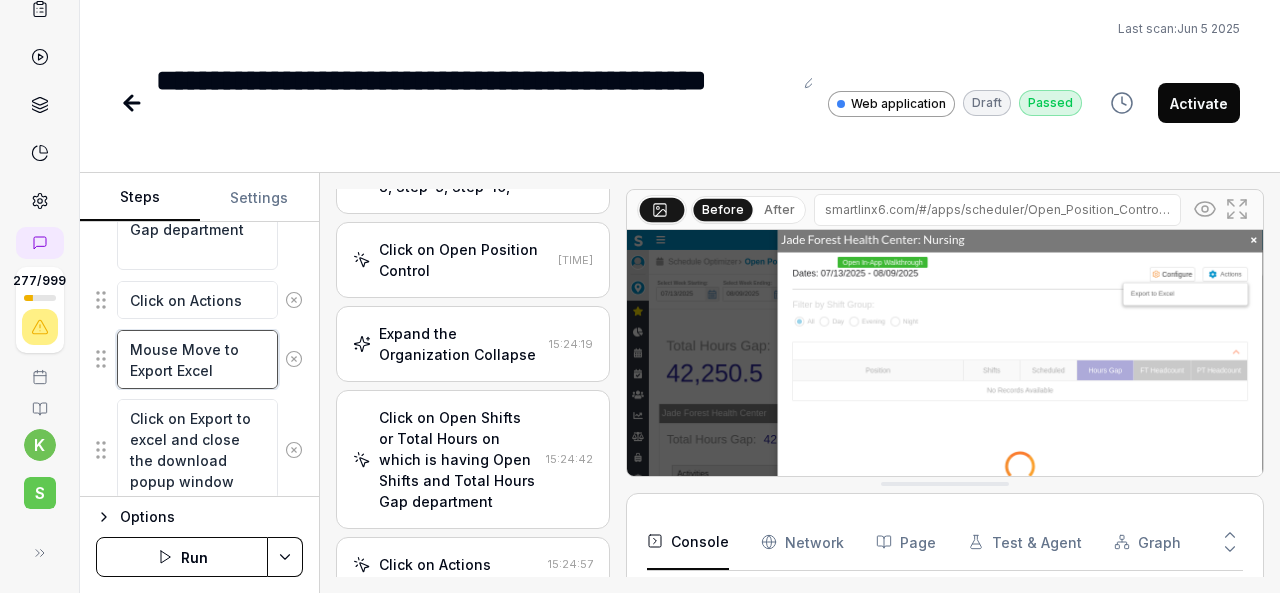 scroll, scrollTop: 1463, scrollLeft: 0, axis: vertical 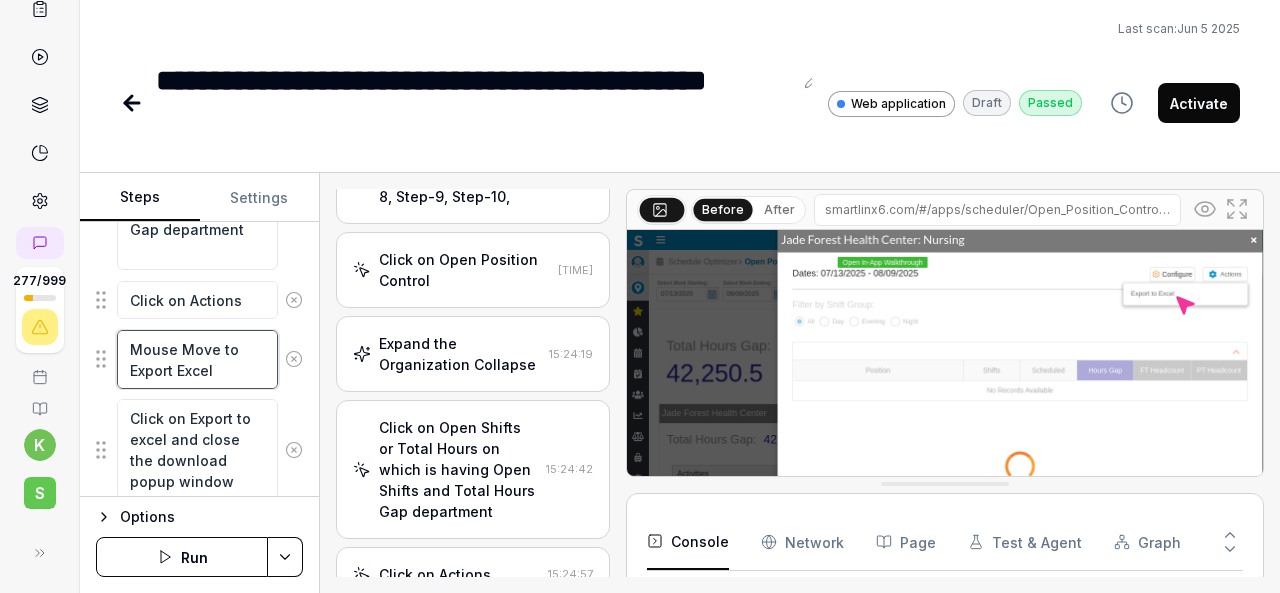 drag, startPoint x: 221, startPoint y: 364, endPoint x: 125, endPoint y: 346, distance: 97.67292 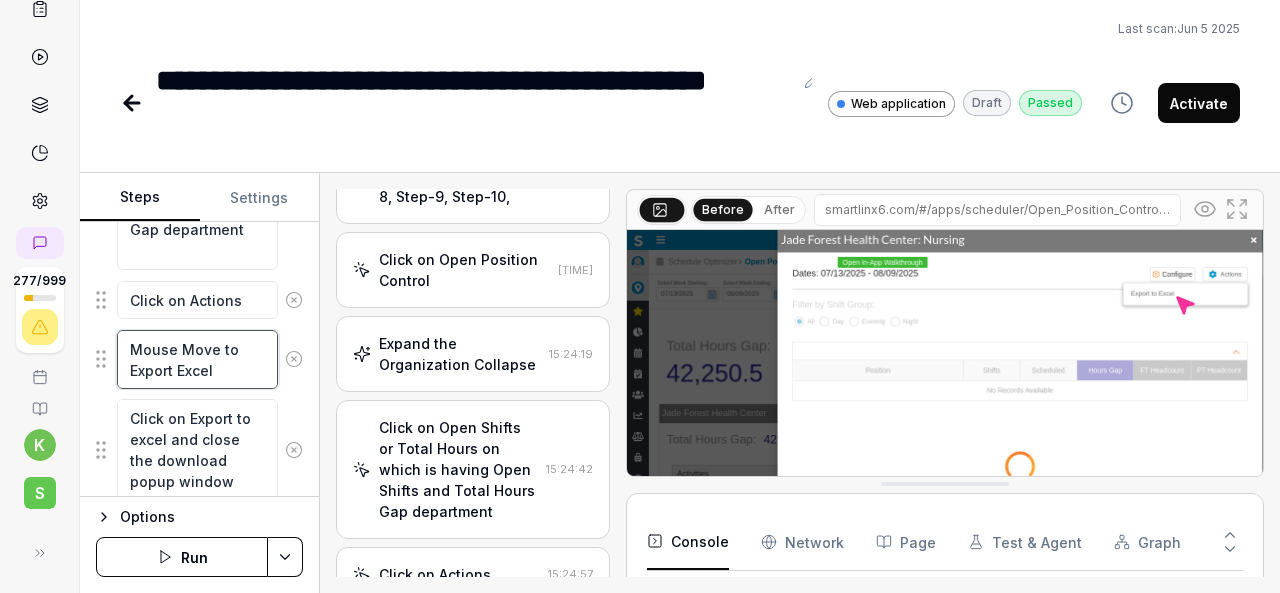 click on "Mouse Move to Export Excel" at bounding box center (197, 359) 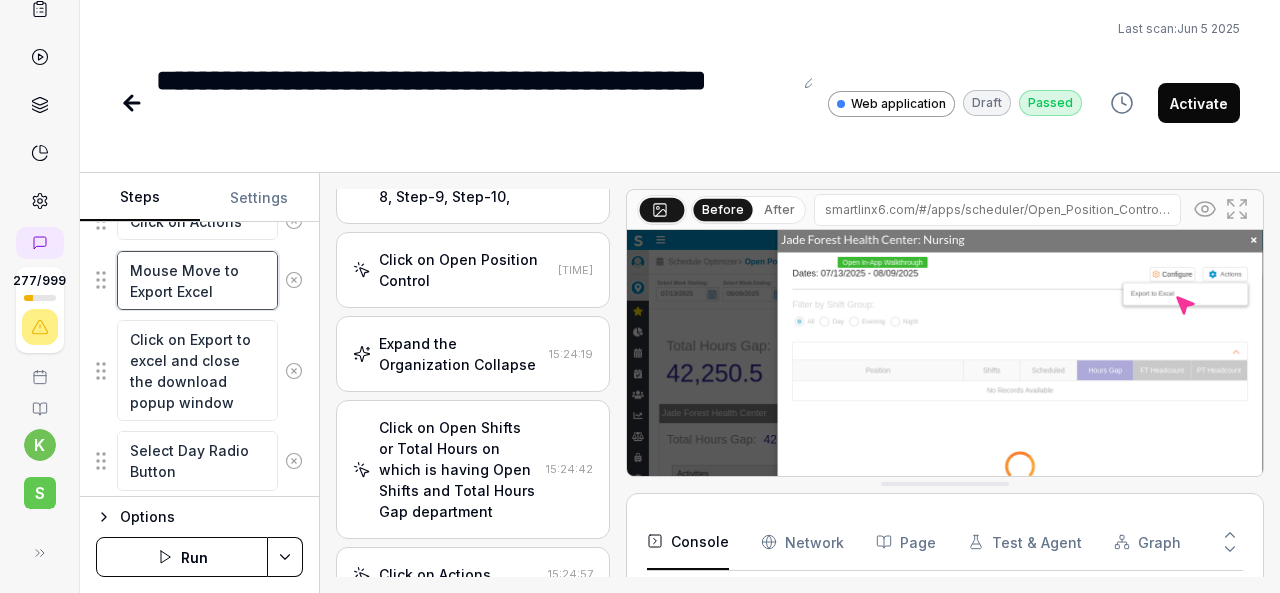 scroll, scrollTop: 1783, scrollLeft: 0, axis: vertical 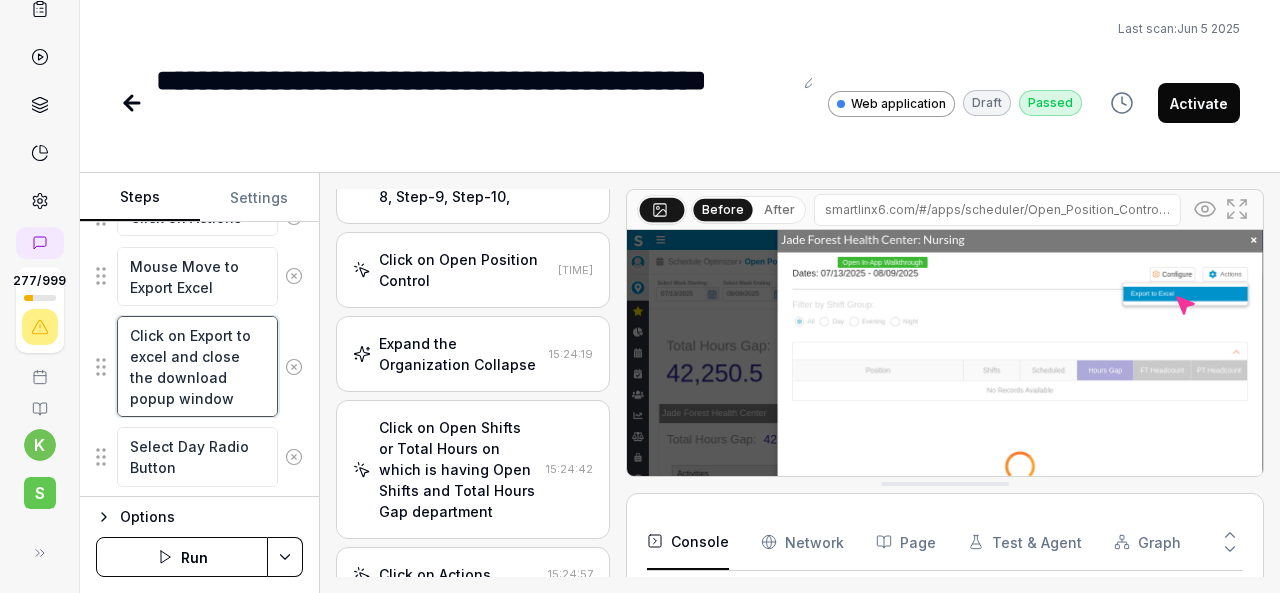 click on "Click on Export to excel and close the download popup window" at bounding box center [197, 366] 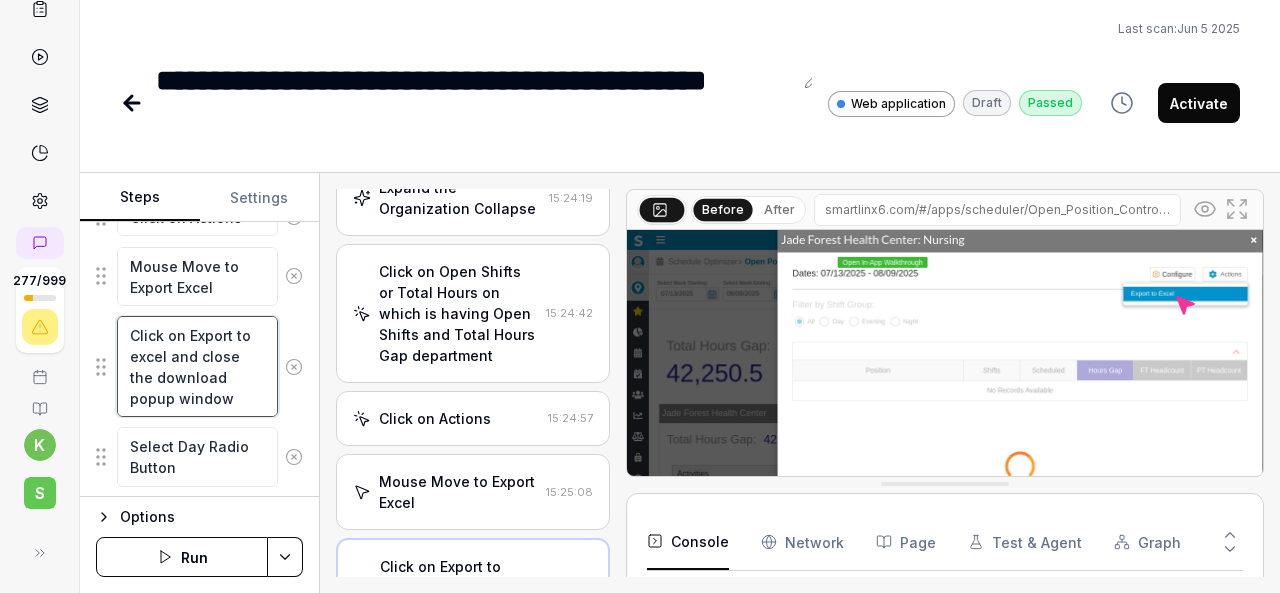 scroll, scrollTop: 1630, scrollLeft: 0, axis: vertical 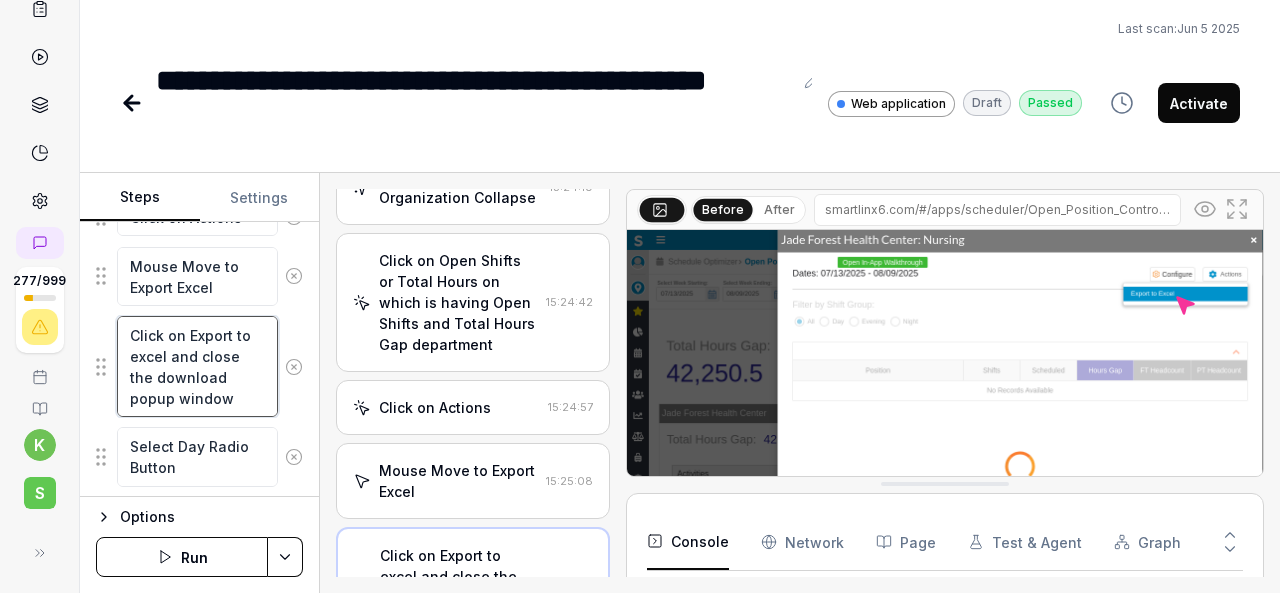 drag, startPoint x: 234, startPoint y: 391, endPoint x: 119, endPoint y: 329, distance: 130.64838 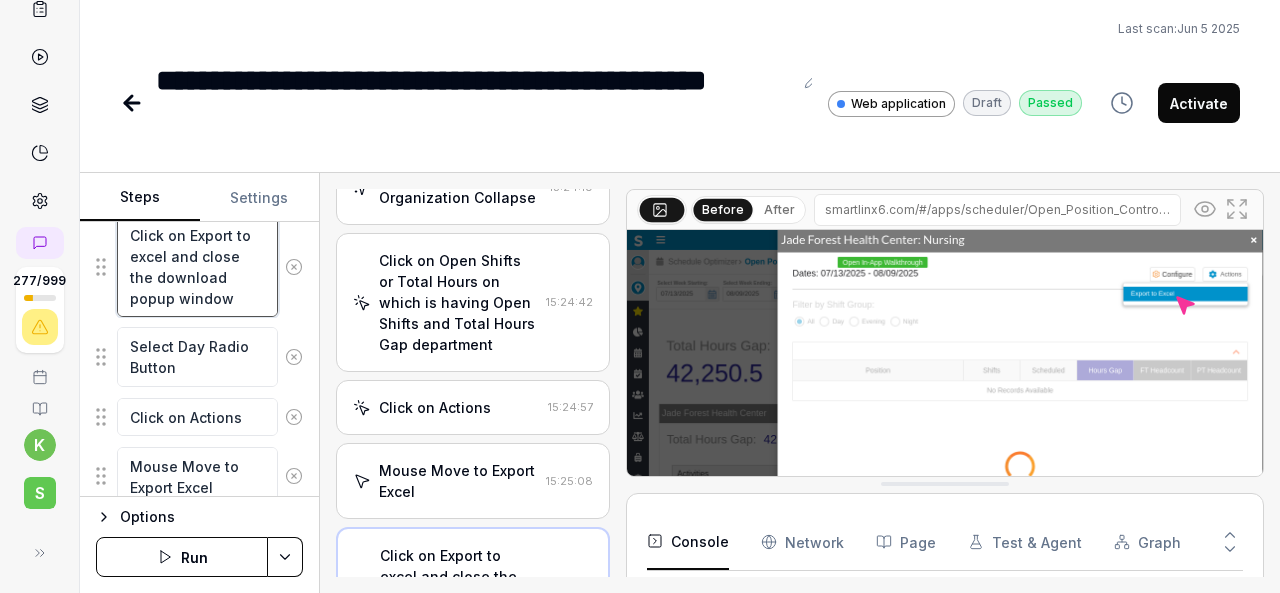 scroll, scrollTop: 1884, scrollLeft: 0, axis: vertical 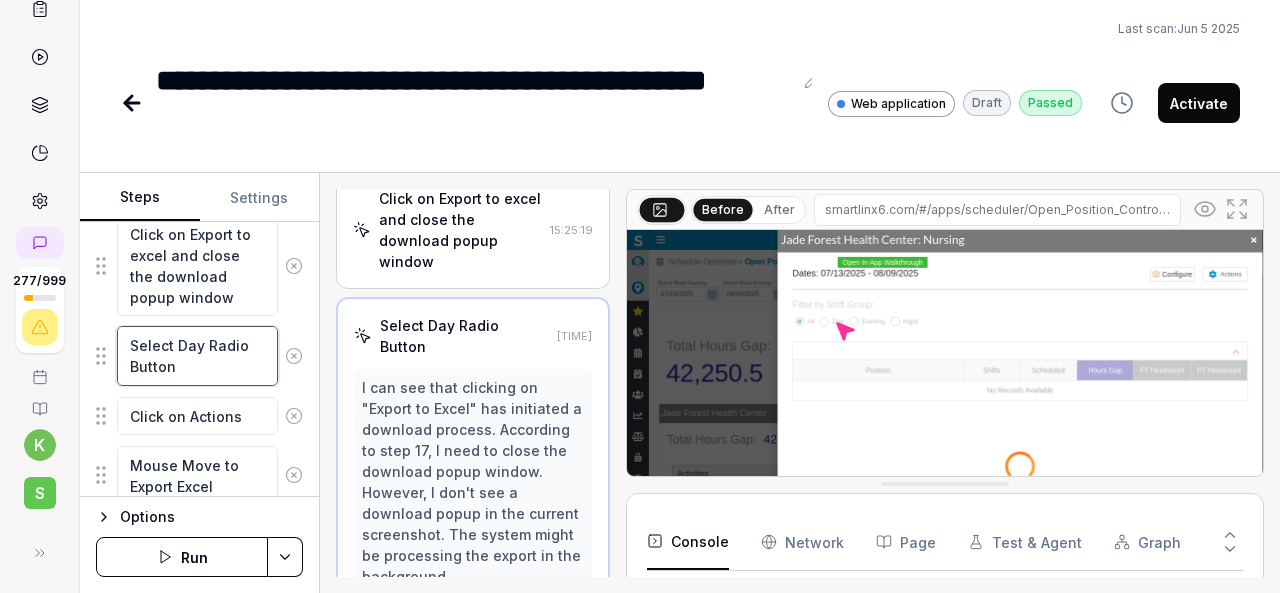drag, startPoint x: 184, startPoint y: 349, endPoint x: 127, endPoint y: 333, distance: 59.20304 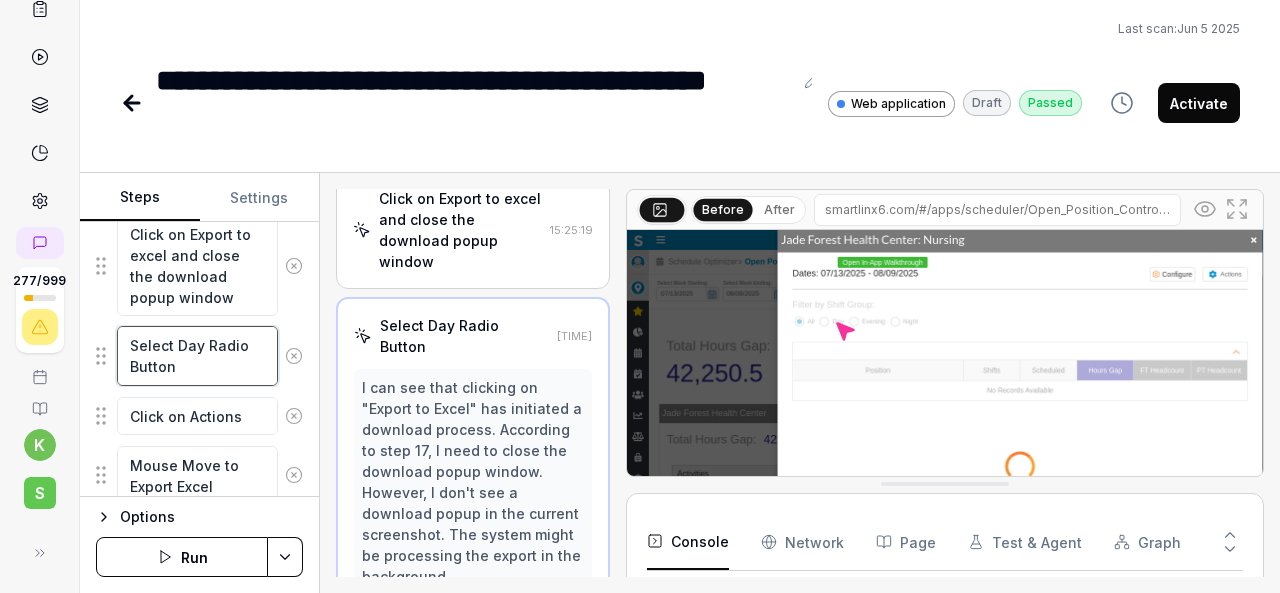 click on "Select Day Radio Button" at bounding box center [197, 355] 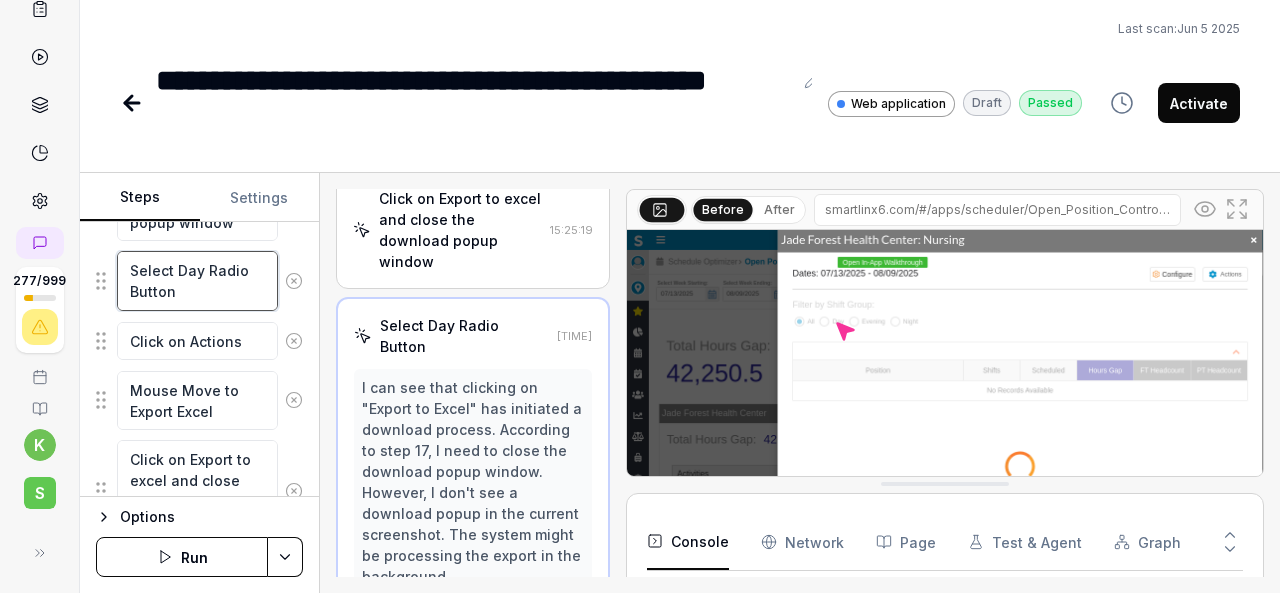 scroll, scrollTop: 1960, scrollLeft: 0, axis: vertical 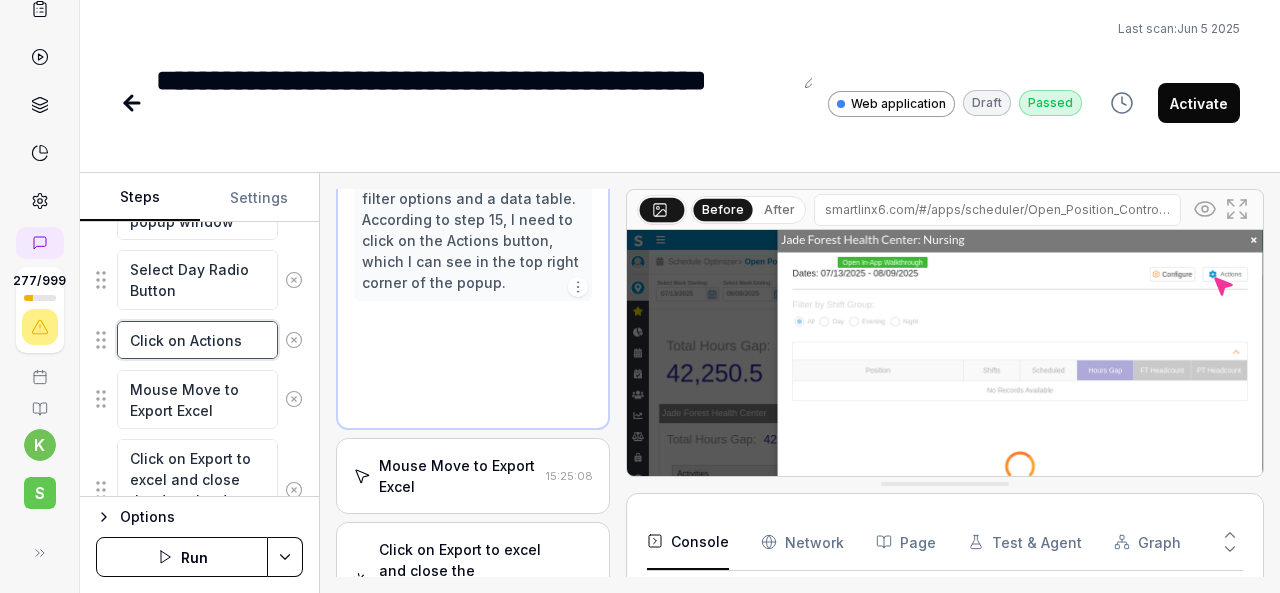 click on "Click on Actions" at bounding box center [197, 340] 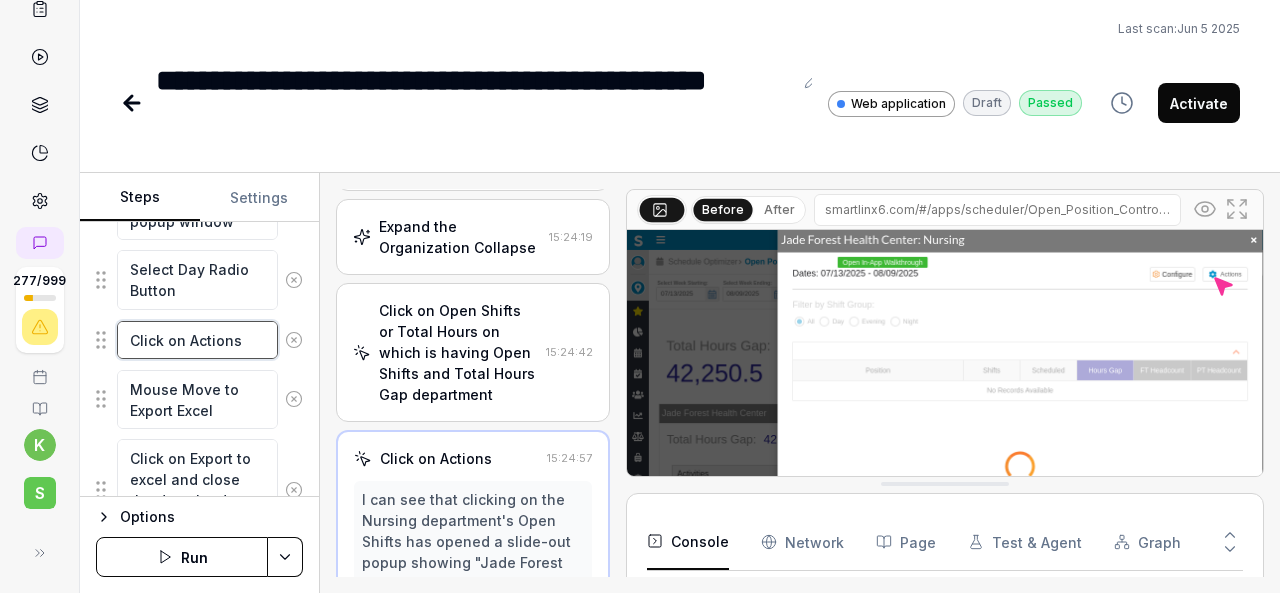 scroll, scrollTop: 1526, scrollLeft: 0, axis: vertical 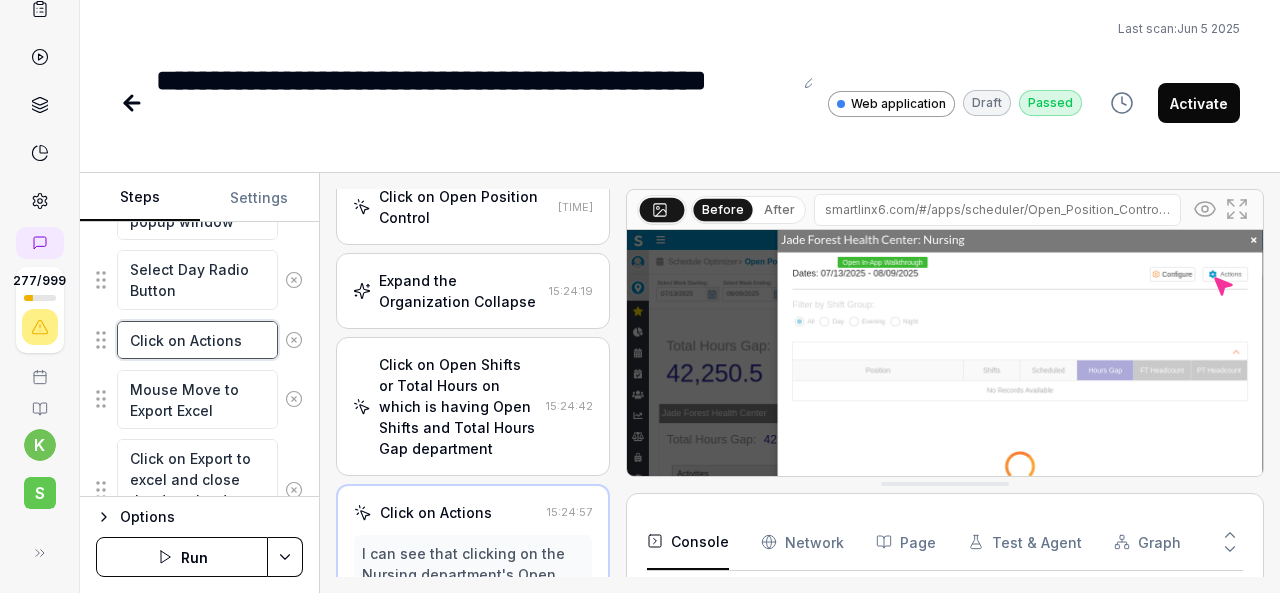 drag, startPoint x: 245, startPoint y: 333, endPoint x: 104, endPoint y: 341, distance: 141.22676 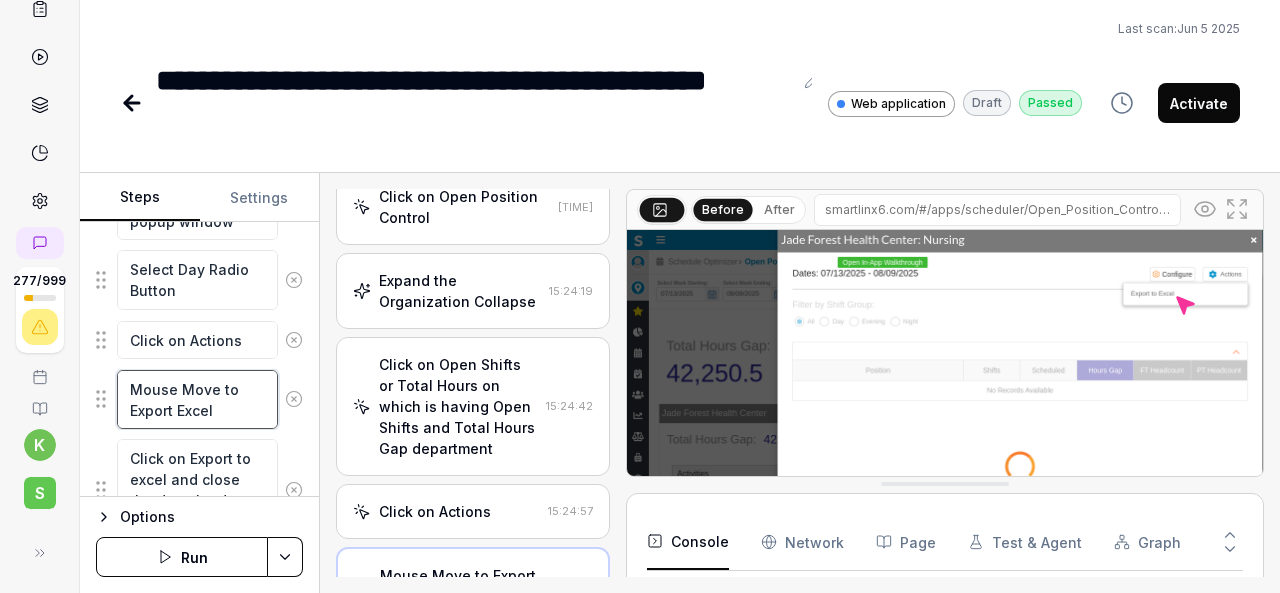 click on "Mouse Move to Export Excel" at bounding box center [197, 399] 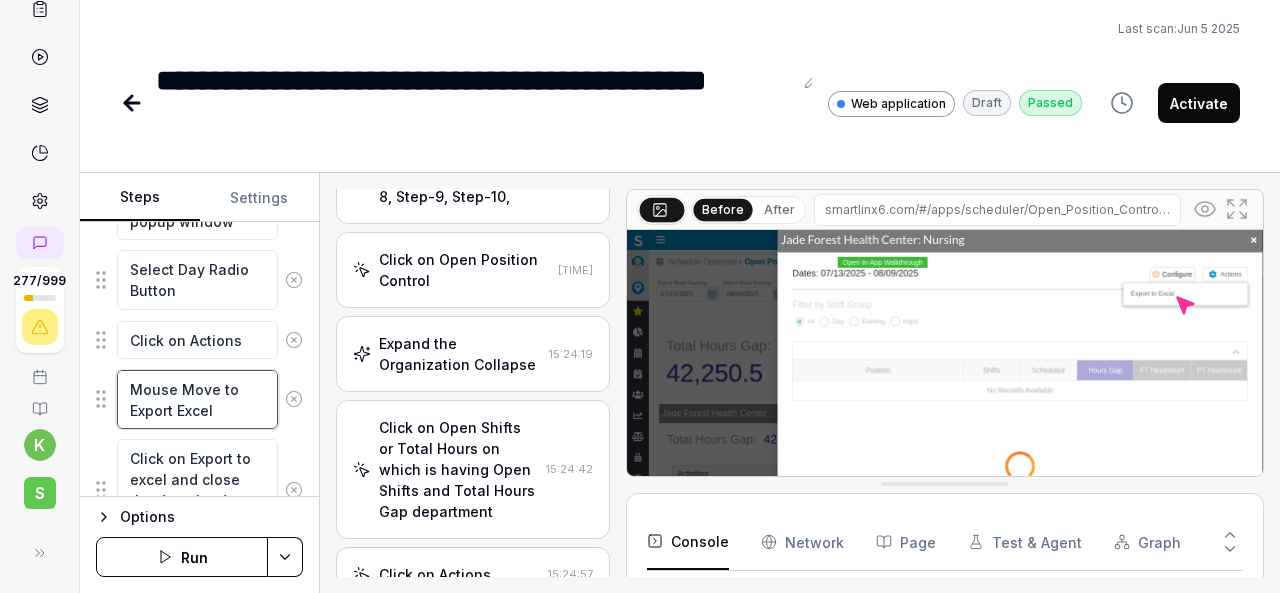 drag, startPoint x: 216, startPoint y: 400, endPoint x: 125, endPoint y: 378, distance: 93.62158 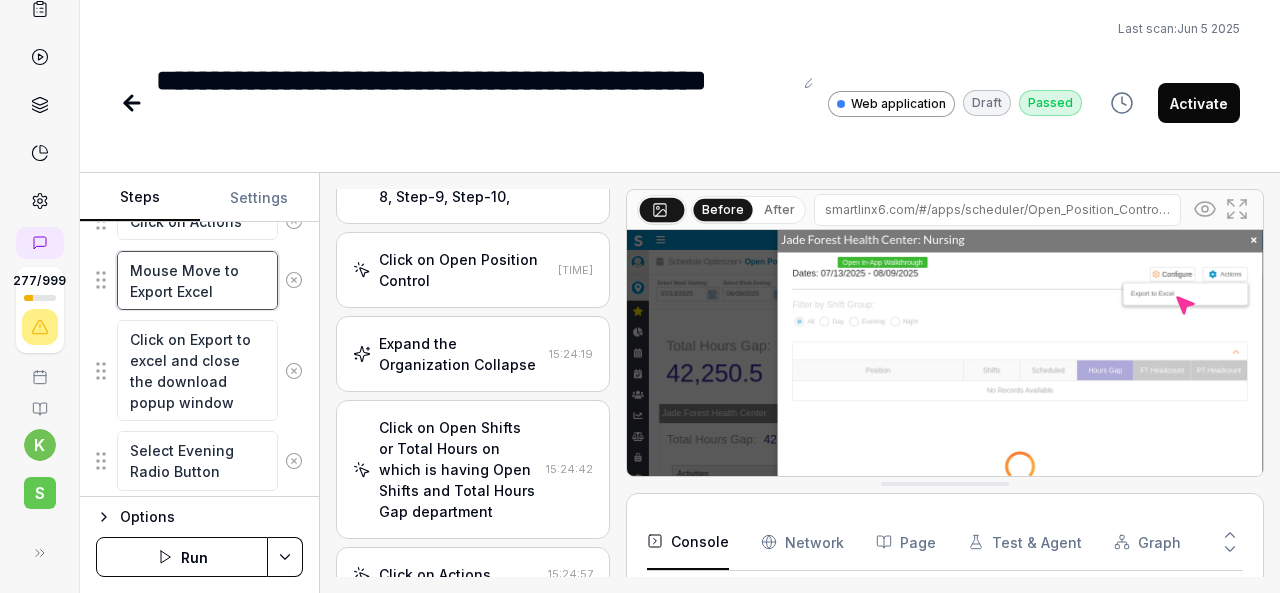 scroll, scrollTop: 2081, scrollLeft: 0, axis: vertical 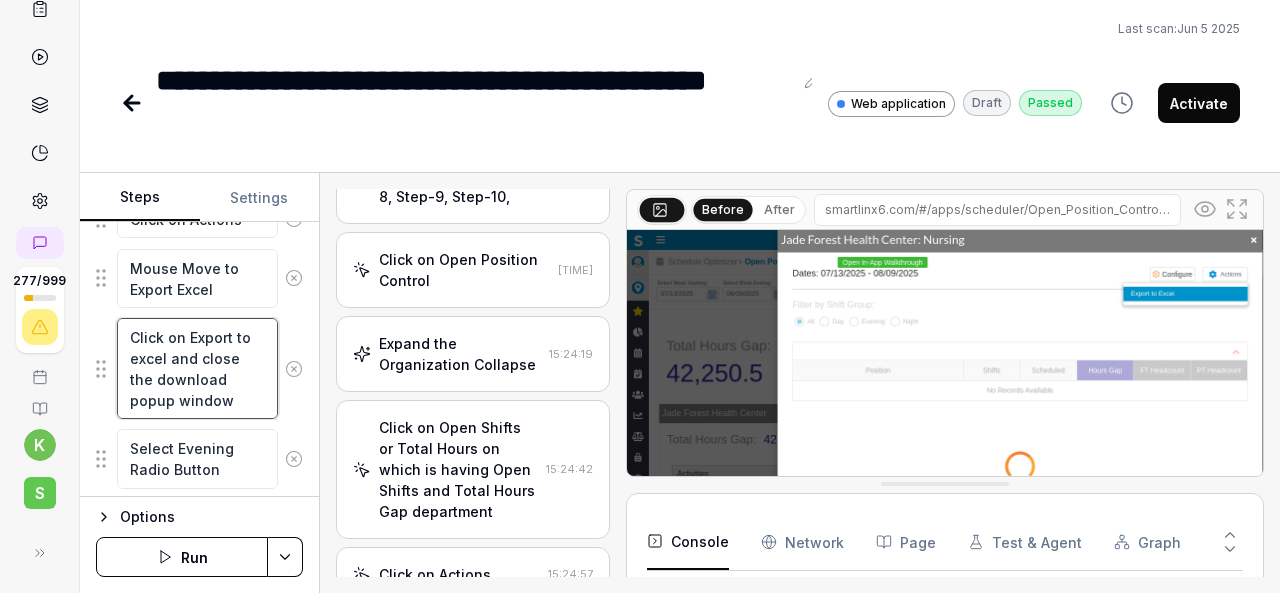 click on "Click on Export to excel and close the download popup window" at bounding box center (197, 368) 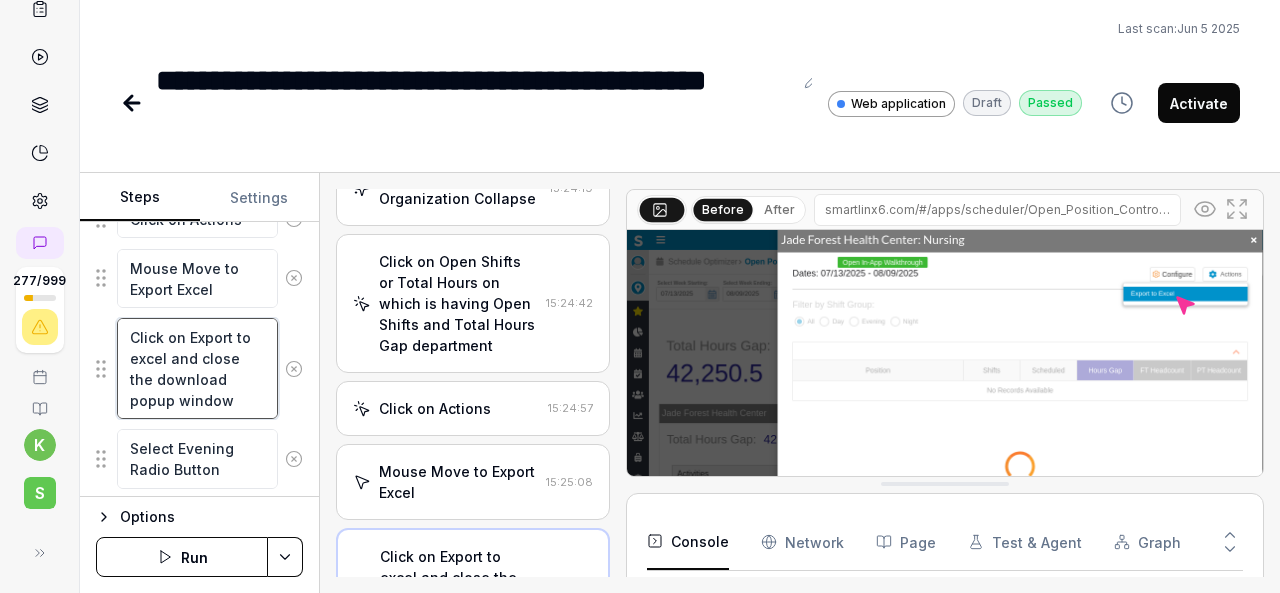 scroll, scrollTop: 1630, scrollLeft: 0, axis: vertical 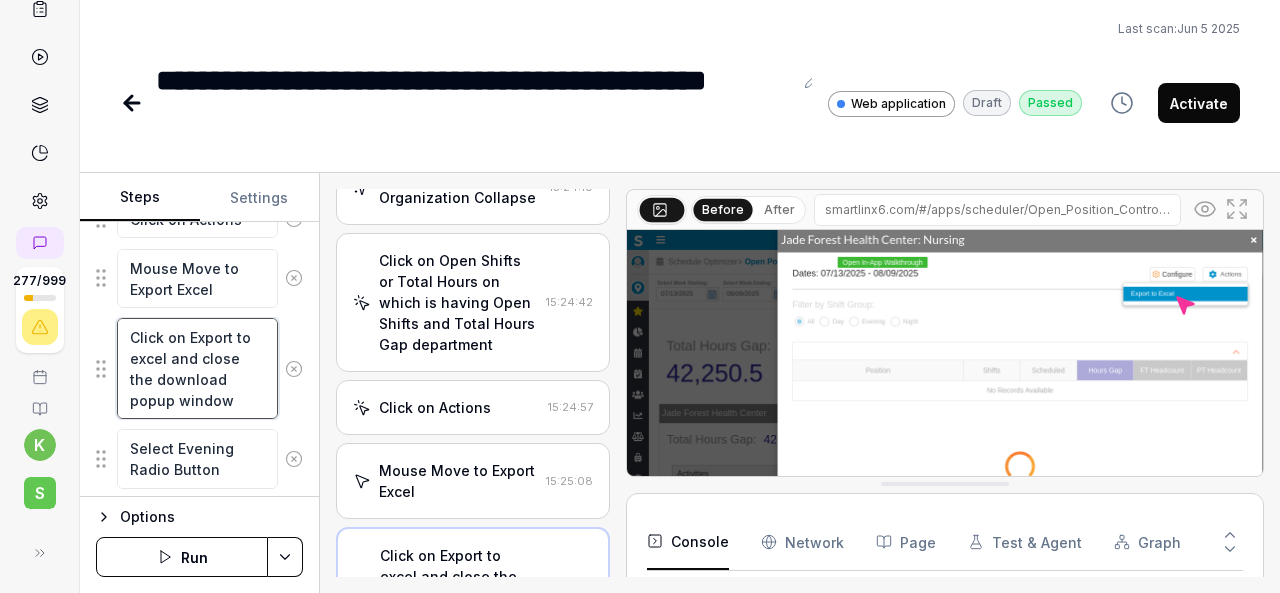 drag, startPoint x: 240, startPoint y: 389, endPoint x: 123, endPoint y: 319, distance: 136.34148 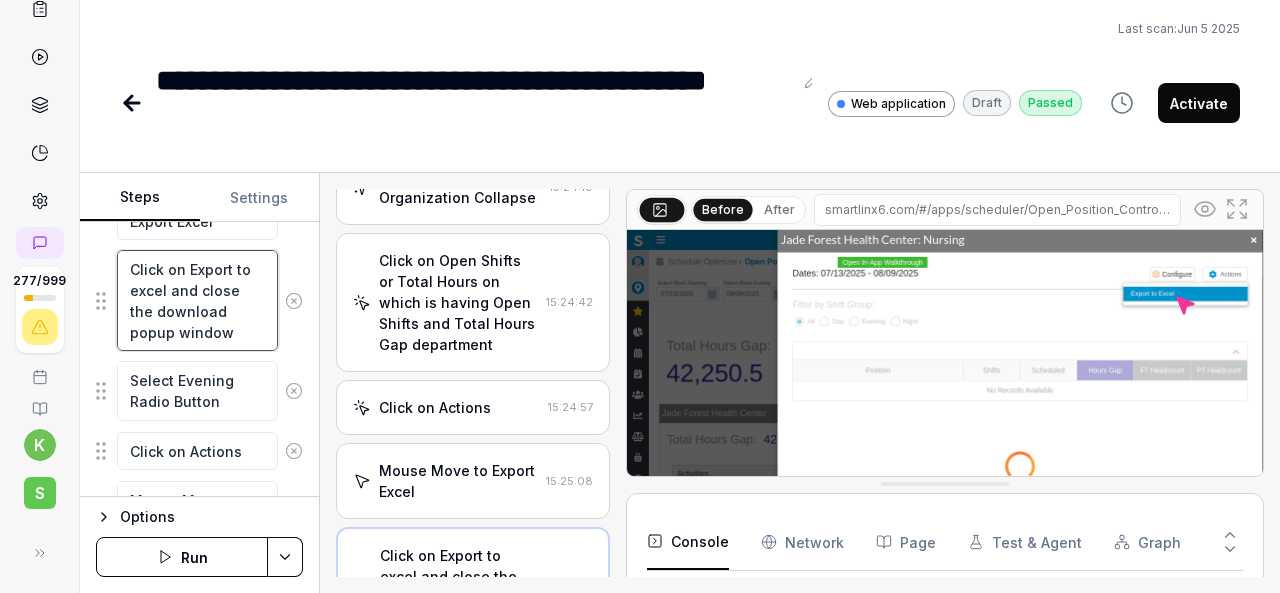 scroll, scrollTop: 2161, scrollLeft: 0, axis: vertical 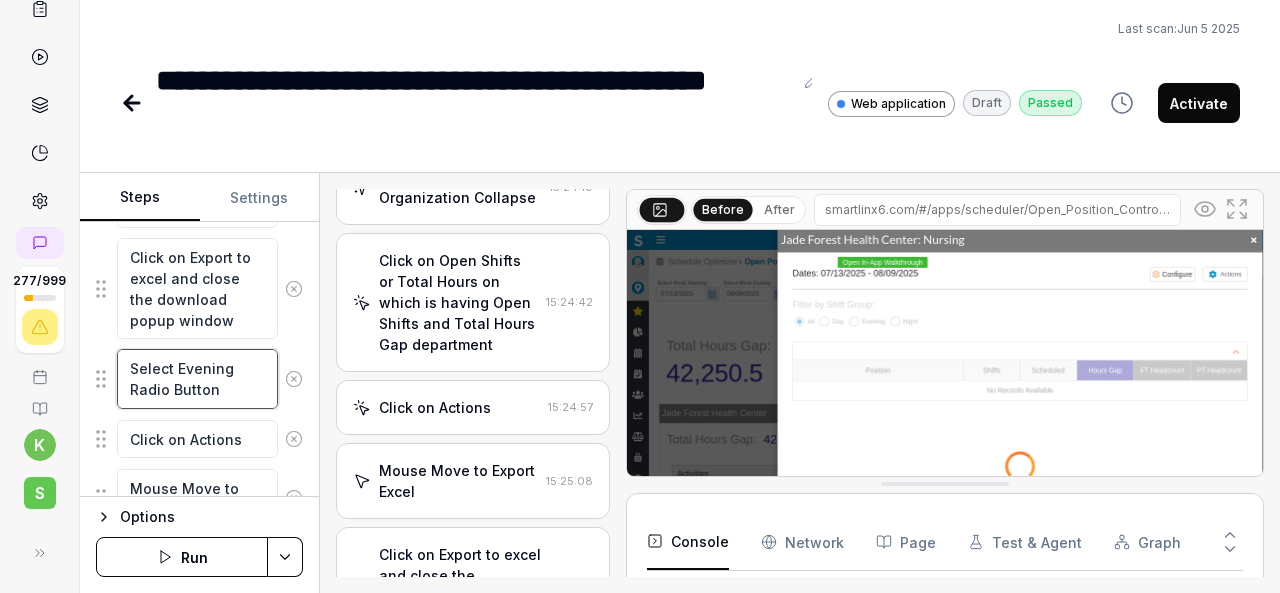 click on "Select Evening Radio Button" at bounding box center [197, 378] 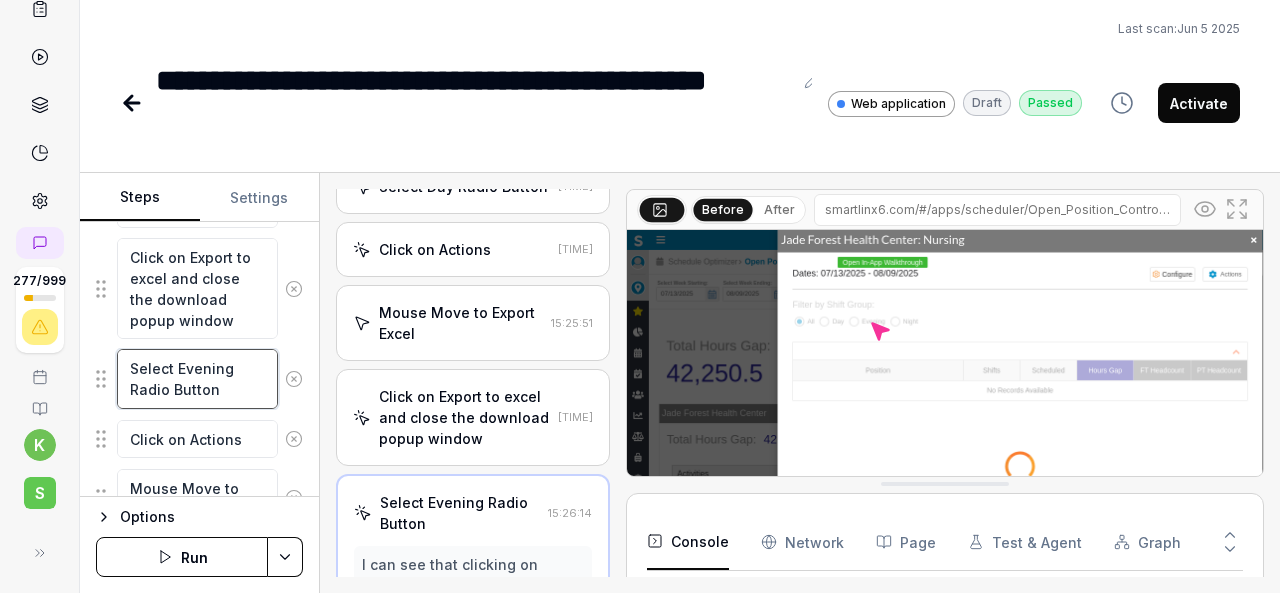 scroll, scrollTop: 2193, scrollLeft: 0, axis: vertical 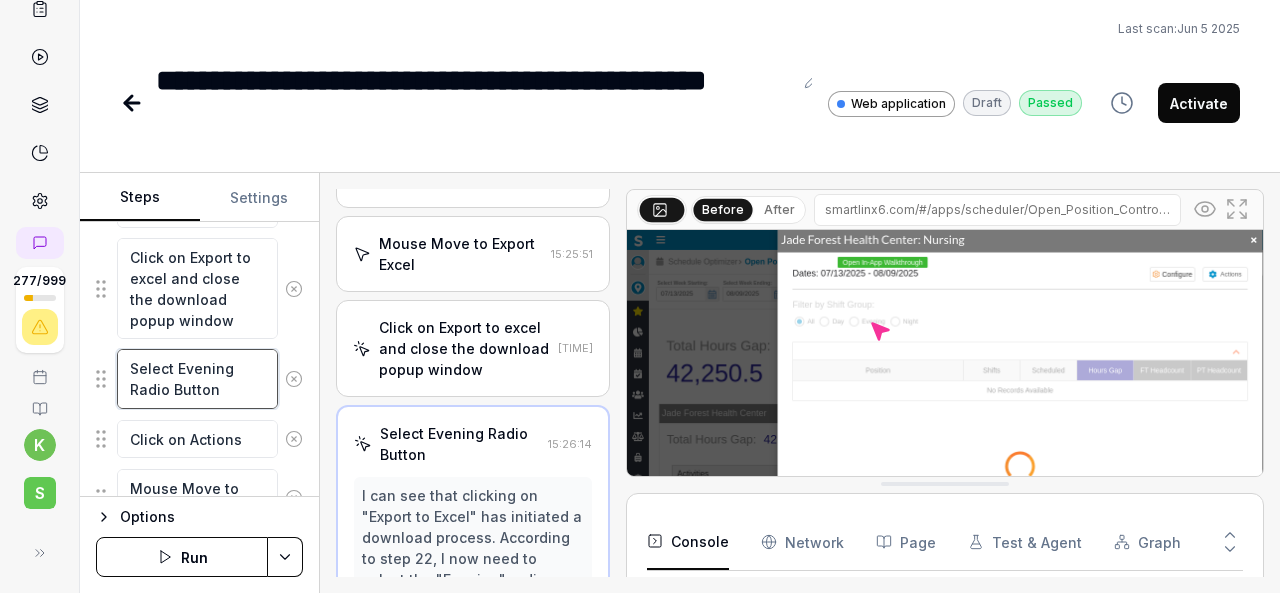 drag, startPoint x: 226, startPoint y: 375, endPoint x: 129, endPoint y: 355, distance: 99.0404 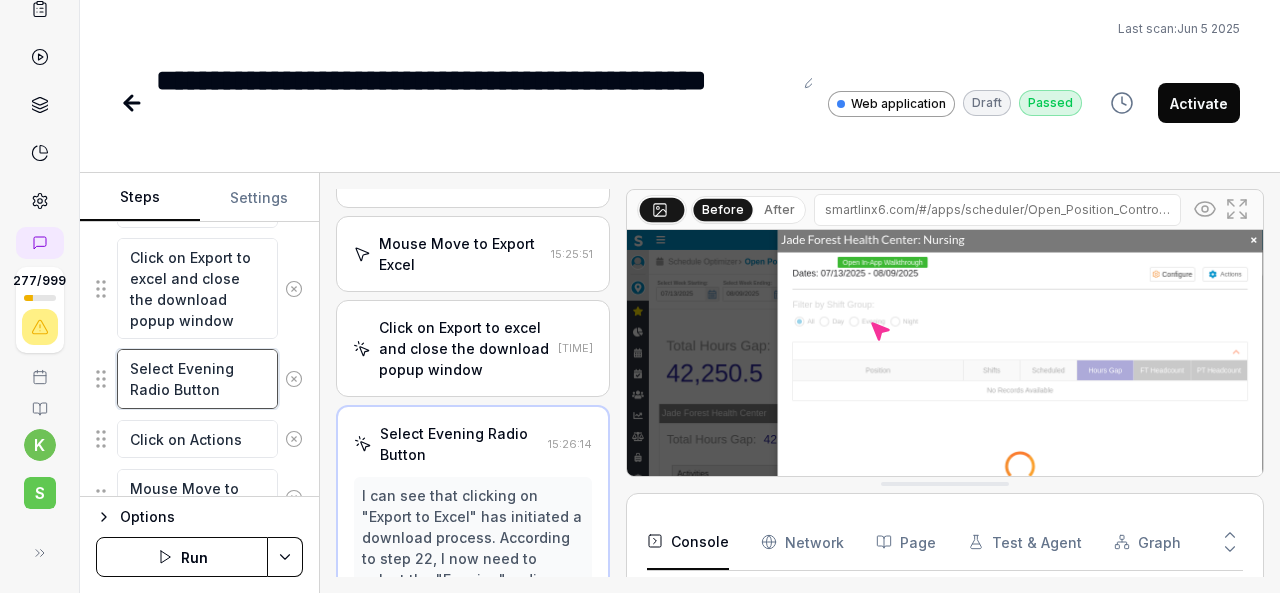 click on "Select Evening Radio Button" at bounding box center (197, 378) 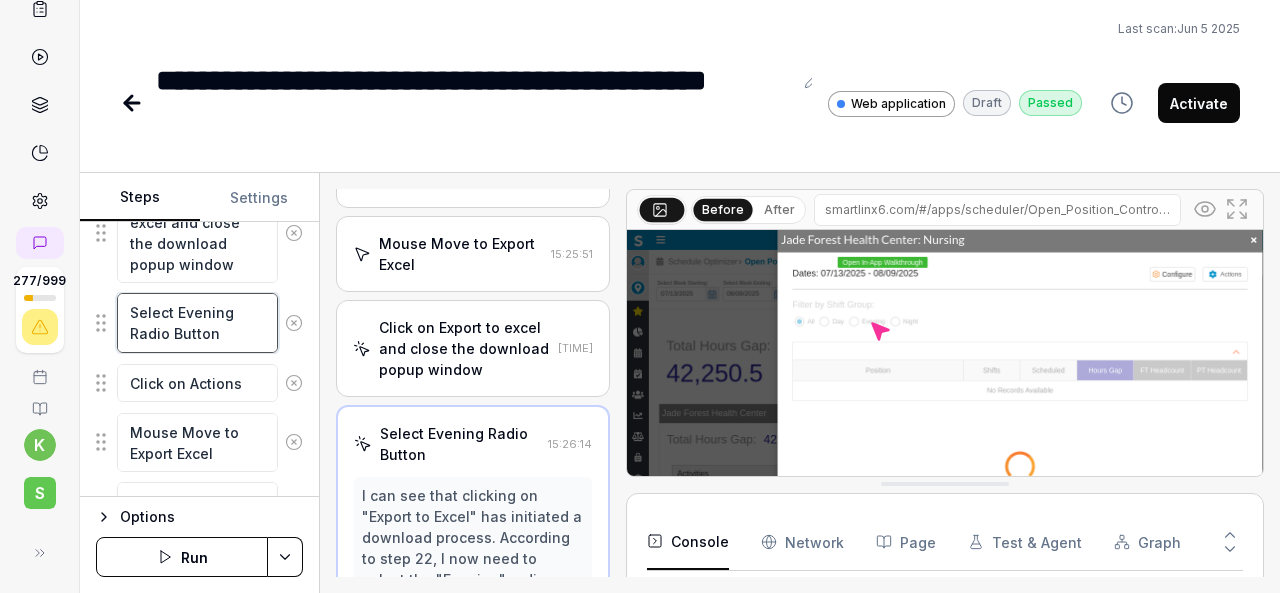 scroll, scrollTop: 2219, scrollLeft: 0, axis: vertical 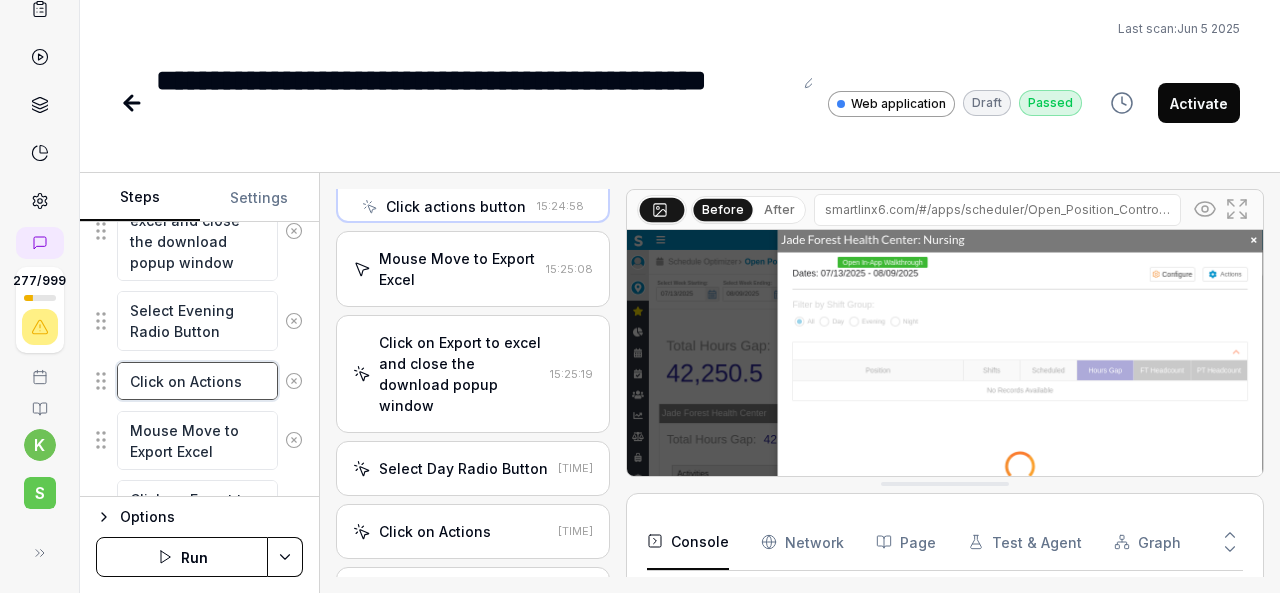 click on "Click on Actions" at bounding box center (197, 381) 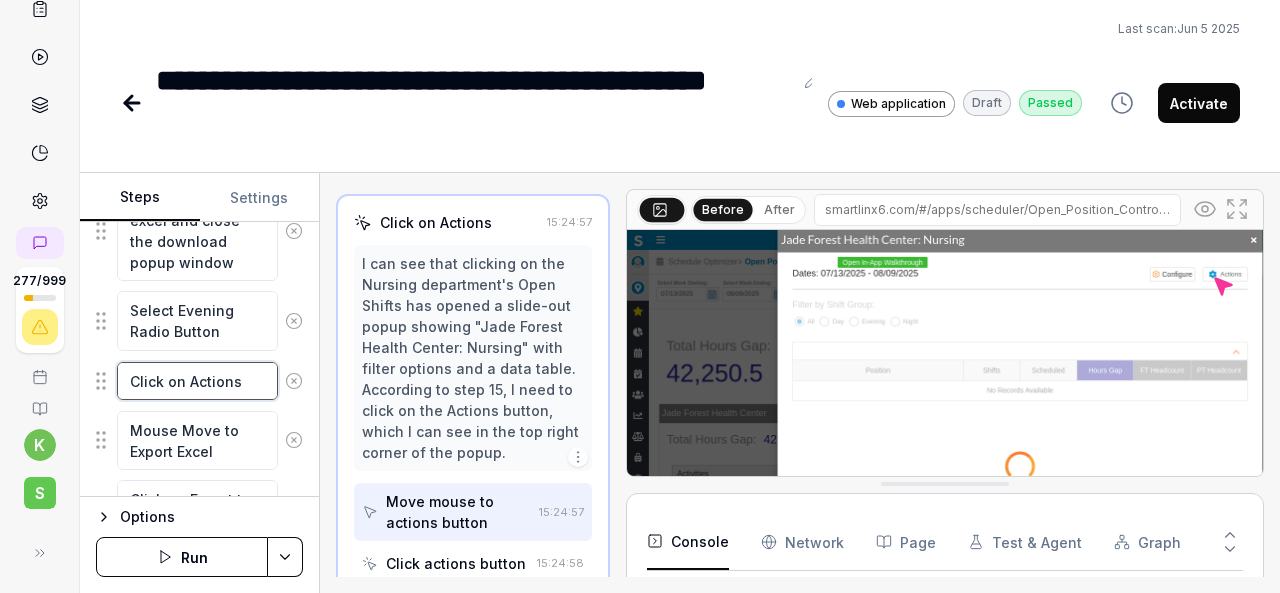 scroll, scrollTop: 1526, scrollLeft: 0, axis: vertical 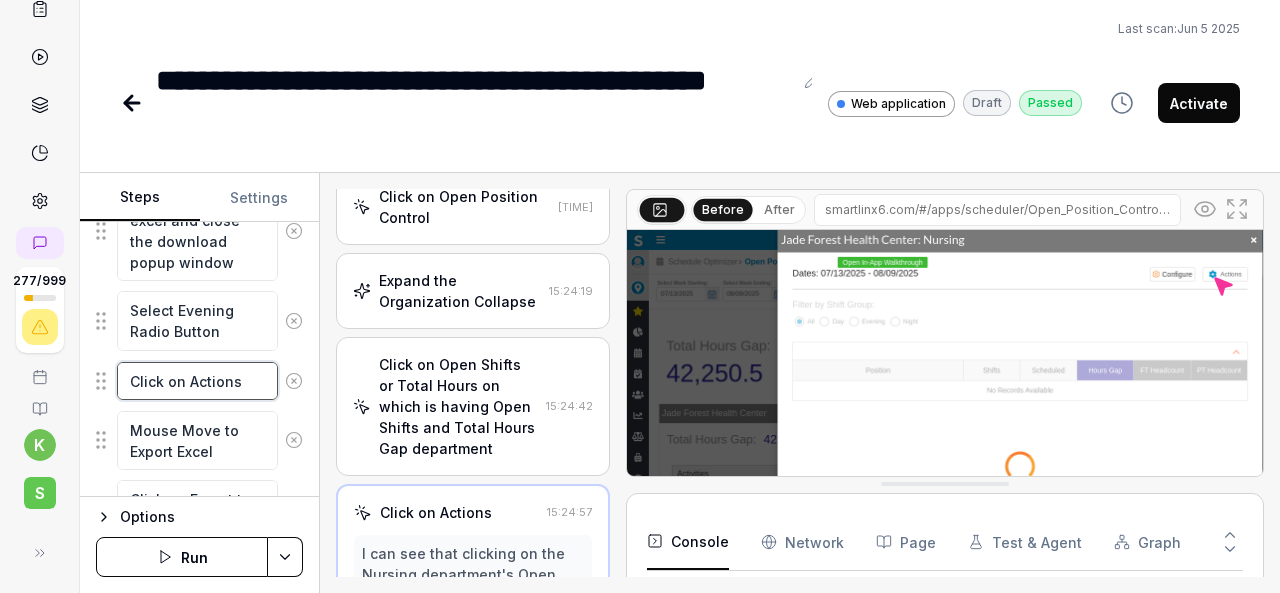 drag, startPoint x: 243, startPoint y: 369, endPoint x: 133, endPoint y: 371, distance: 110.01818 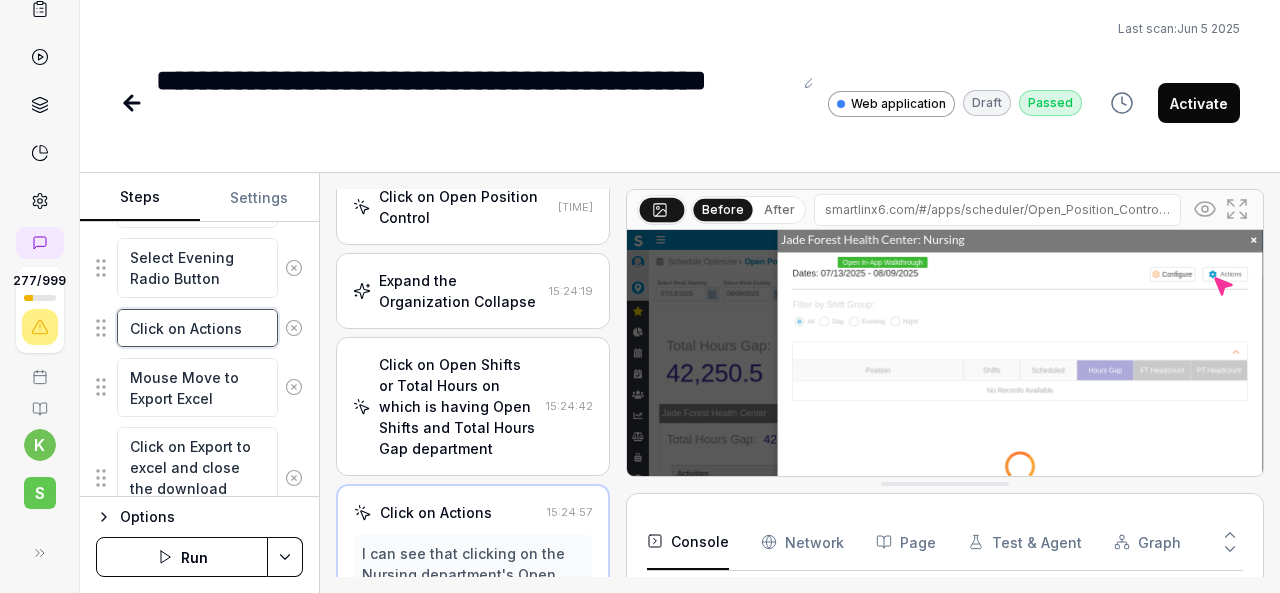 scroll, scrollTop: 2287, scrollLeft: 0, axis: vertical 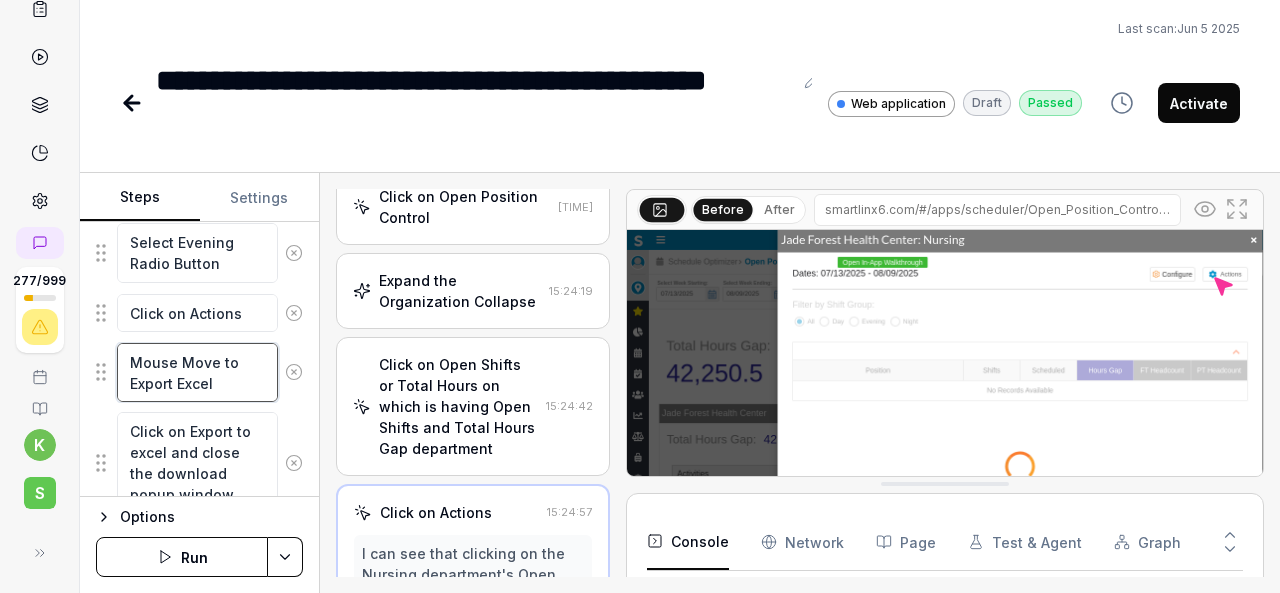 click on "Mouse Move to Export Excel" at bounding box center [197, 372] 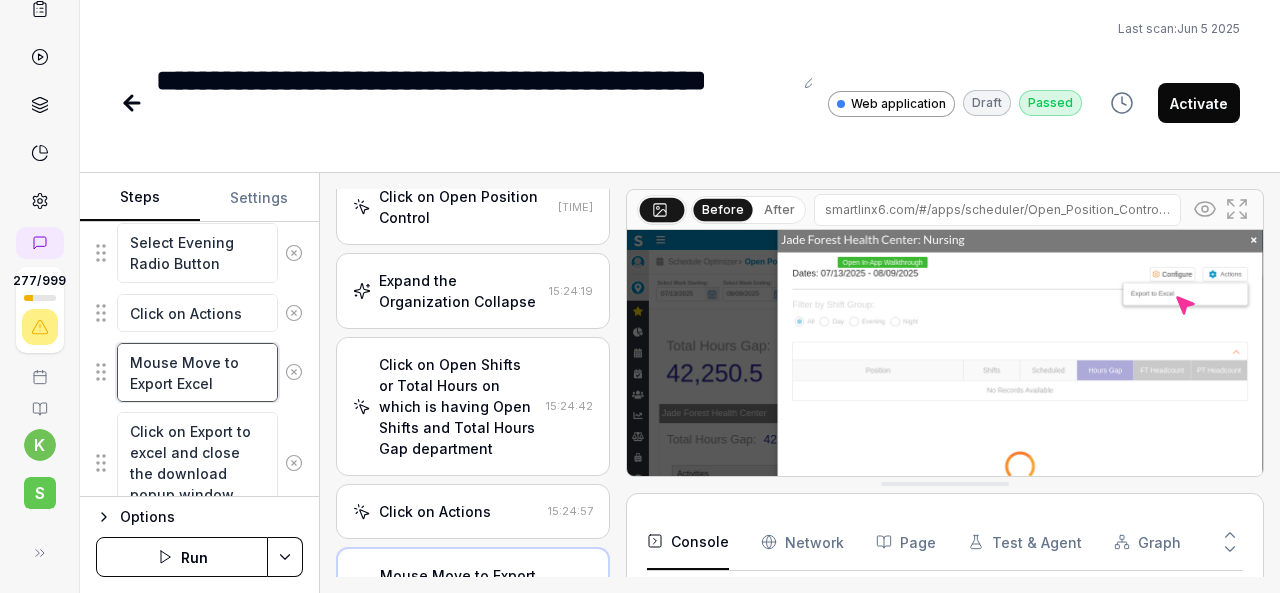 scroll, scrollTop: 1463, scrollLeft: 0, axis: vertical 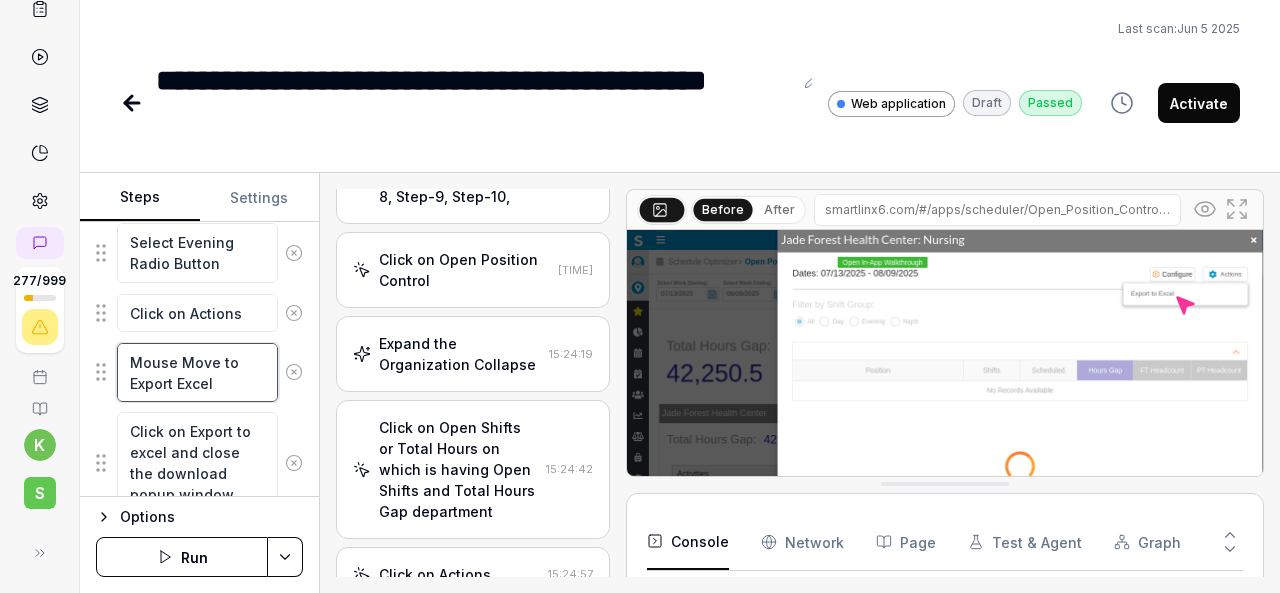 drag, startPoint x: 221, startPoint y: 370, endPoint x: 116, endPoint y: 351, distance: 106.7052 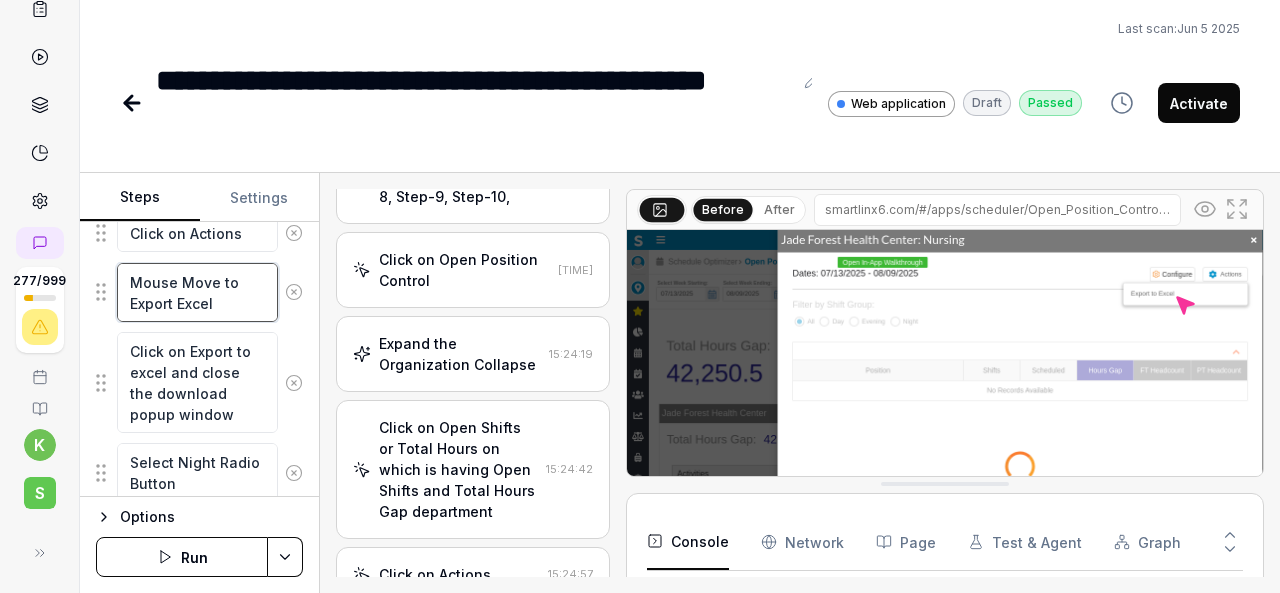 scroll, scrollTop: 2419, scrollLeft: 0, axis: vertical 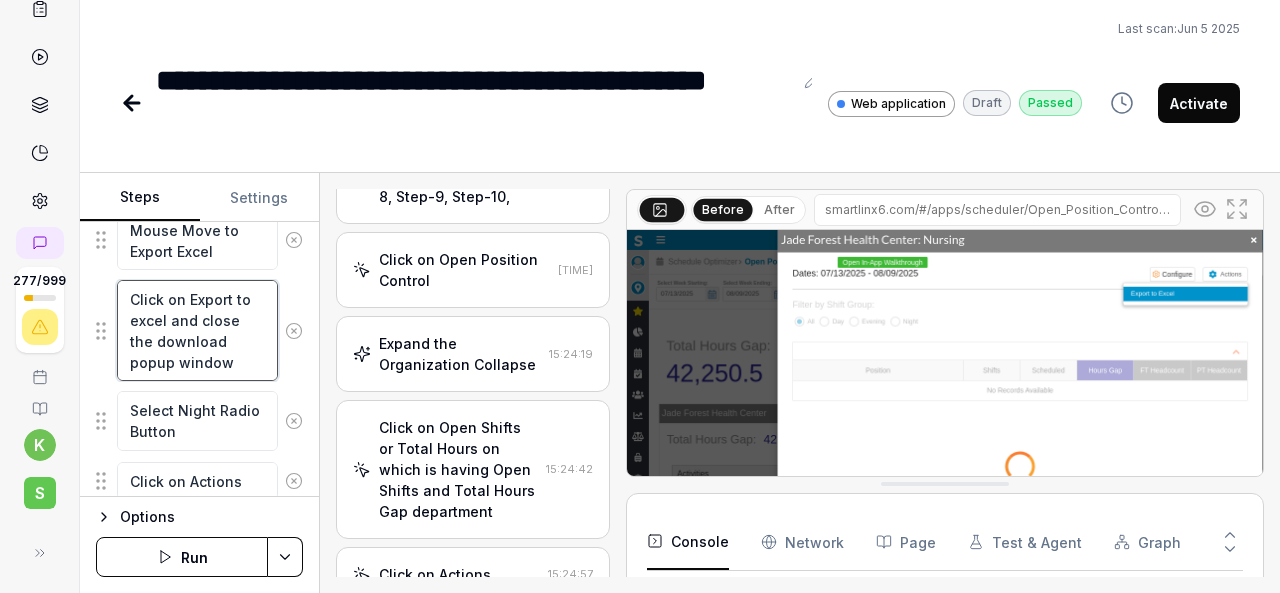 click on "Click on Export to excel and close the download popup window" at bounding box center [197, 330] 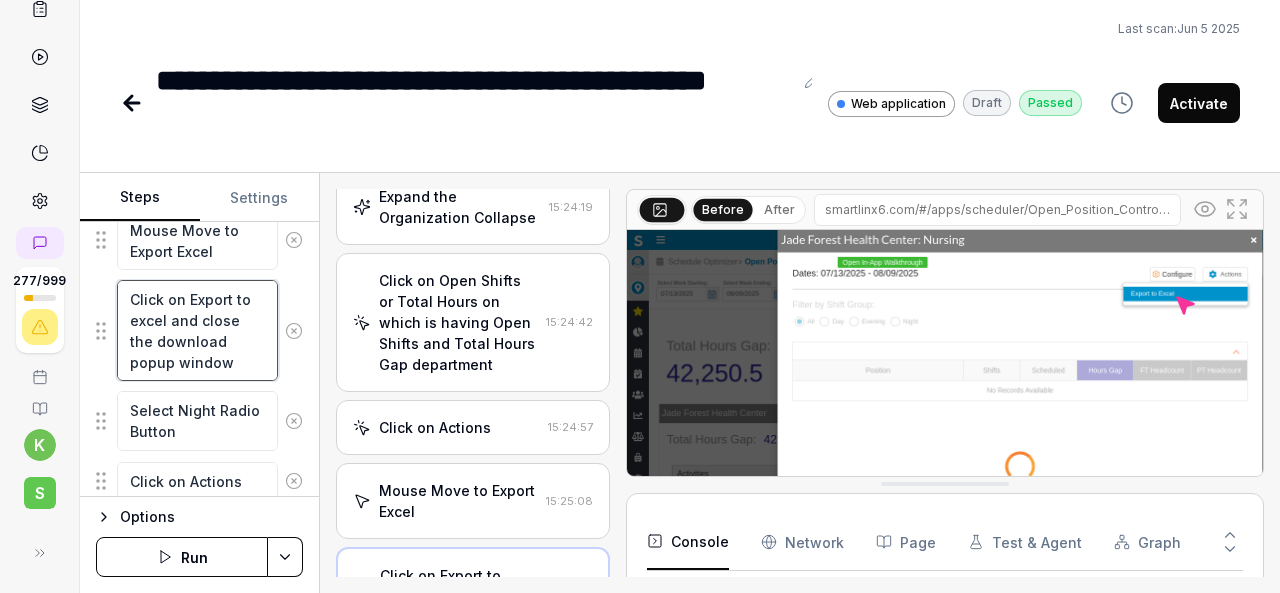scroll, scrollTop: 1630, scrollLeft: 0, axis: vertical 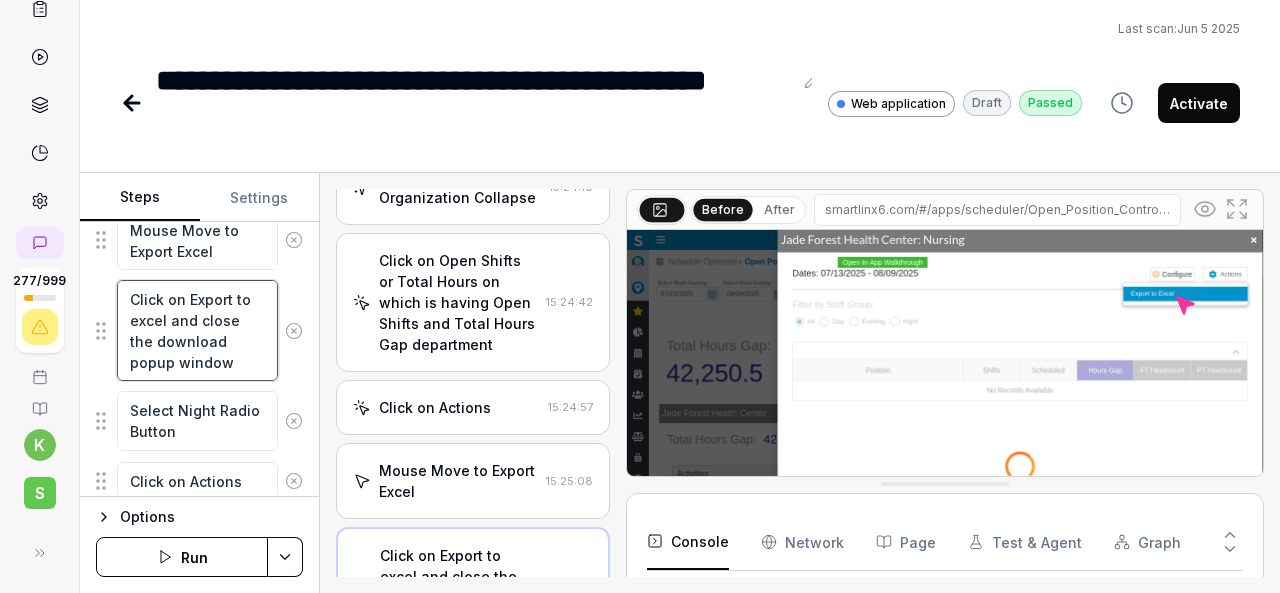 drag, startPoint x: 240, startPoint y: 341, endPoint x: 124, endPoint y: 287, distance: 127.95312 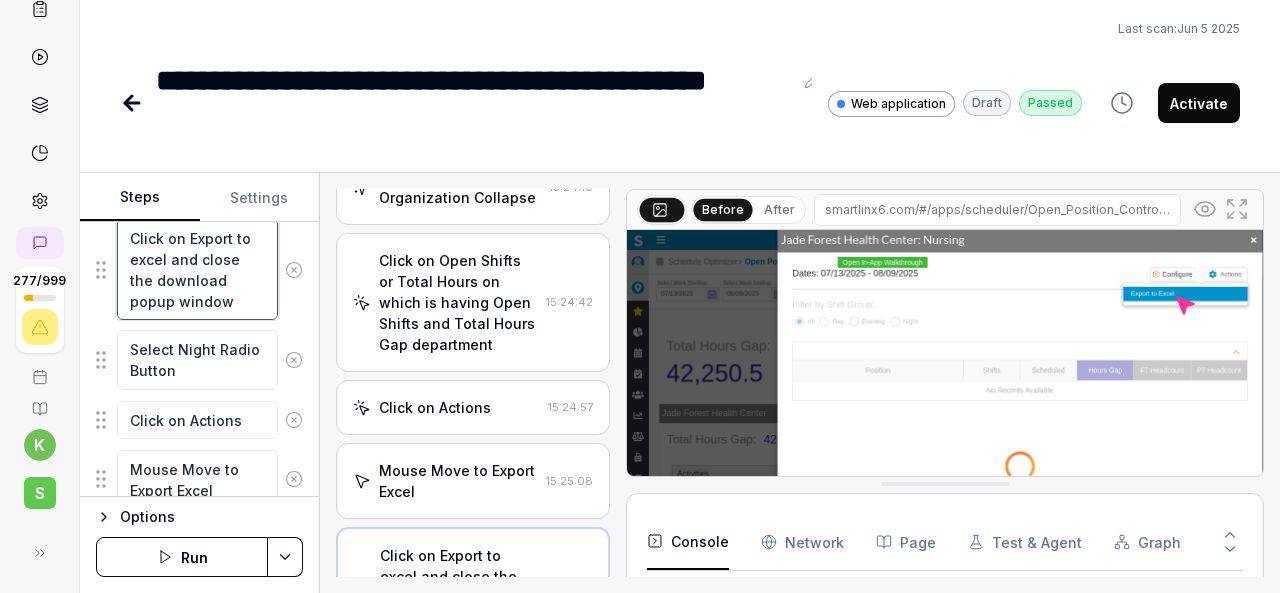 scroll, scrollTop: 2481, scrollLeft: 0, axis: vertical 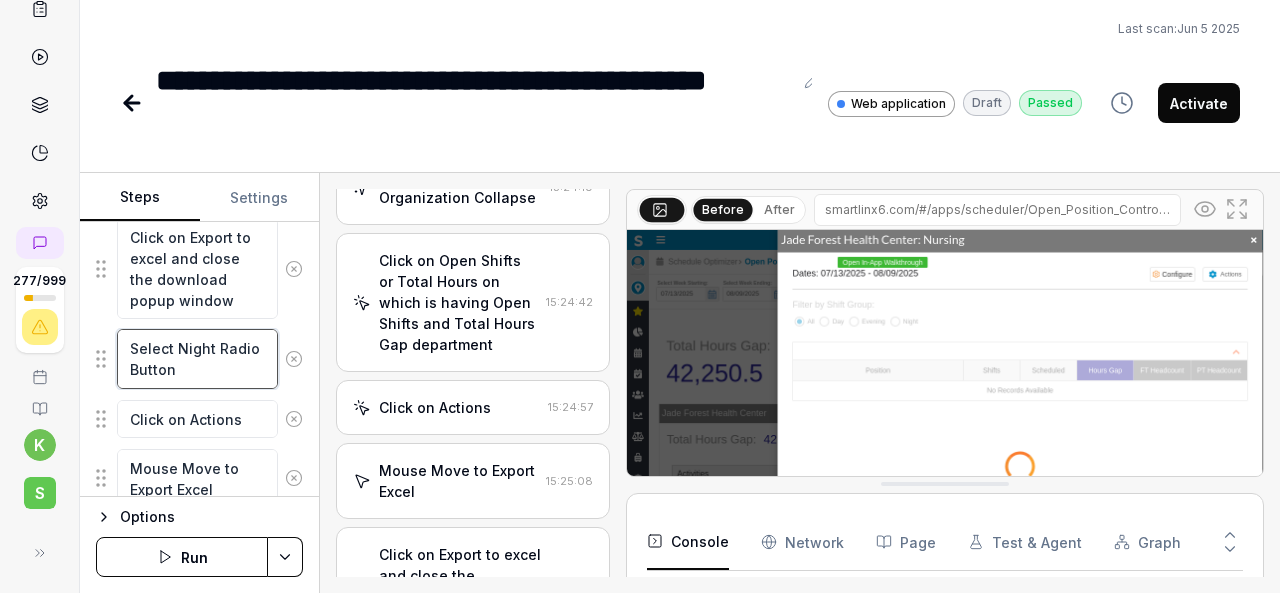 click on "Select Night Radio Button" at bounding box center [197, 358] 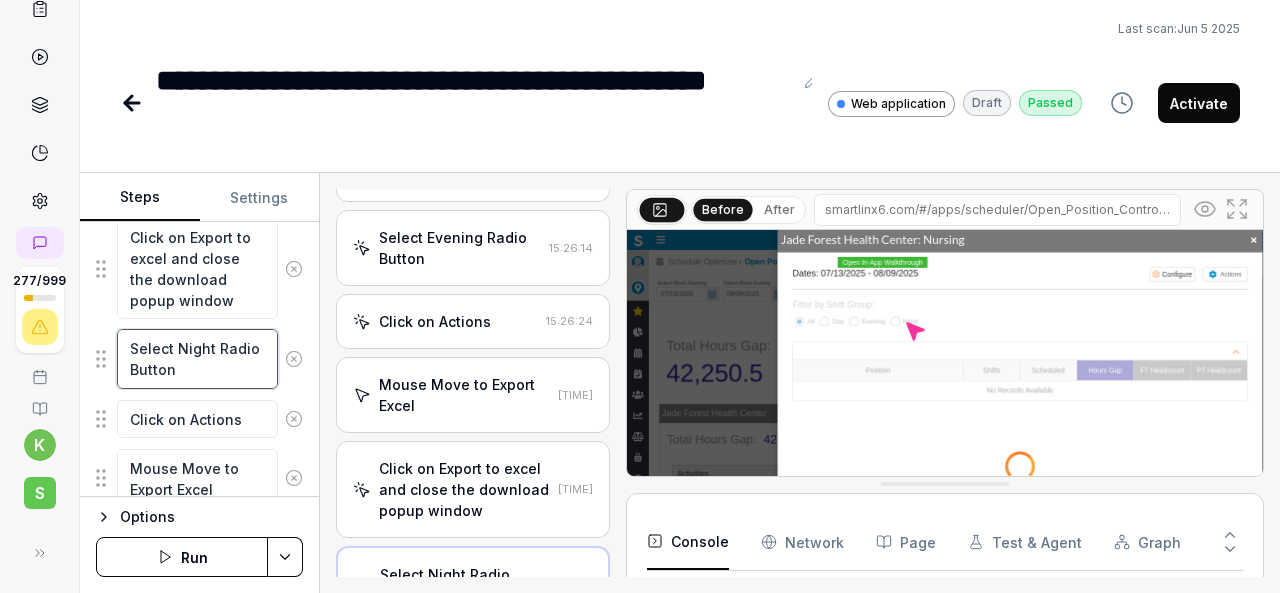 scroll, scrollTop: 2506, scrollLeft: 0, axis: vertical 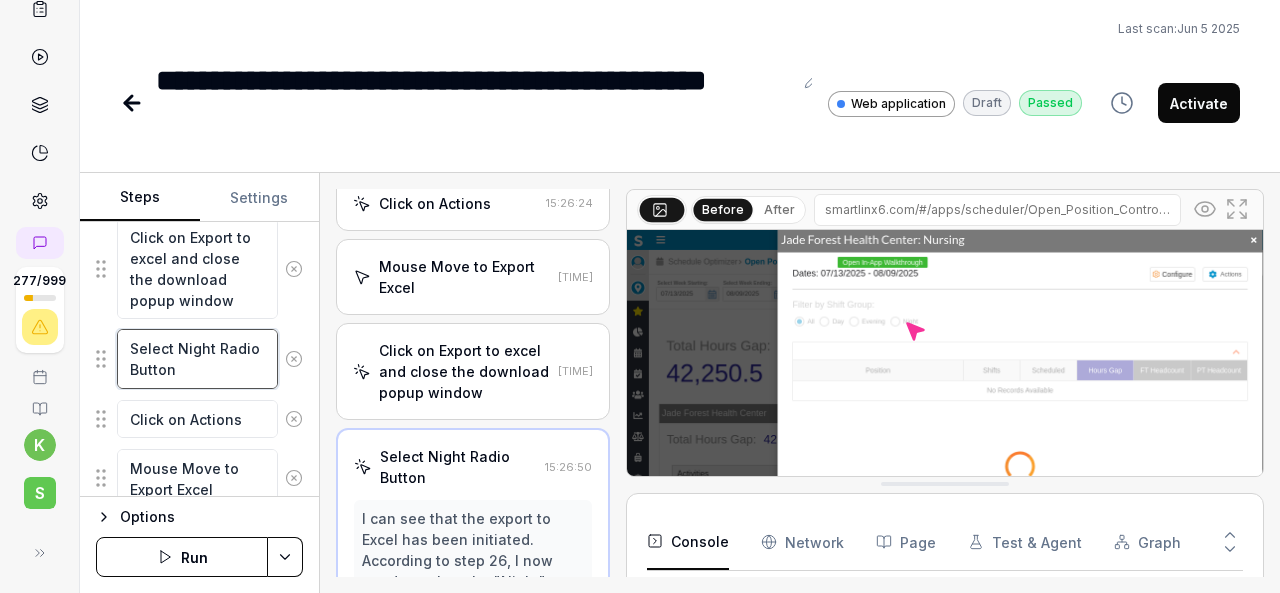 drag, startPoint x: 236, startPoint y: 355, endPoint x: 127, endPoint y: 324, distance: 113.32255 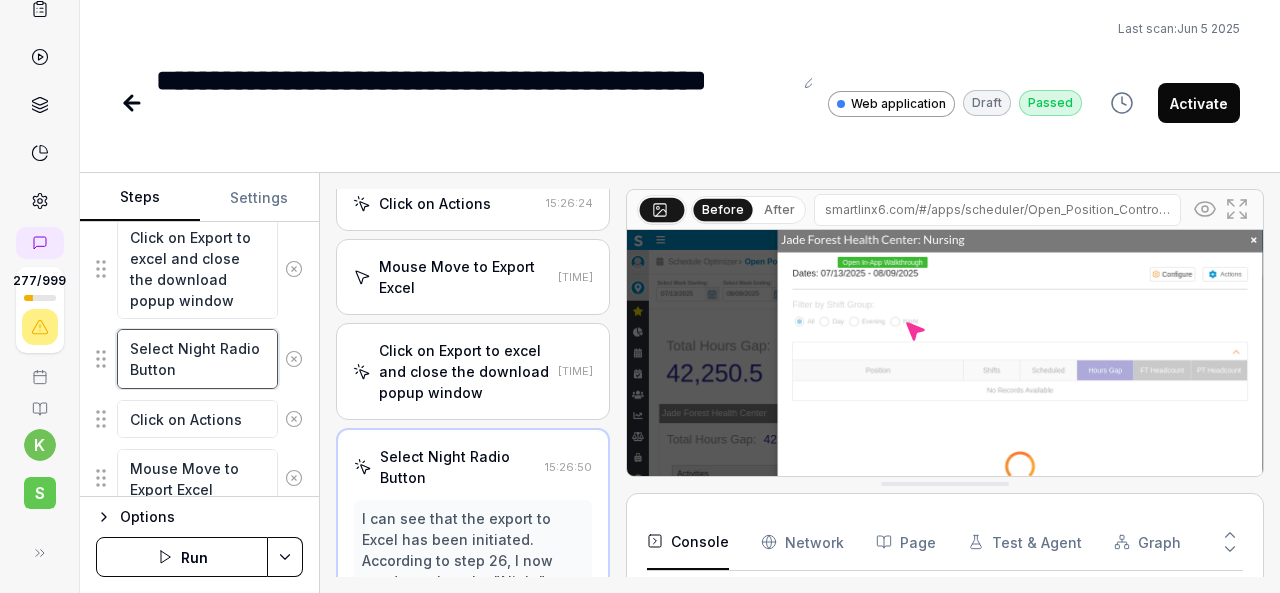click on "Select Night Radio Button" at bounding box center (197, 358) 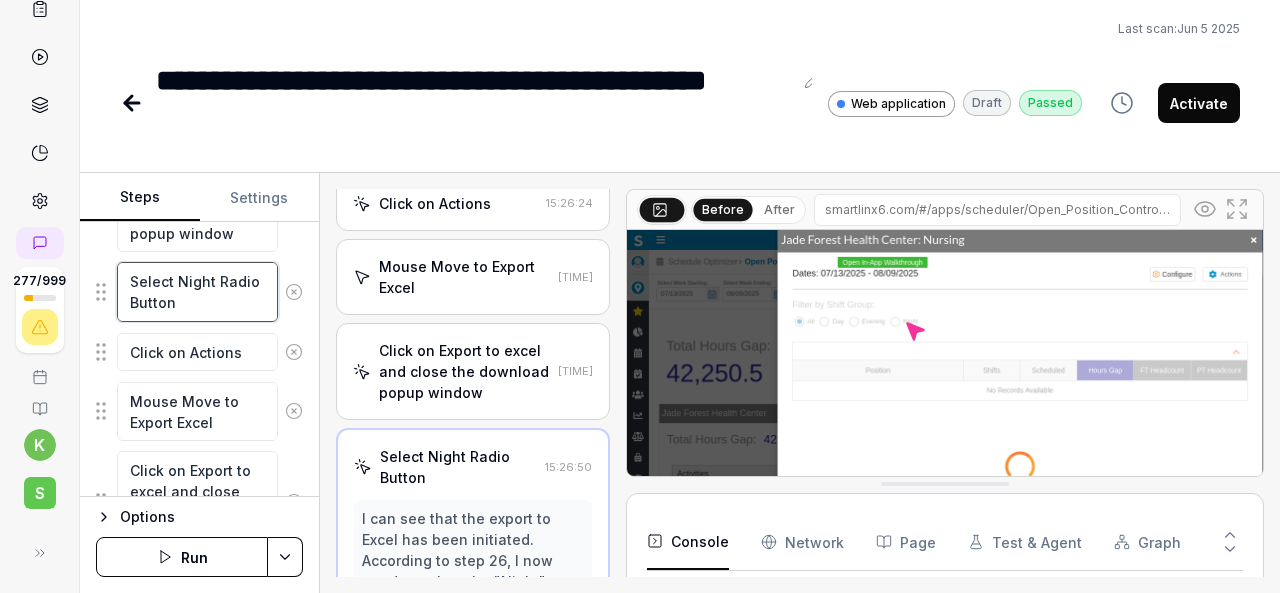 scroll, scrollTop: 2552, scrollLeft: 0, axis: vertical 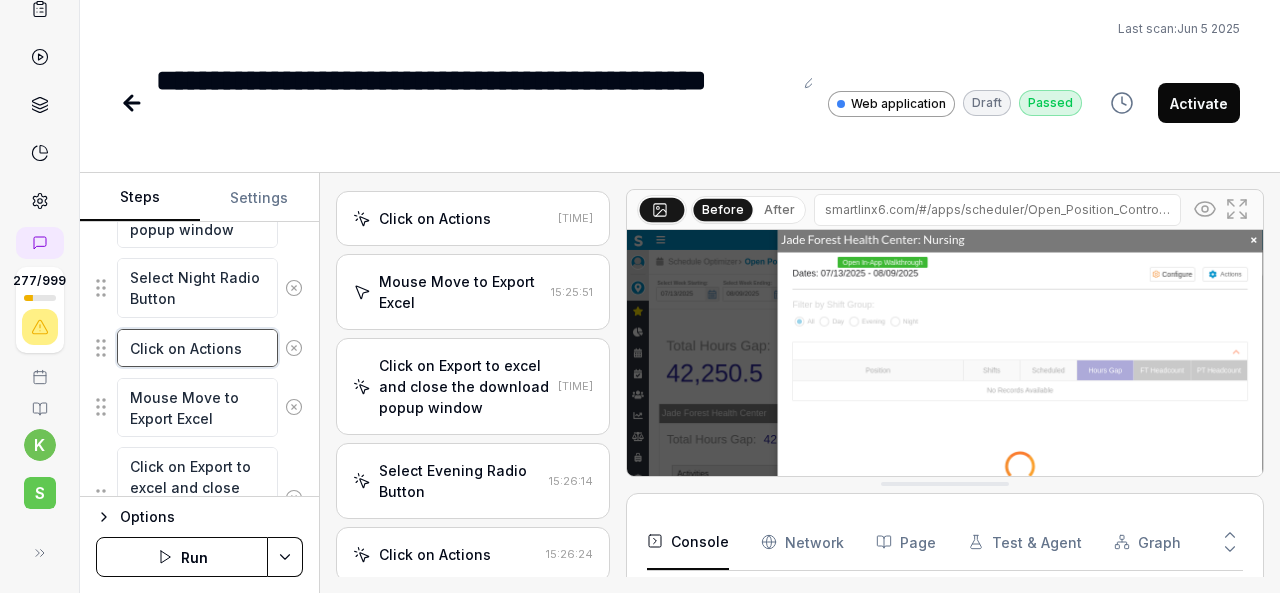 click on "Click on Actions" at bounding box center [197, 348] 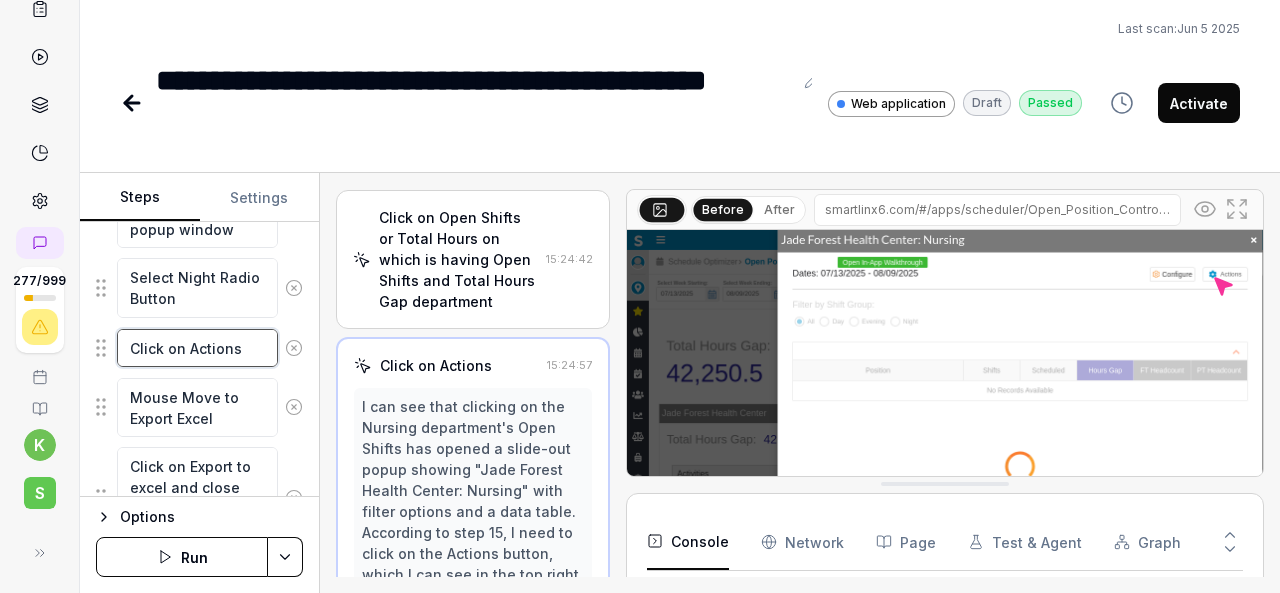 scroll, scrollTop: 1526, scrollLeft: 0, axis: vertical 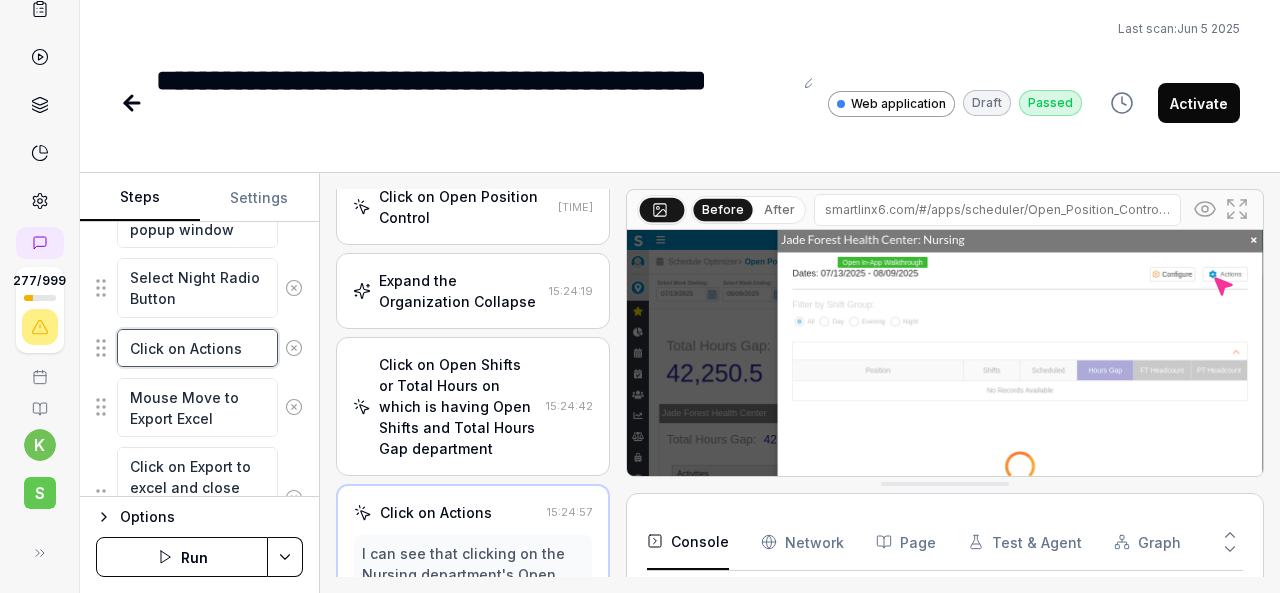 drag, startPoint x: 257, startPoint y: 334, endPoint x: 128, endPoint y: 345, distance: 129.46814 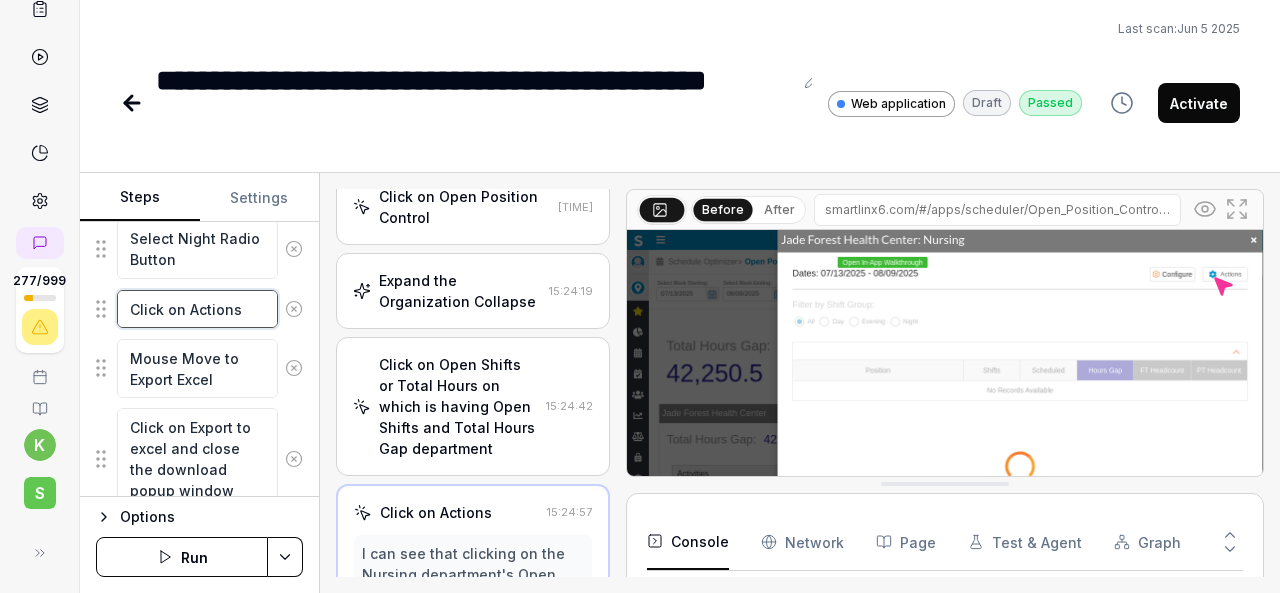 scroll, scrollTop: 2596, scrollLeft: 0, axis: vertical 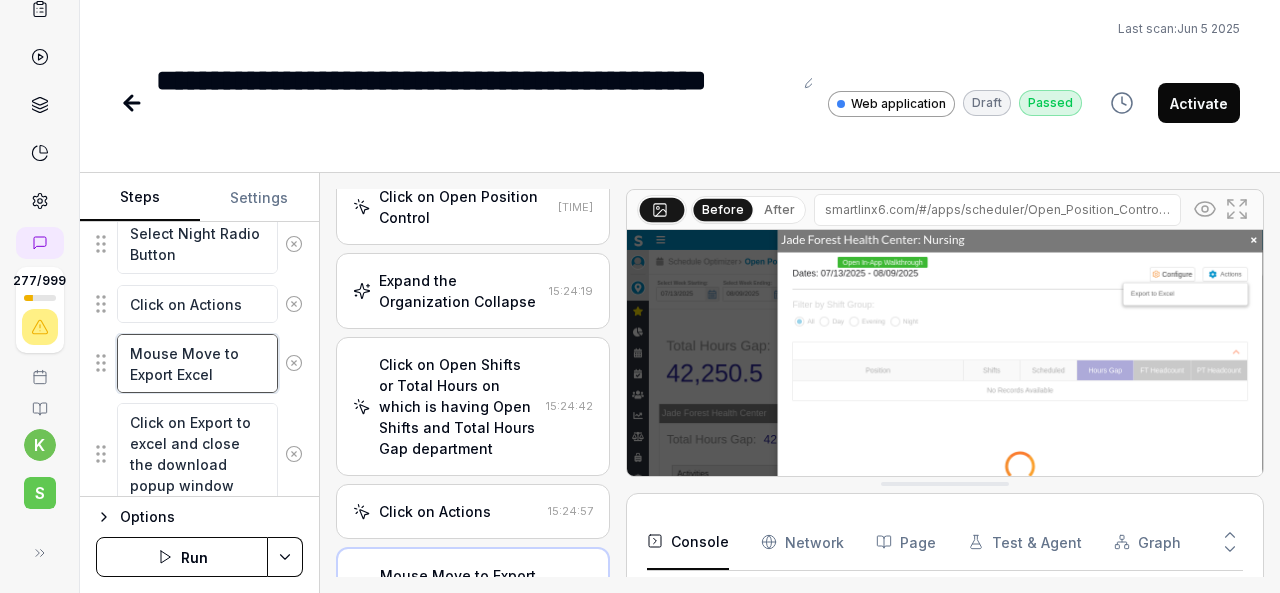 click on "Mouse Move to Export Excel" at bounding box center [197, 363] 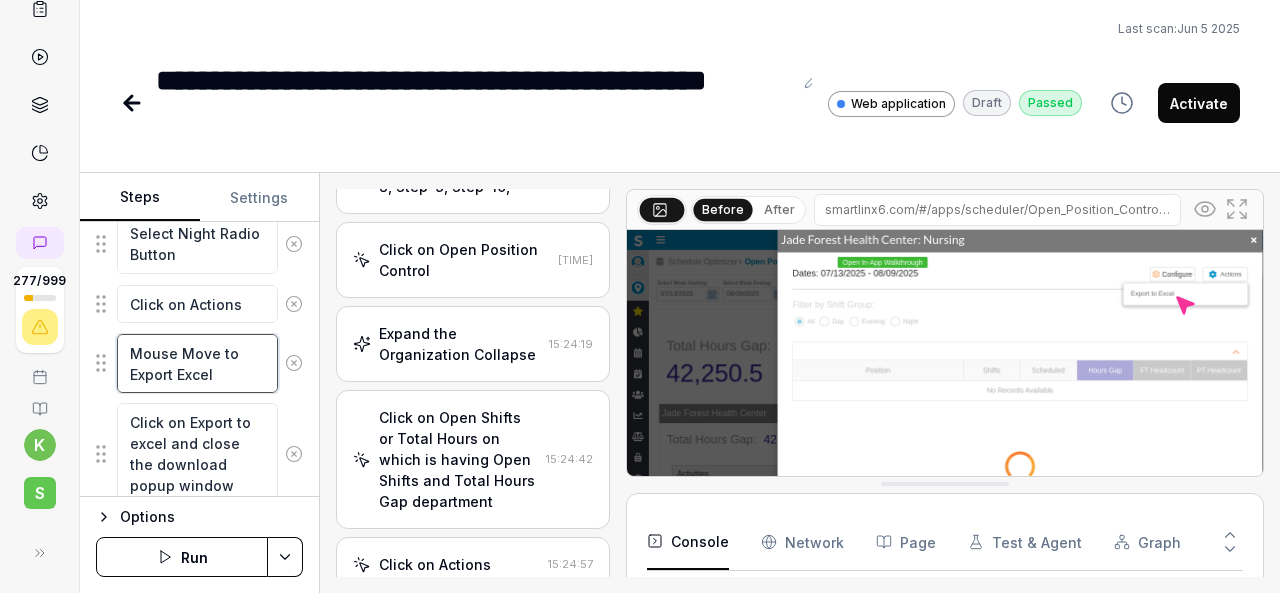 scroll, scrollTop: 1463, scrollLeft: 0, axis: vertical 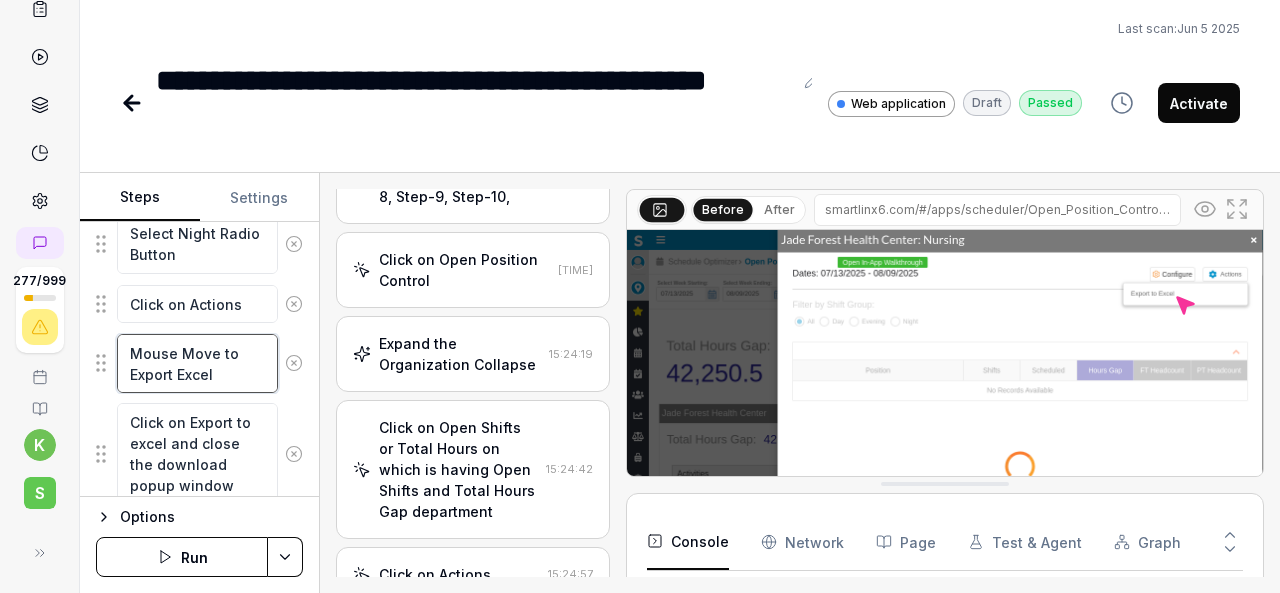 drag, startPoint x: 218, startPoint y: 357, endPoint x: 122, endPoint y: 339, distance: 97.67292 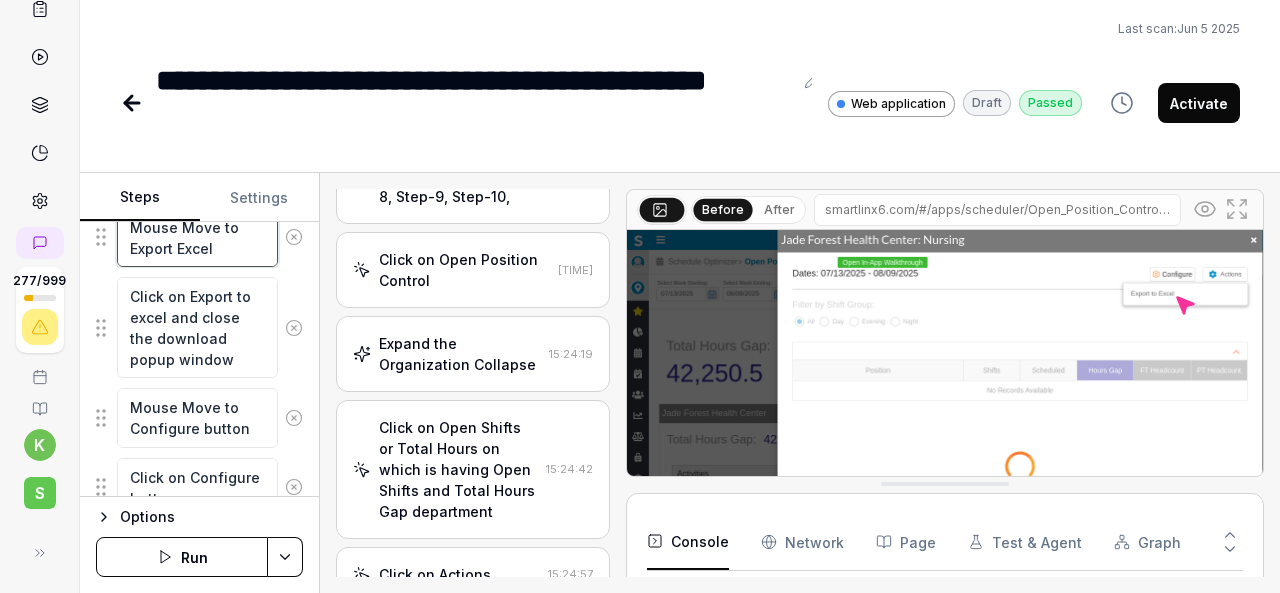 scroll, scrollTop: 2723, scrollLeft: 0, axis: vertical 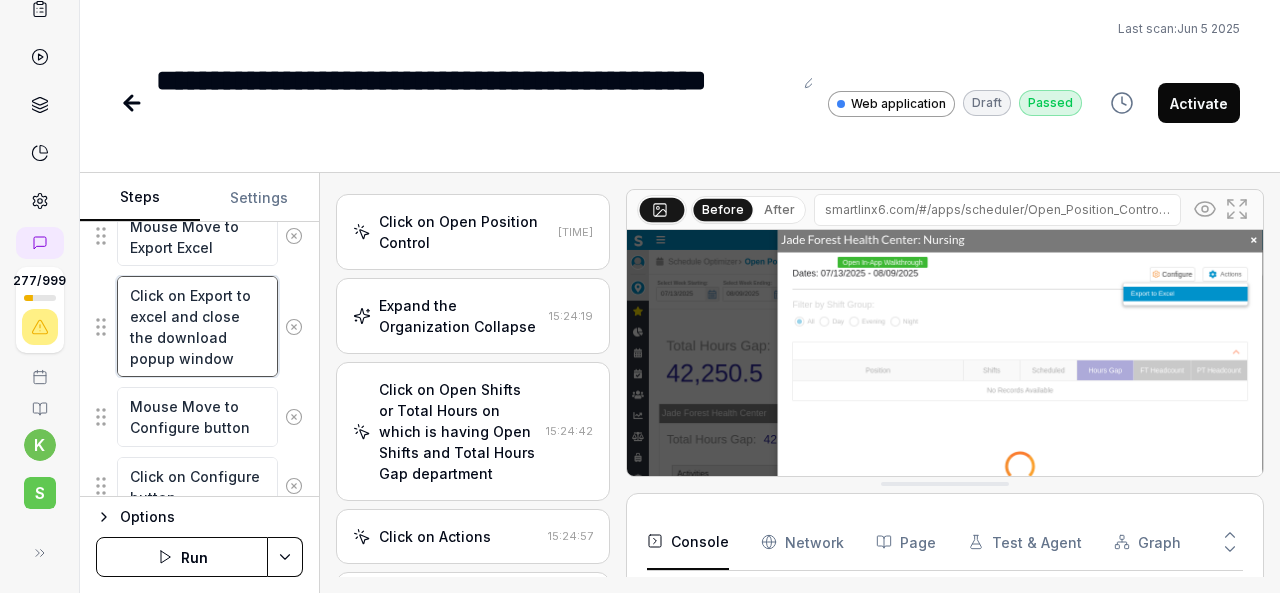 click on "Click on Export to excel and close the download popup window" at bounding box center (197, 326) 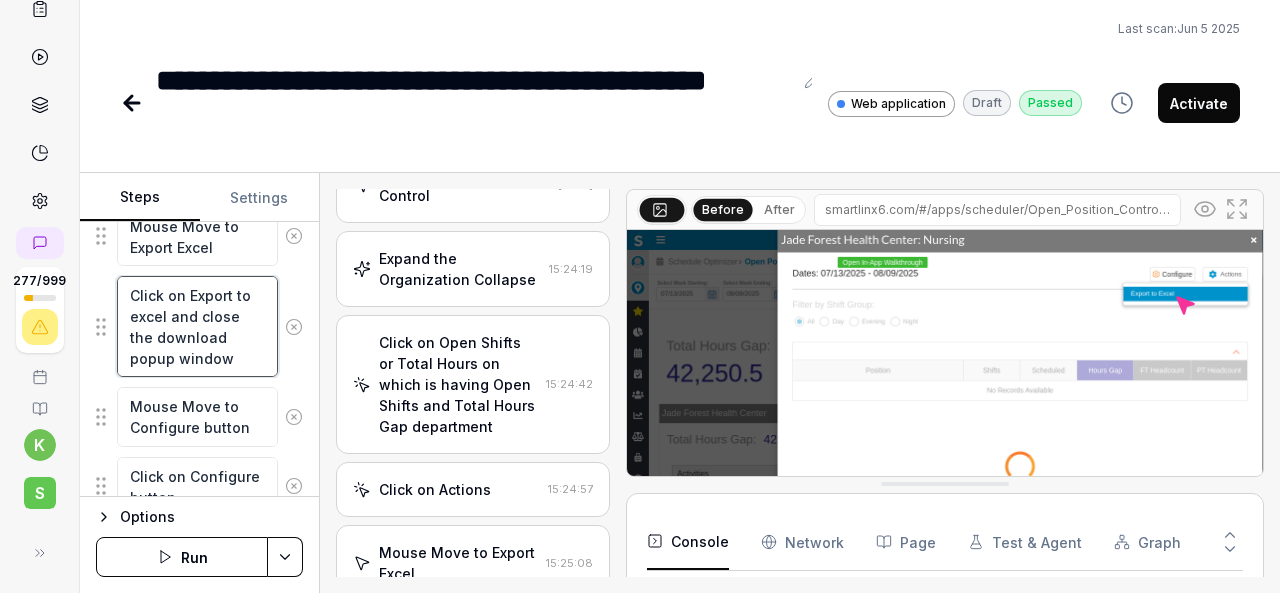 scroll, scrollTop: 1630, scrollLeft: 0, axis: vertical 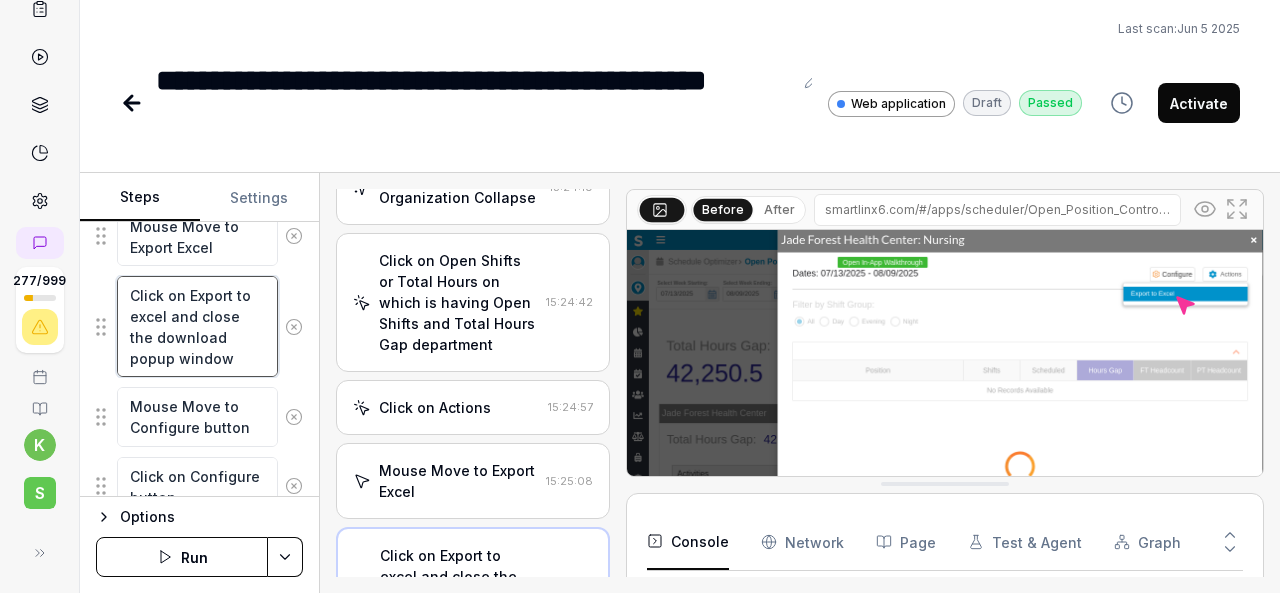 drag, startPoint x: 253, startPoint y: 339, endPoint x: 130, endPoint y: 273, distance: 139.58868 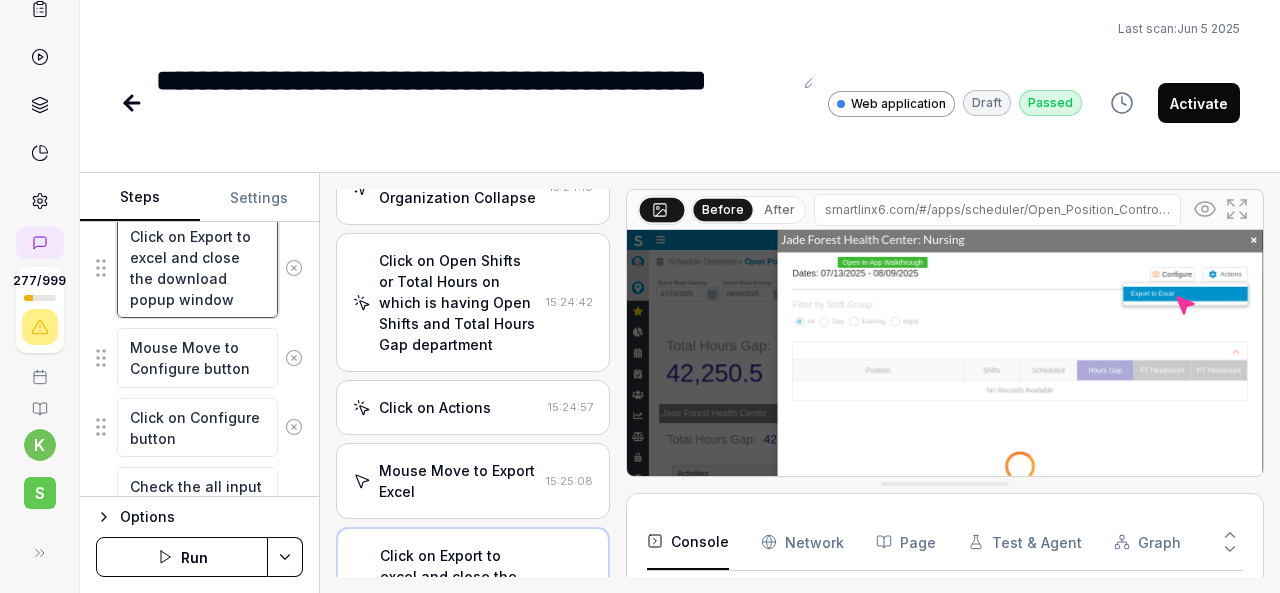 scroll, scrollTop: 2783, scrollLeft: 0, axis: vertical 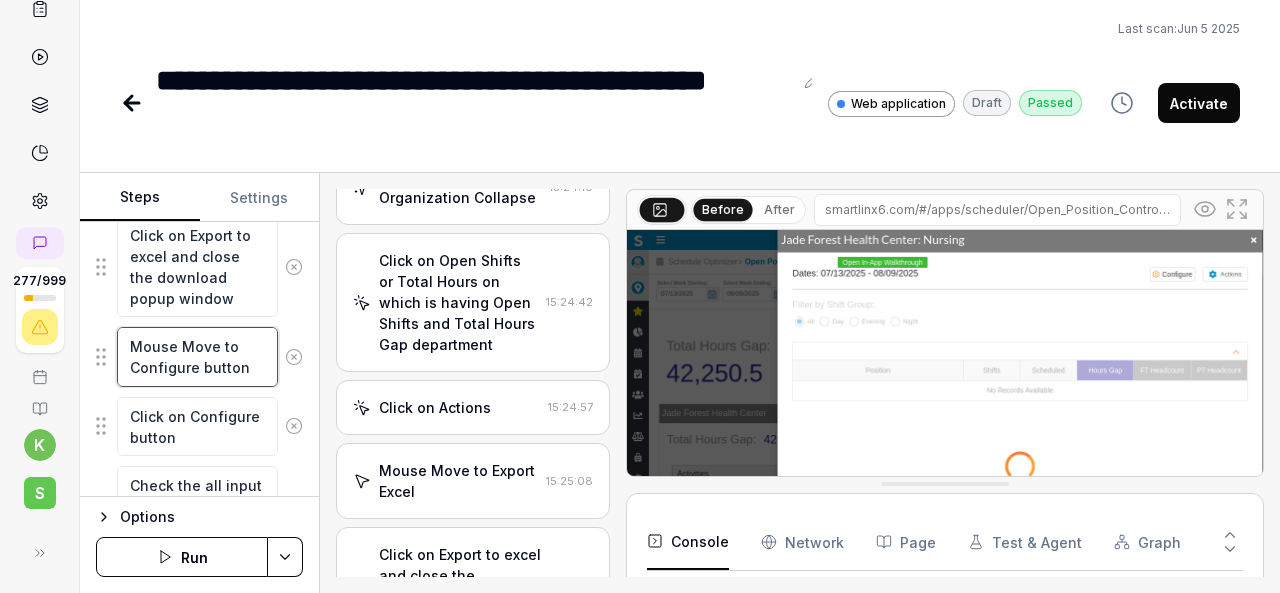 click on "Mouse Move to Configure button" at bounding box center [197, 356] 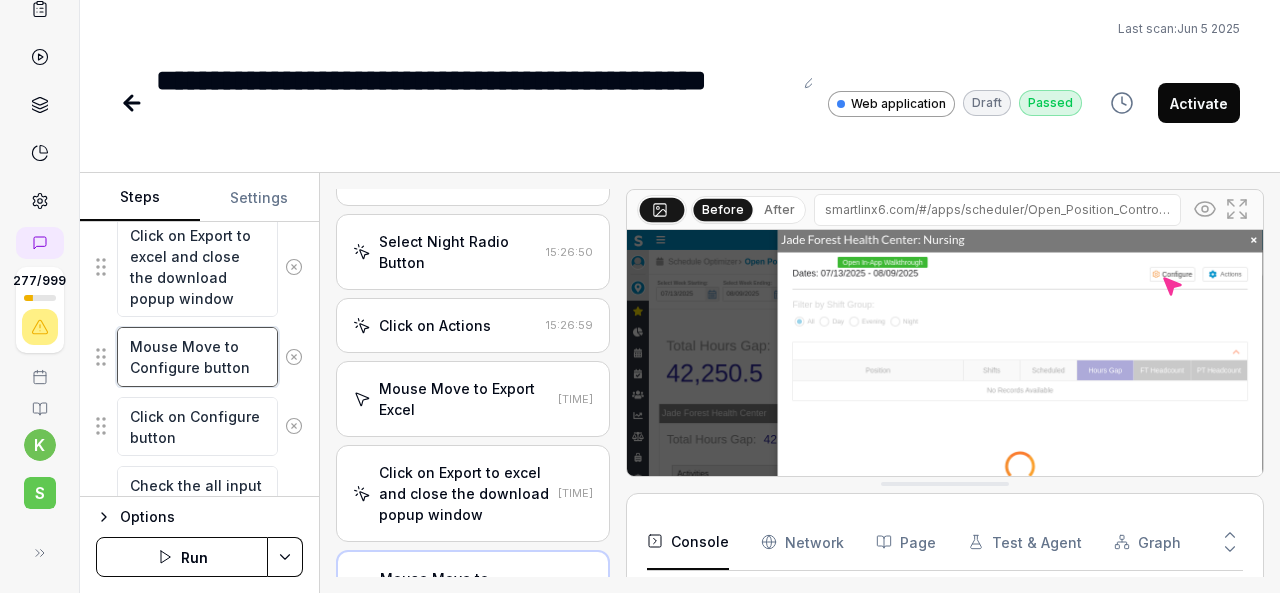 scroll, scrollTop: 2777, scrollLeft: 0, axis: vertical 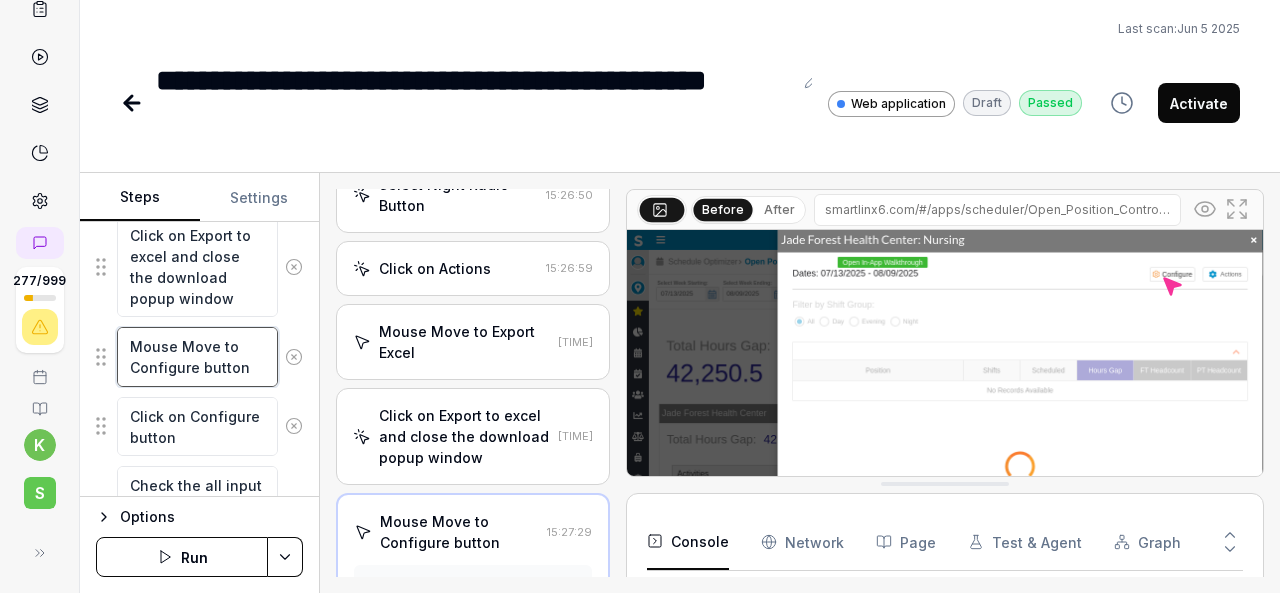 drag, startPoint x: 246, startPoint y: 345, endPoint x: 130, endPoint y: 329, distance: 117.09825 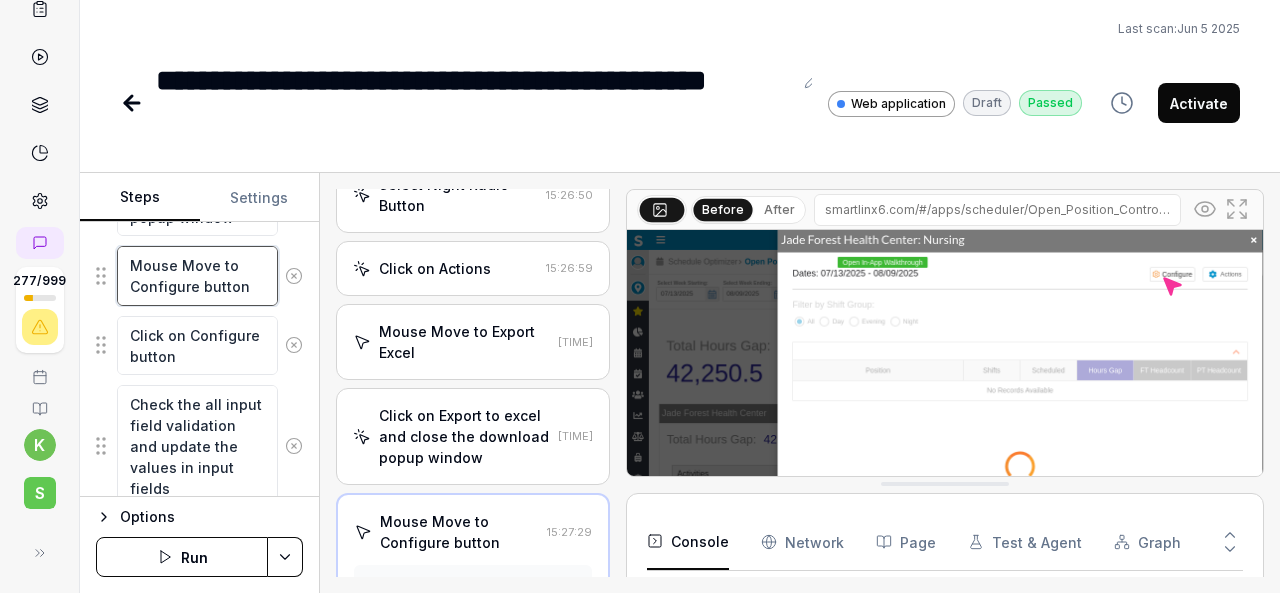 scroll, scrollTop: 2865, scrollLeft: 0, axis: vertical 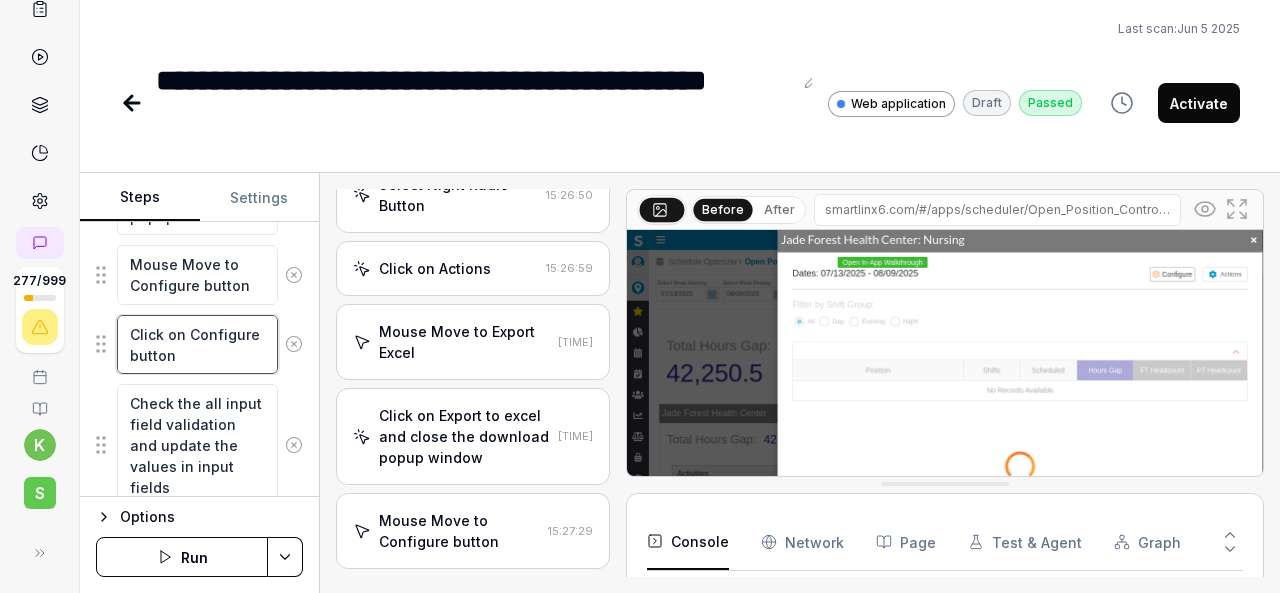 click on "Click on Configure button" at bounding box center [197, 344] 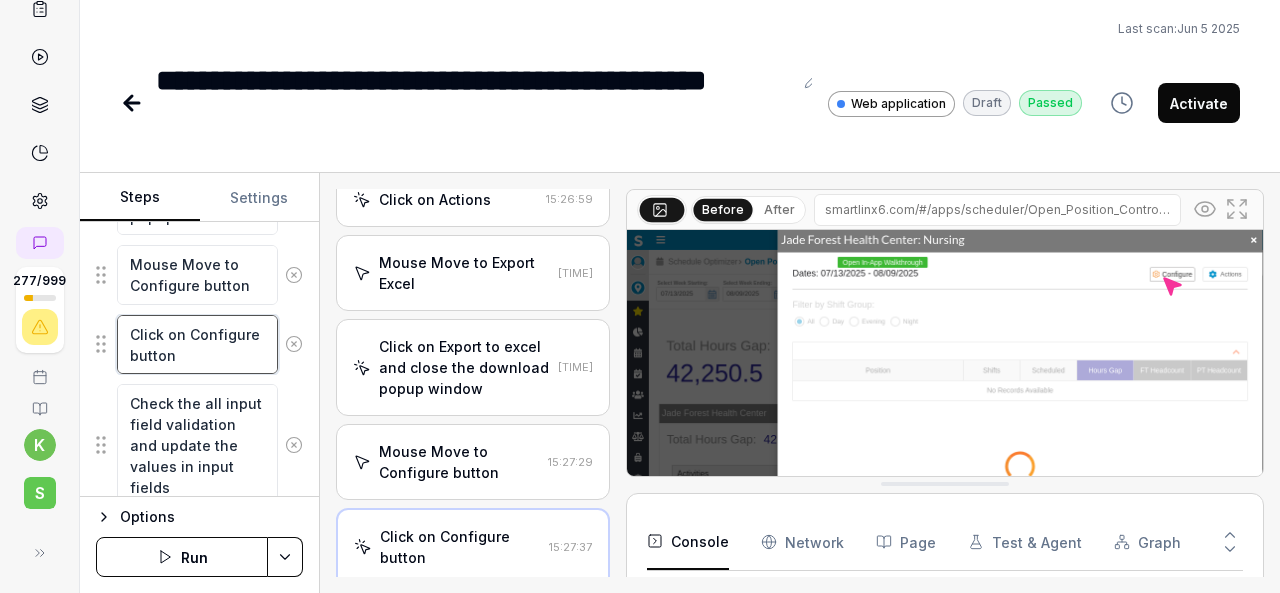 scroll, scrollTop: 2859, scrollLeft: 0, axis: vertical 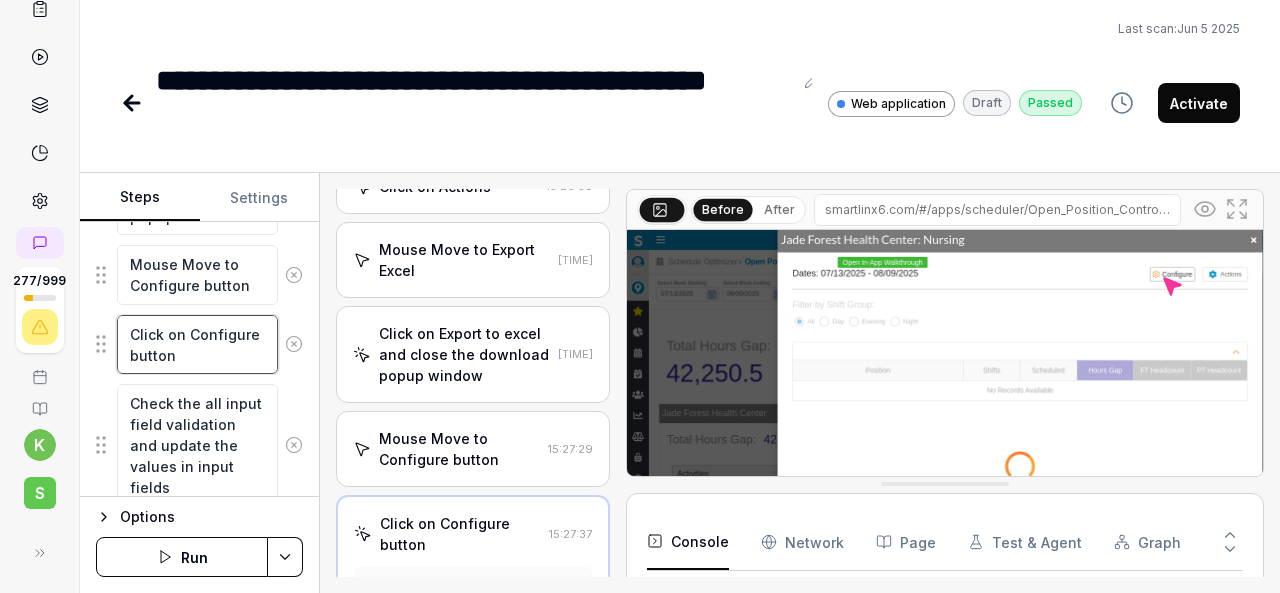 drag, startPoint x: 250, startPoint y: 332, endPoint x: 143, endPoint y: 311, distance: 109.041275 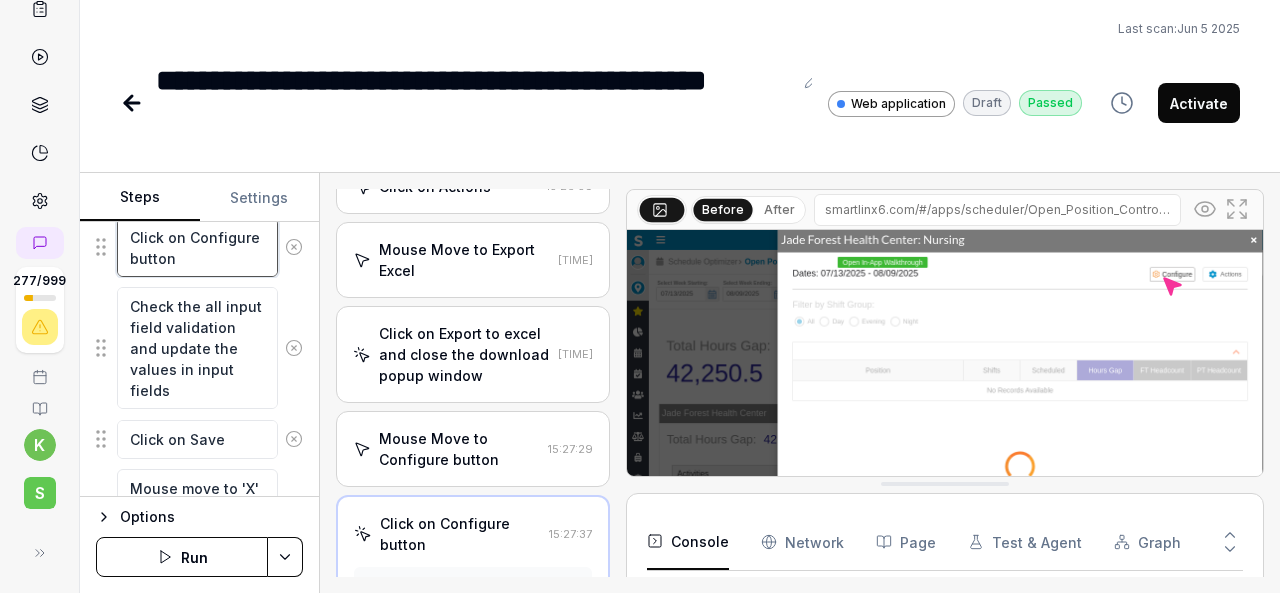 scroll, scrollTop: 2972, scrollLeft: 0, axis: vertical 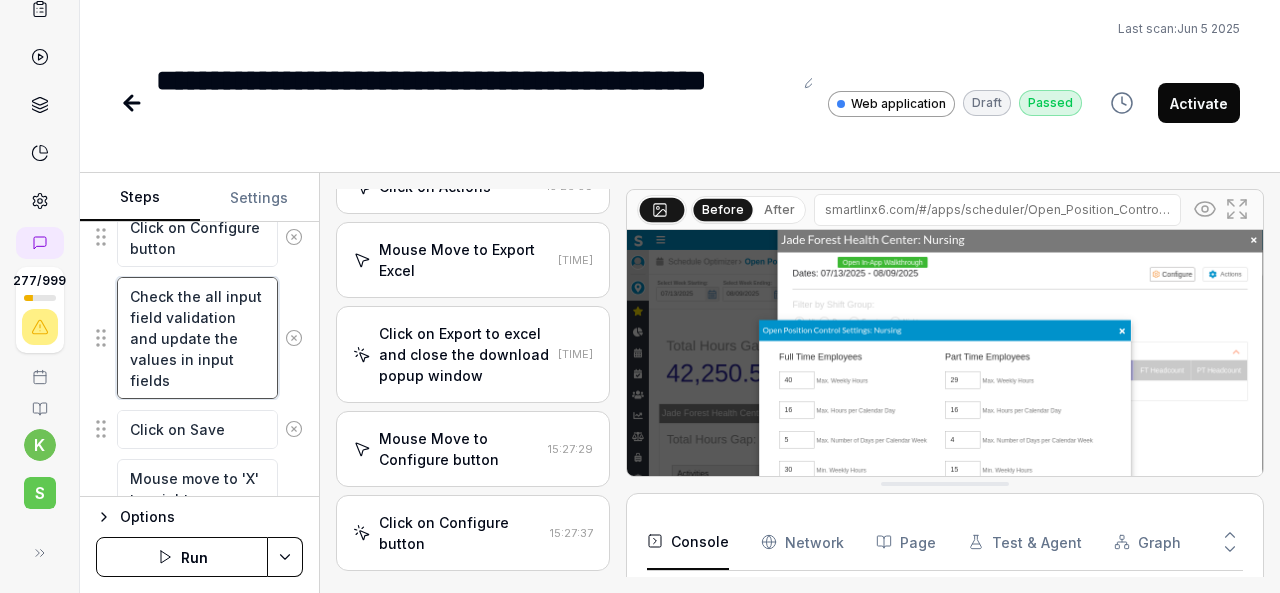 click on "Check the all input field validation and update the values in input fields" at bounding box center [197, 338] 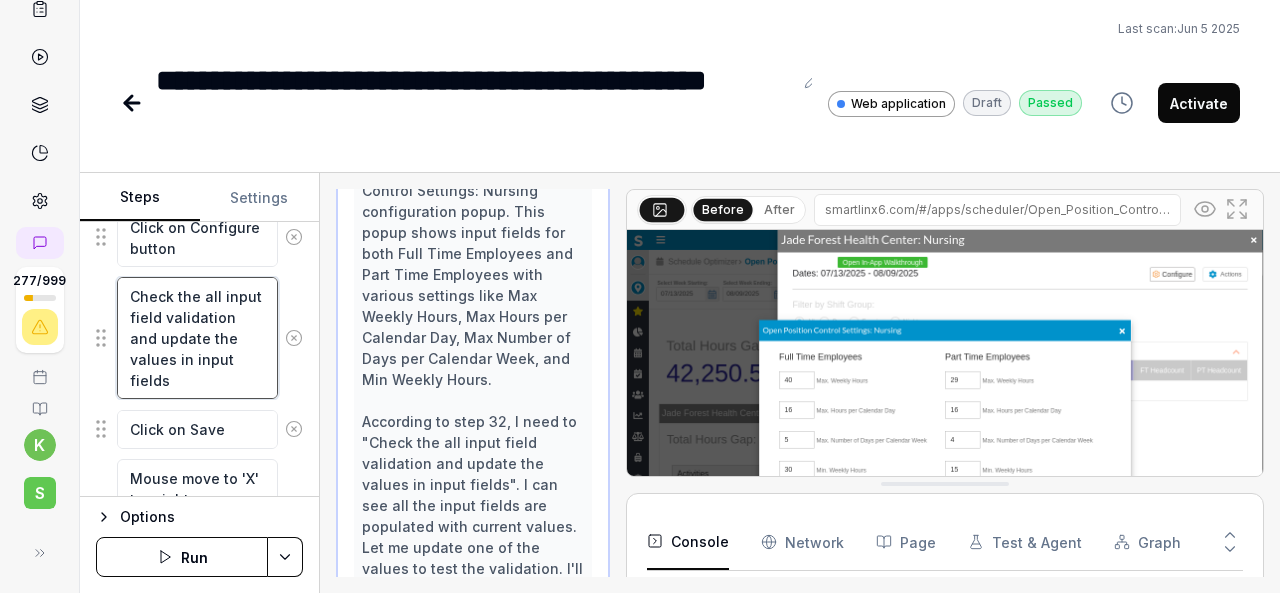 scroll, scrollTop: 3466, scrollLeft: 0, axis: vertical 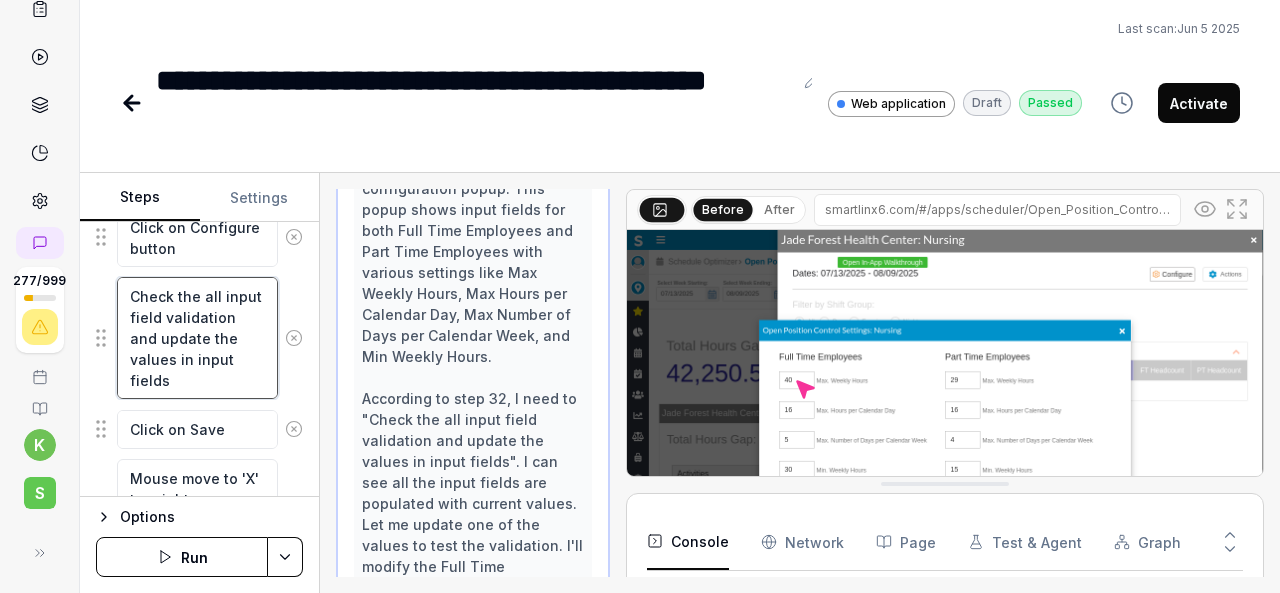 drag, startPoint x: 227, startPoint y: 361, endPoint x: 132, endPoint y: 281, distance: 124.197426 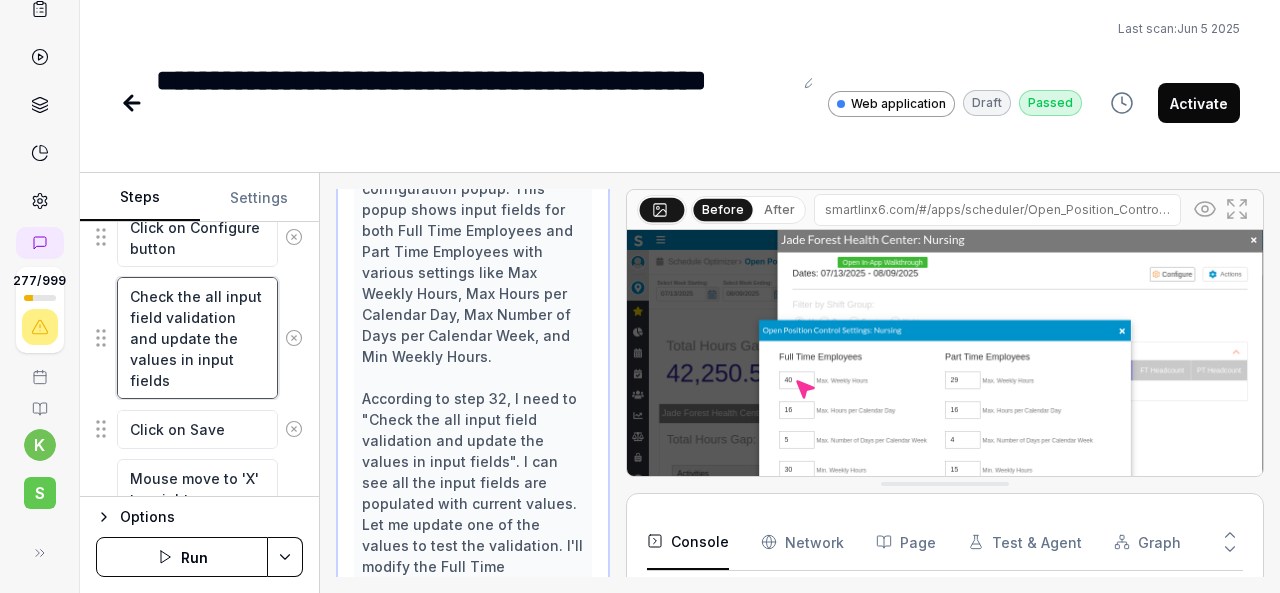 click on "Check the all input field validation and update the values in input fields" at bounding box center (197, 338) 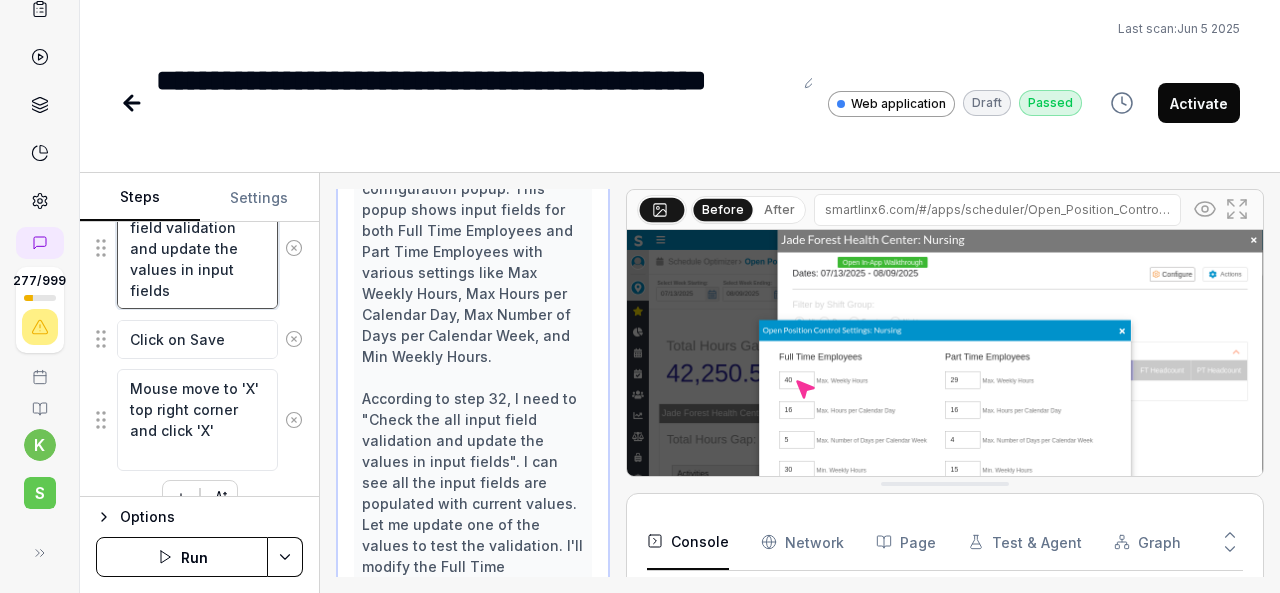 scroll, scrollTop: 3075, scrollLeft: 0, axis: vertical 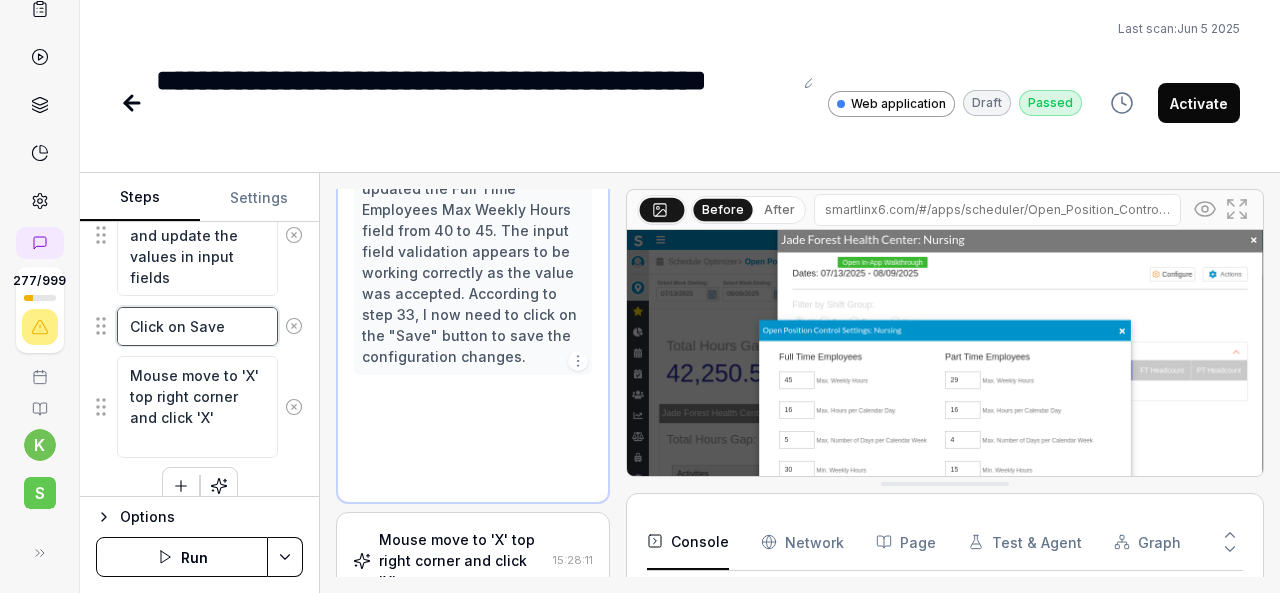 click on "Click on Save" at bounding box center (197, 326) 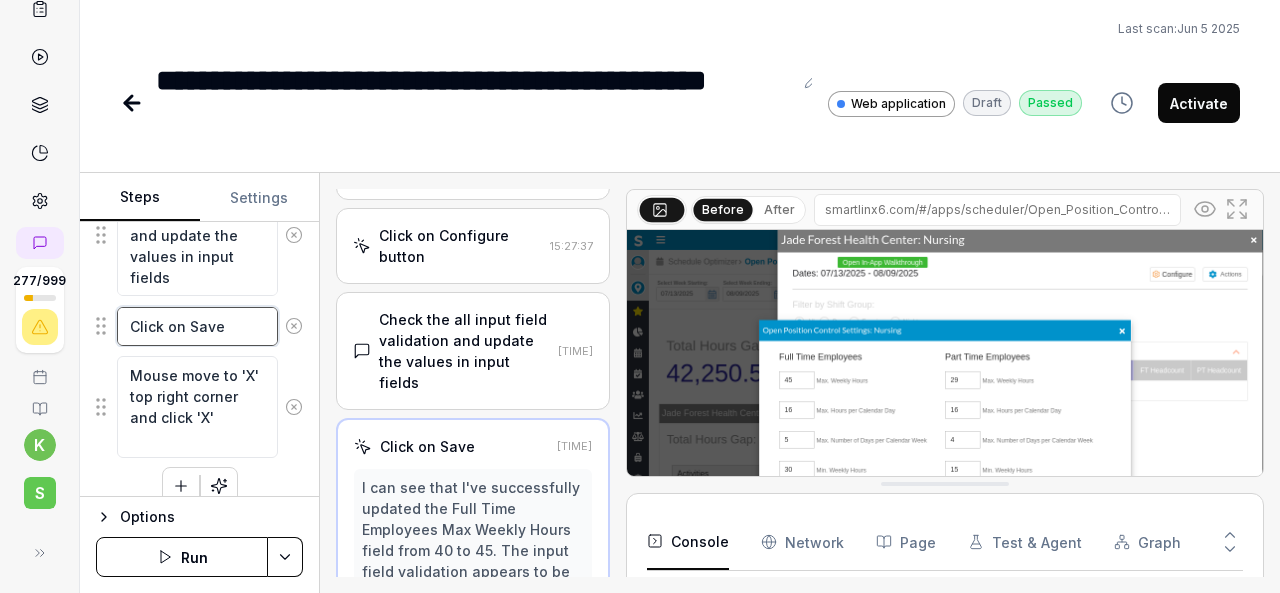 scroll, scrollTop: 3131, scrollLeft: 0, axis: vertical 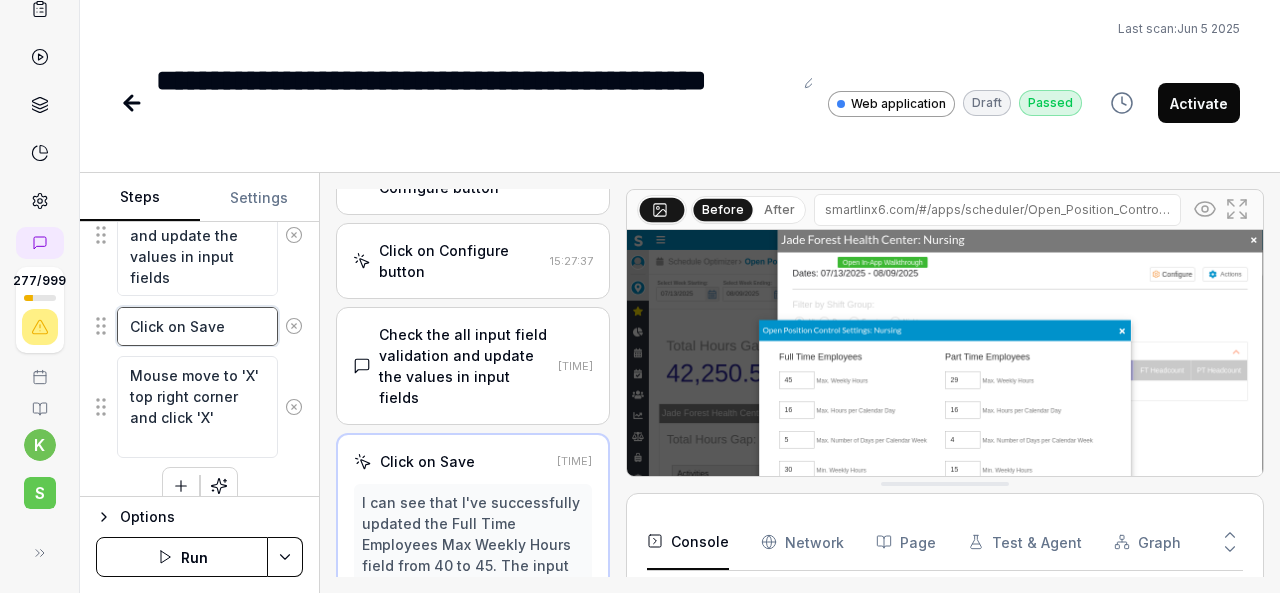 drag, startPoint x: 232, startPoint y: 302, endPoint x: 132, endPoint y: 312, distance: 100.49876 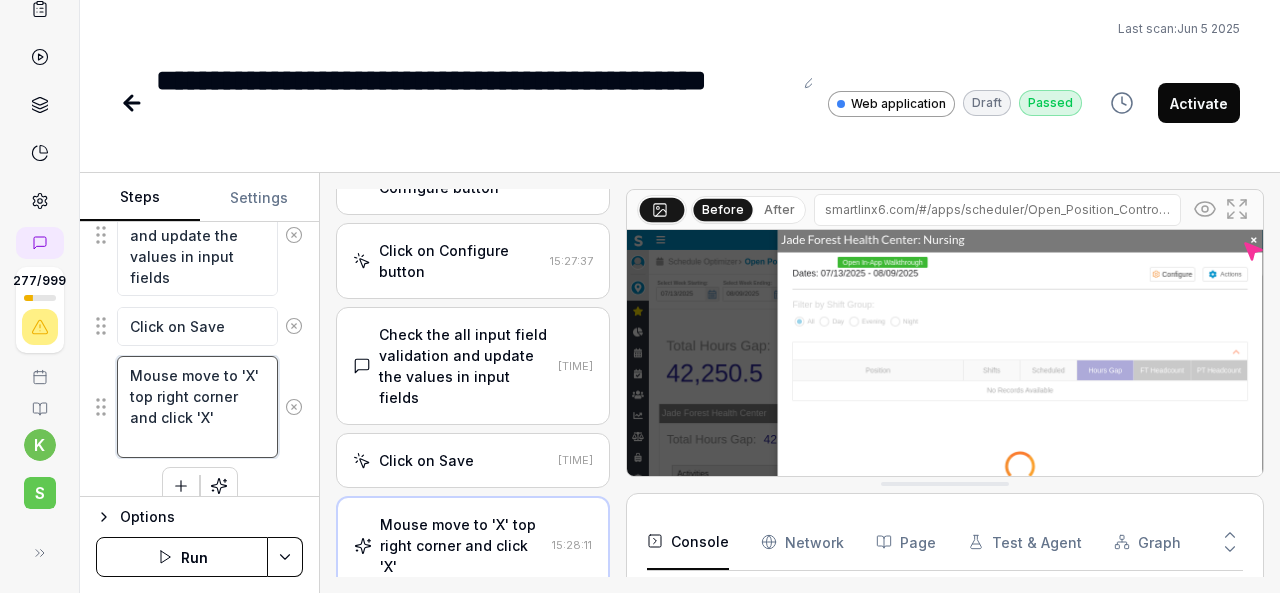 click on "Mouse move to 'X' top right corner  and click 'X'" at bounding box center (197, 406) 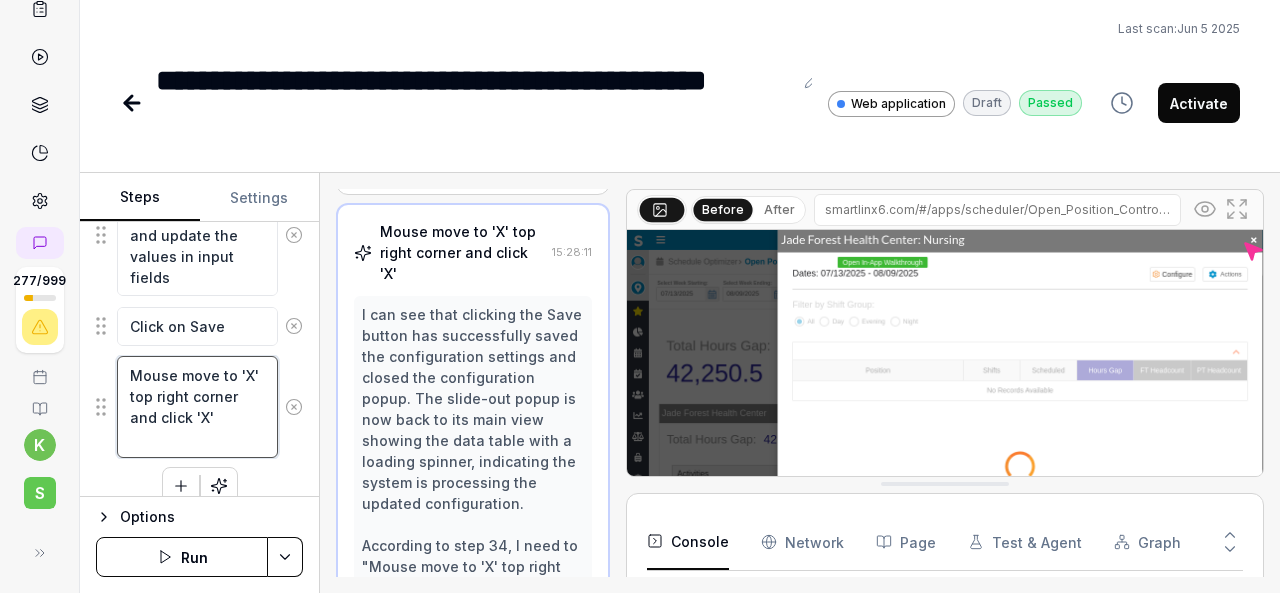 scroll, scrollTop: 3648, scrollLeft: 0, axis: vertical 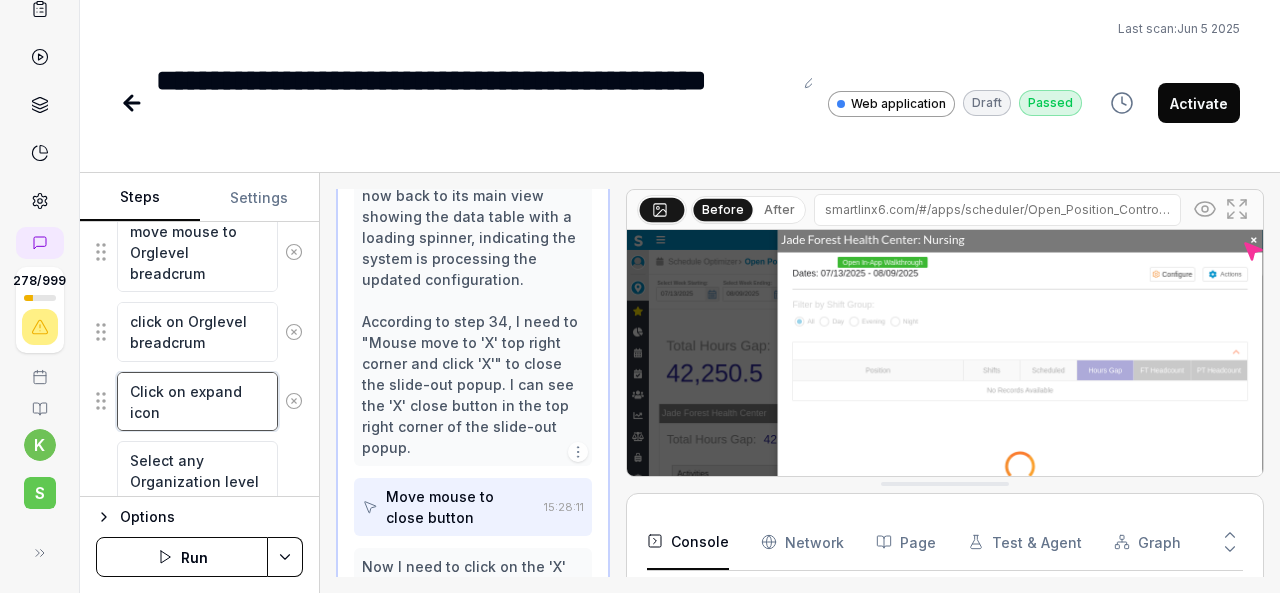 click on "Click on expand icon" at bounding box center (197, 401) 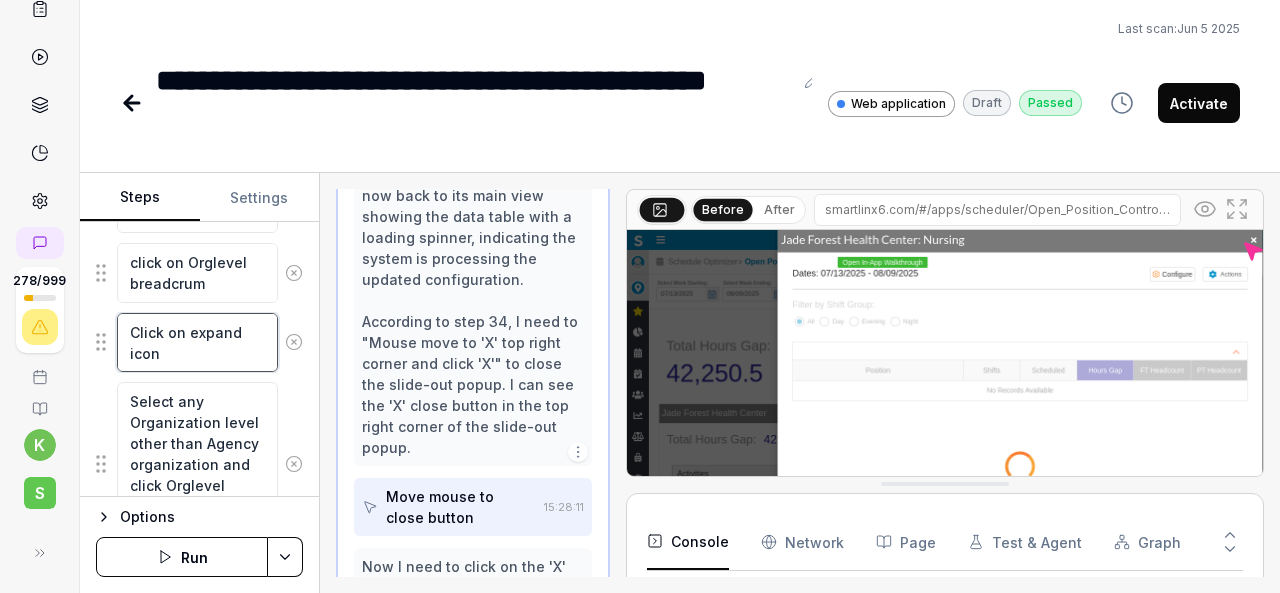 scroll, scrollTop: 374, scrollLeft: 0, axis: vertical 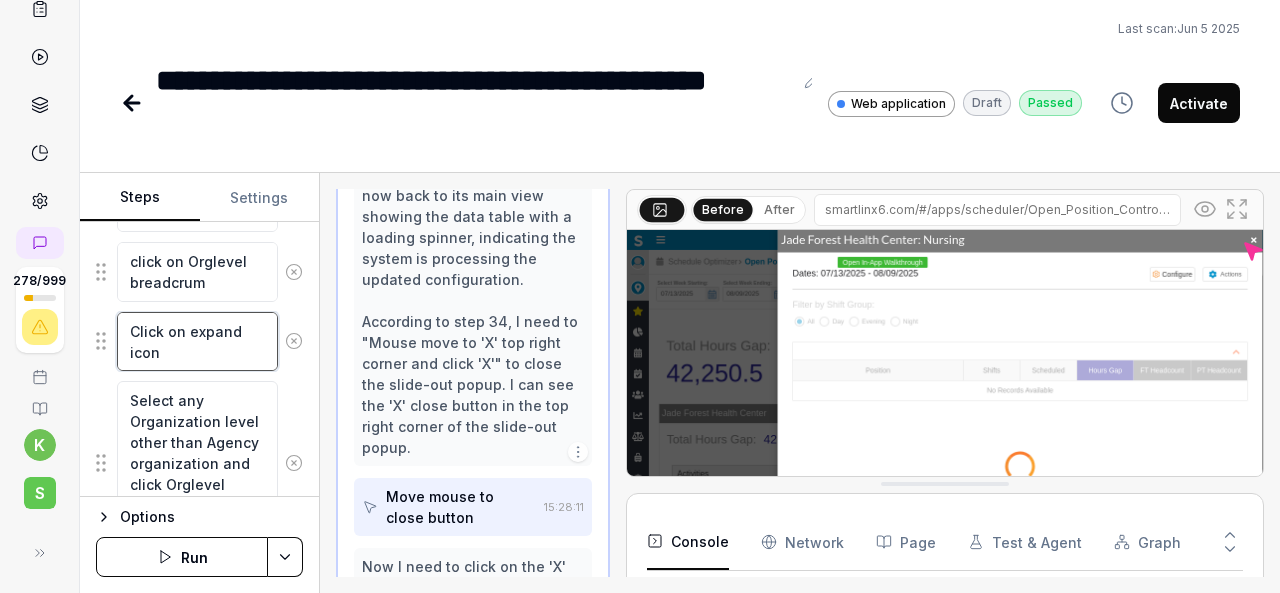 click on "Click on expand icon" at bounding box center (197, 341) 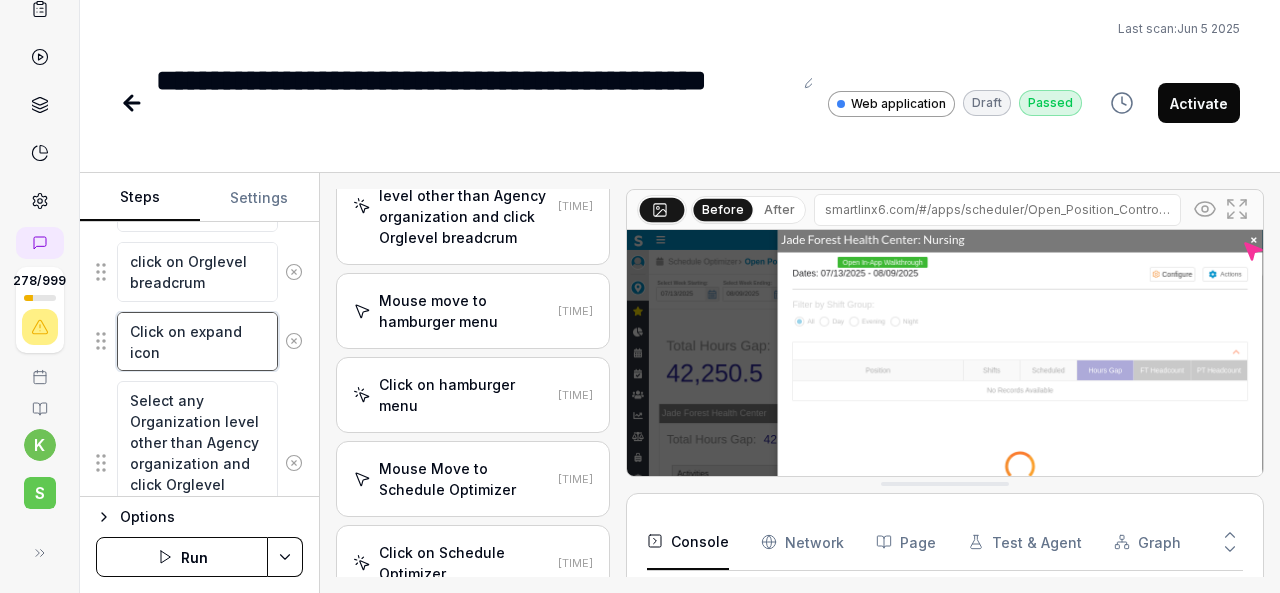 scroll, scrollTop: 0, scrollLeft: 0, axis: both 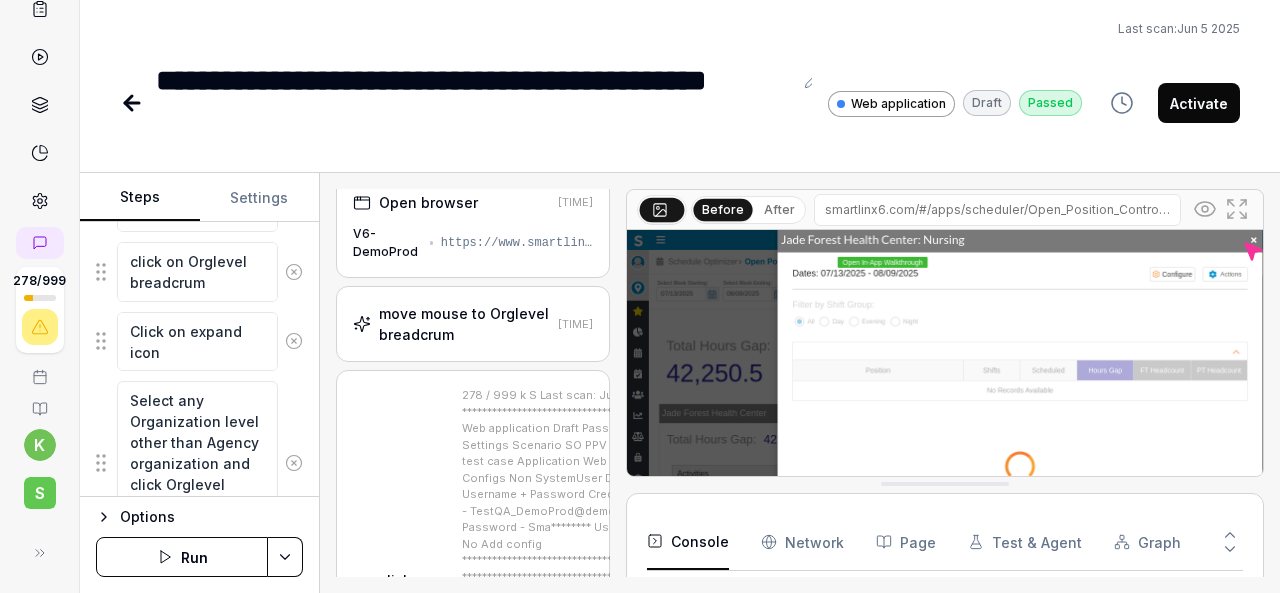 click on "click on Orglevel breadcrum" at bounding box center (416, 601) 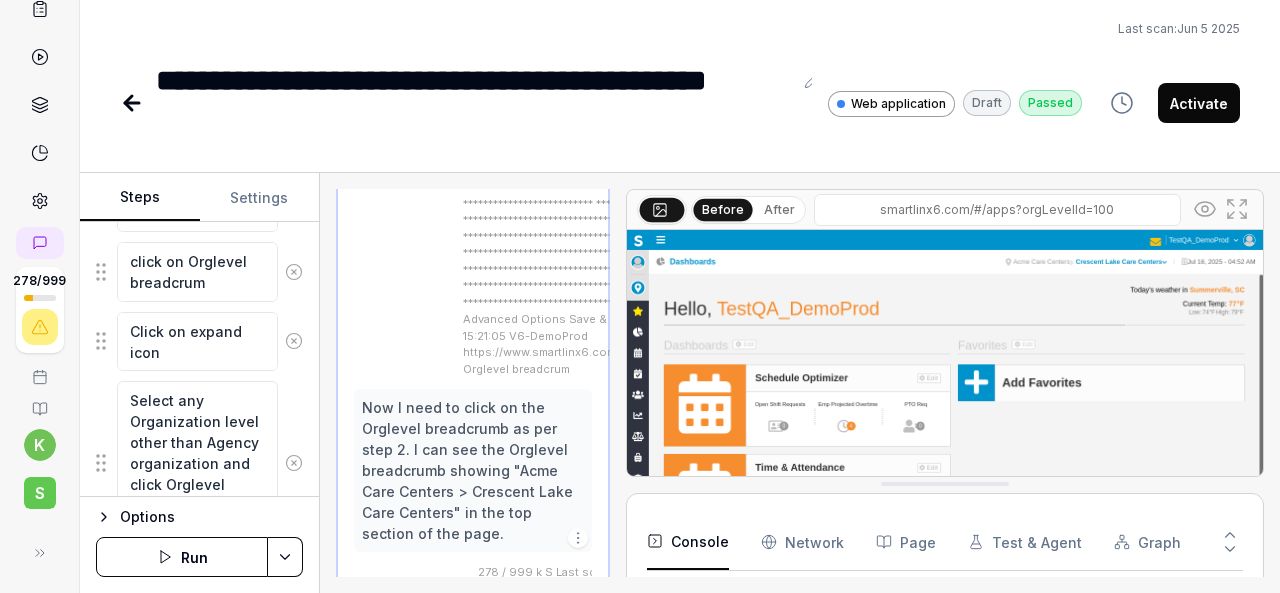scroll, scrollTop: 454, scrollLeft: 0, axis: vertical 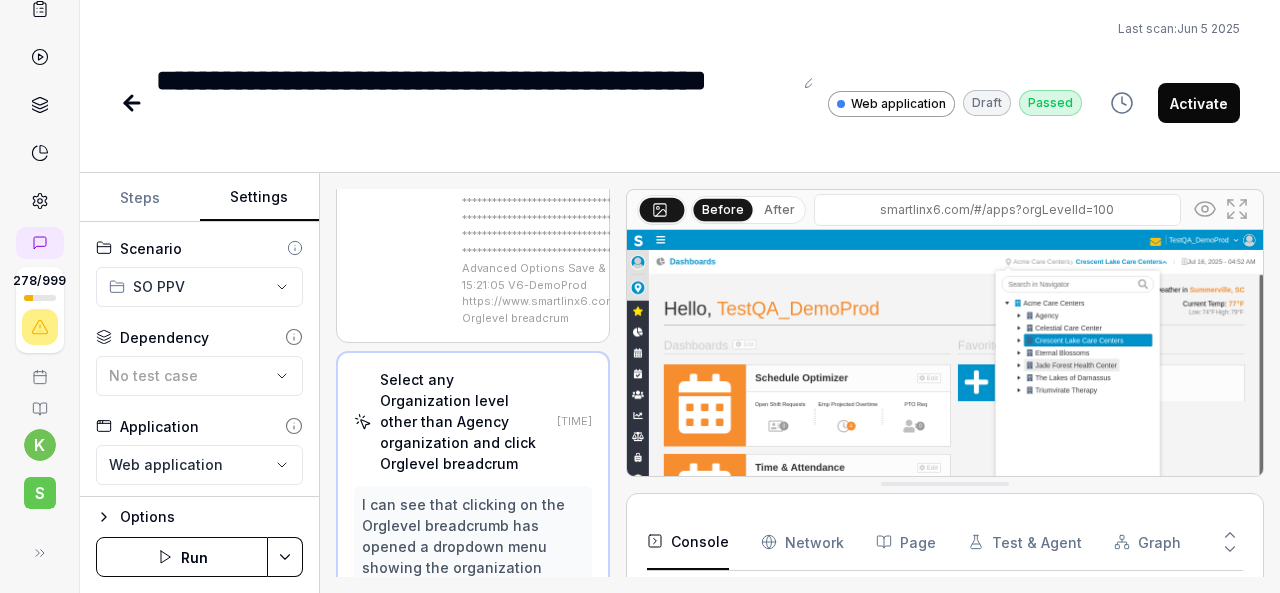 click on "Settings" at bounding box center [260, 198] 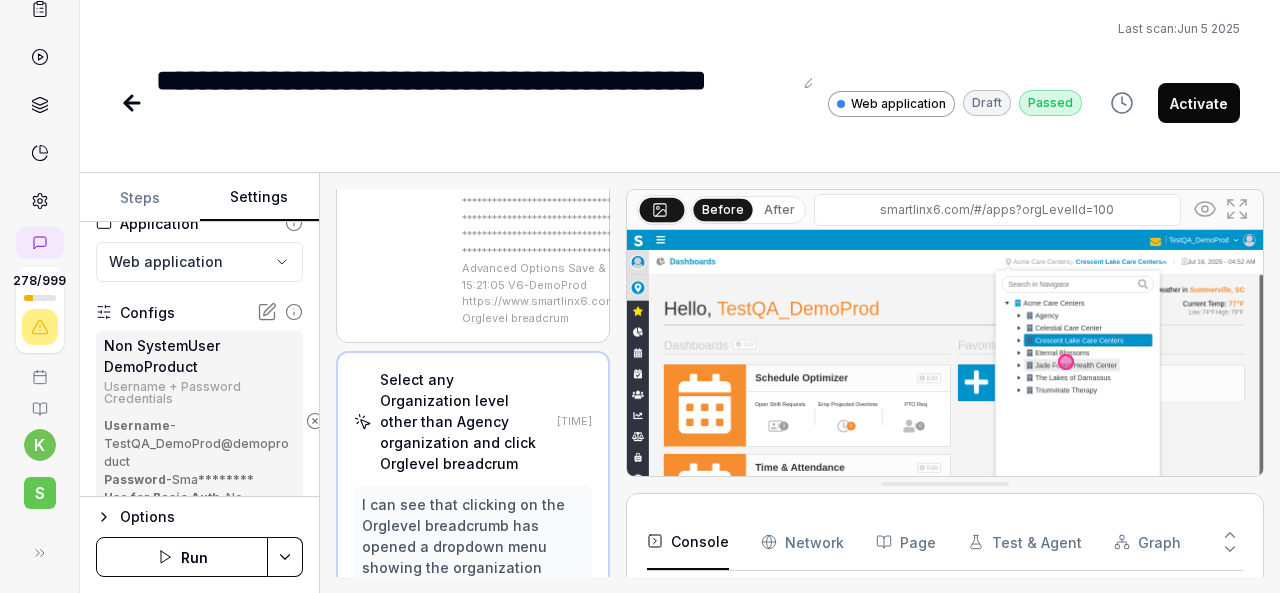 scroll, scrollTop: 202, scrollLeft: 0, axis: vertical 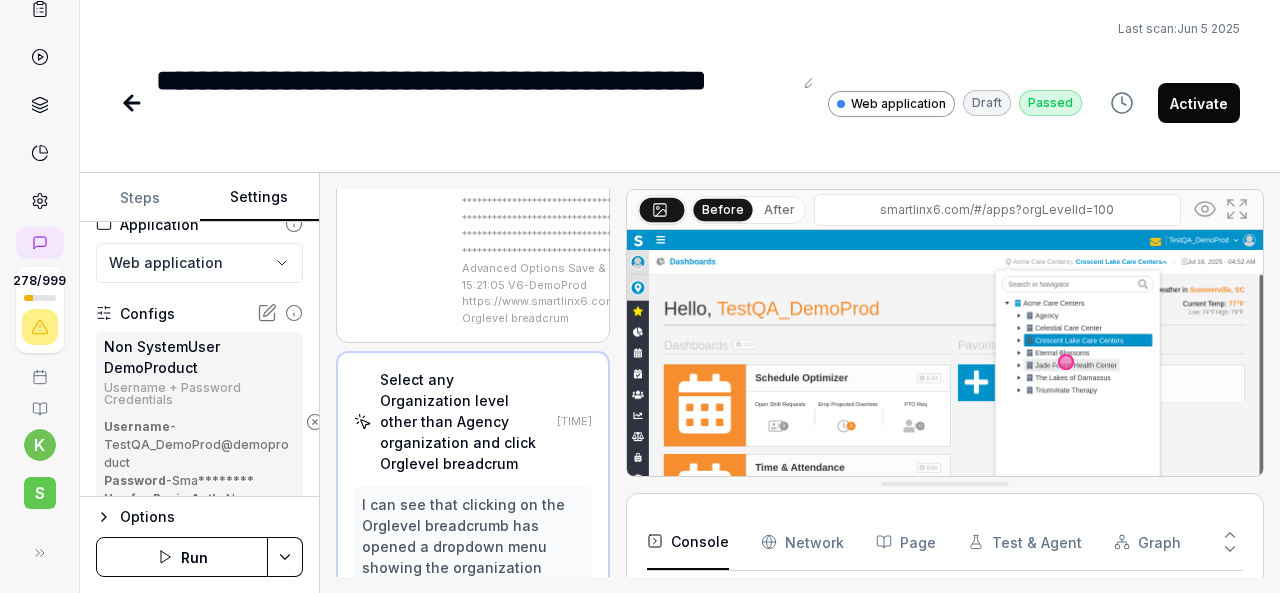 click 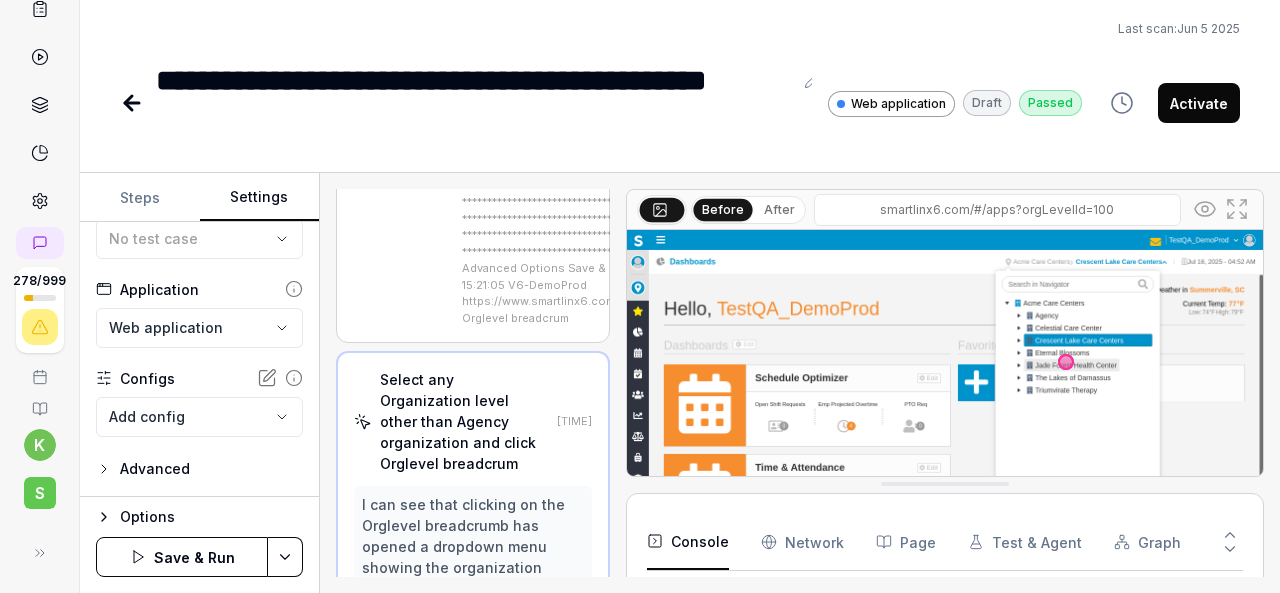scroll, scrollTop: 136, scrollLeft: 0, axis: vertical 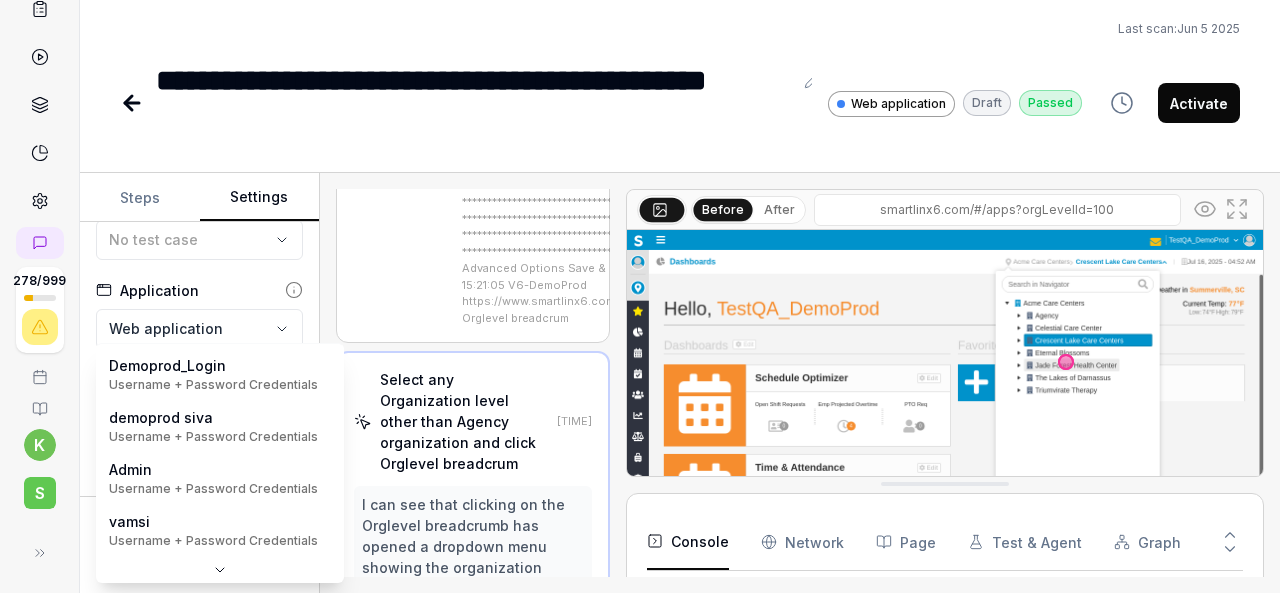 click on "**********" at bounding box center (640, 296) 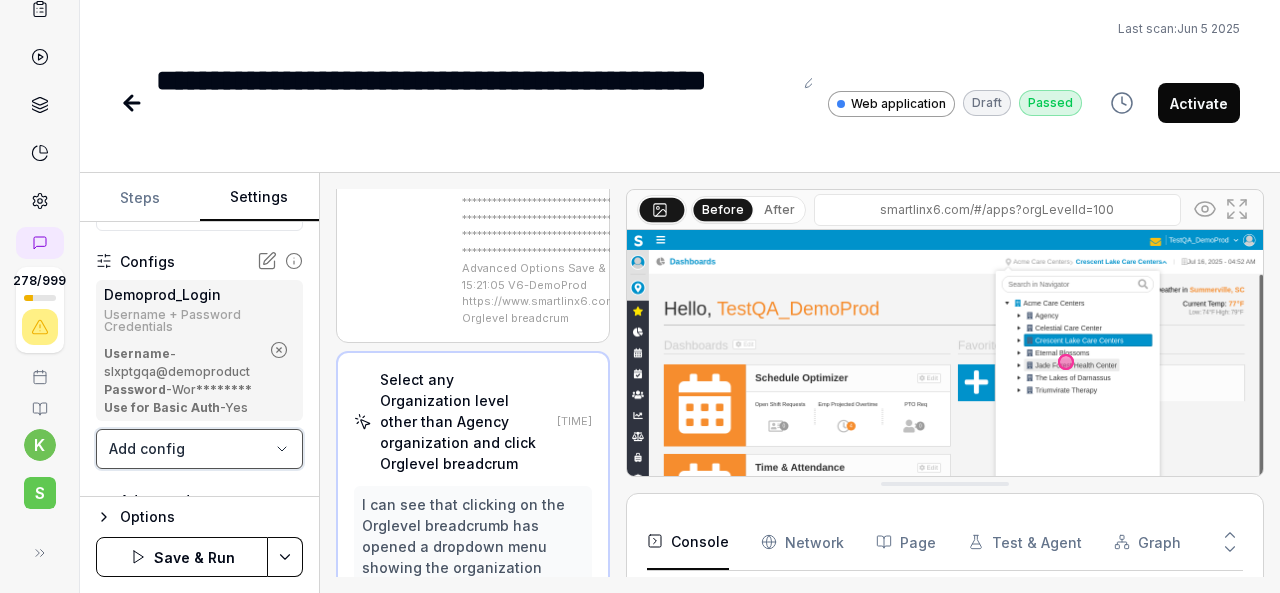 scroll, scrollTop: 306, scrollLeft: 0, axis: vertical 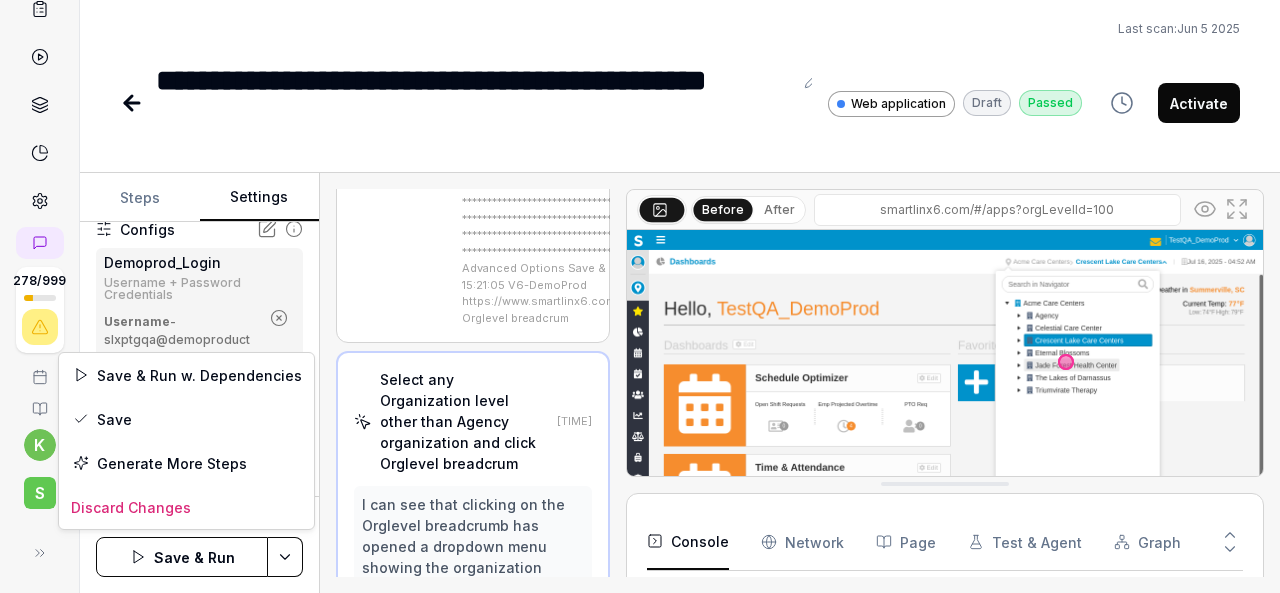 click on "**********" at bounding box center [640, 296] 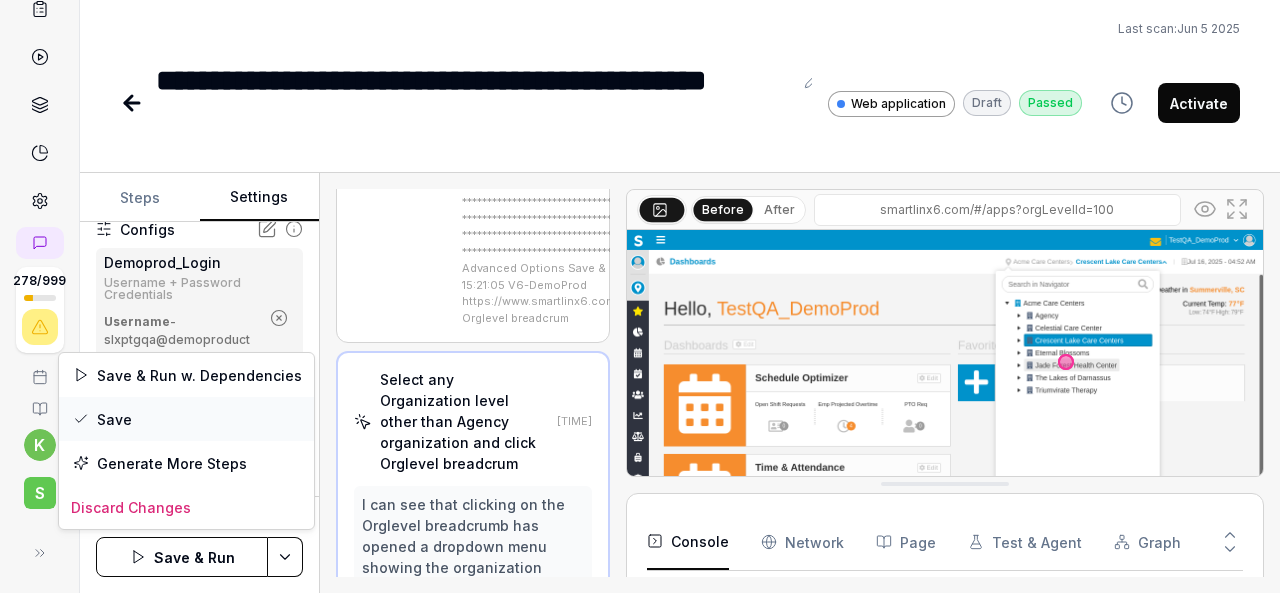 click on "Save" at bounding box center [186, 419] 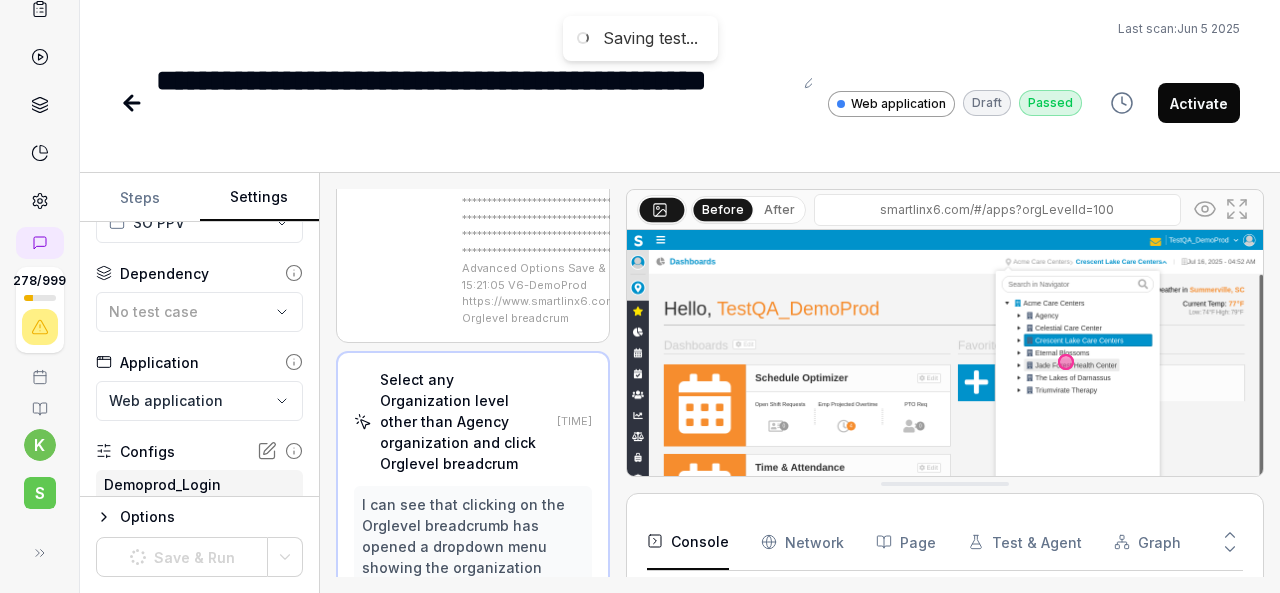 scroll, scrollTop: 0, scrollLeft: 0, axis: both 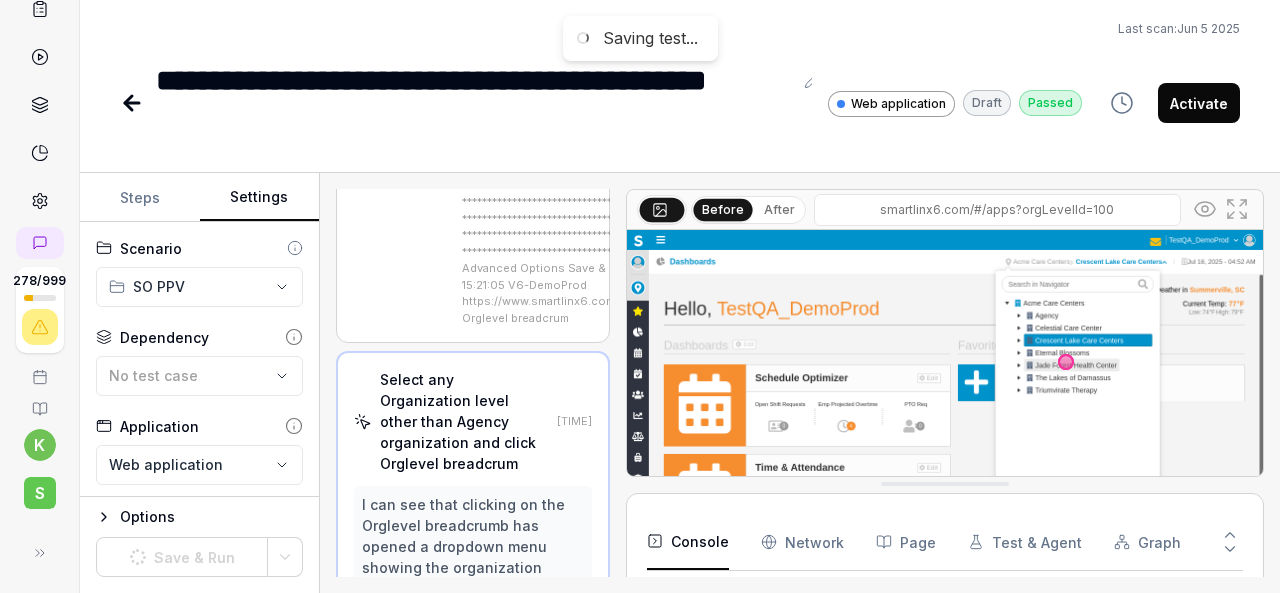 click on "Steps" at bounding box center (140, 198) 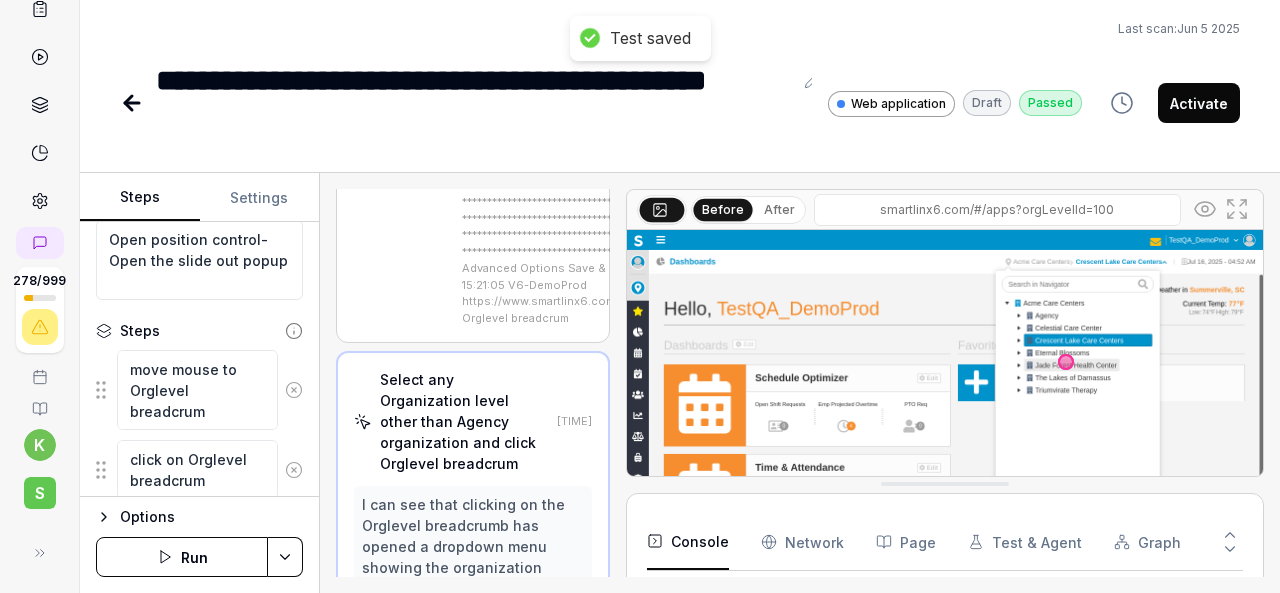 scroll, scrollTop: 170, scrollLeft: 0, axis: vertical 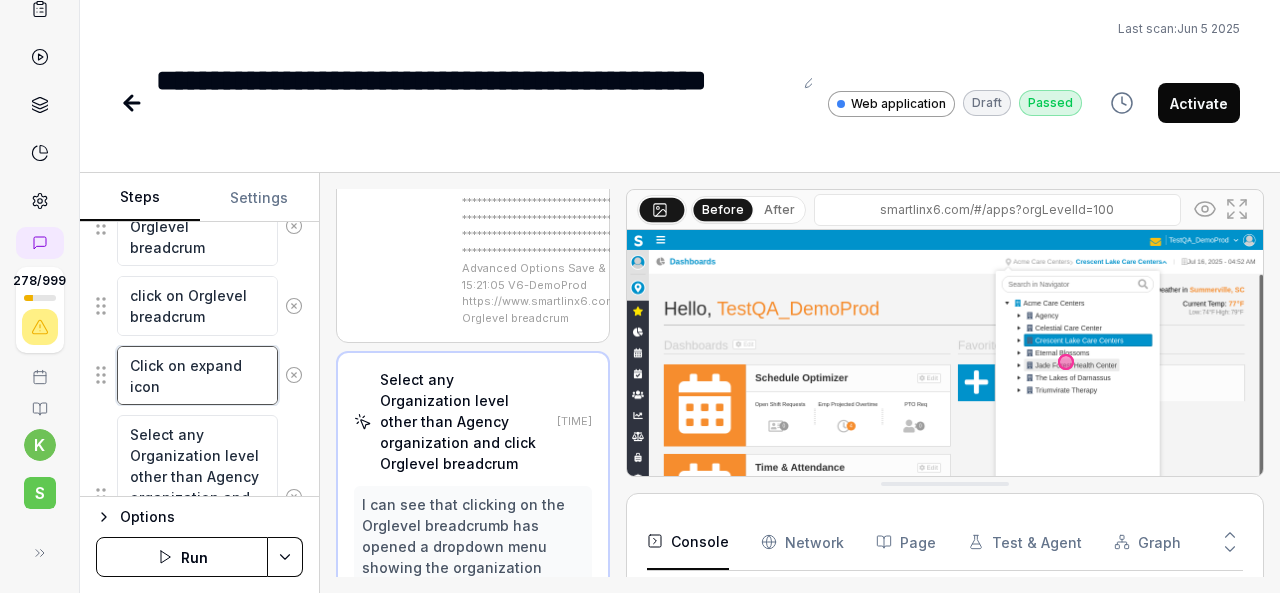 click on "Click on expand icon" at bounding box center [197, 375] 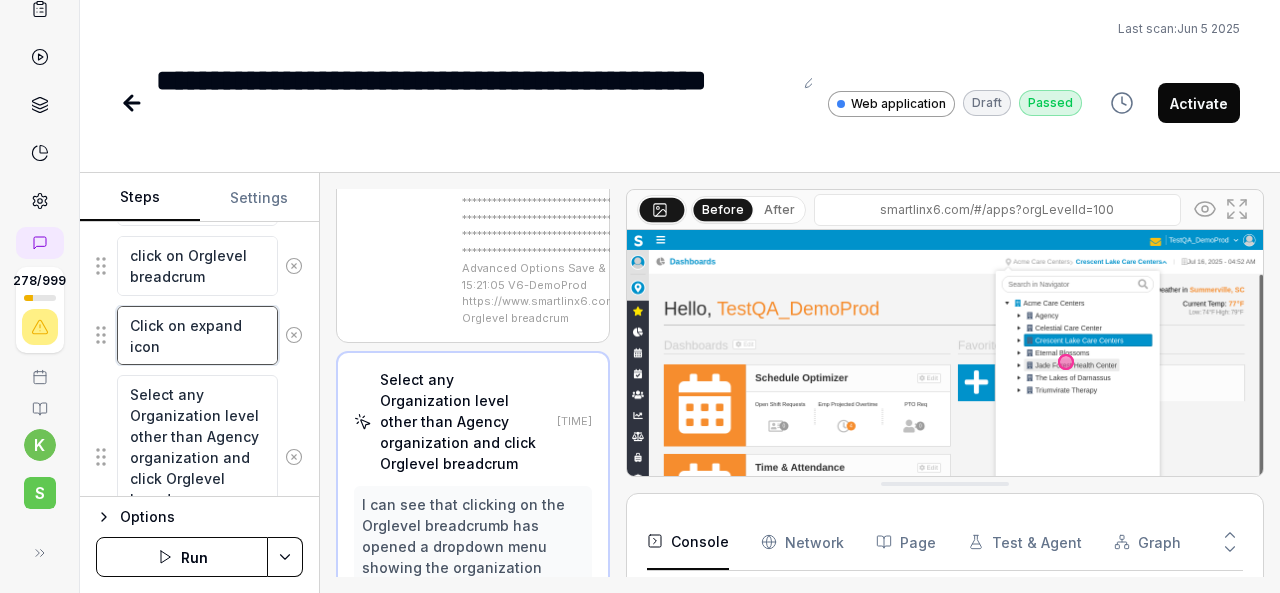 scroll, scrollTop: 382, scrollLeft: 0, axis: vertical 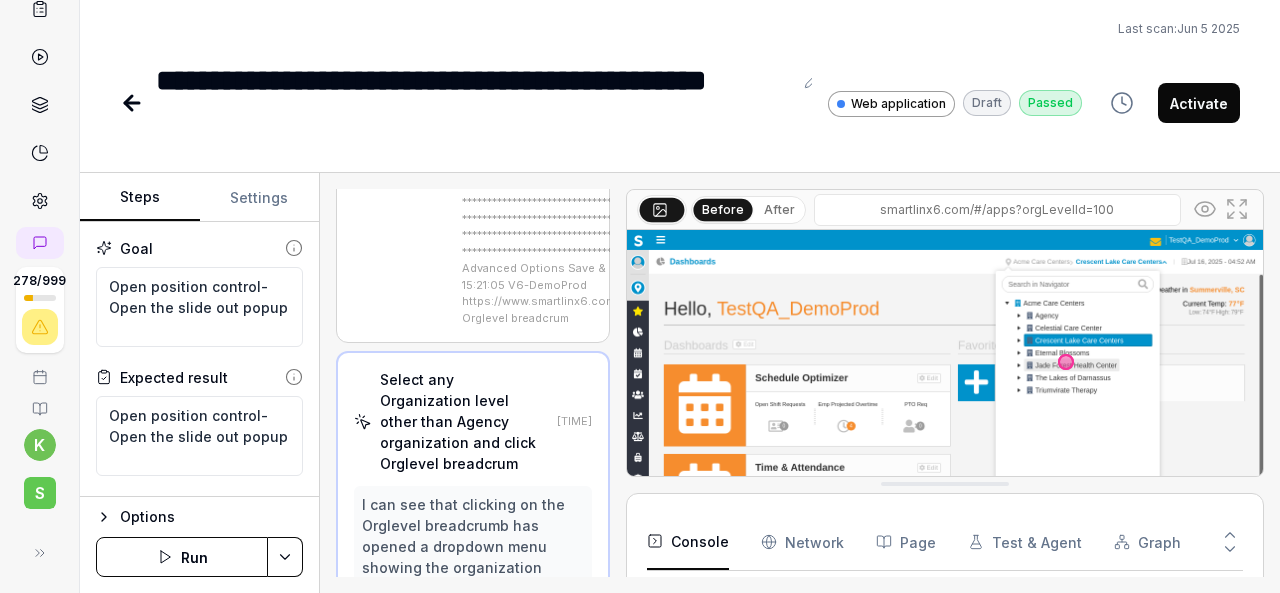 type on "*" 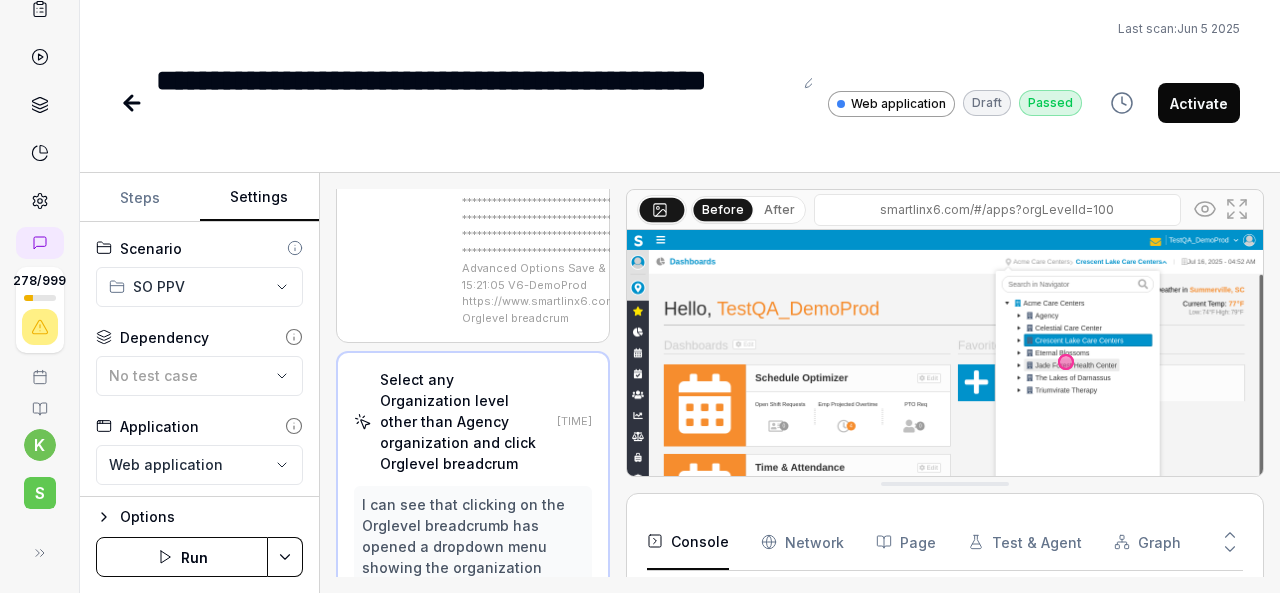 click on "Settings" at bounding box center (260, 198) 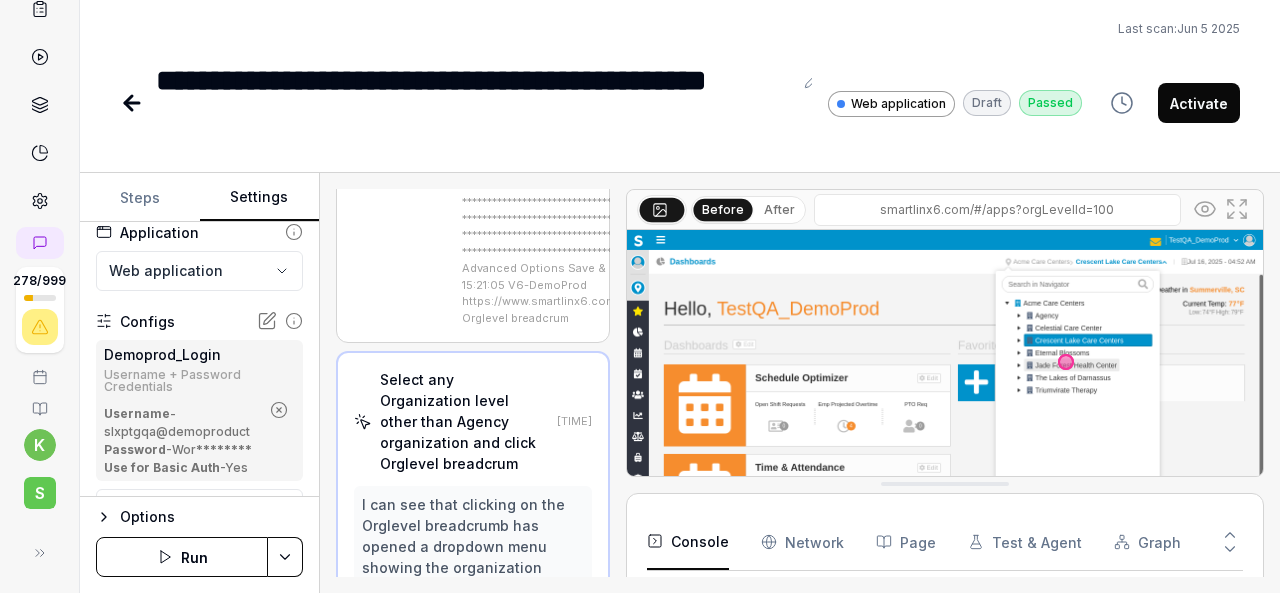 scroll, scrollTop: 206, scrollLeft: 0, axis: vertical 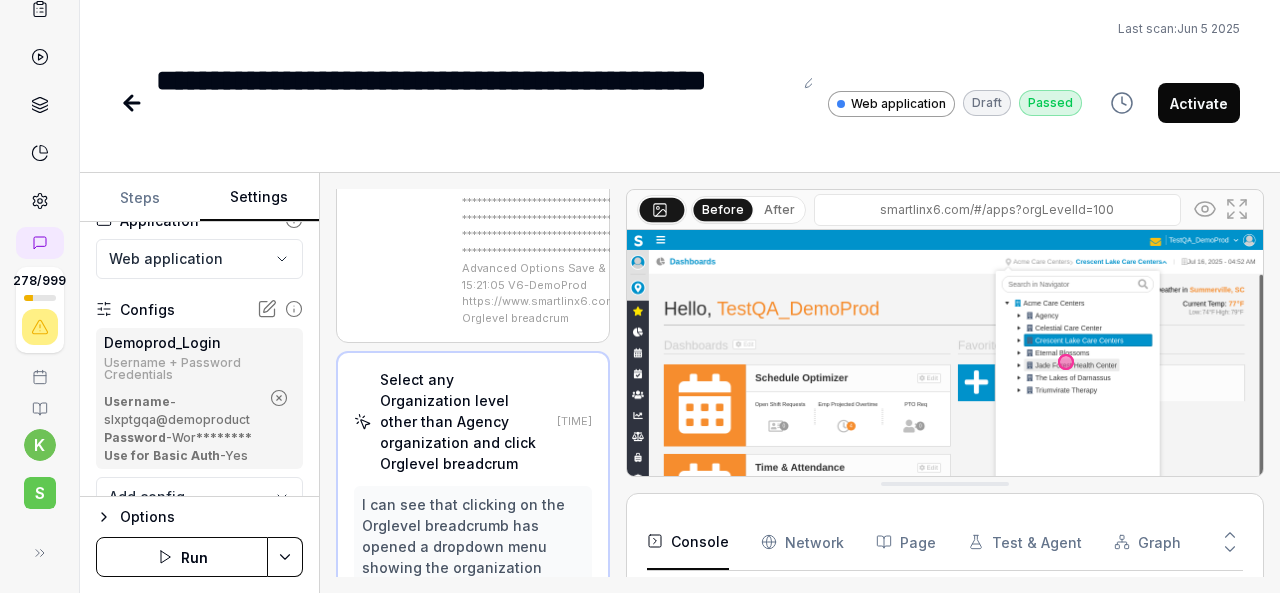 click at bounding box center [279, 398] 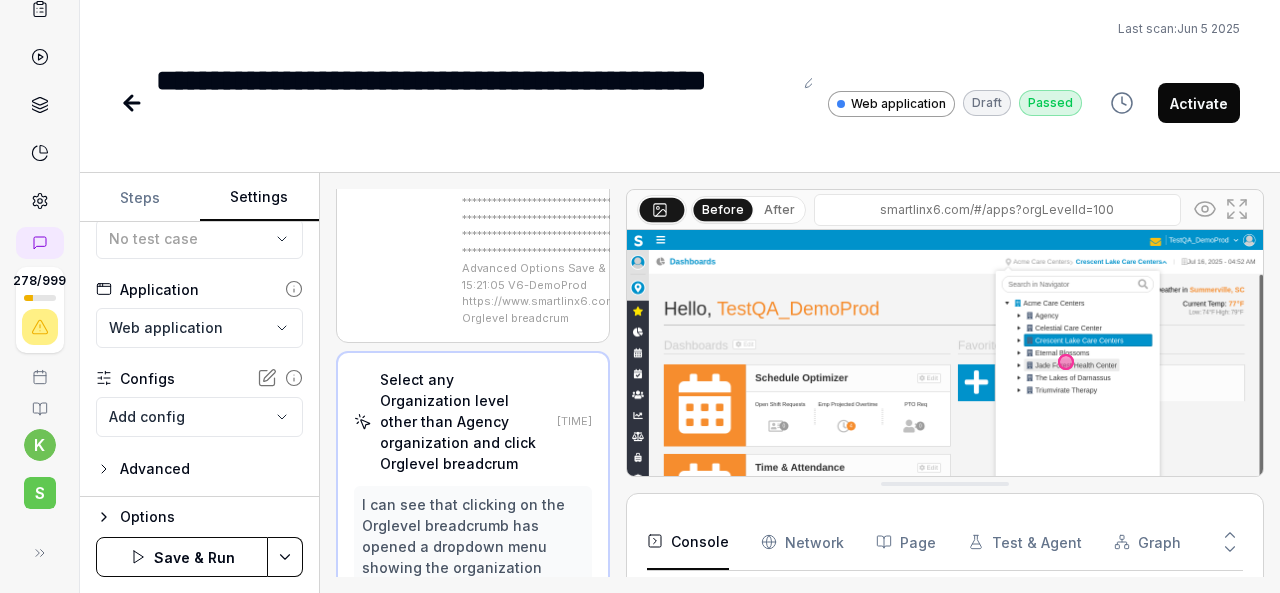 scroll, scrollTop: 136, scrollLeft: 0, axis: vertical 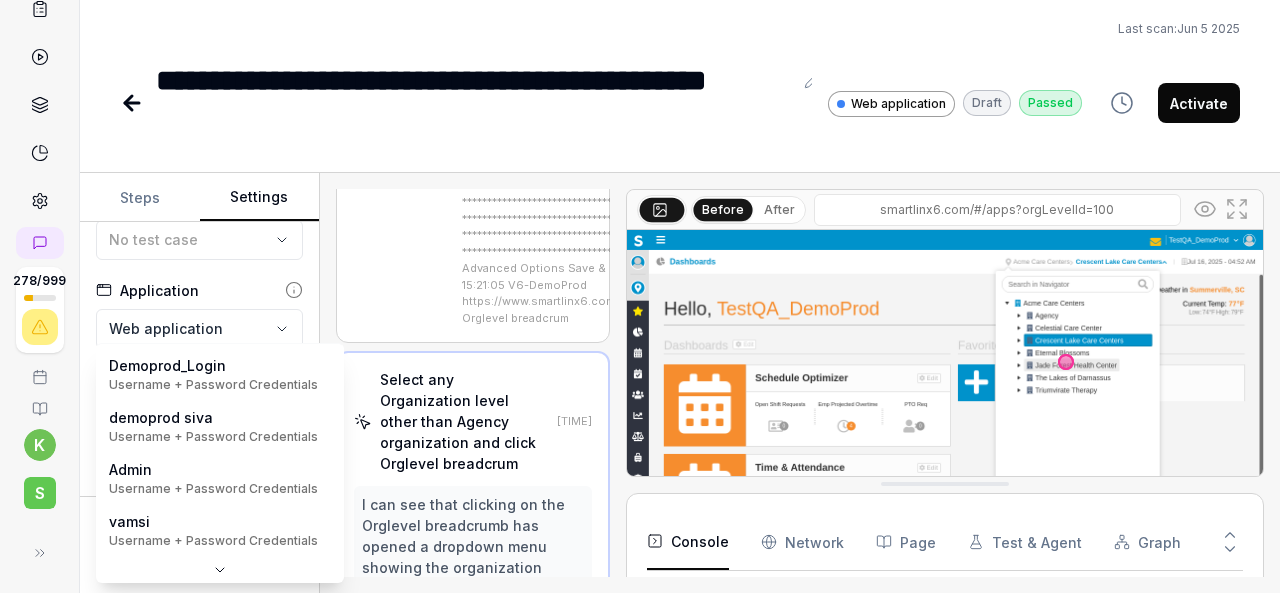 click on "**********" at bounding box center [640, 296] 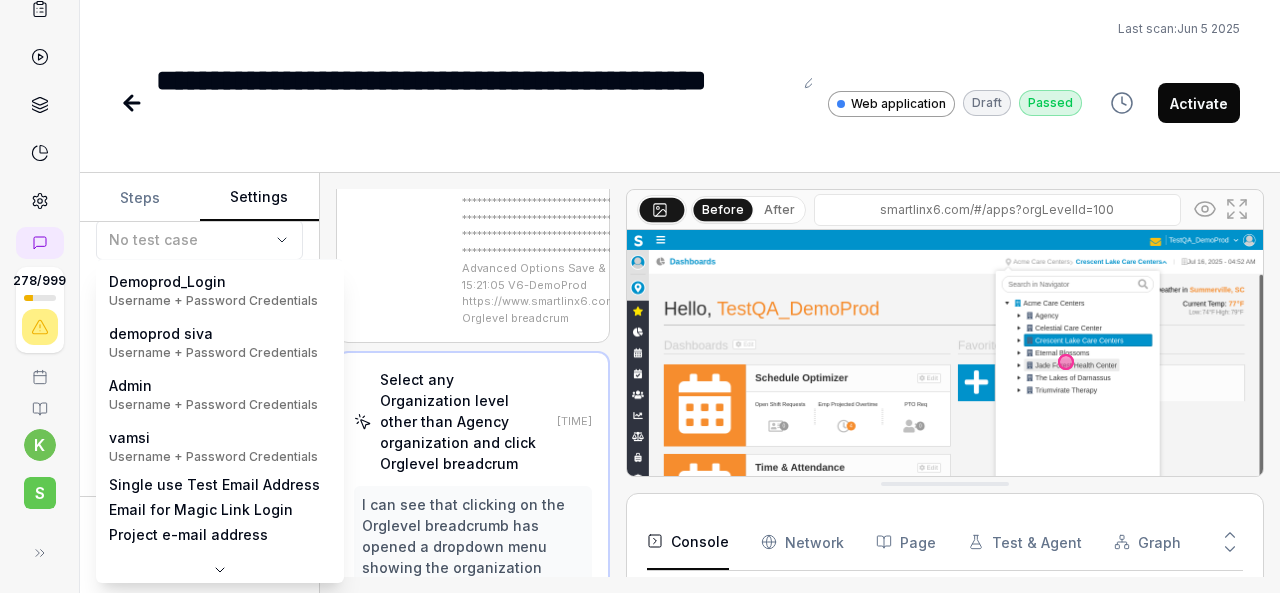 scroll, scrollTop: 107, scrollLeft: 0, axis: vertical 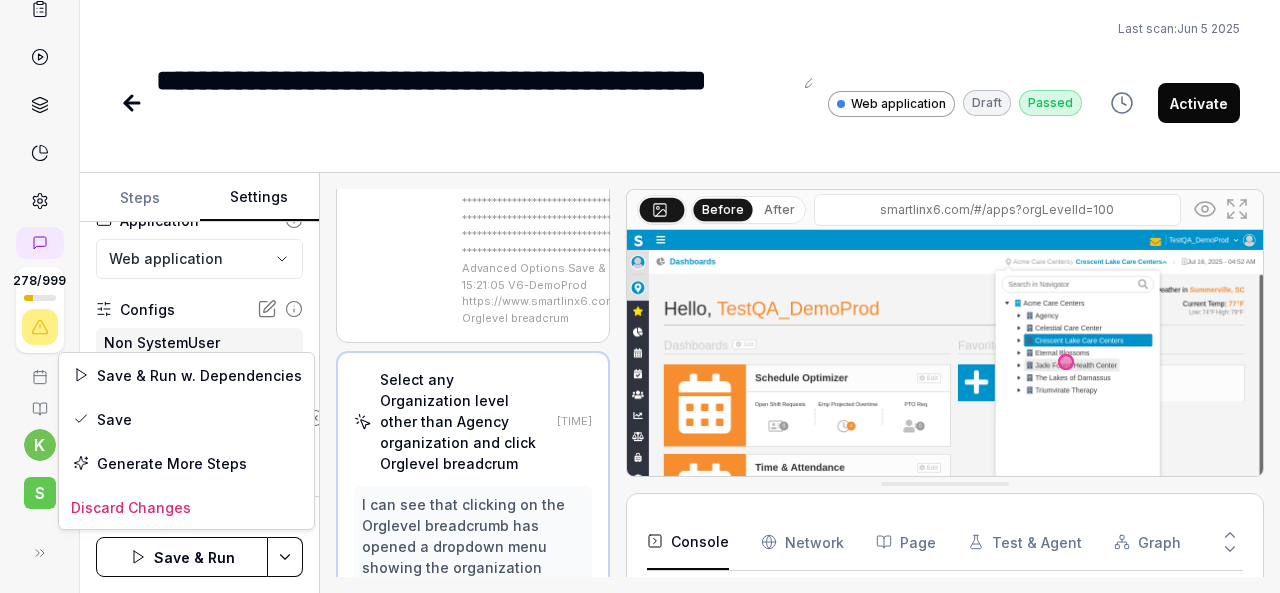 click on "**********" at bounding box center (640, 296) 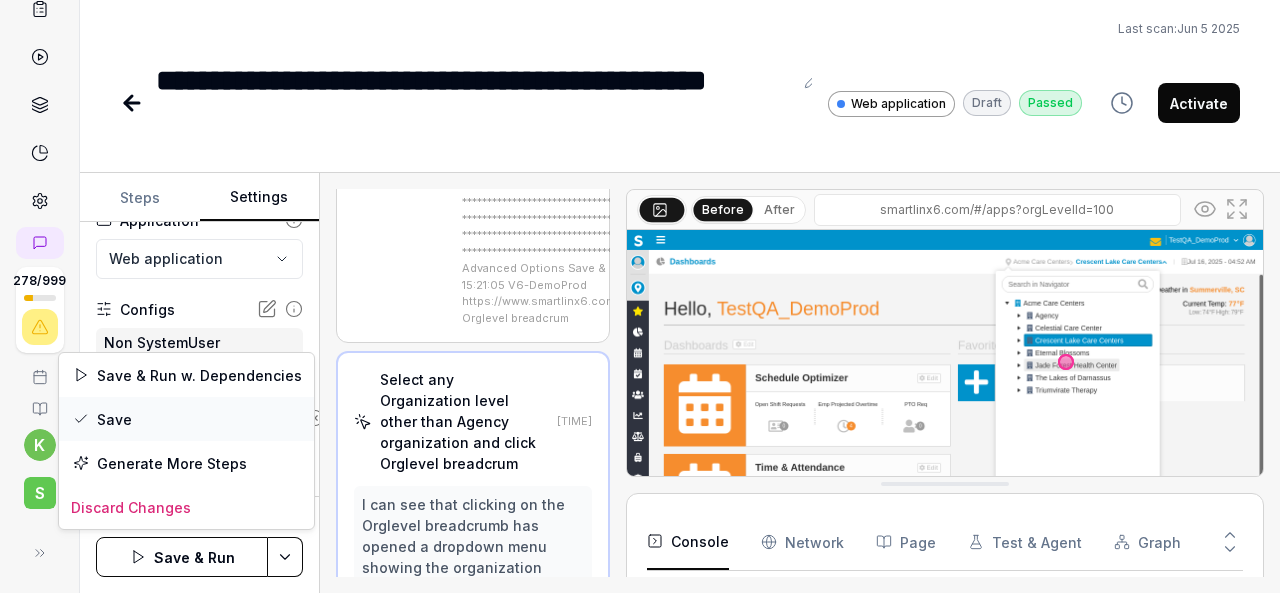 click on "Save" at bounding box center [186, 419] 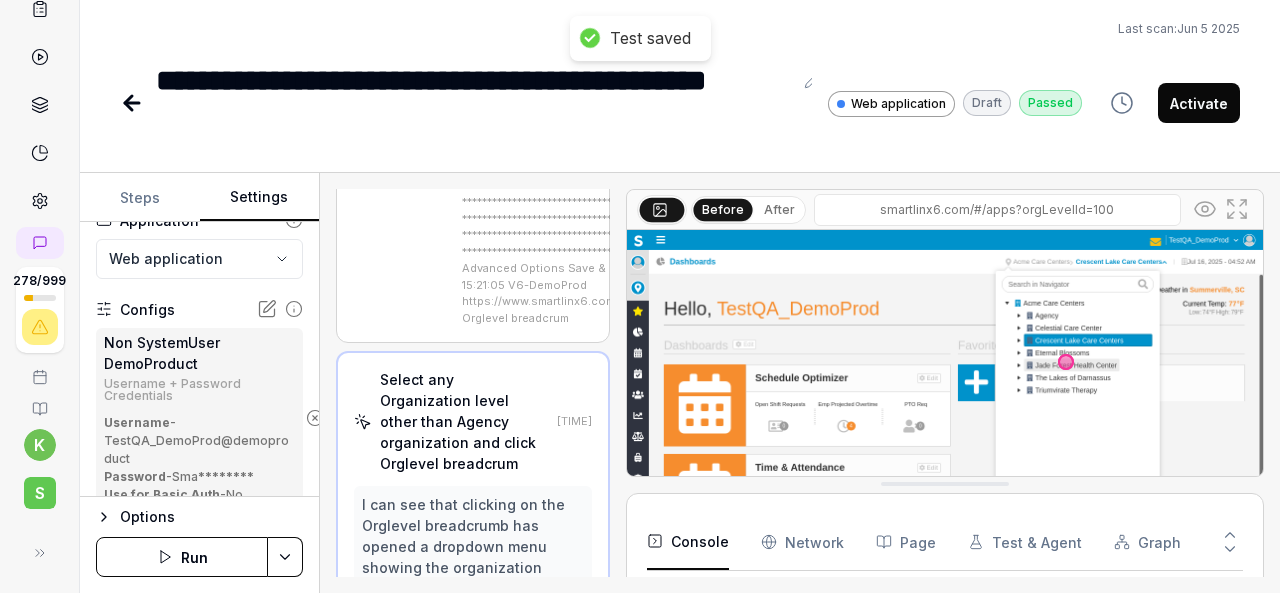 click on "Run" at bounding box center [182, 557] 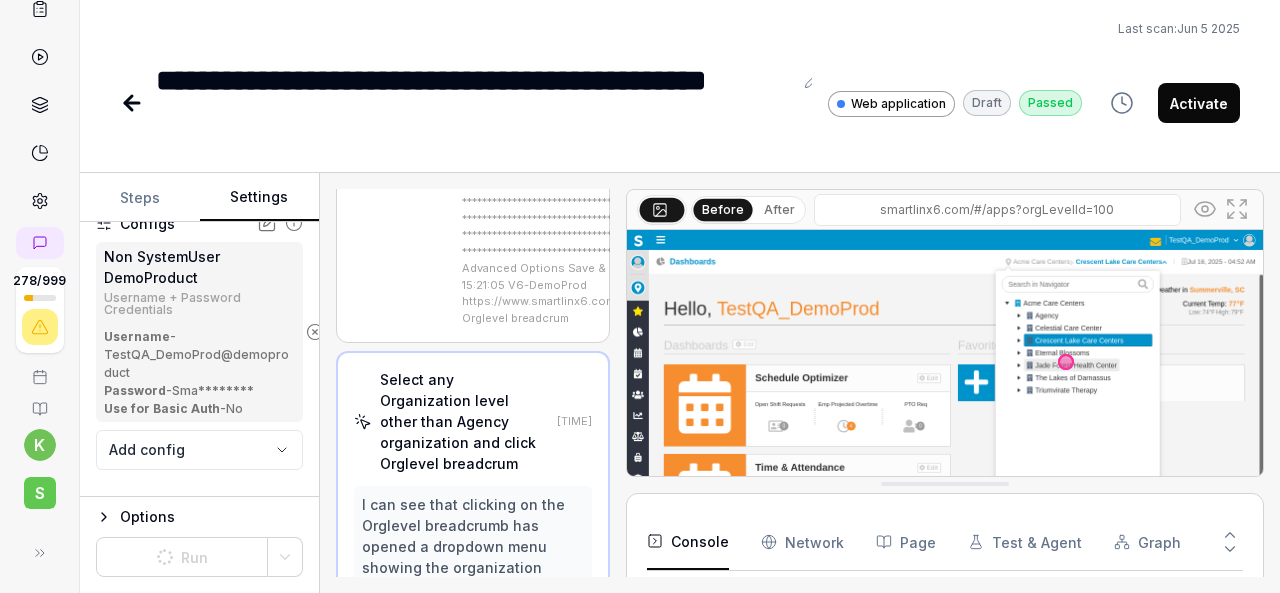 scroll, scrollTop: 246, scrollLeft: 0, axis: vertical 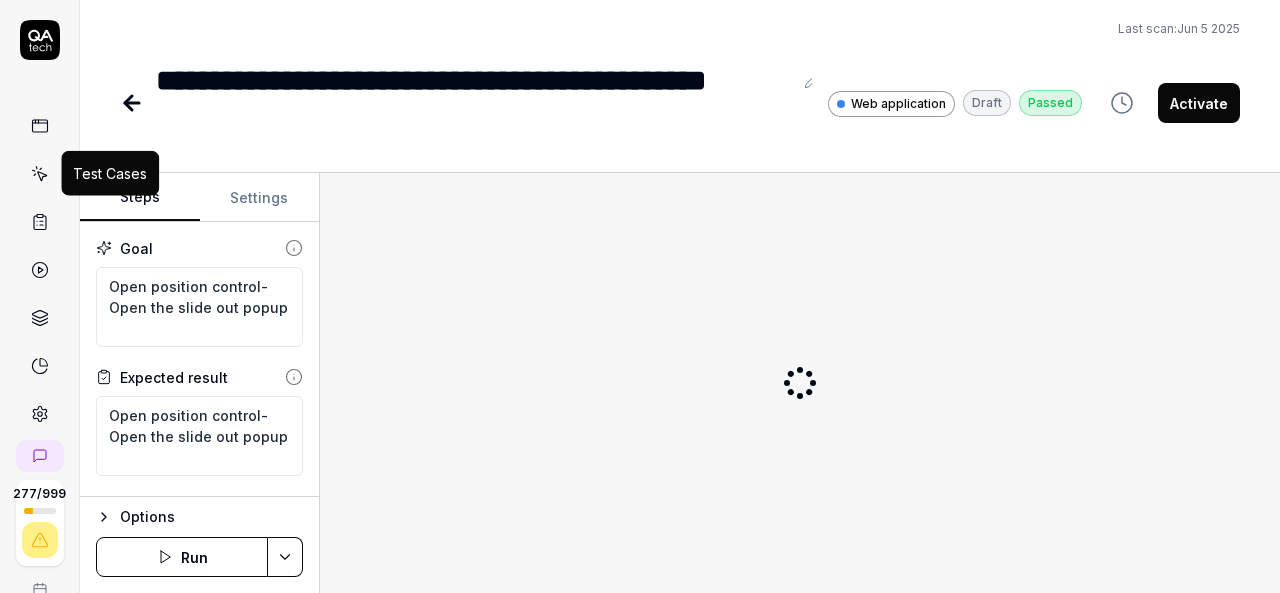 click 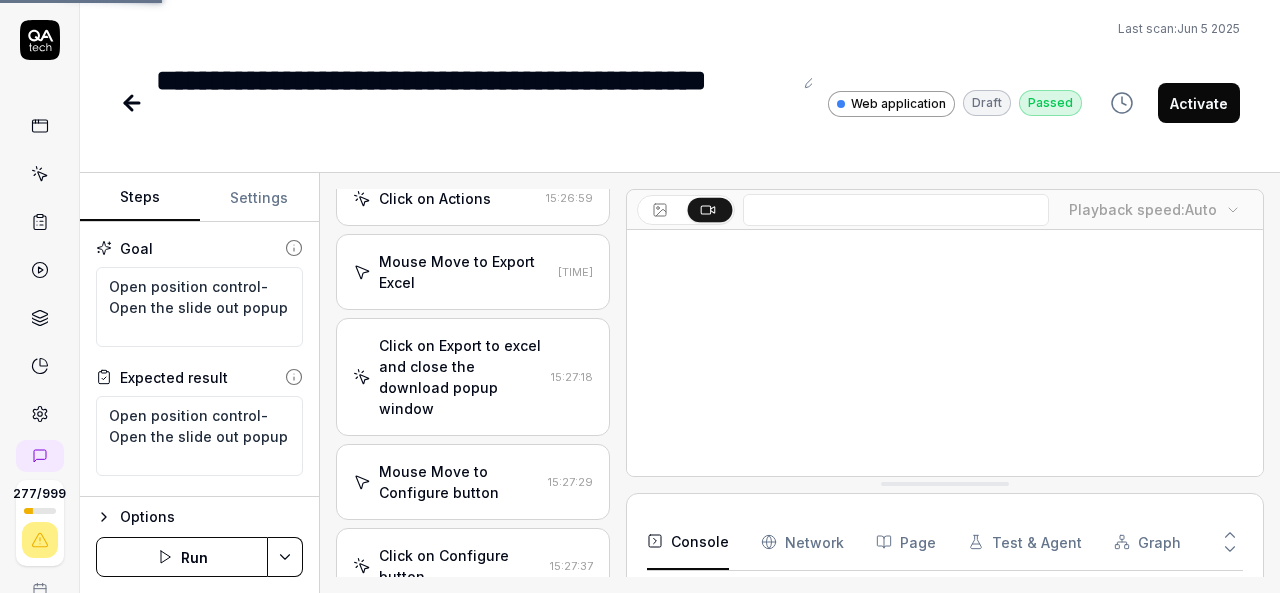 scroll, scrollTop: 3594, scrollLeft: 0, axis: vertical 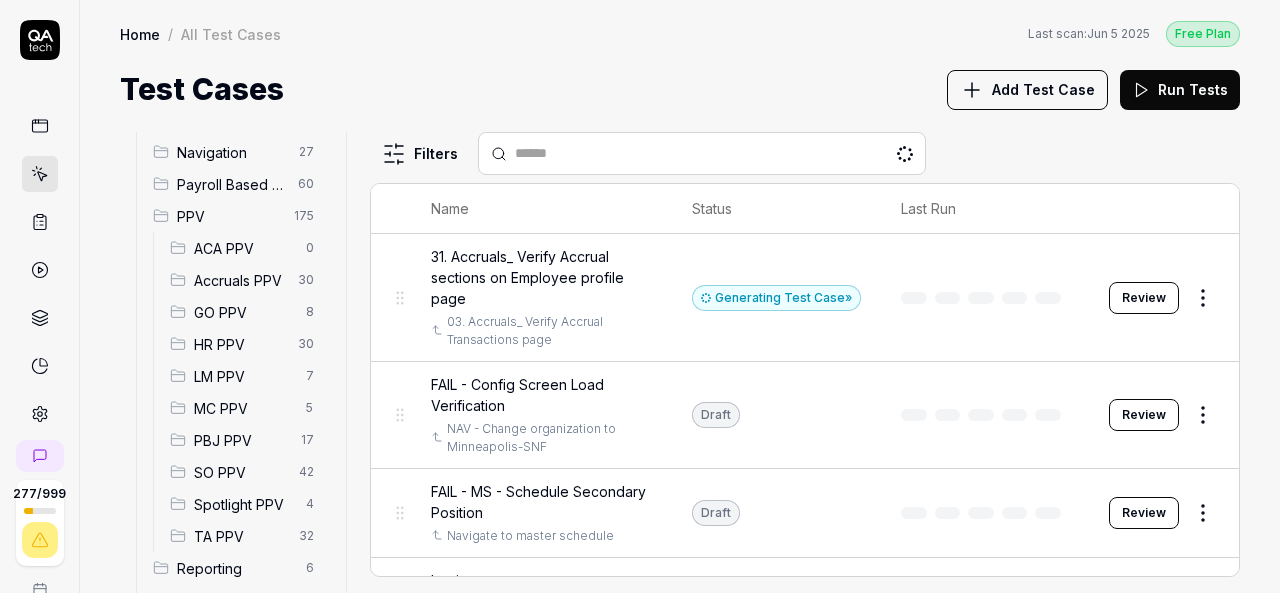 click on "SO PPV" at bounding box center [240, 472] 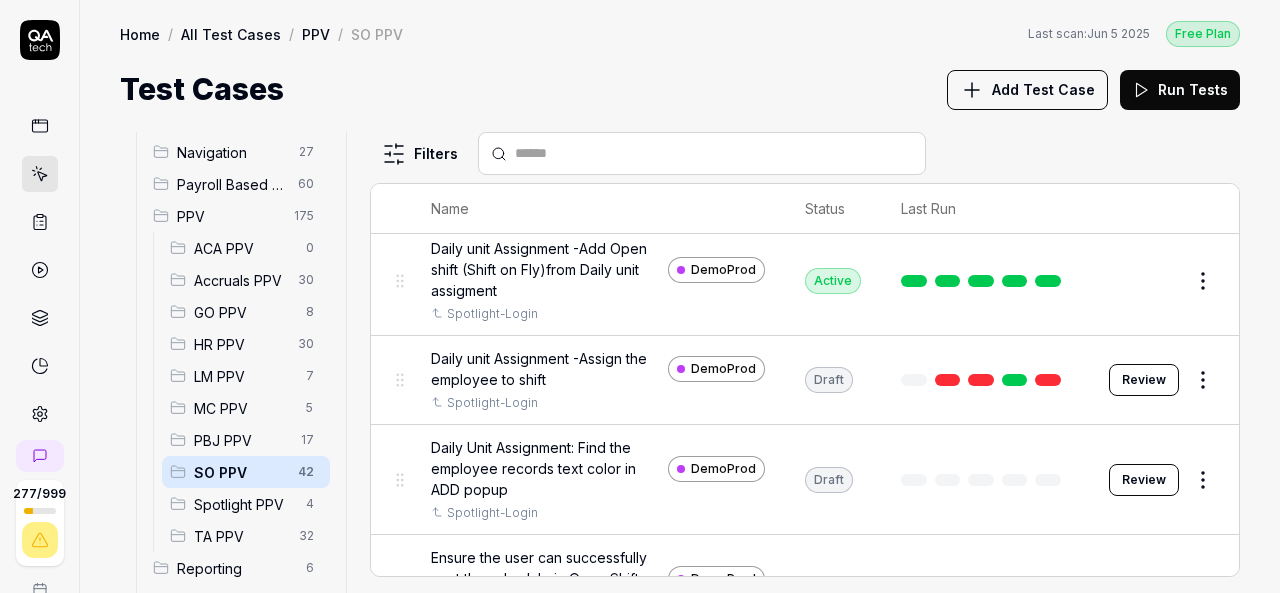 scroll, scrollTop: 0, scrollLeft: 0, axis: both 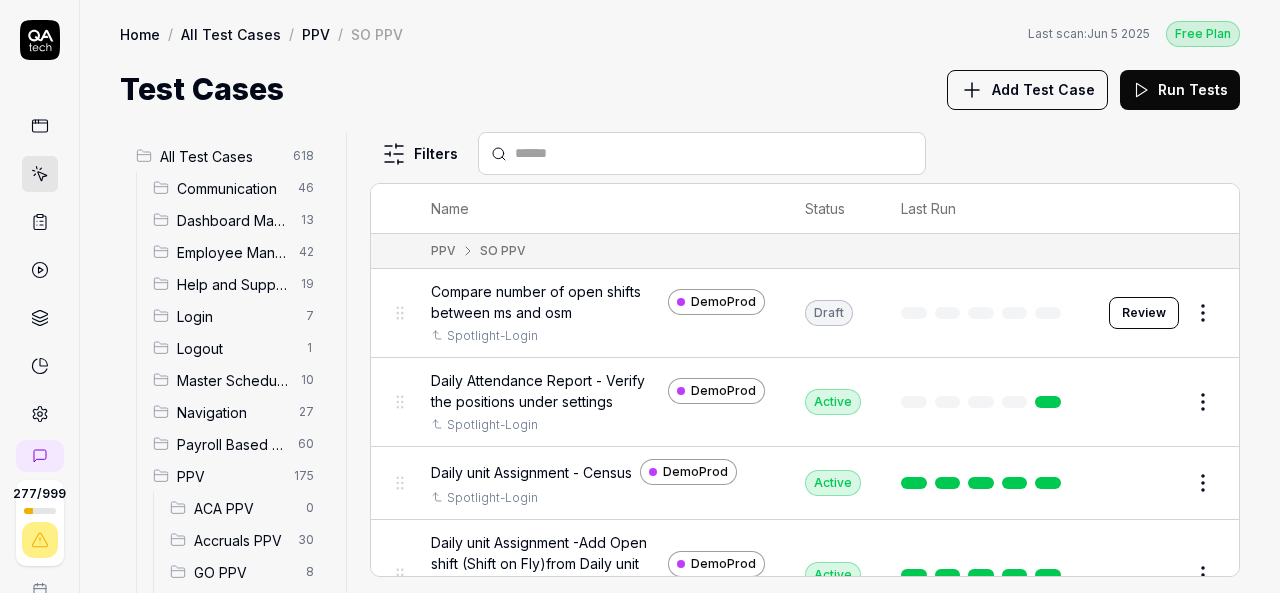 click on "All Test Cases 618" at bounding box center [229, 156] 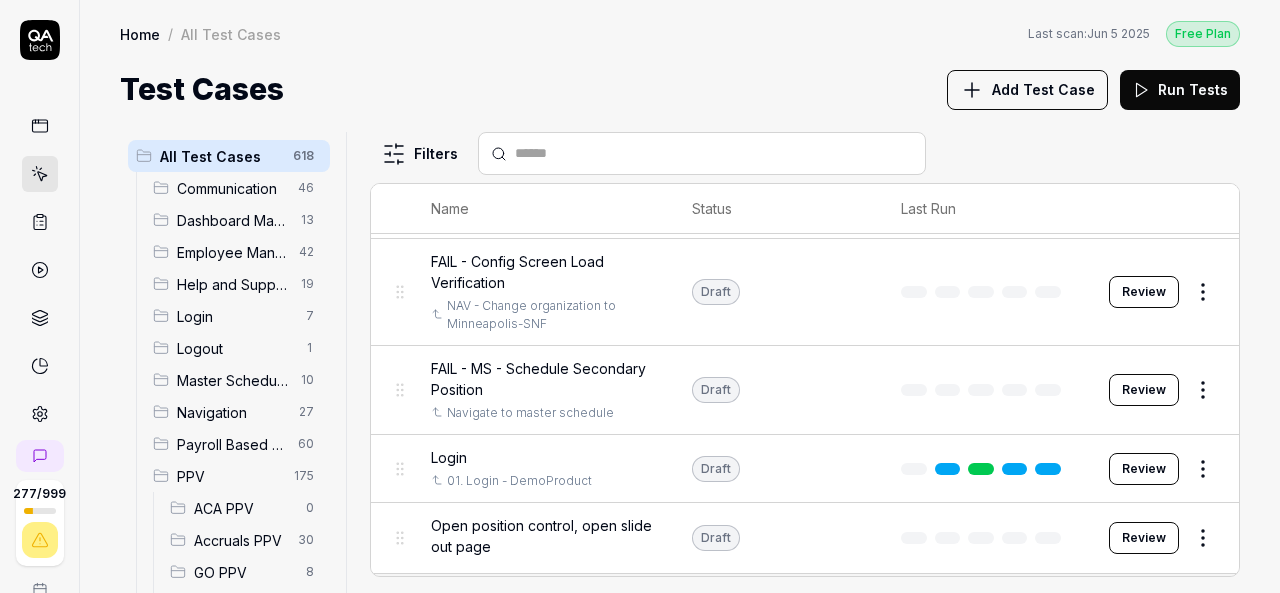 scroll, scrollTop: 187, scrollLeft: 0, axis: vertical 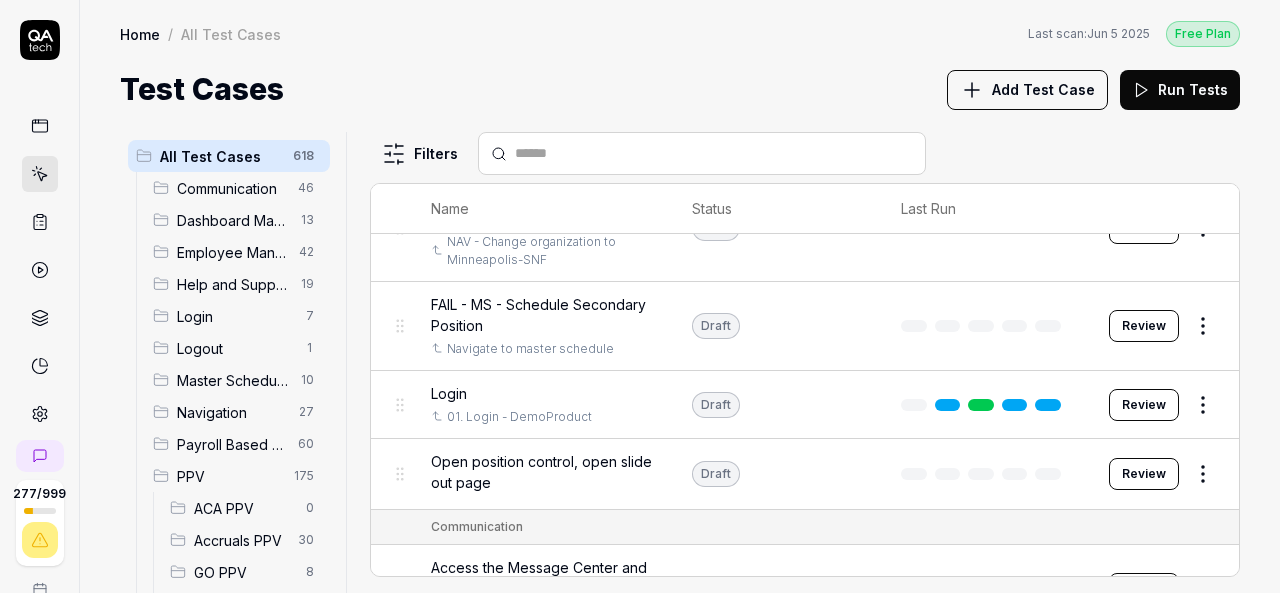 click on "277  /  999 k S Home / All Test Cases Free Plan Home / All Test Cases Last scan:  Jun 5 2025 Free Plan Test Cases Add Test Case Run Tests All Test Cases 618 Communication 46 Dashboard Management 13 Employee Management 42 Help and Support 19 Login 7 Logout 1 Master Schedule 10 Navigation 27 Payroll Based Journal 60 PPV 175 ACA PPV 0 Accruals PPV 30 GO PPV 8 HR PPV 30 LM PPV 7 MC PPV 5 PBJ PPV 17 SO PPV 42 Spotlight PPV 4 TA PPV 32 Reporting 6 Schedule Optimizer 7 Screen Loads 7 TestPPV 0 Time & Attendance 192 User Profile 1 Filters Name Status Last Run 31. Accruals_ Verify Accrual sections on Employee profile page 03. Accruals_ Verify Accrual Transactions page Generating Test Case  » Review FAIL - Config Screen Load Verification NAV - Change organization to Minneapolis-SNF Draft Review FAIL - MS - Schedule Secondary Position Navigate to master schedule Draft Review Login 01. Login - DemoProduct Draft Review Open position control, open slide out page Draft Review Communication Login Draft Review Login Draft GO" at bounding box center [640, 296] 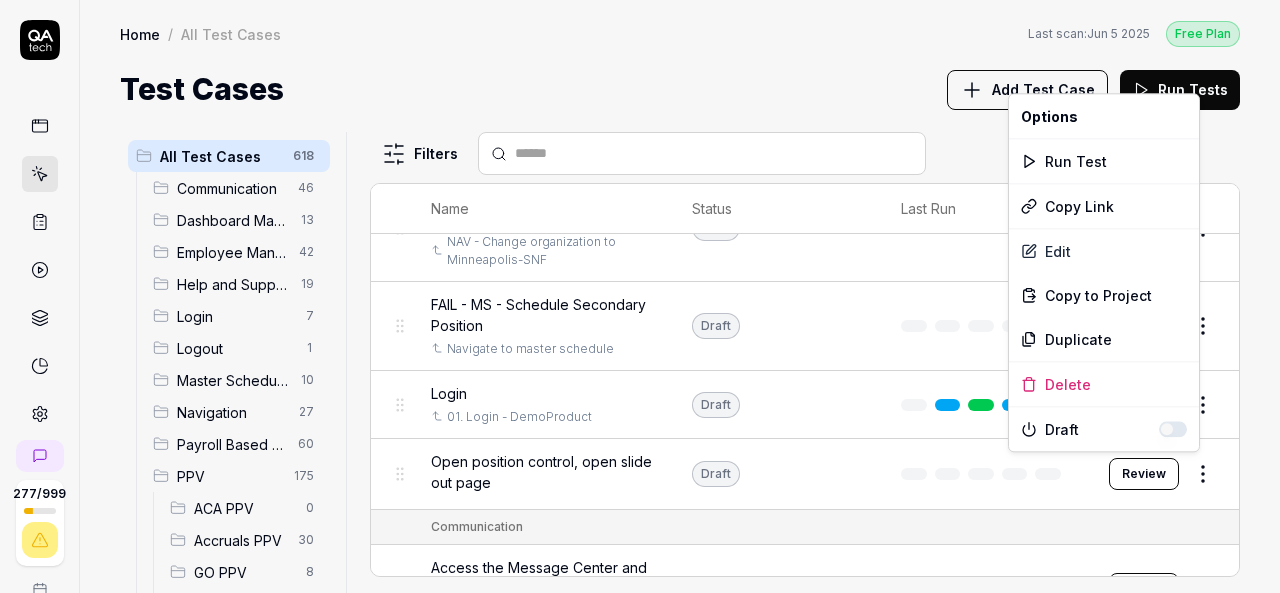 click on "277  /  999 k S Home / All Test Cases Free Plan Home / All Test Cases Last scan:  Jun 5 2025 Free Plan Test Cases Add Test Case Run Tests All Test Cases 618 Communication 46 Dashboard Management 13 Employee Management 42 Help and Support 19 Login 7 Logout 1 Master Schedule 10 Navigation 27 Payroll Based Journal 60 PPV 175 ACA PPV 0 Accruals PPV 30 GO PPV 8 HR PPV 30 LM PPV 7 MC PPV 5 PBJ PPV 17 SO PPV 42 Spotlight PPV 4 TA PPV 32 Reporting 6 Schedule Optimizer 7 Screen Loads 7 TestPPV 0 Time & Attendance 192 User Profile 1 Filters Name Status Last Run 31. Accruals_ Verify Accrual sections on Employee profile page 03. Accruals_ Verify Accrual Transactions page Generating Test Case  » Review FAIL - Config Screen Load Verification NAV - Change organization to Minneapolis-SNF Draft Review FAIL - MS - Schedule Secondary Position Navigate to master schedule Draft Review Login 01. Login - DemoProduct Draft Review Open position control, open slide out page Draft Review Communication Login Draft Review Login Draft GO" at bounding box center [640, 296] 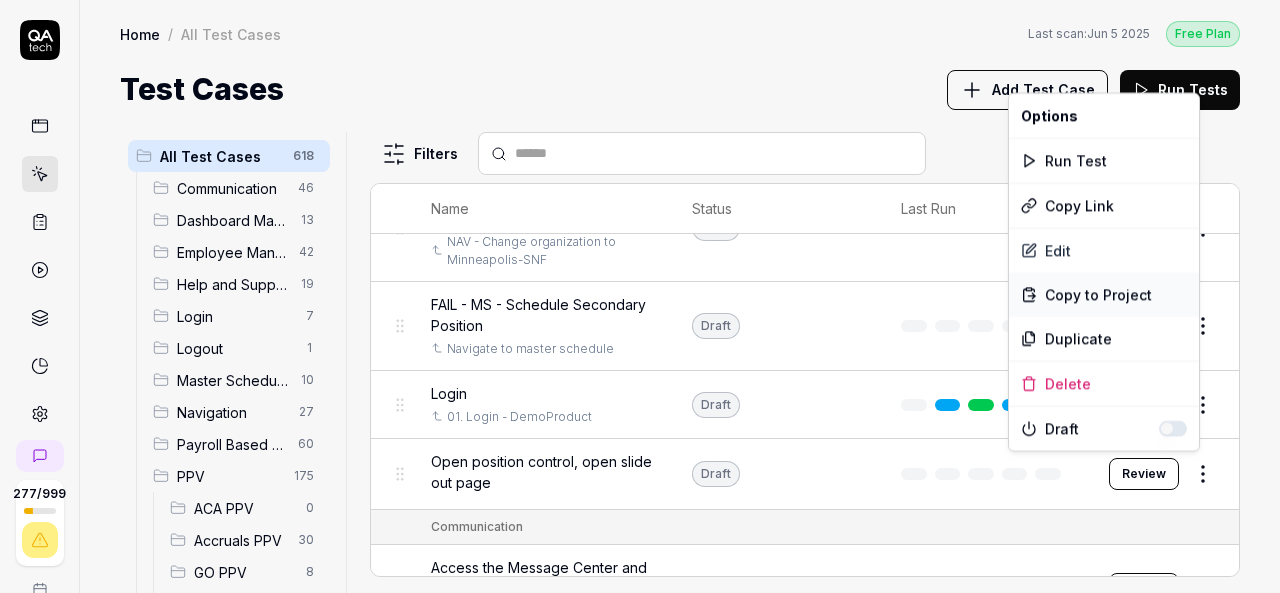 scroll, scrollTop: 190, scrollLeft: 0, axis: vertical 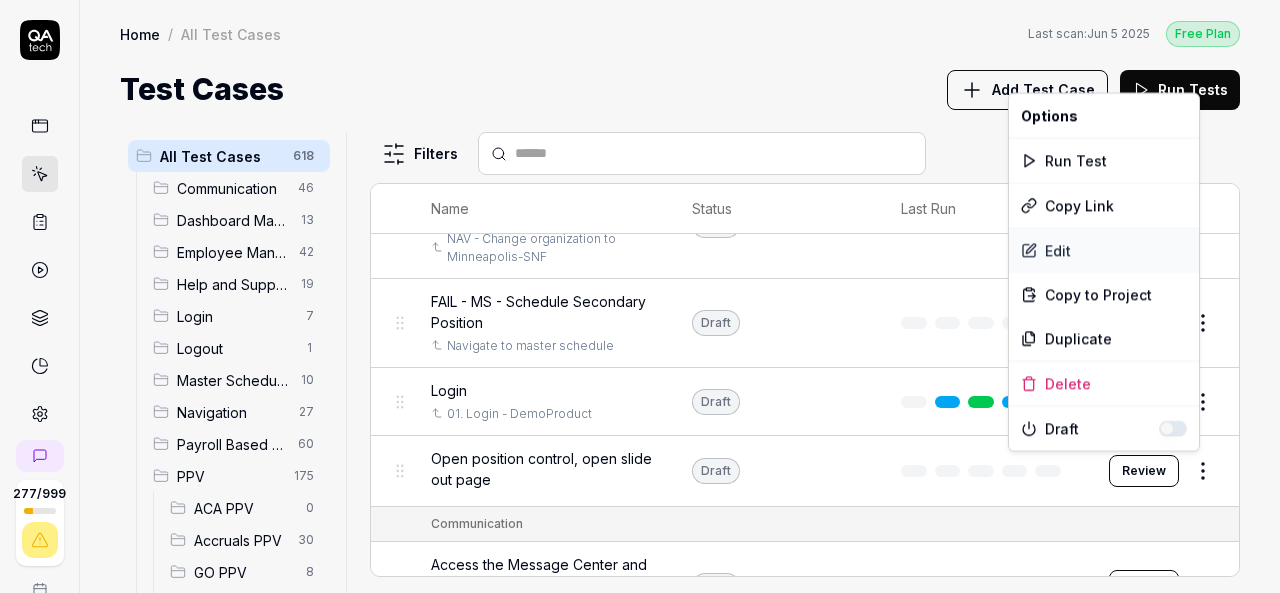 click on "Edit" at bounding box center (1104, 251) 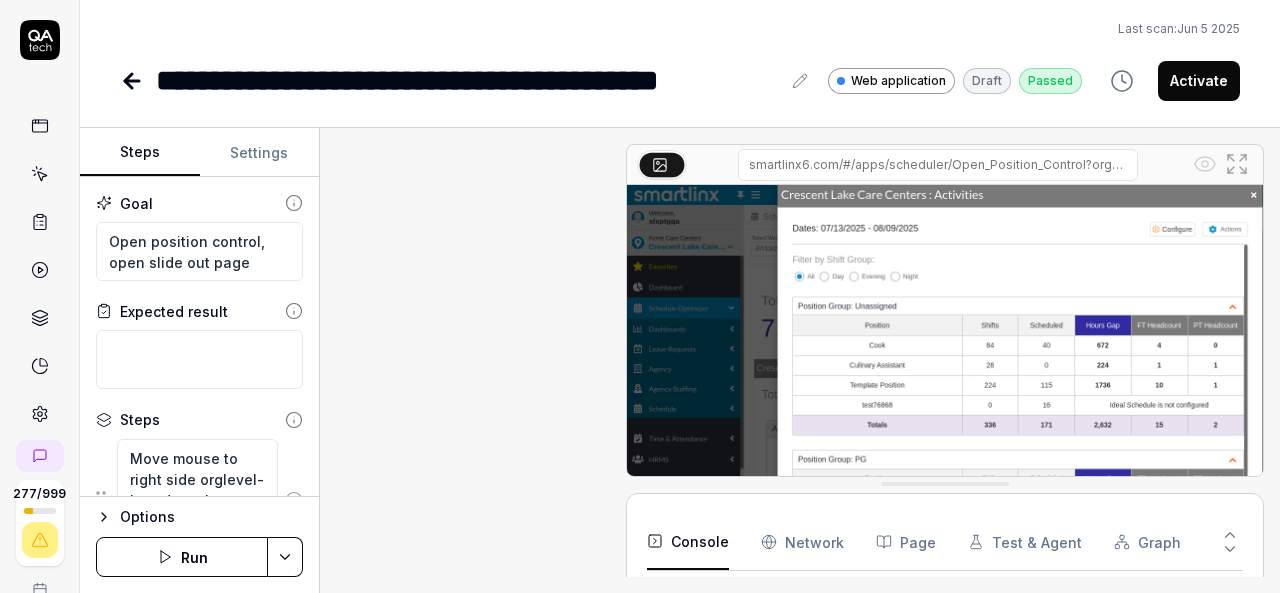 scroll, scrollTop: 2472, scrollLeft: 0, axis: vertical 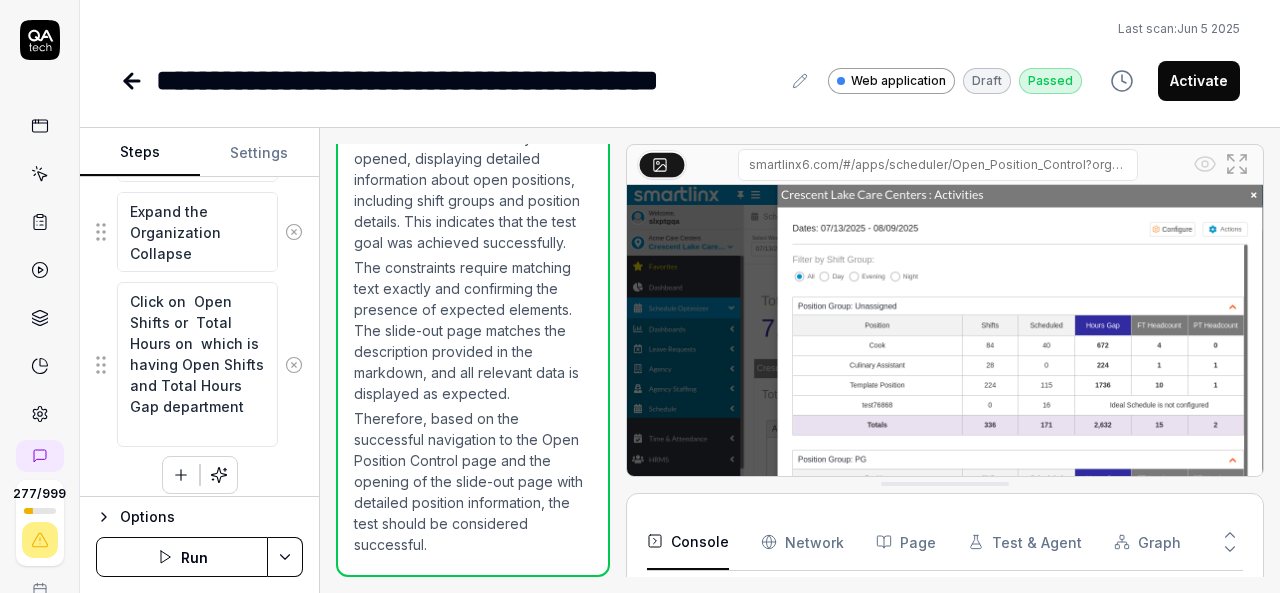 click 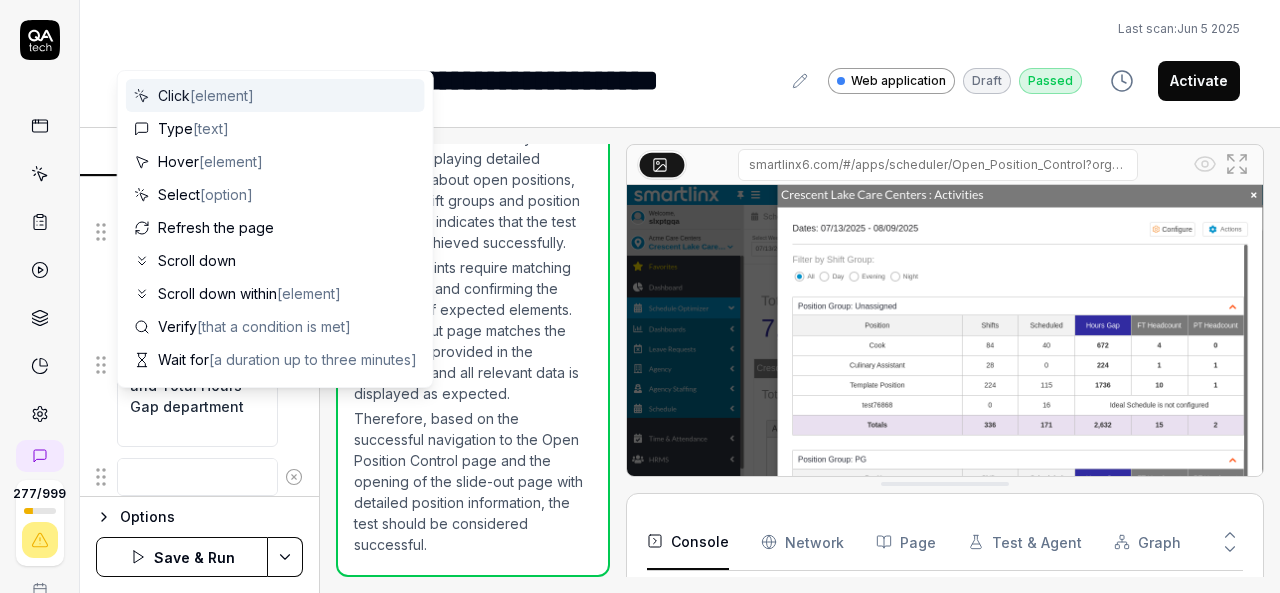 scroll, scrollTop: 0, scrollLeft: 0, axis: both 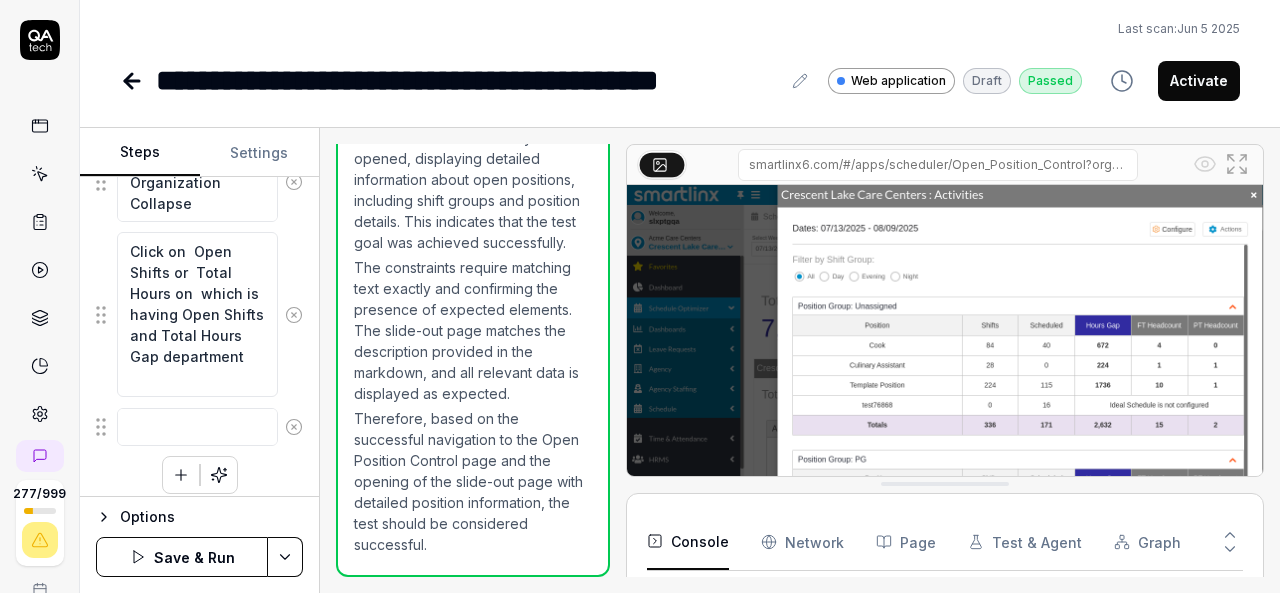 click on "**********" at bounding box center (680, 51) 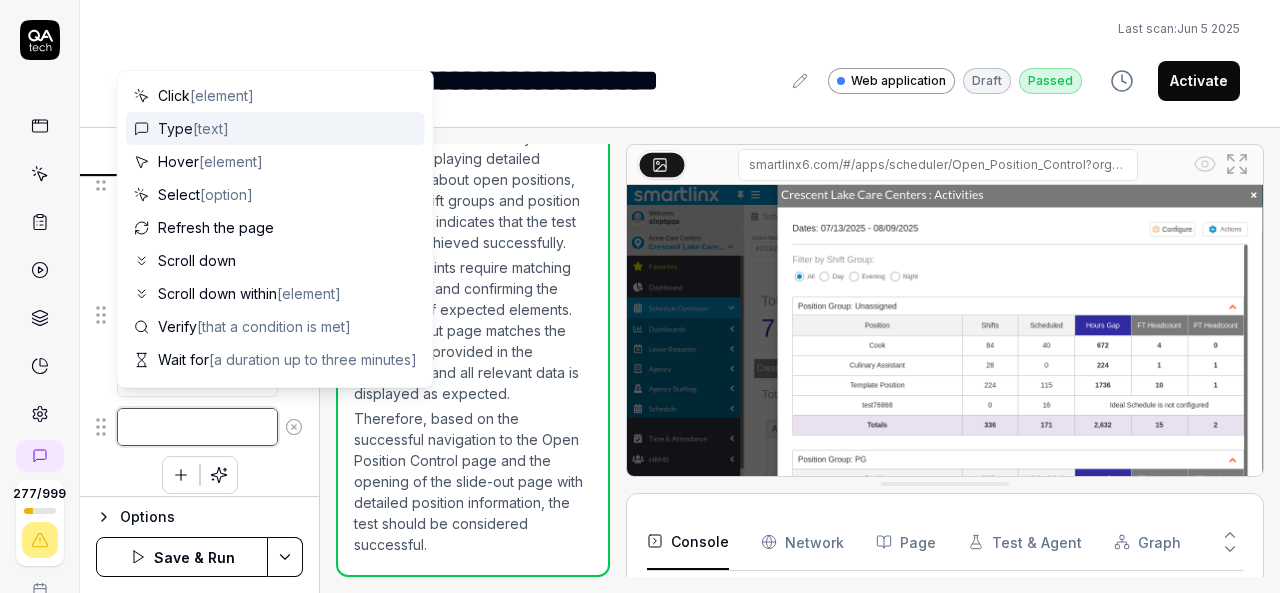 click at bounding box center [197, 427] 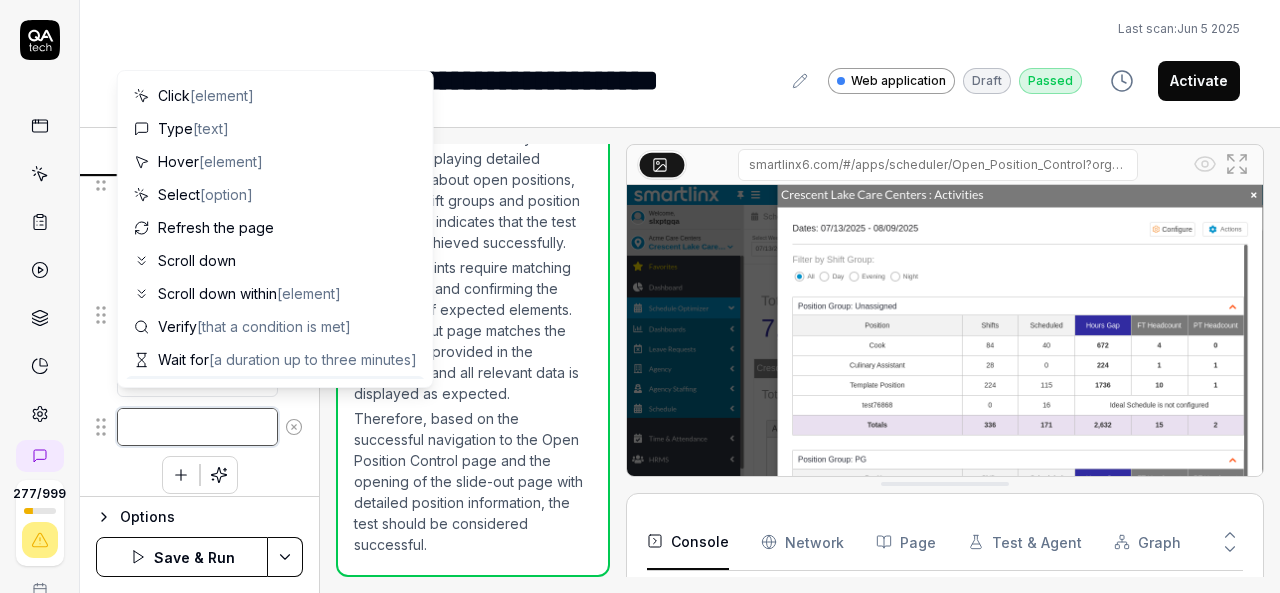 click at bounding box center (197, 427) 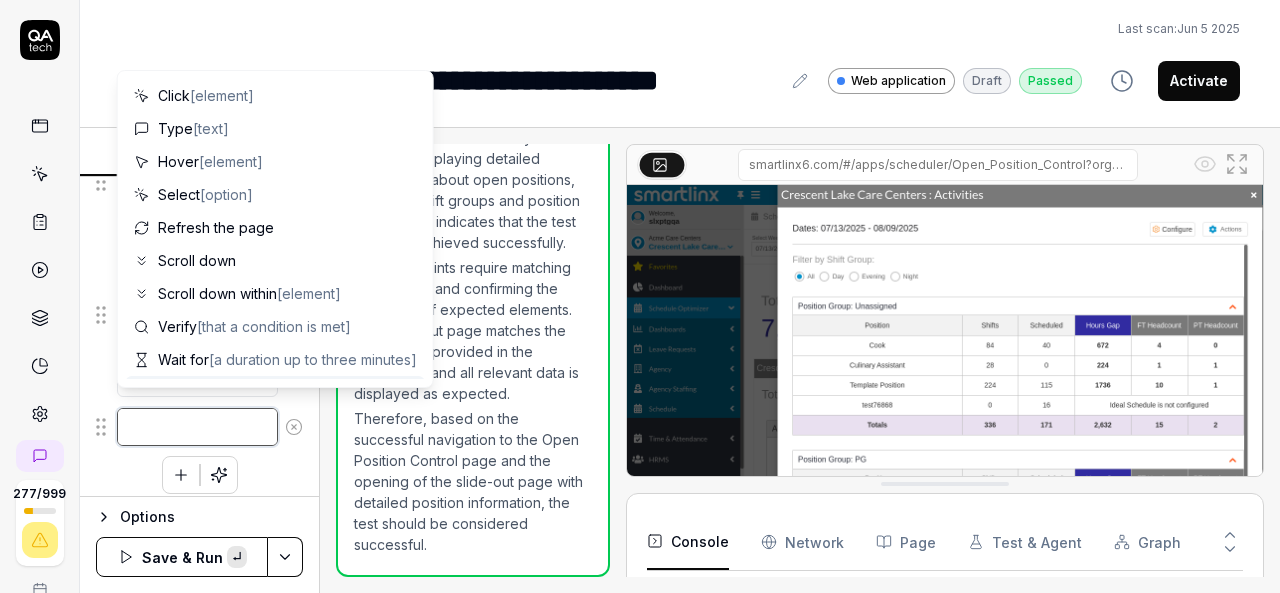 paste on "Click on Actions" 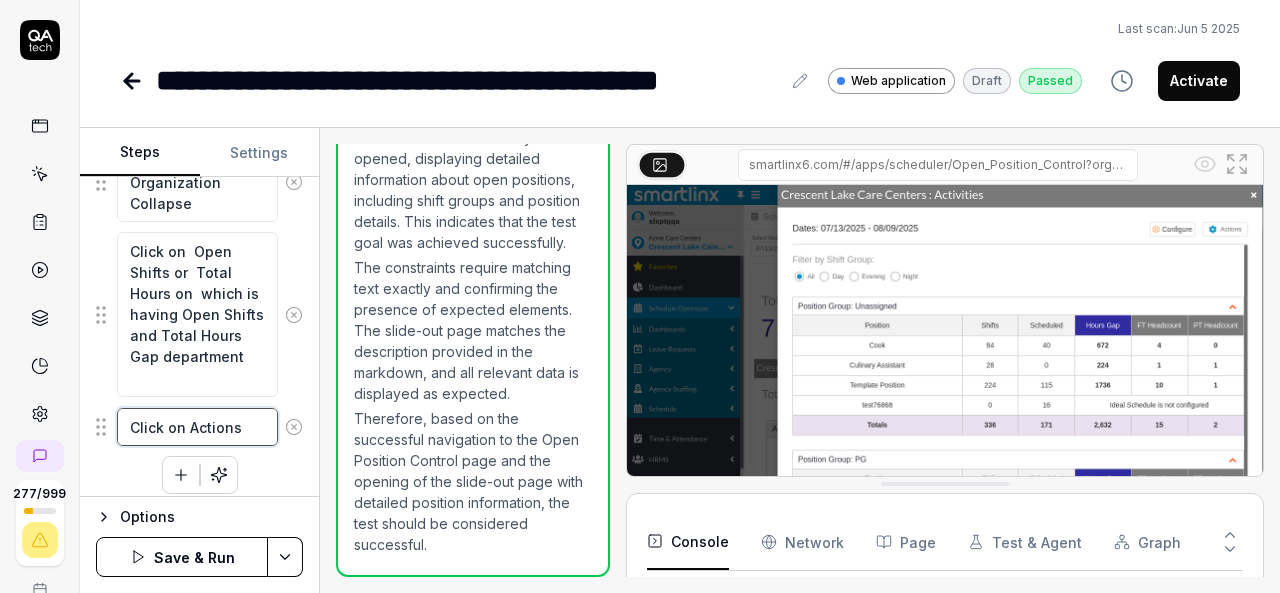 type on "Click on Actions" 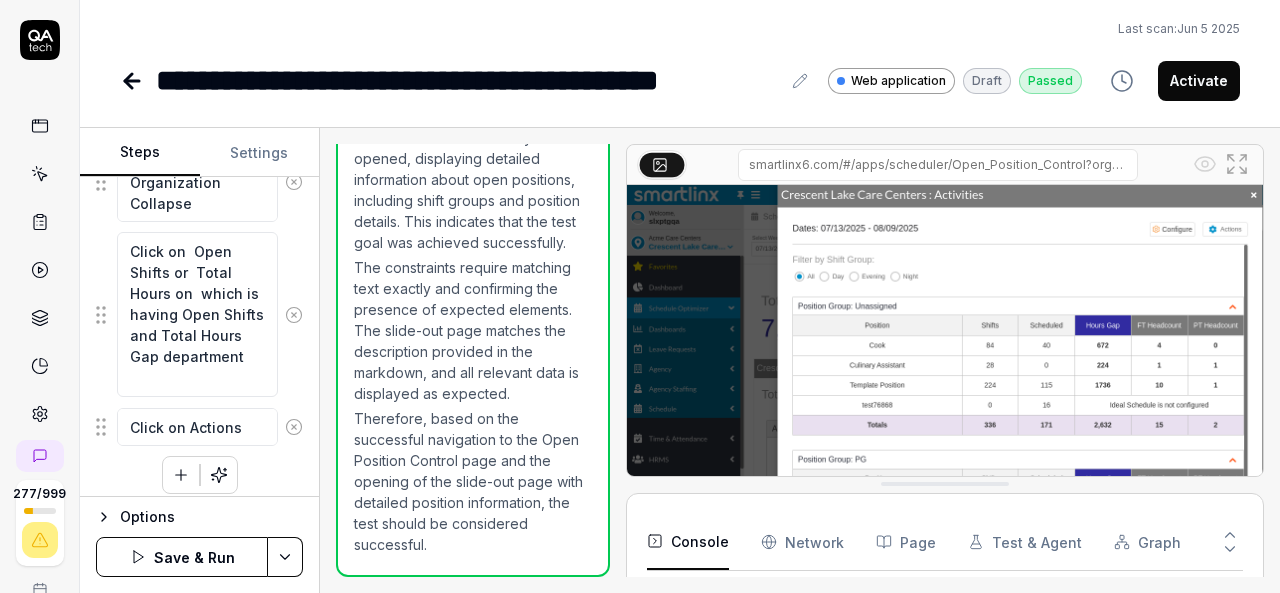 click on "Move mouse to right side orglevel-breadcrumb header Click on orglevel-breadcrumb header Click on Expand icon Move mouse to Organization level other than Agency Click on any Organization other than Agency Move mouse to hamburger menu click on hamburger menu From left navigation panel move mouse to Schedule Optimizer From left navigation panel click on Schedule Optimizer move mouse to Dashboards under Schedule Optimizer section Click on Dashboards under Schedule Optimizer section Wait until sub menu opens of Dashboards Move mouse to Open Position Control link in the Dashboard sub menu Click on Open Position Control link in the Dashboard sub menu Wait until Open Position Control page is opened Expand the Organization Collapse Click on  Open Shifts or  Total Hours on  which is having Open Shifts and Total Hours Gap department Click on Actions" at bounding box center (199, -465) 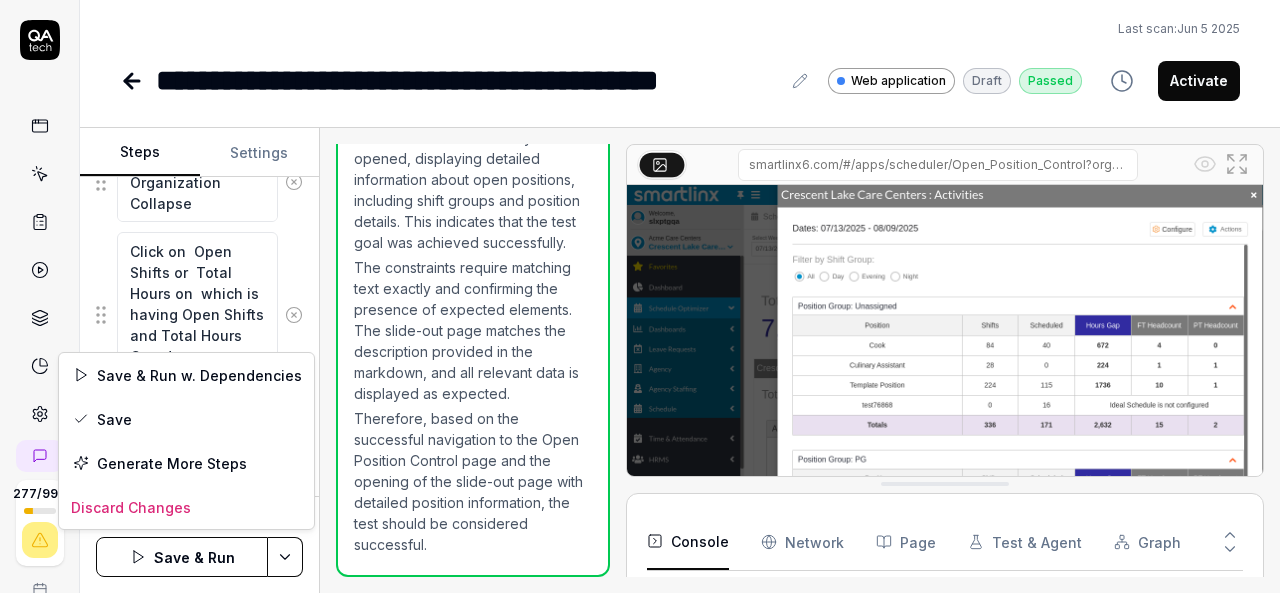 click on "**********" at bounding box center (640, 296) 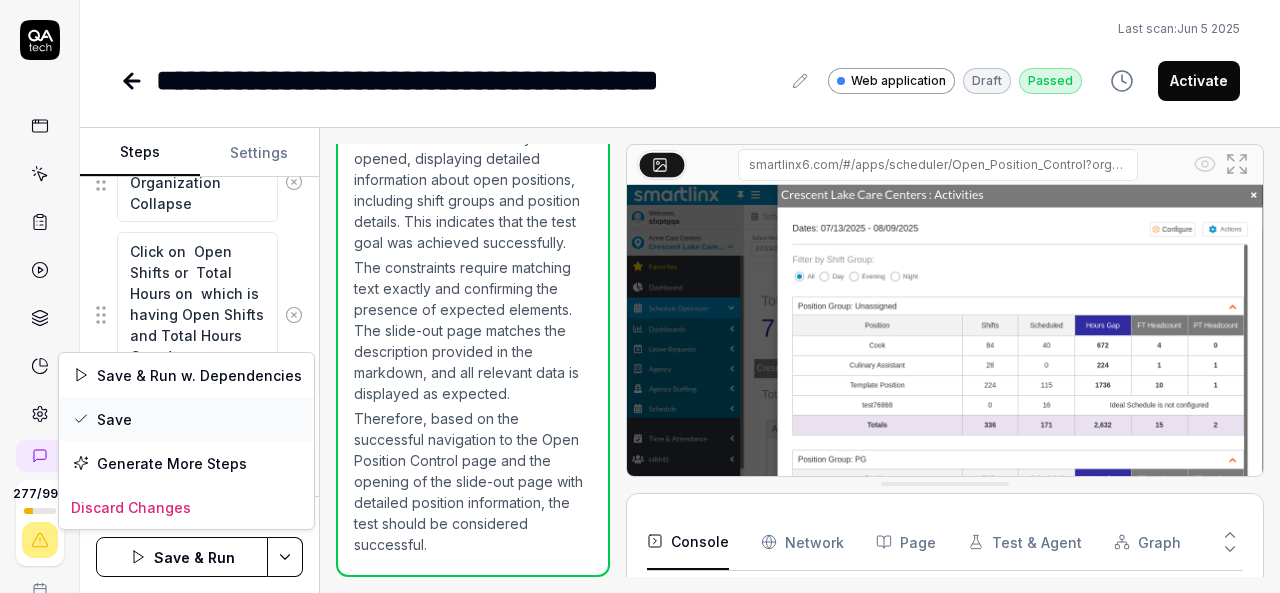 click on "Save" at bounding box center [186, 419] 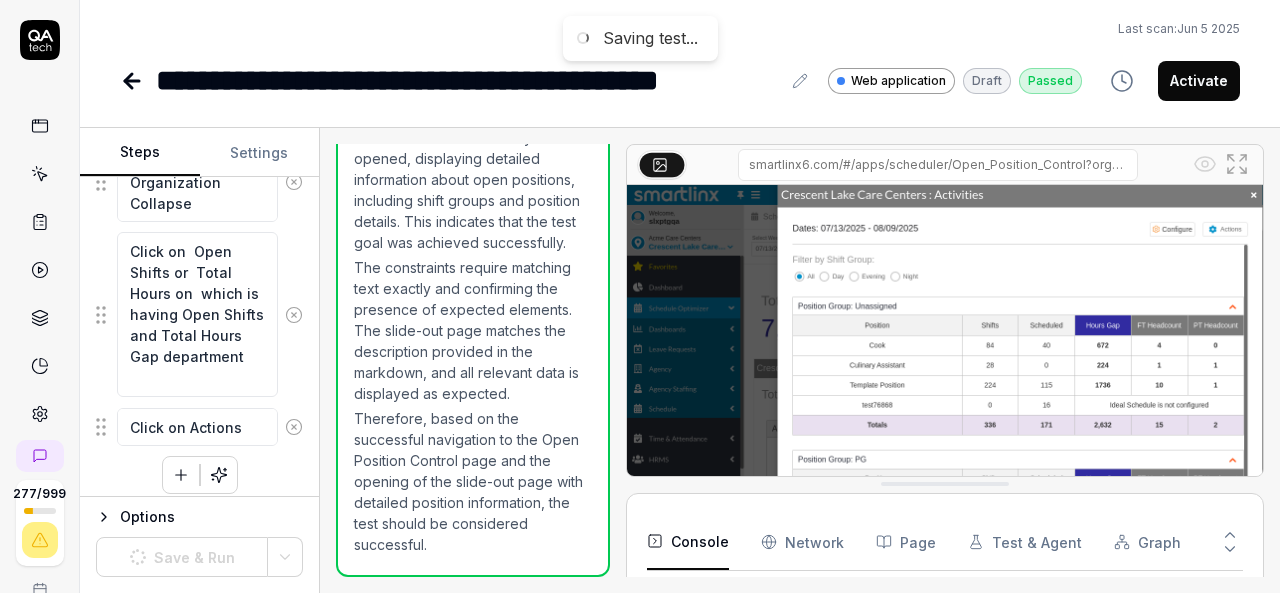 click 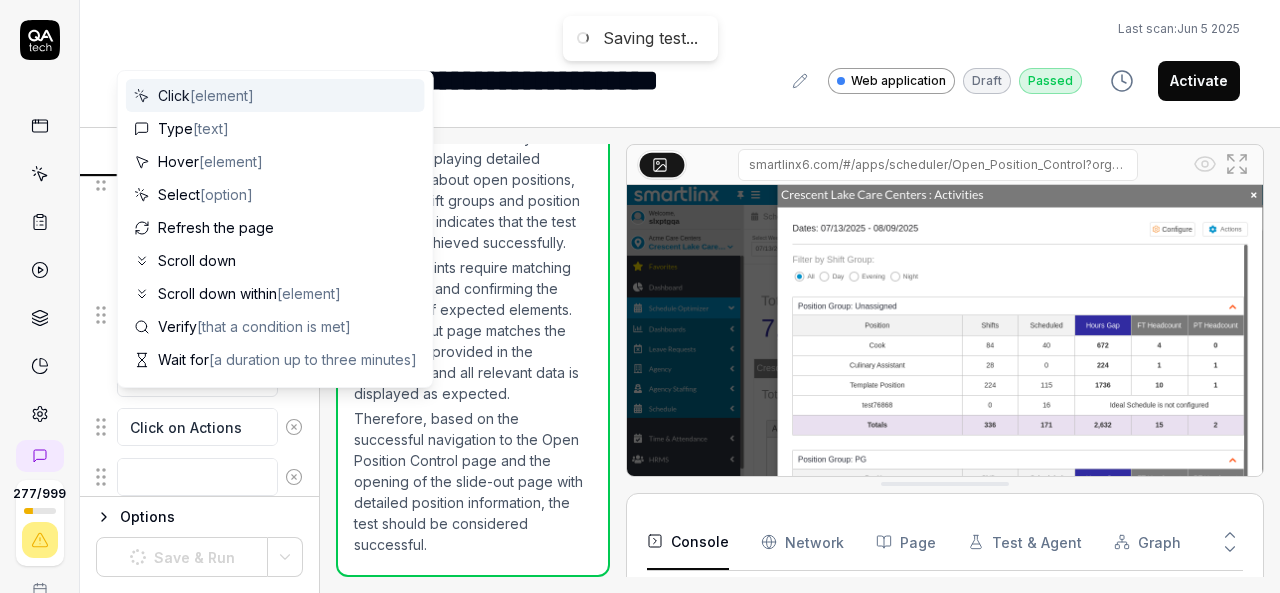 scroll, scrollTop: 1911, scrollLeft: 0, axis: vertical 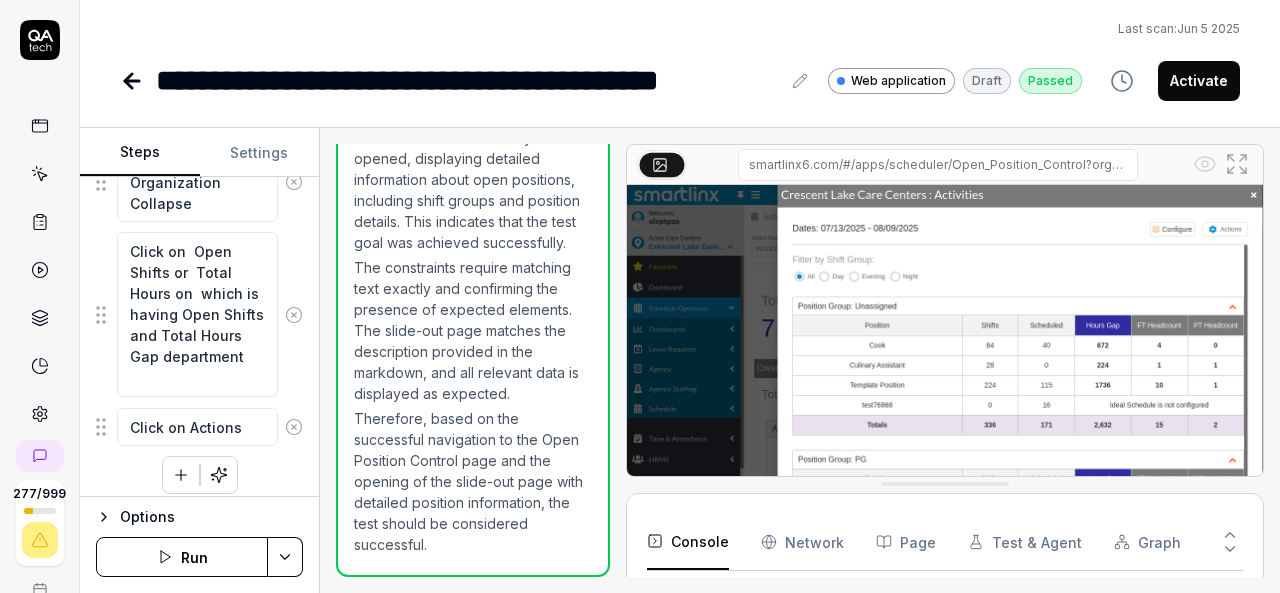 click at bounding box center (181, 475) 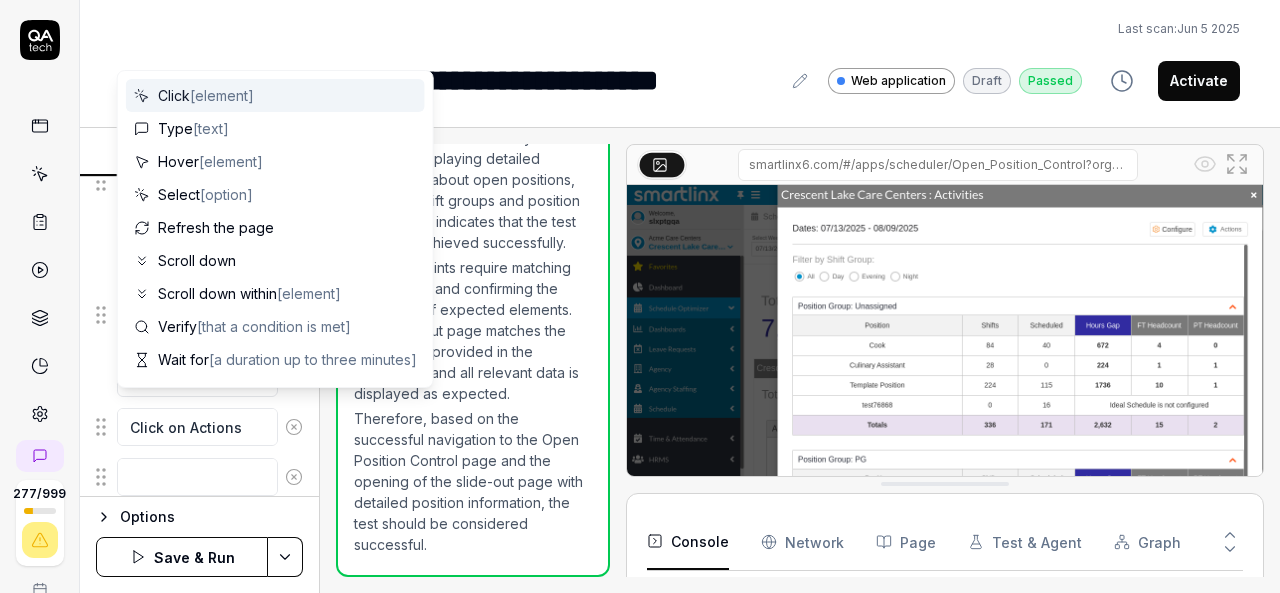 scroll, scrollTop: 0, scrollLeft: 0, axis: both 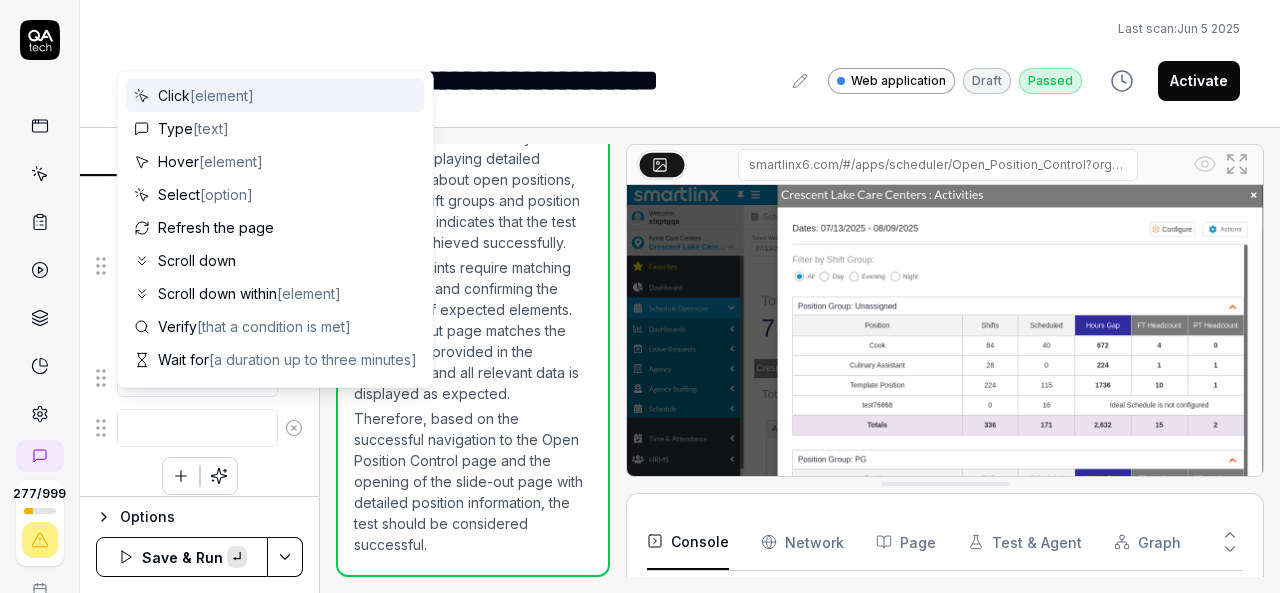 click at bounding box center [197, 428] 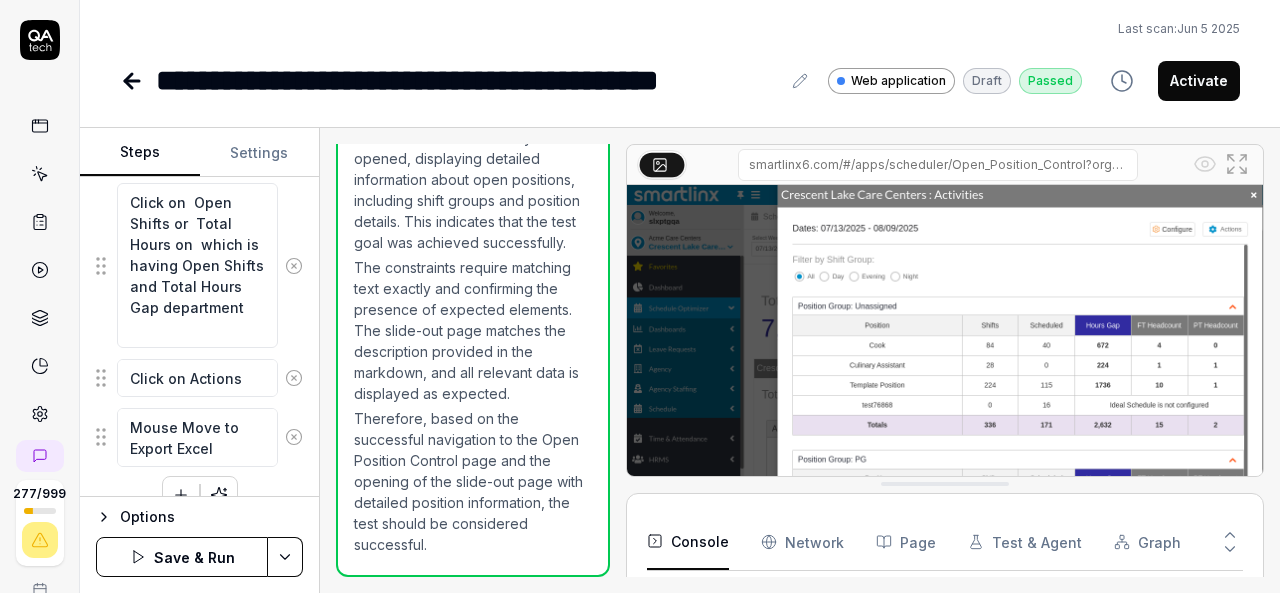 scroll, scrollTop: 1930, scrollLeft: 0, axis: vertical 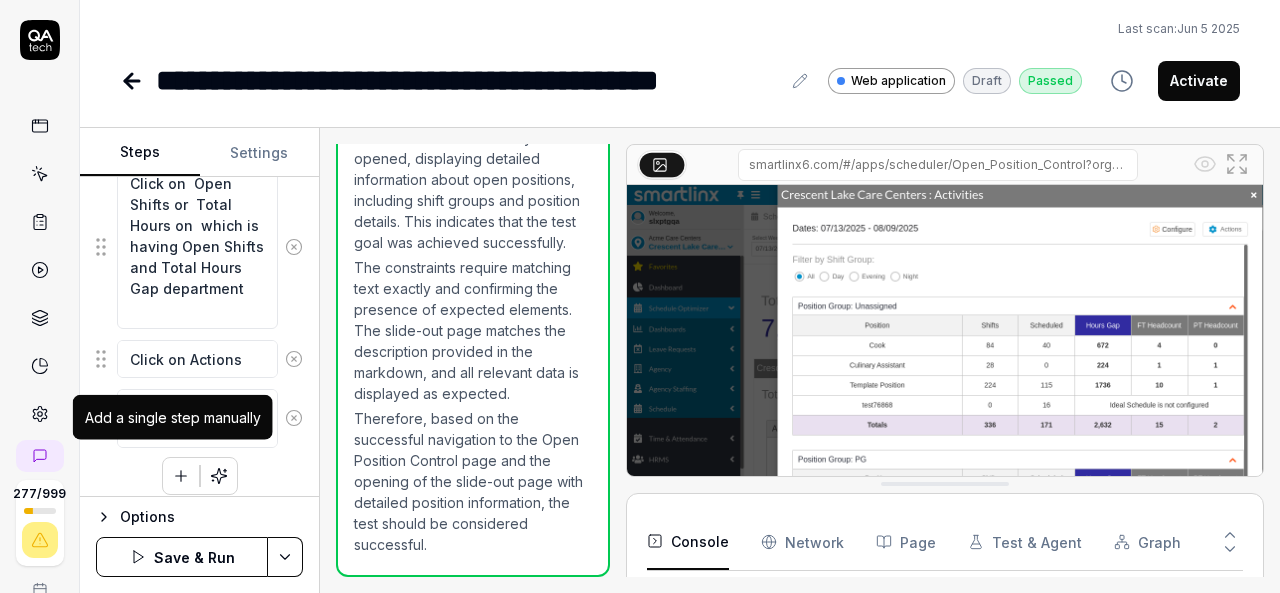 type on "Mouse Move to Export Excel" 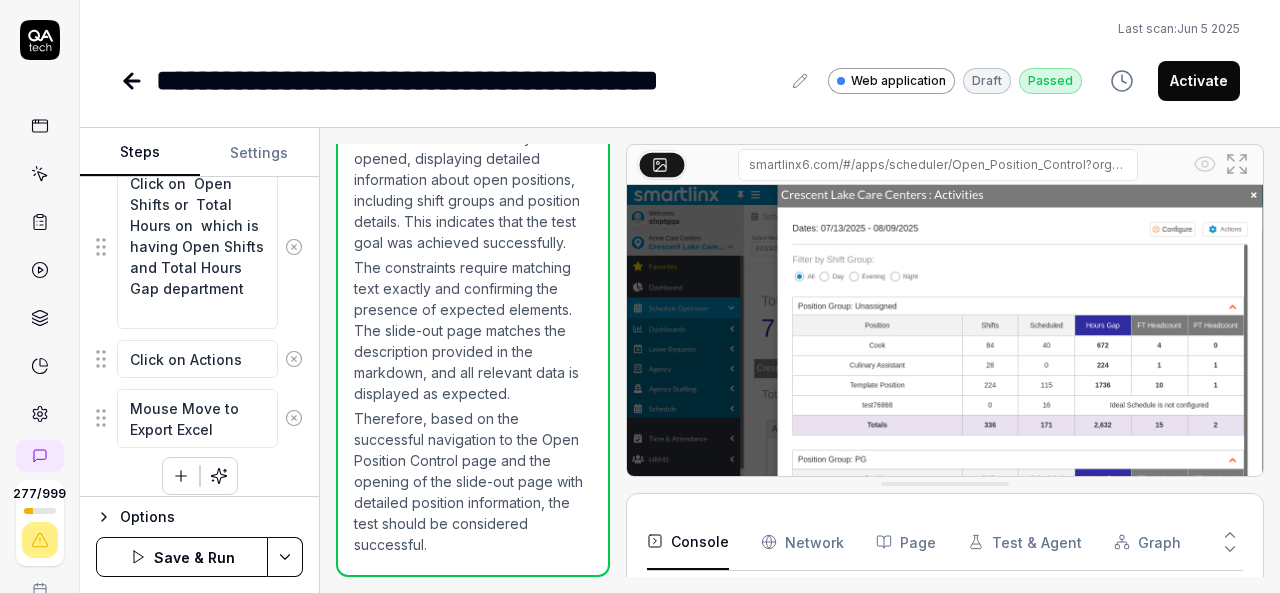 click 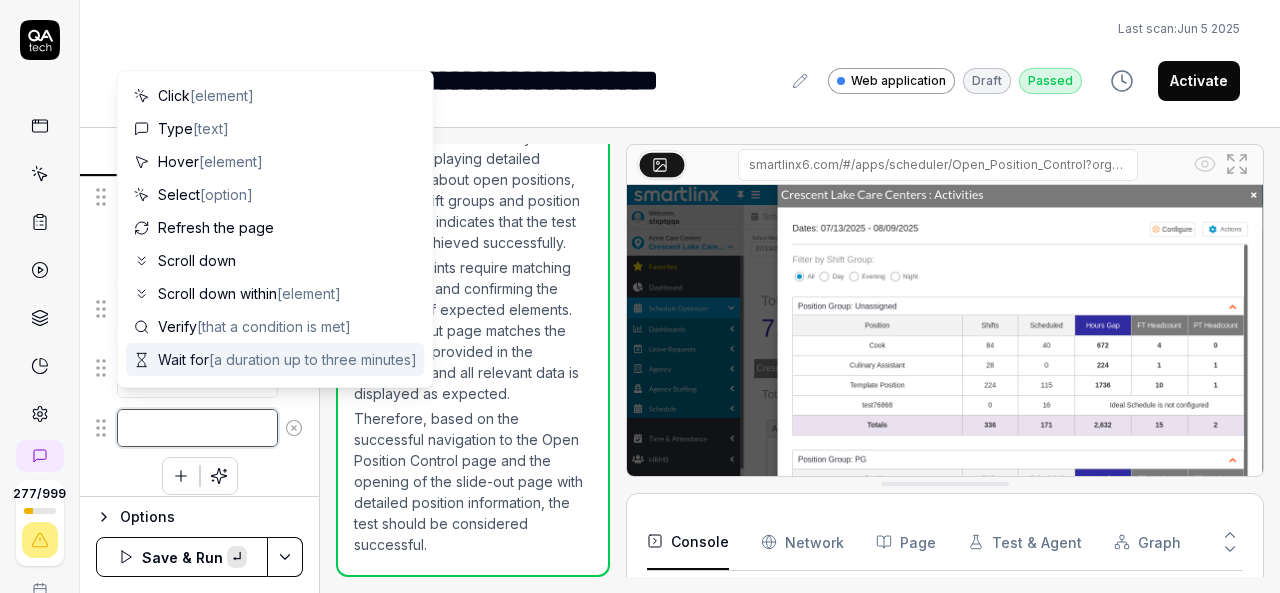 click at bounding box center (197, 428) 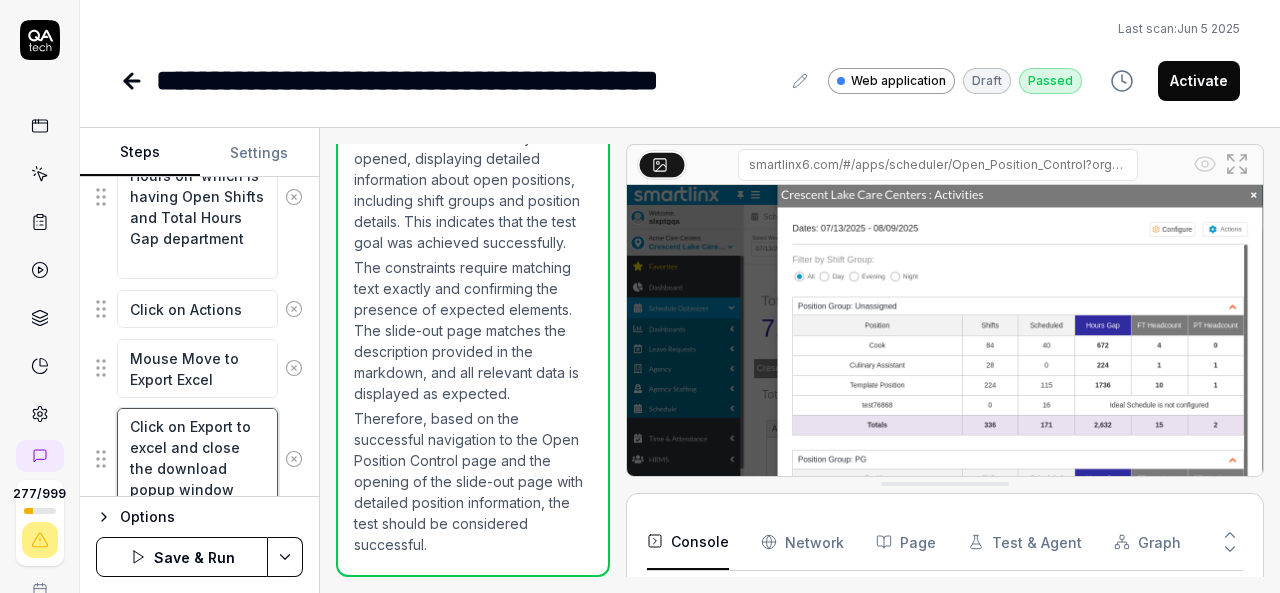 scroll, scrollTop: 20, scrollLeft: 0, axis: vertical 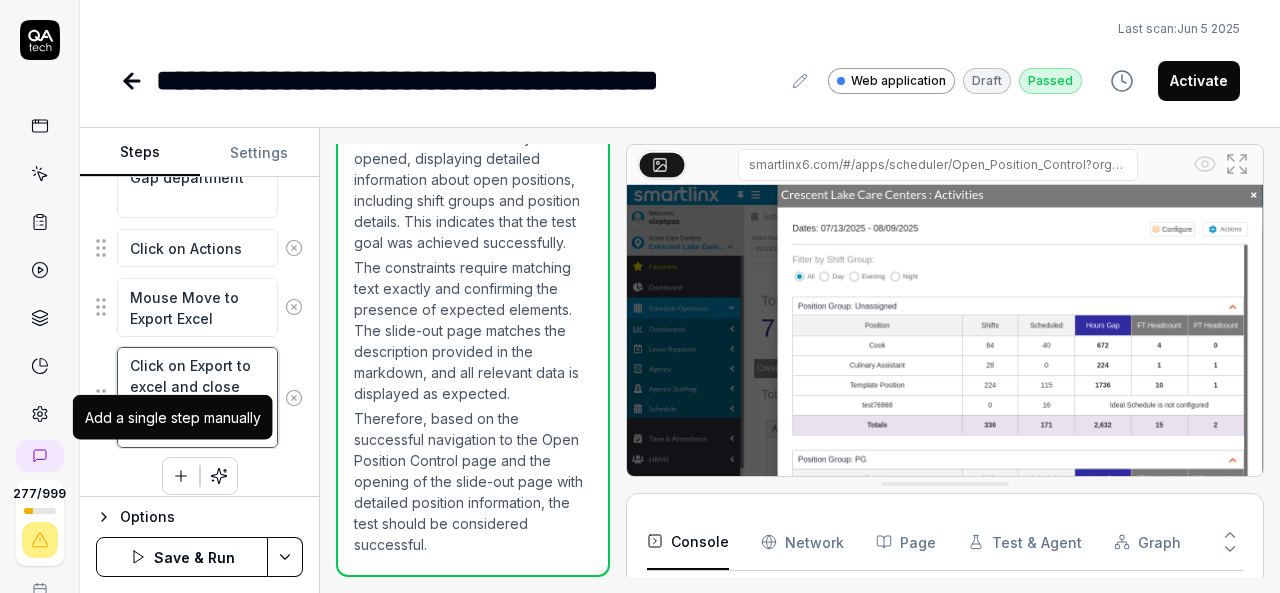 type on "Click on Export to excel and close the download popup window" 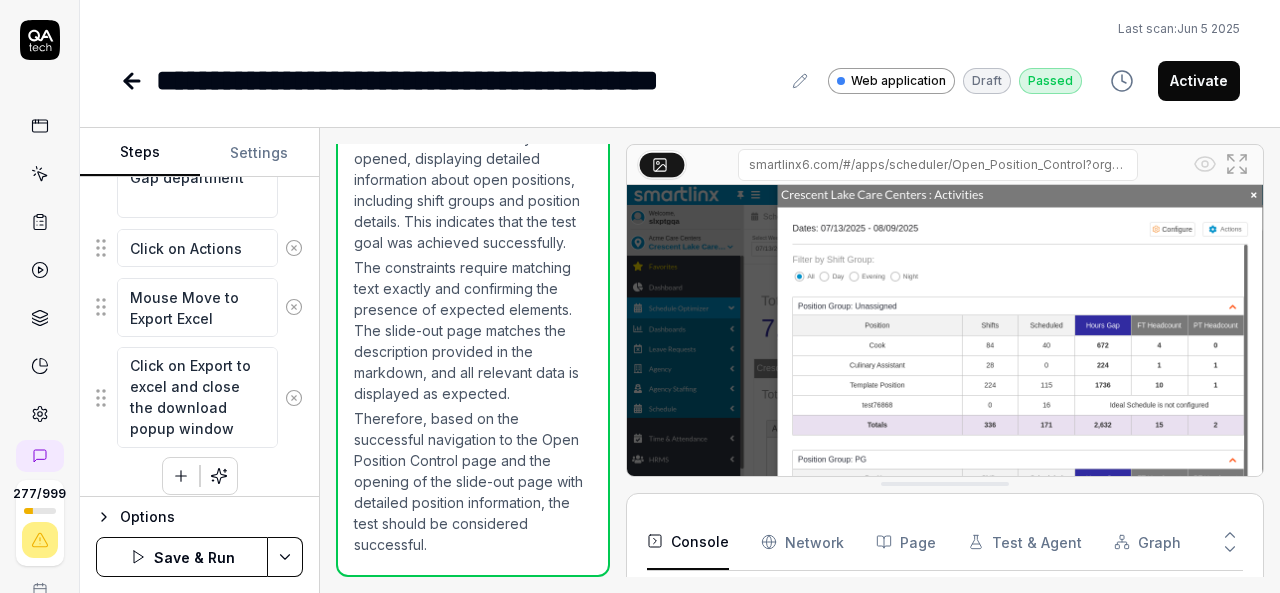 click 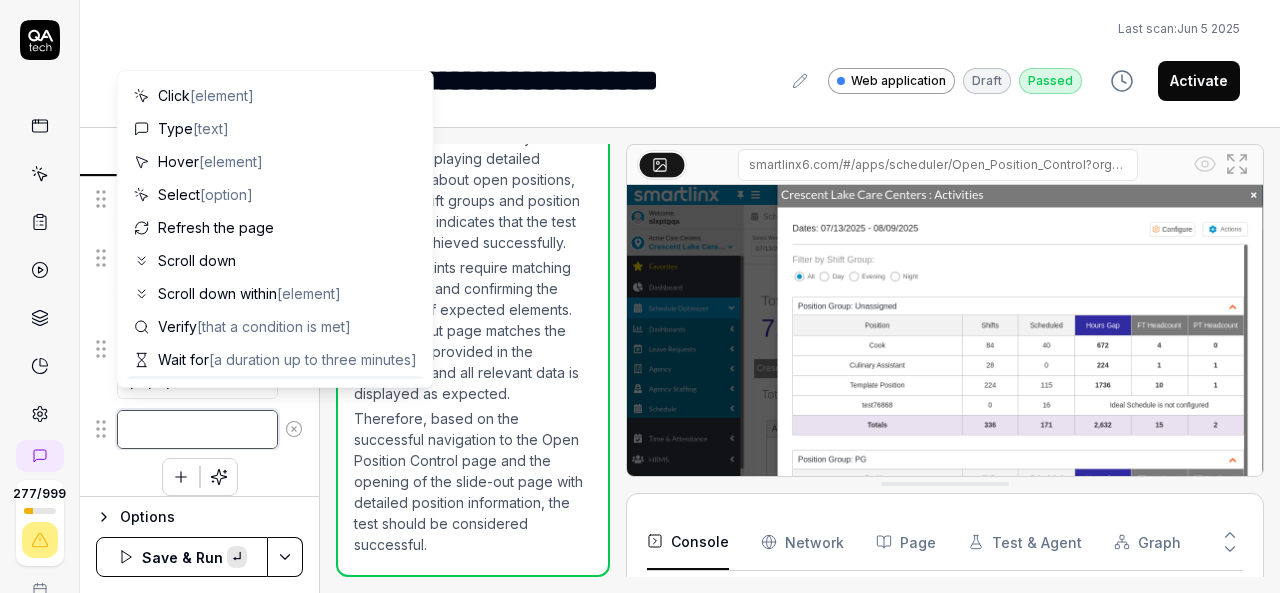 click at bounding box center (197, 429) 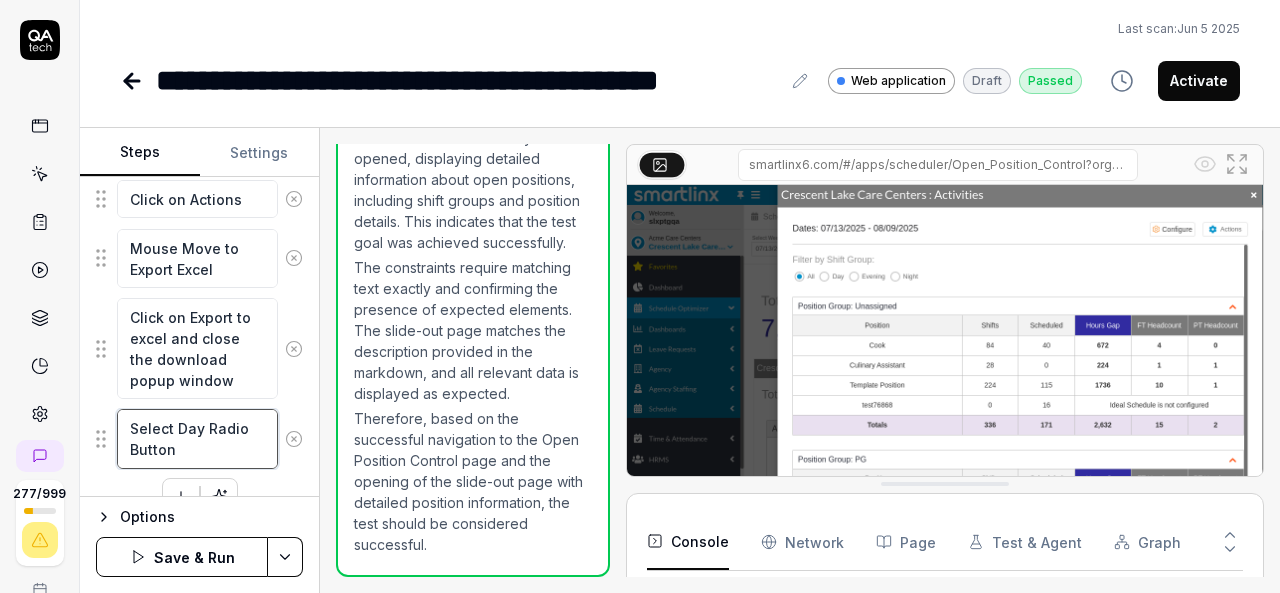 scroll, scrollTop: 2110, scrollLeft: 0, axis: vertical 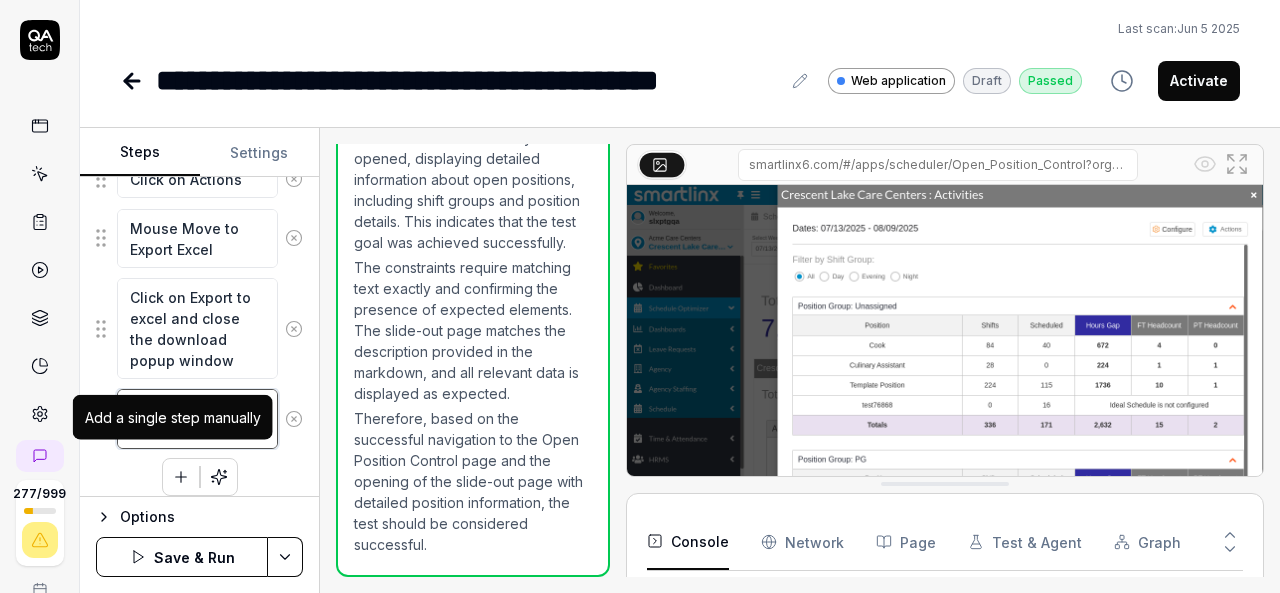 type on "Select Day Radio Button" 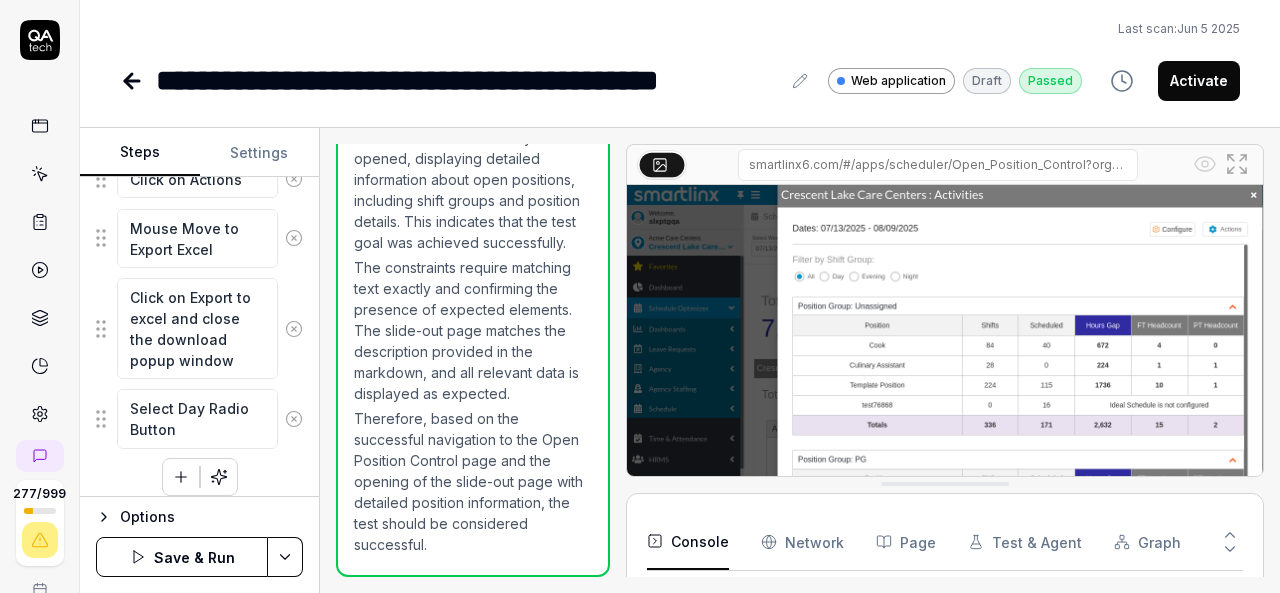 click 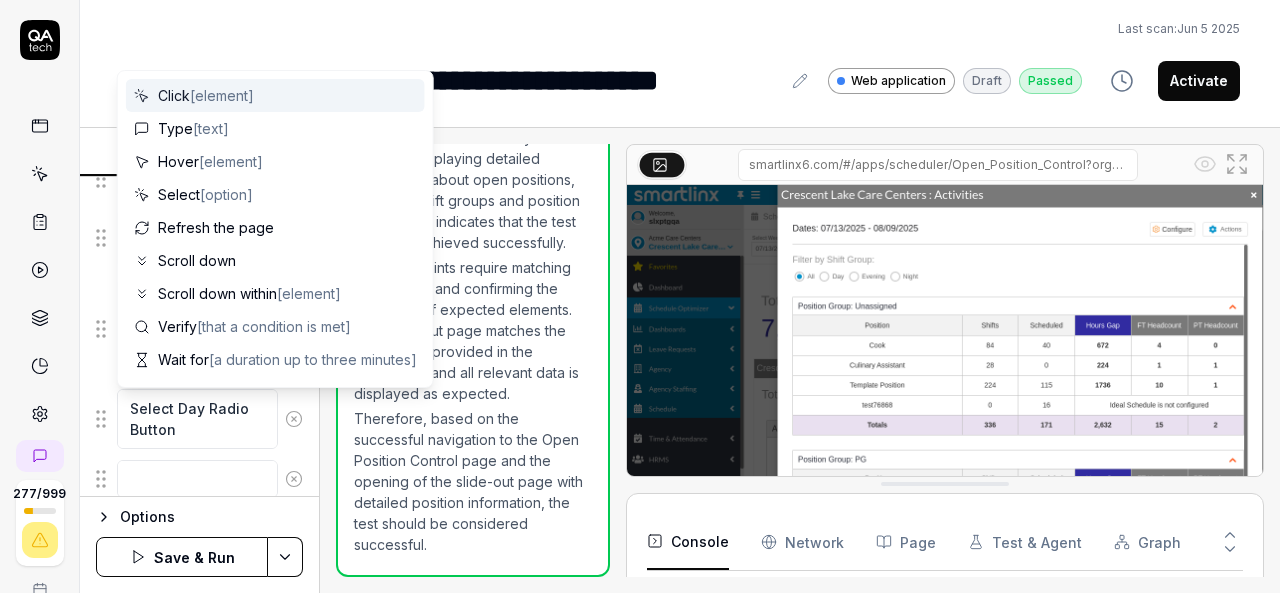 scroll, scrollTop: 2159, scrollLeft: 0, axis: vertical 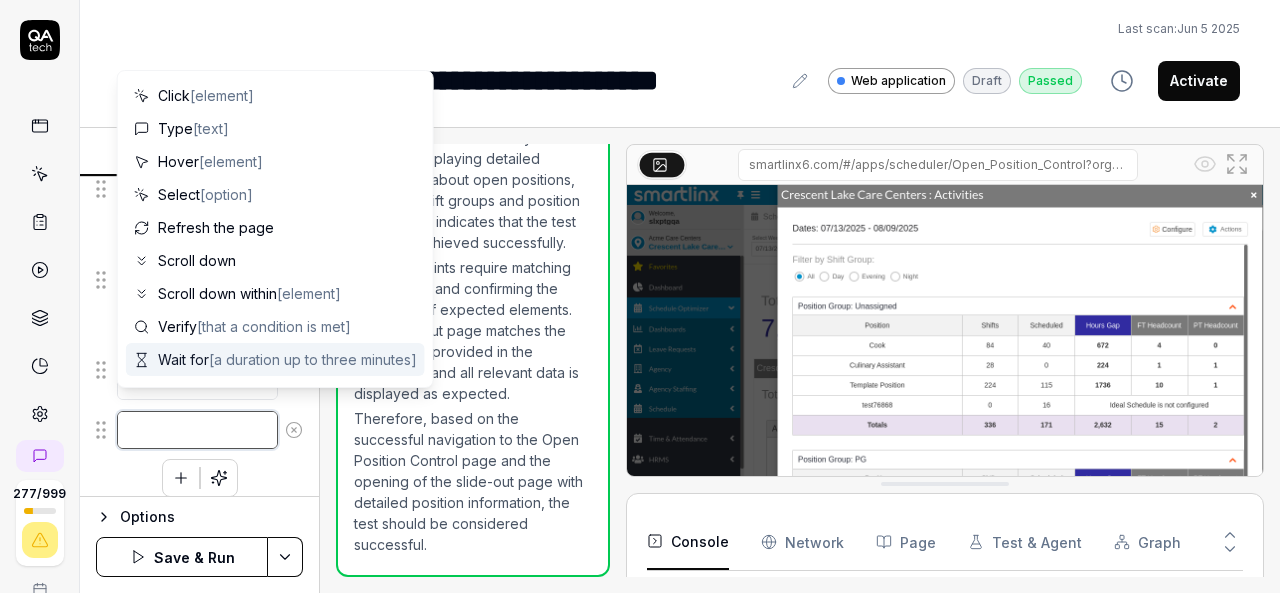 click at bounding box center [197, 430] 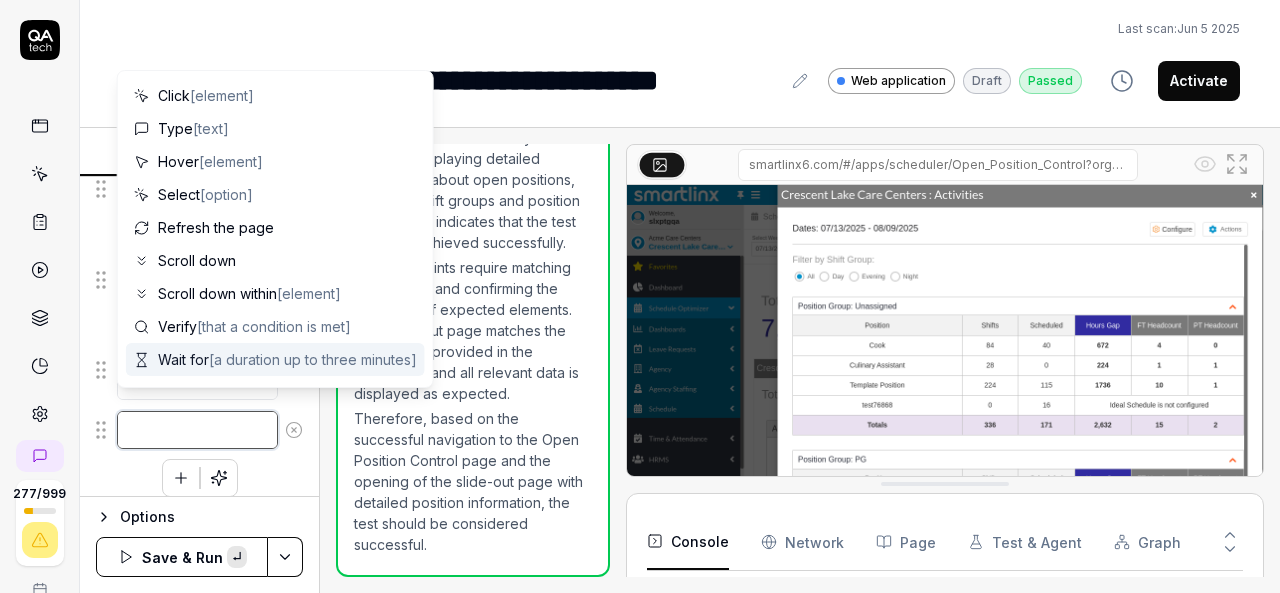 paste on "Click on Actions" 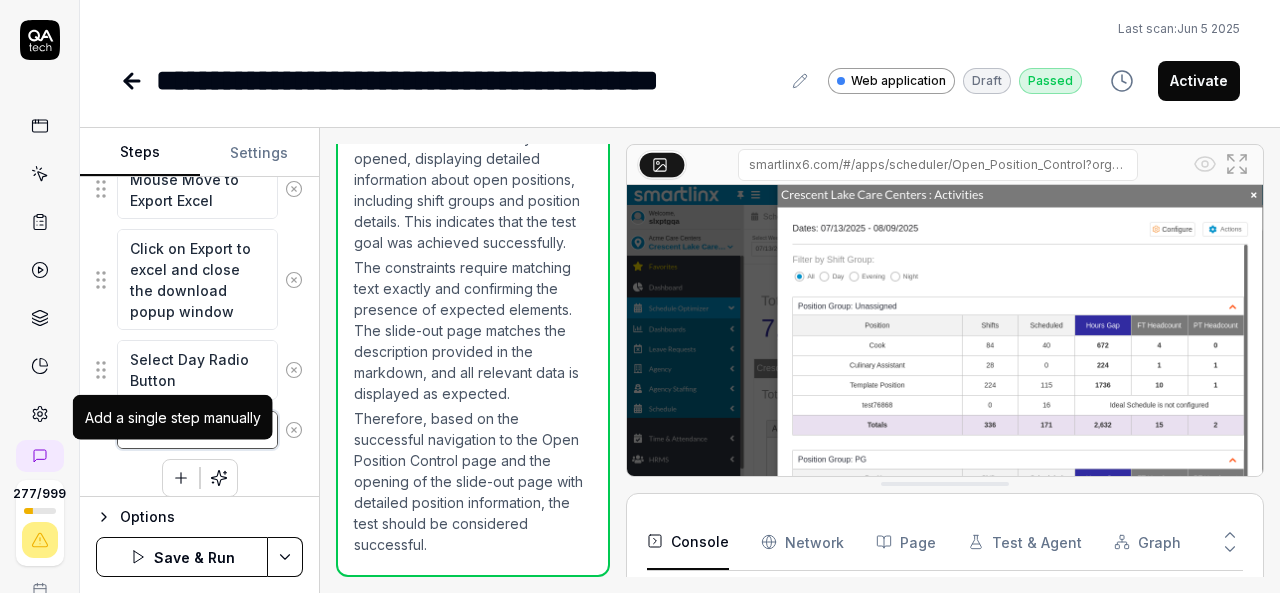 type on "Click on Actions" 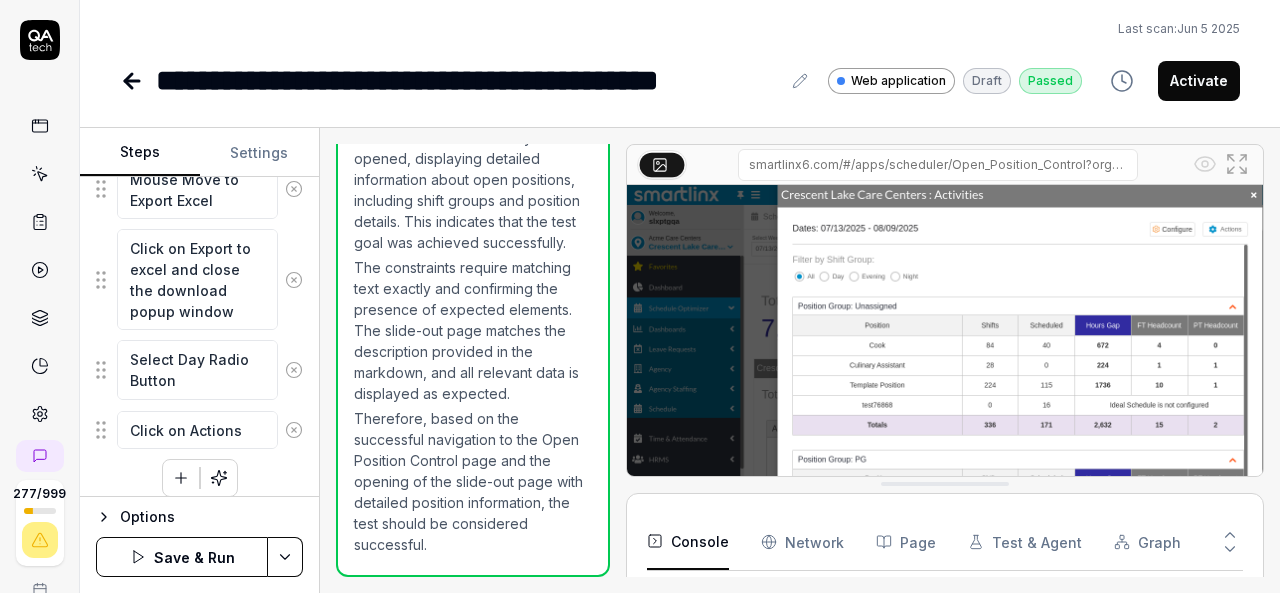 click 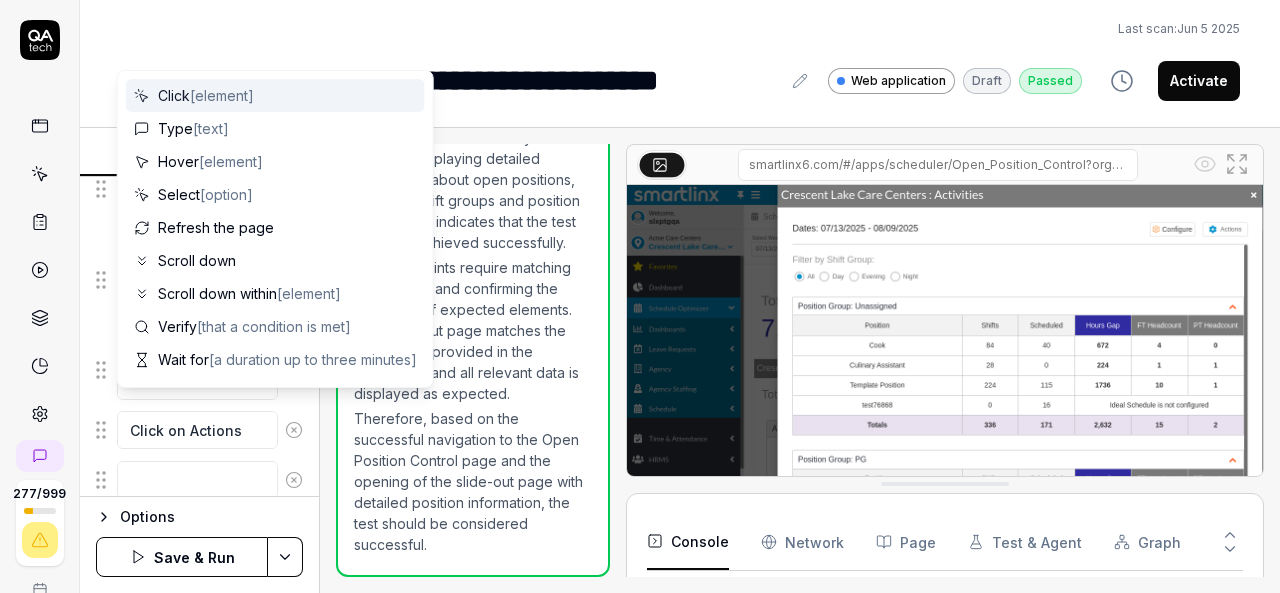 scroll, scrollTop: 2208, scrollLeft: 0, axis: vertical 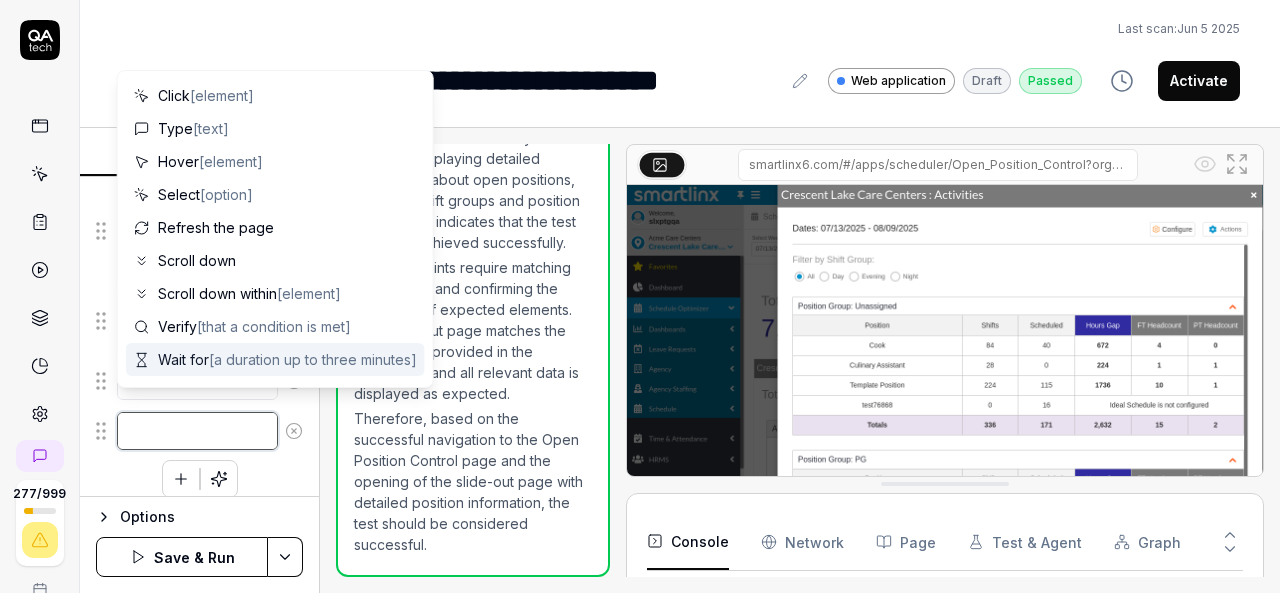 click at bounding box center (197, 431) 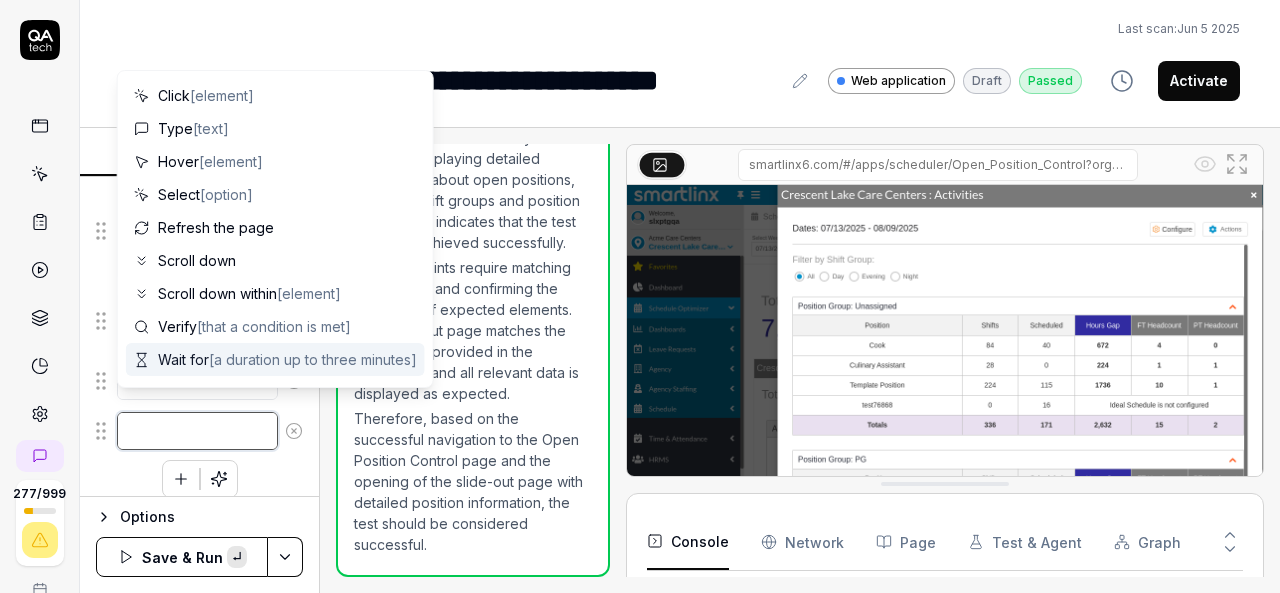 paste on "Mouse Move to Export Excel" 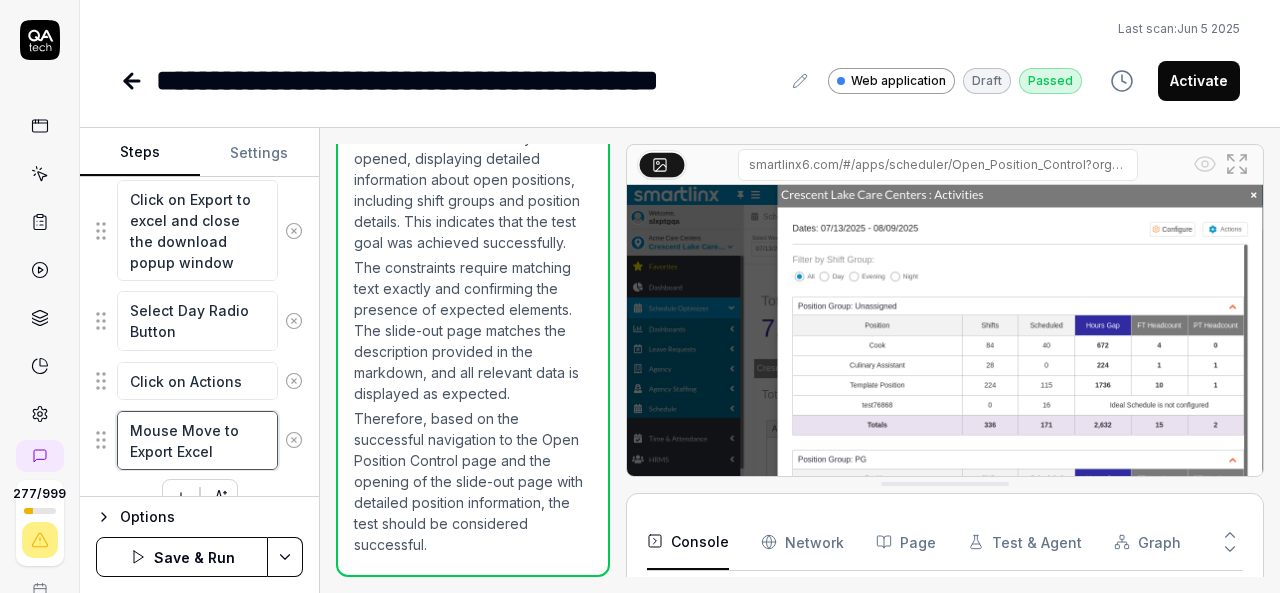 scroll, scrollTop: 2228, scrollLeft: 0, axis: vertical 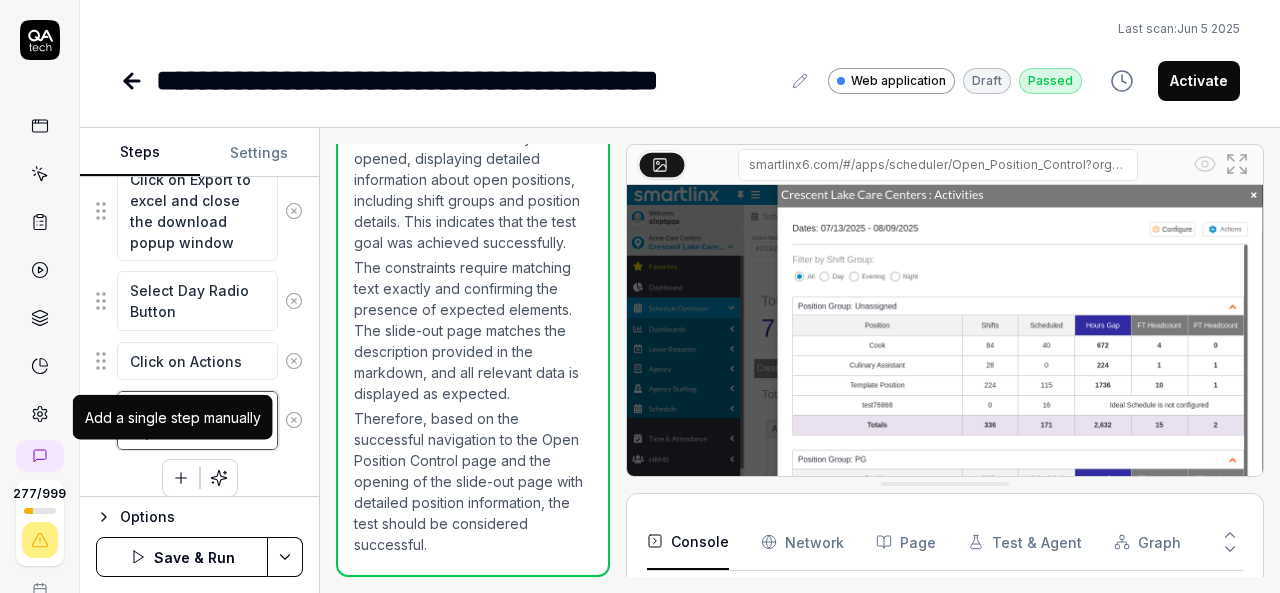 type on "Mouse Move to Export Excel" 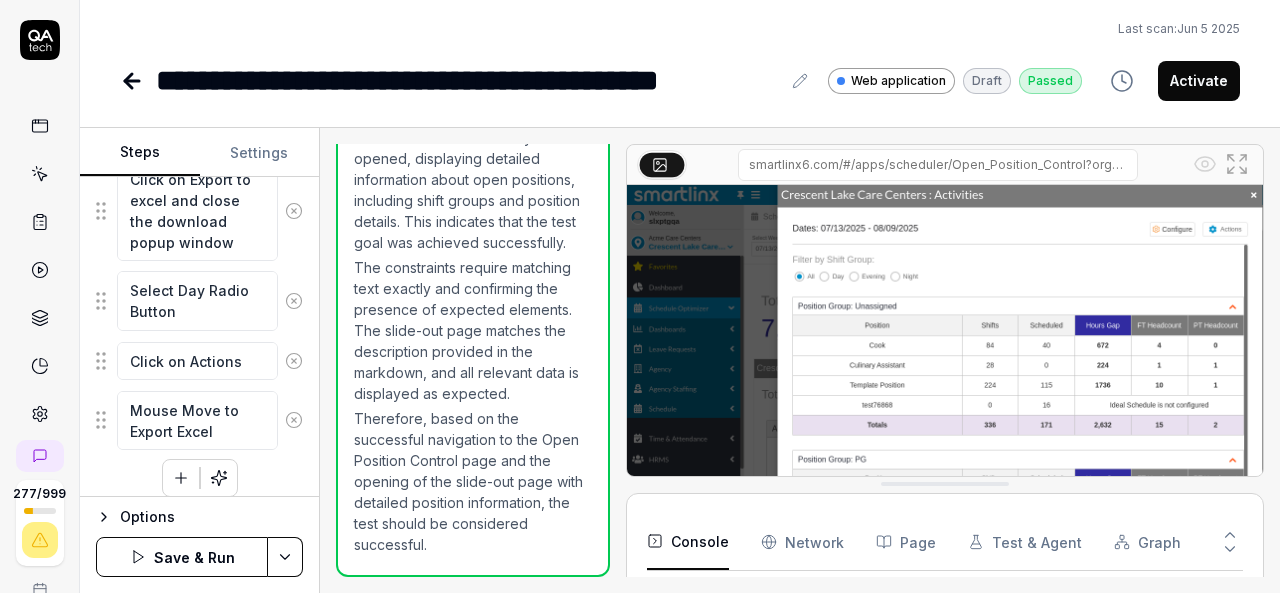 click at bounding box center (181, 478) 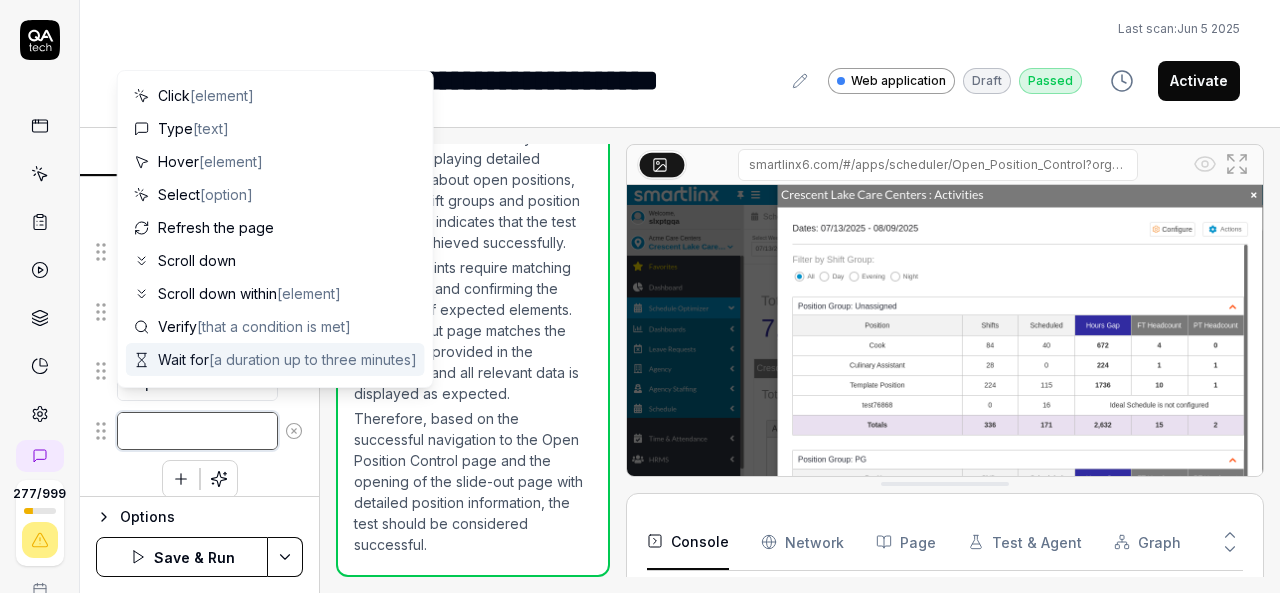click at bounding box center [197, 431] 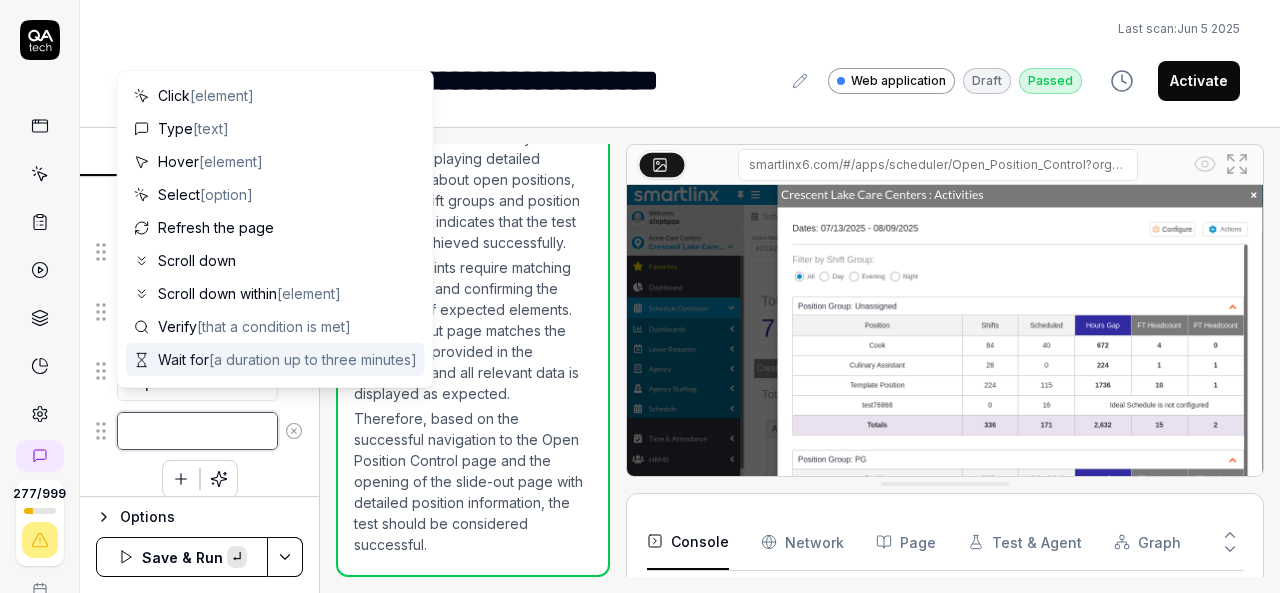 paste on "Click on Export to excel and close the download popup window" 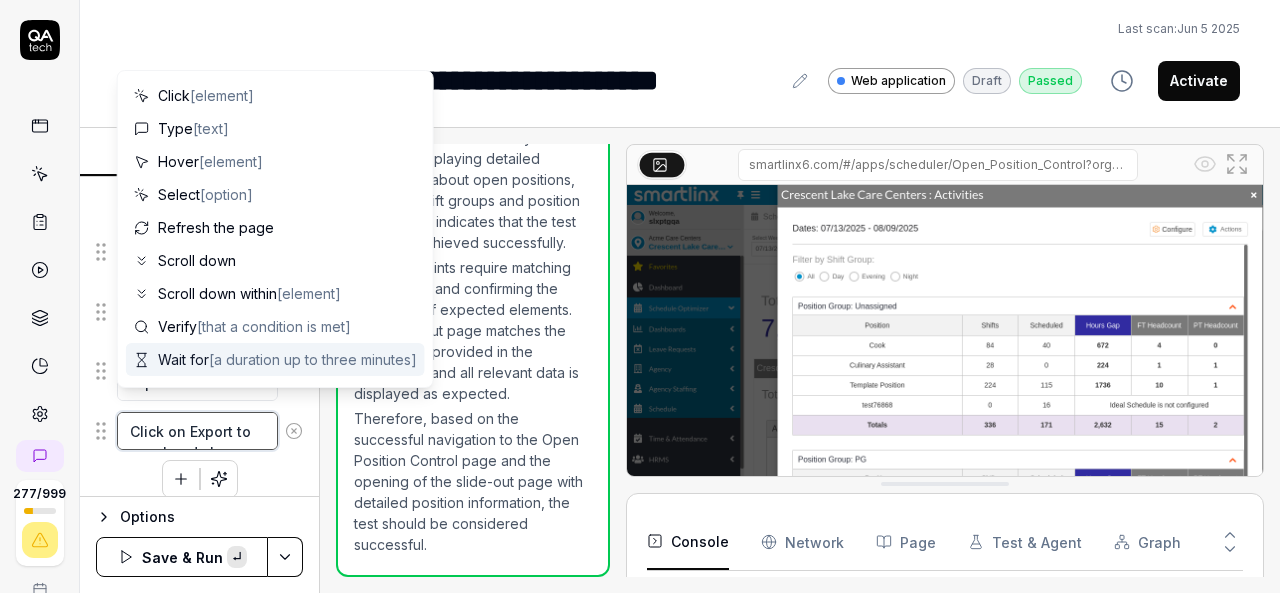 scroll, scrollTop: 10, scrollLeft: 0, axis: vertical 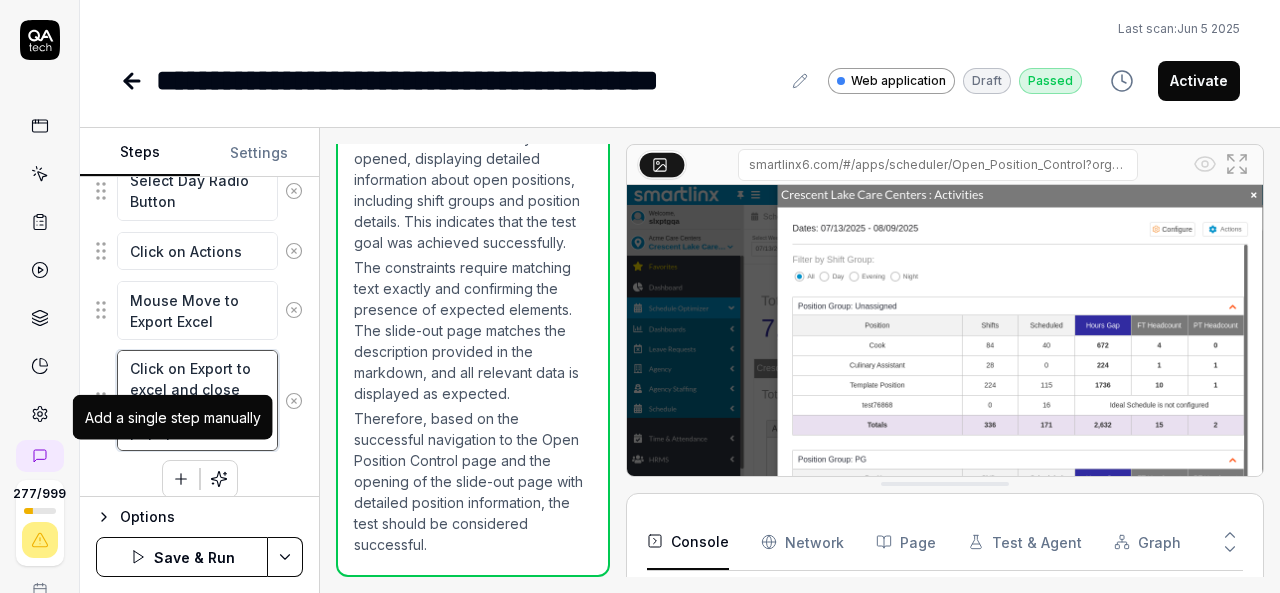 type on "Click on Export to excel and close the download popup window" 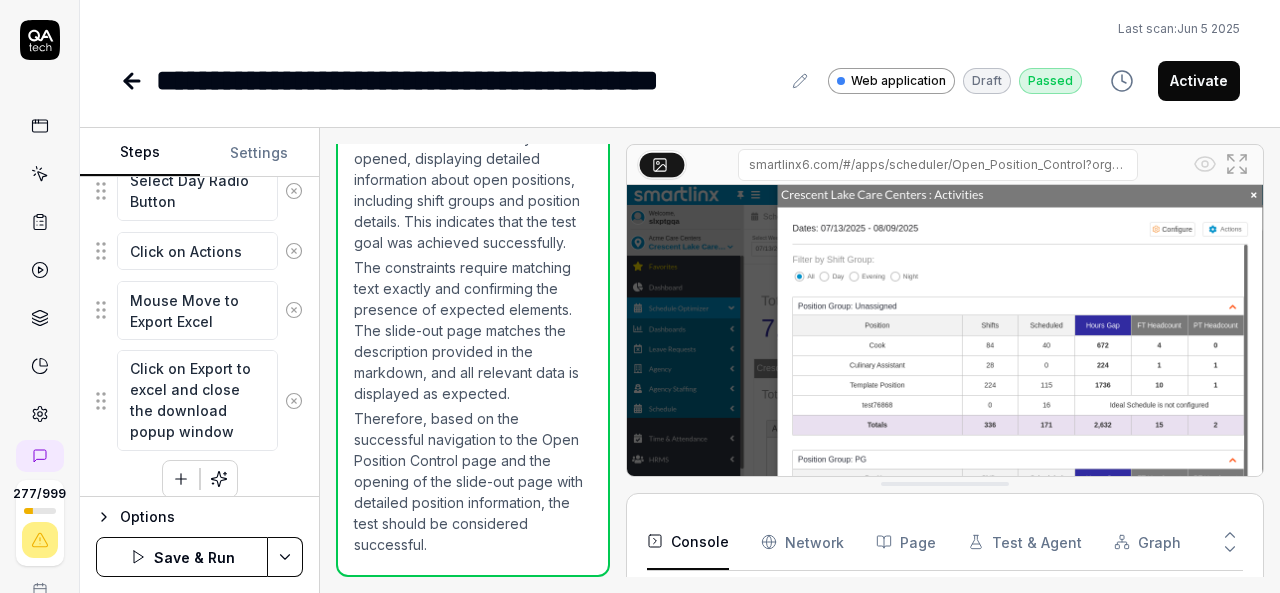 click 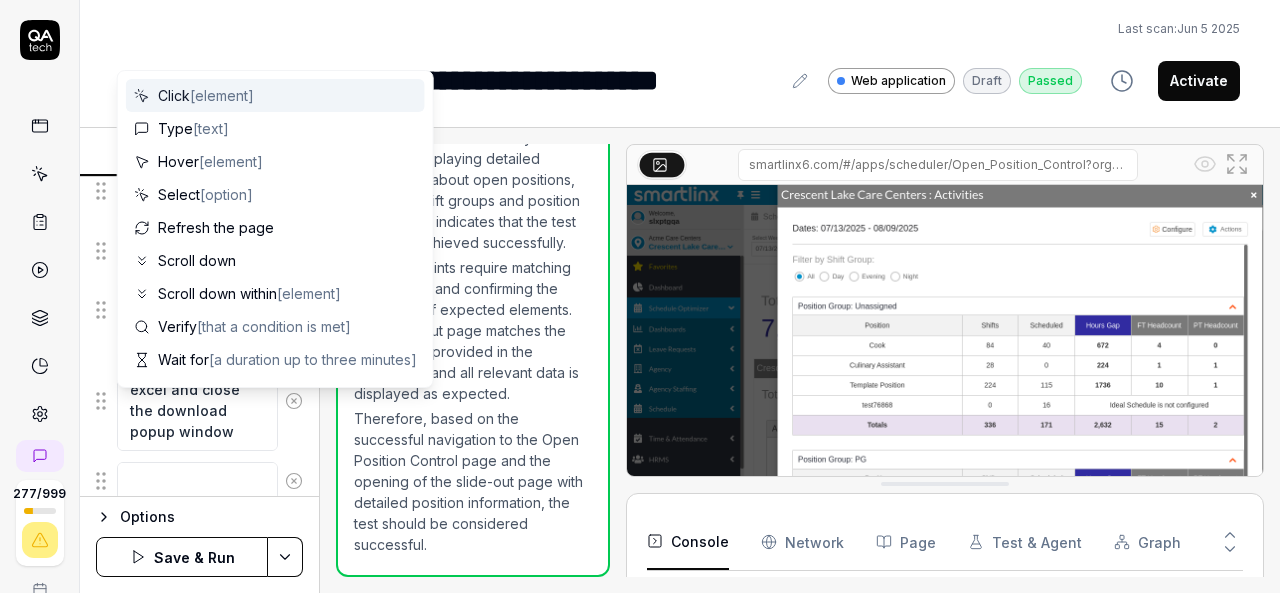 scroll, scrollTop: 0, scrollLeft: 0, axis: both 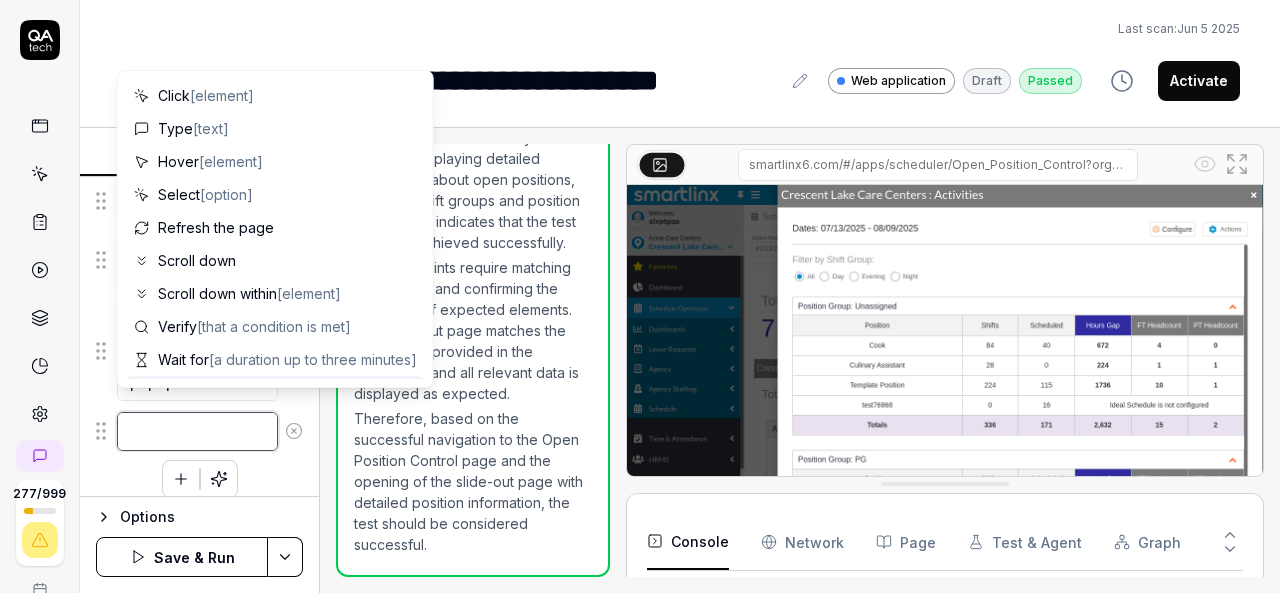 click at bounding box center [197, 431] 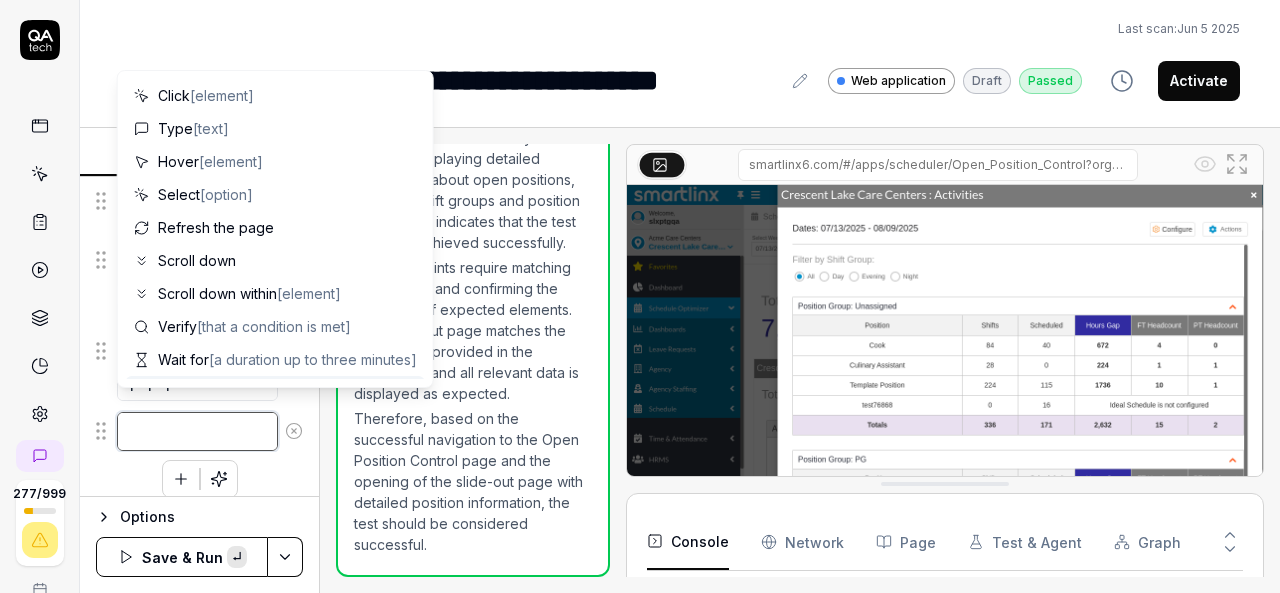 paste on "Select Evening Radio Button" 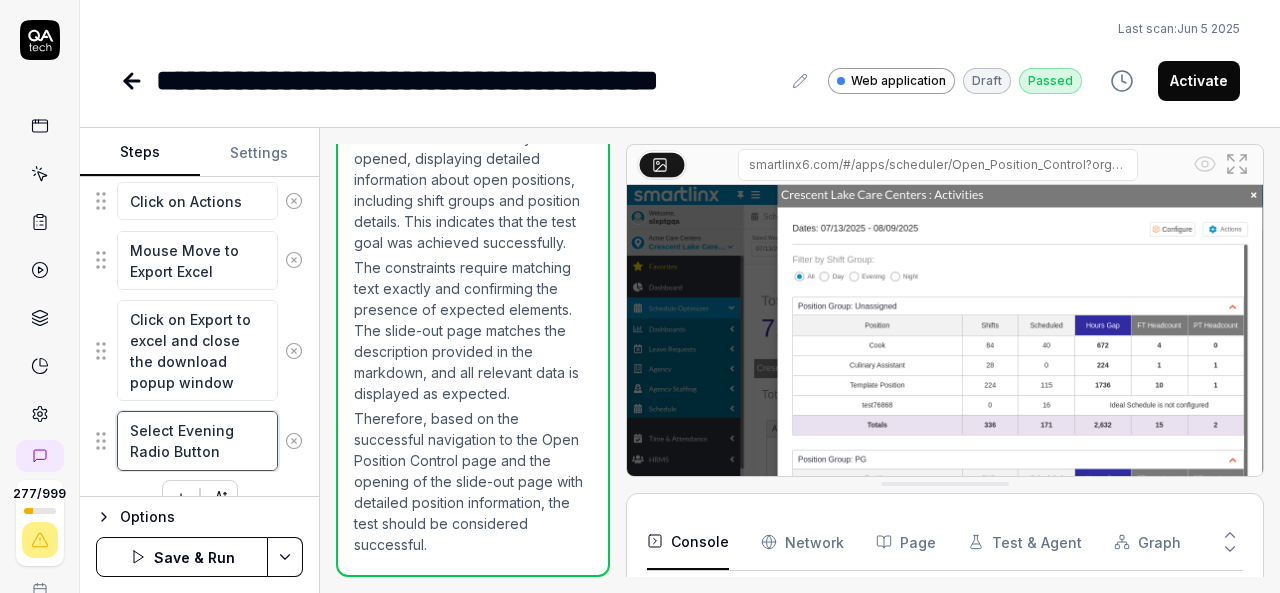 scroll, scrollTop: 2407, scrollLeft: 0, axis: vertical 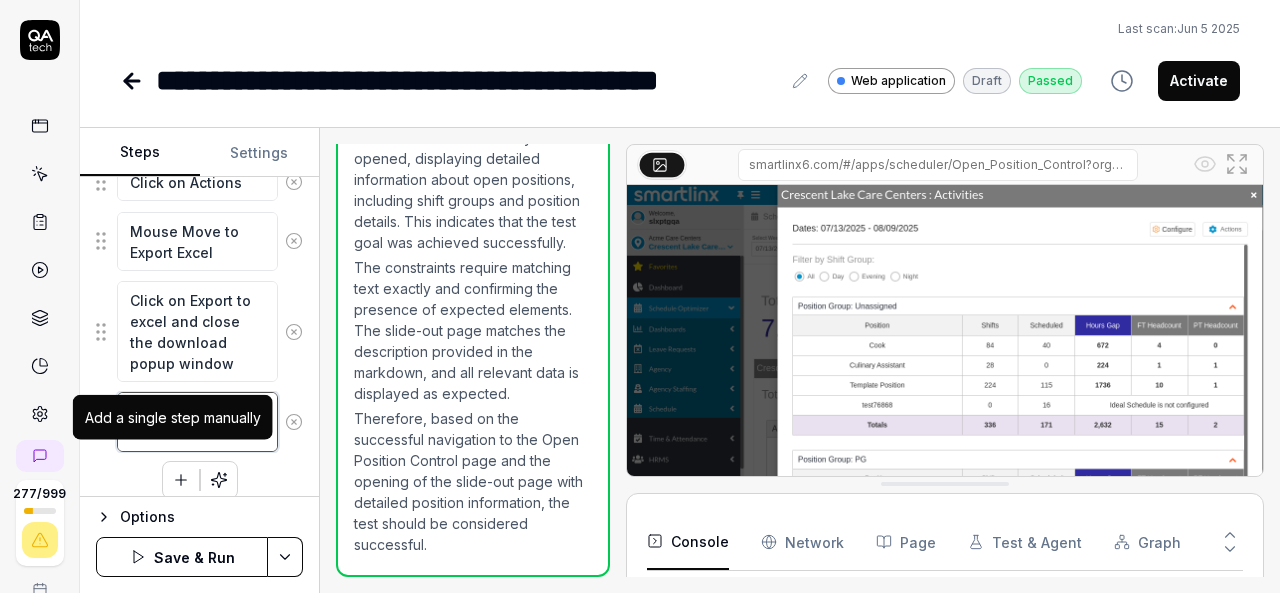 type on "Select Evening Radio Button" 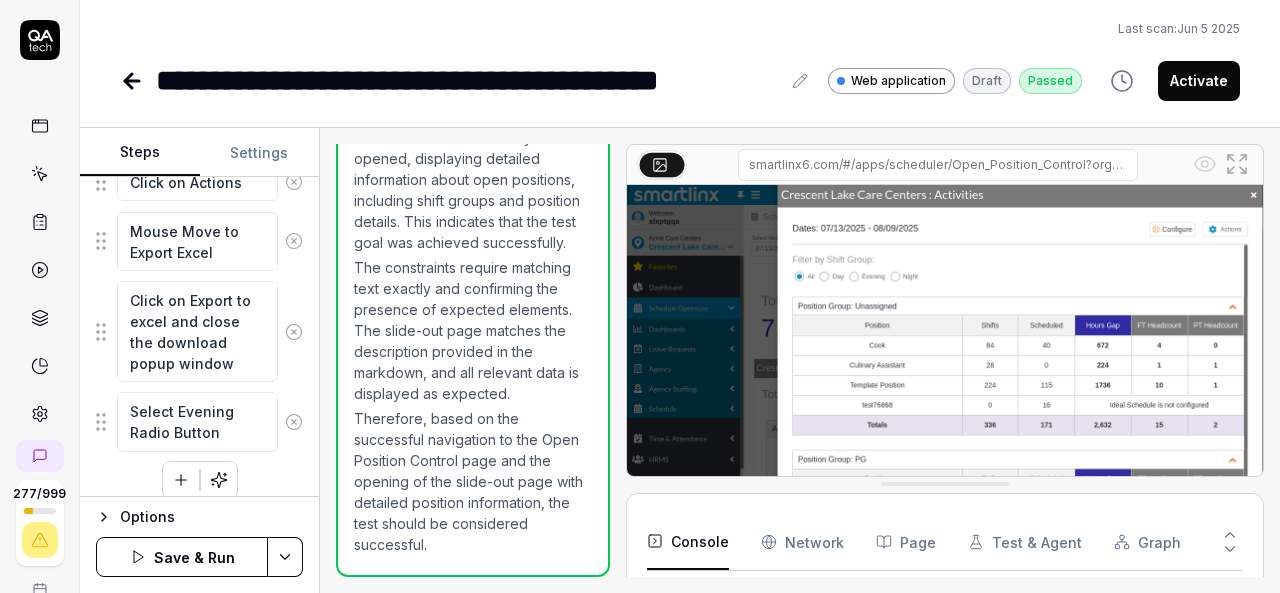 click 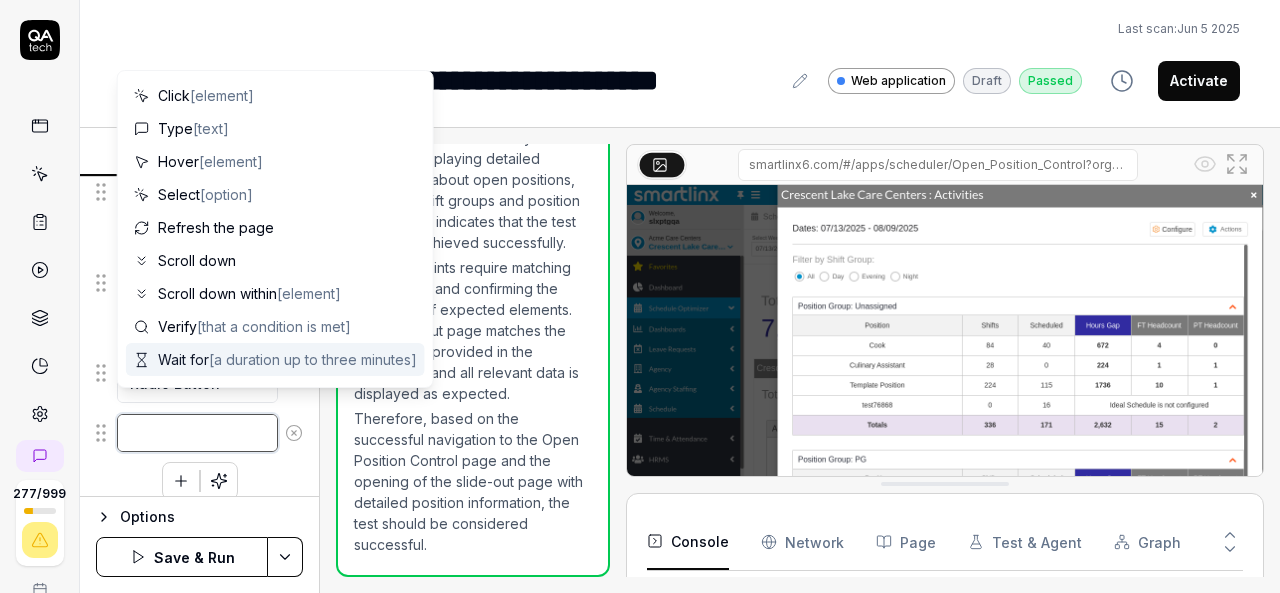 click at bounding box center [197, 433] 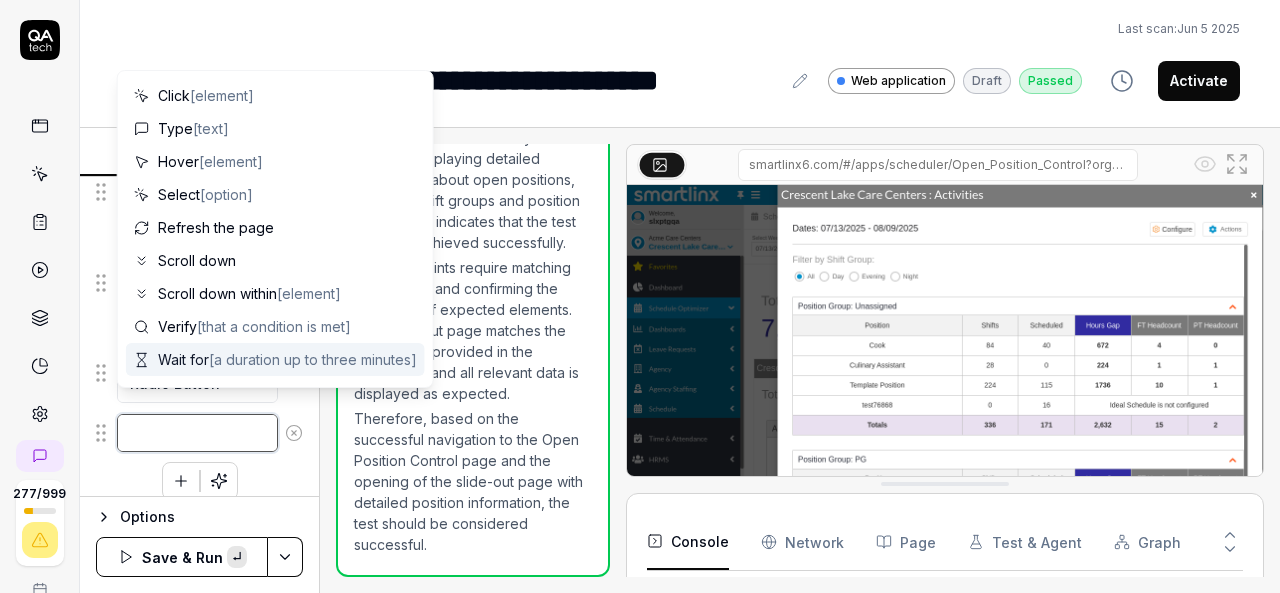 paste on "Click on Actions" 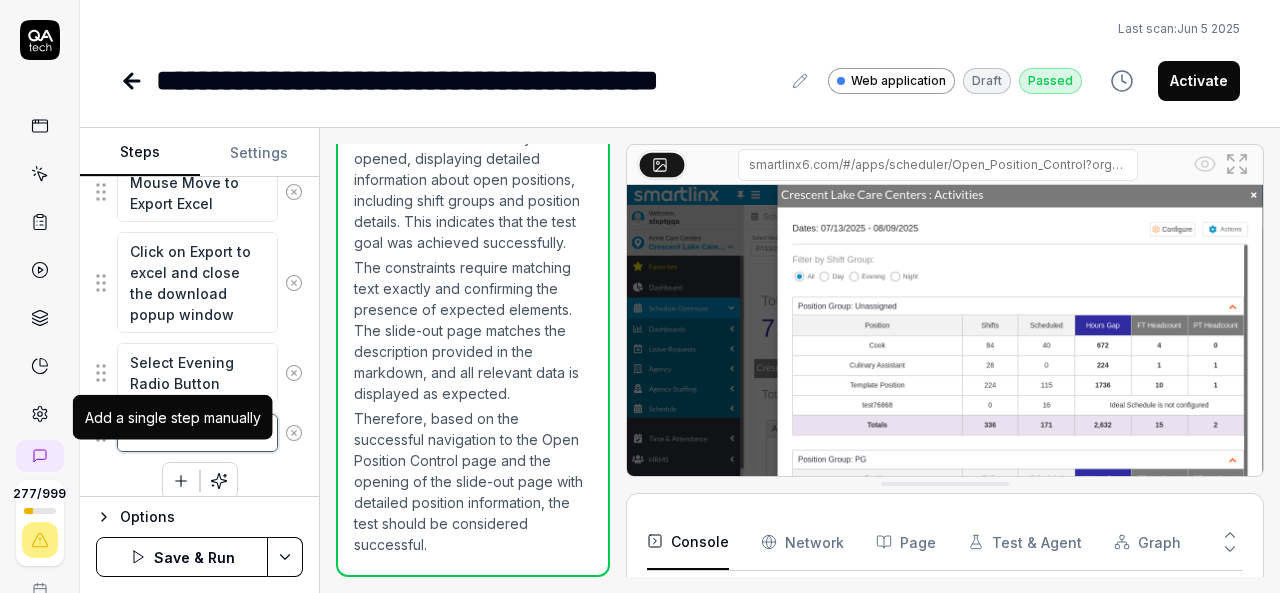 type on "Click on Actions" 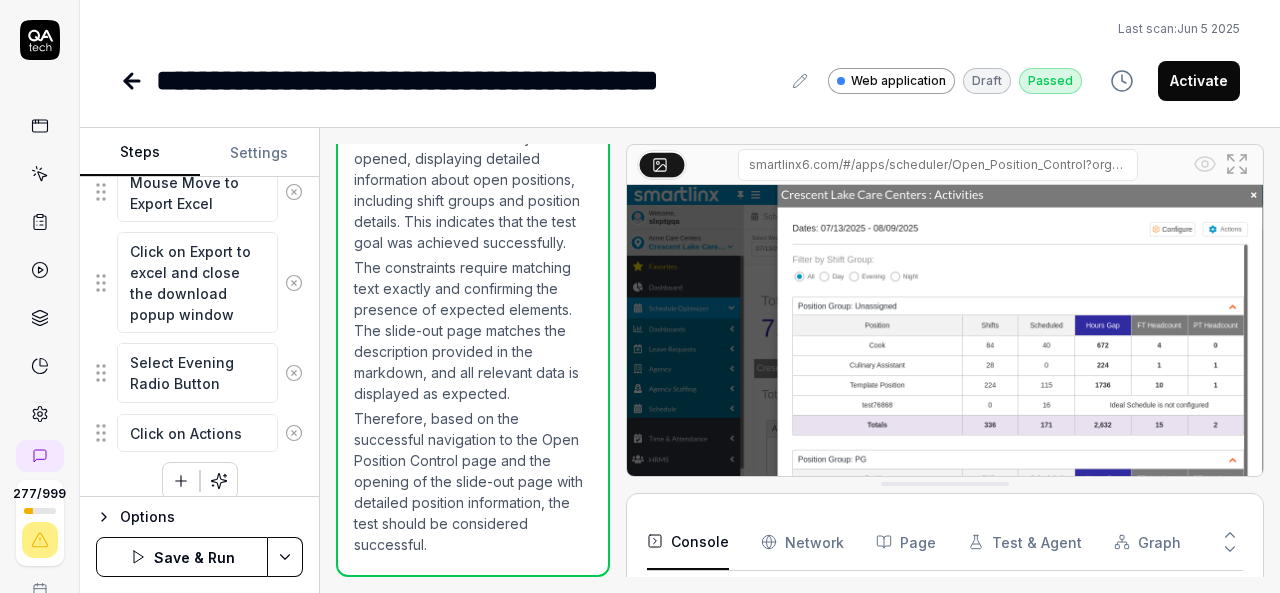 click 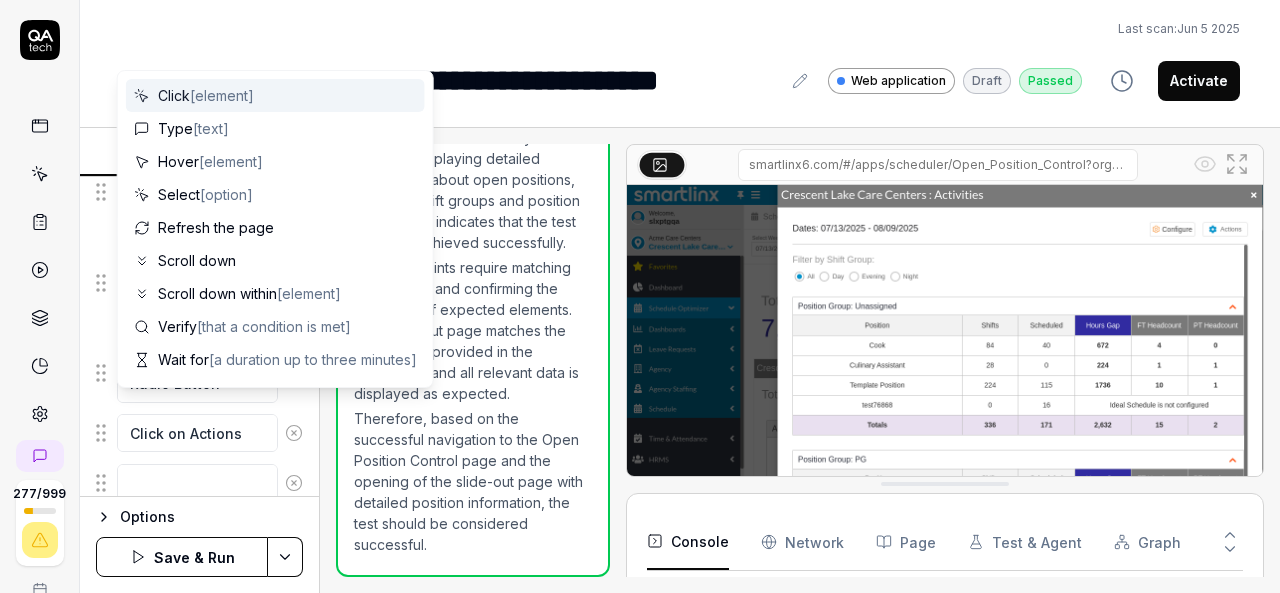 scroll, scrollTop: 2506, scrollLeft: 0, axis: vertical 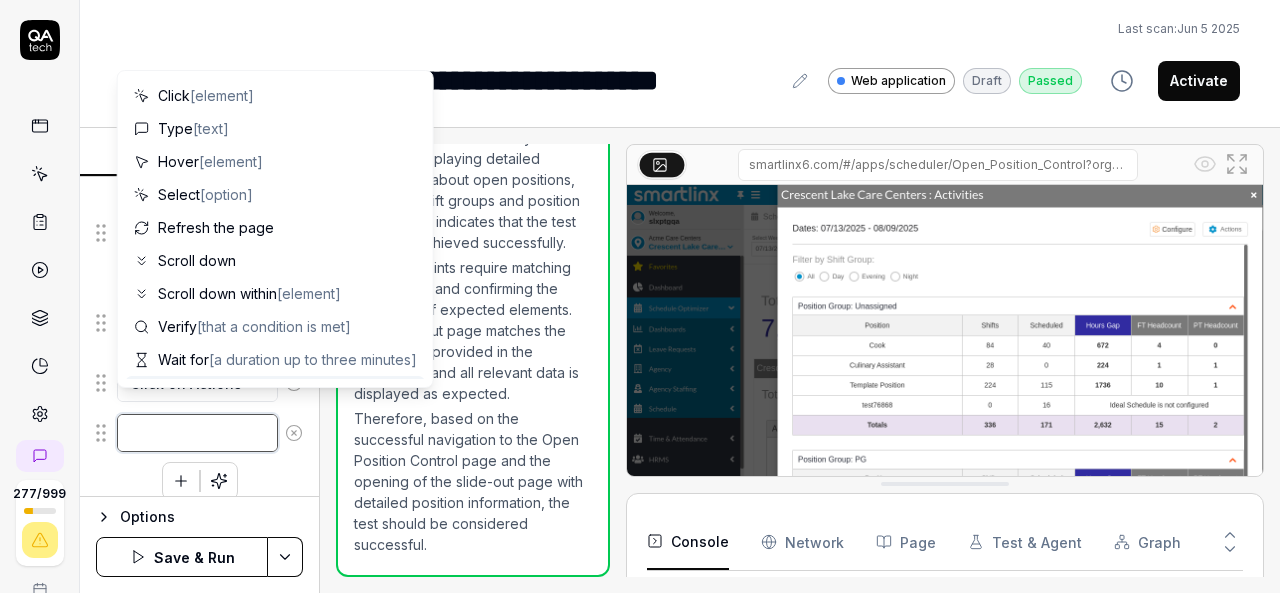 click at bounding box center (197, 433) 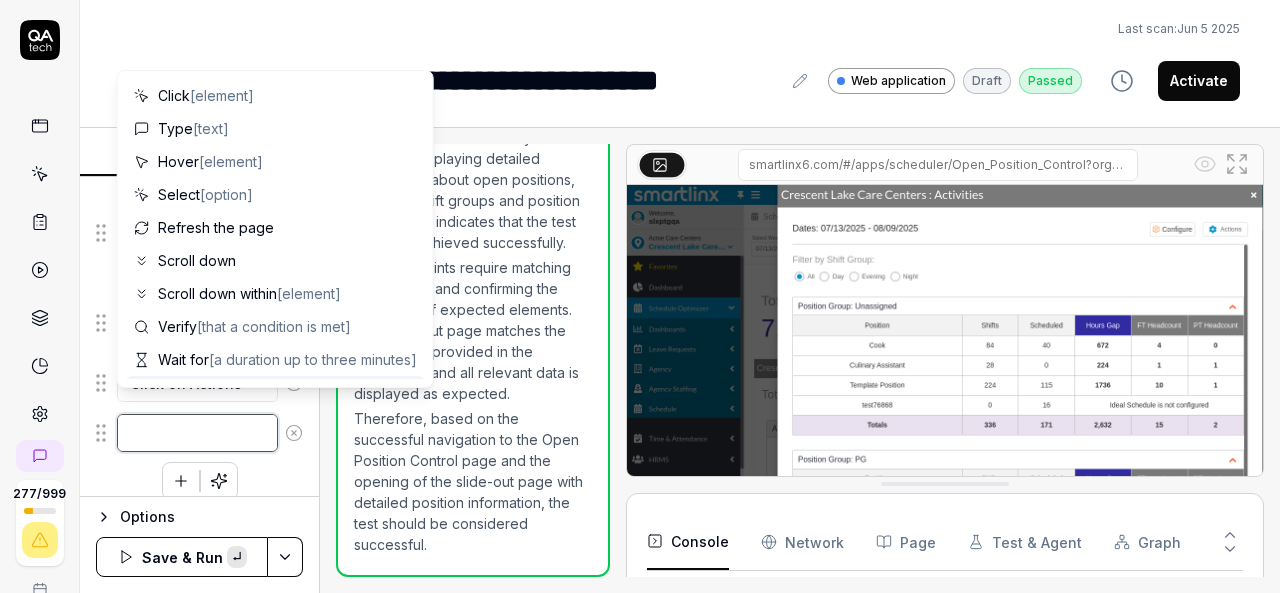 paste on "Mouse Move to Export Excel" 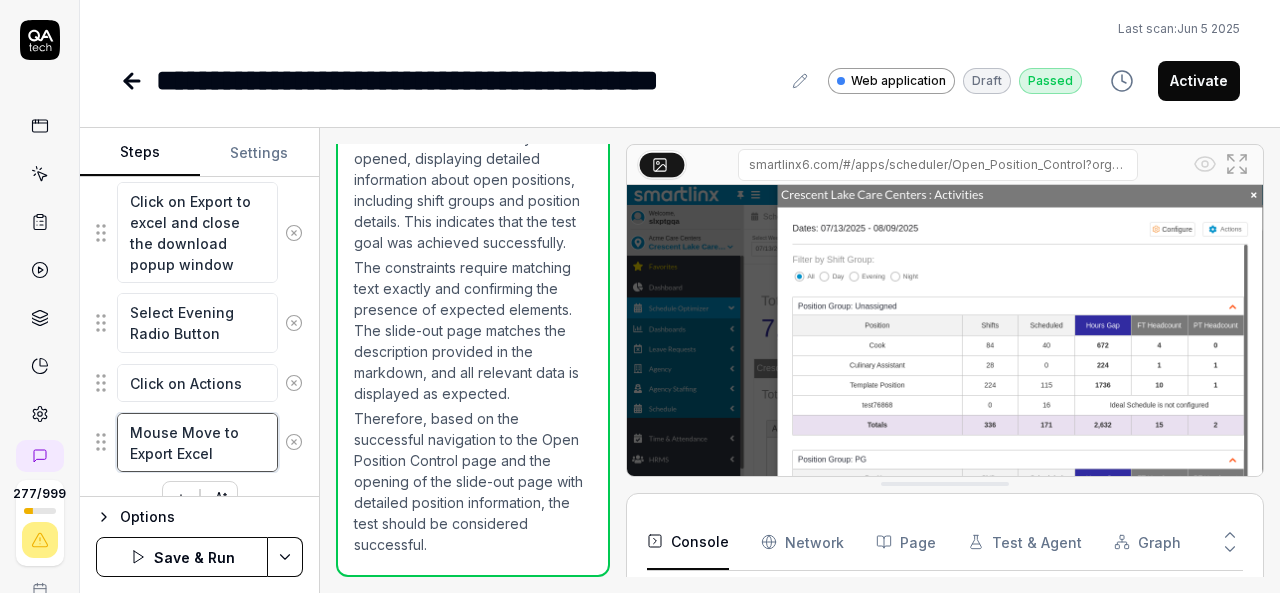 scroll, scrollTop: 2525, scrollLeft: 0, axis: vertical 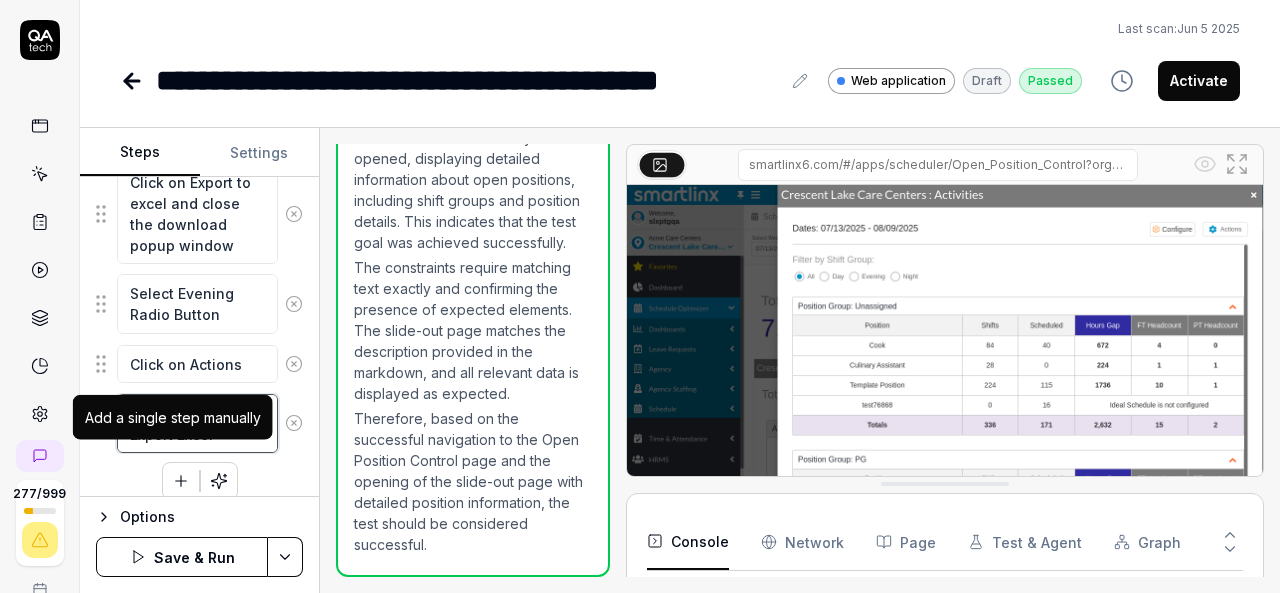 type on "Mouse Move to Export Excel" 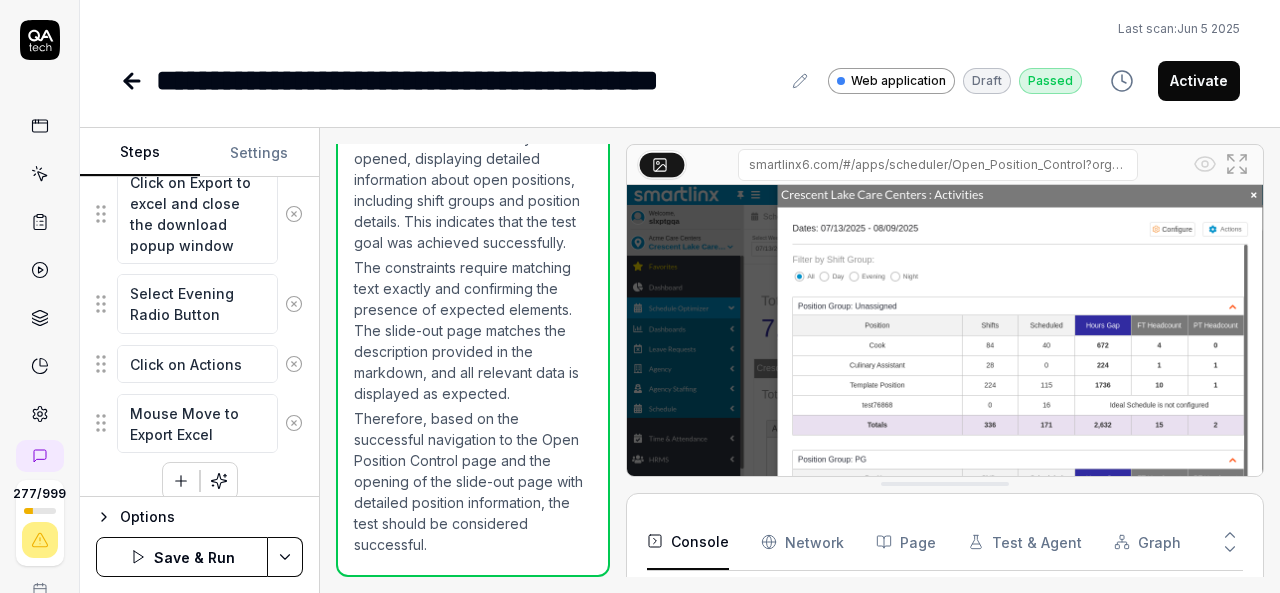 click 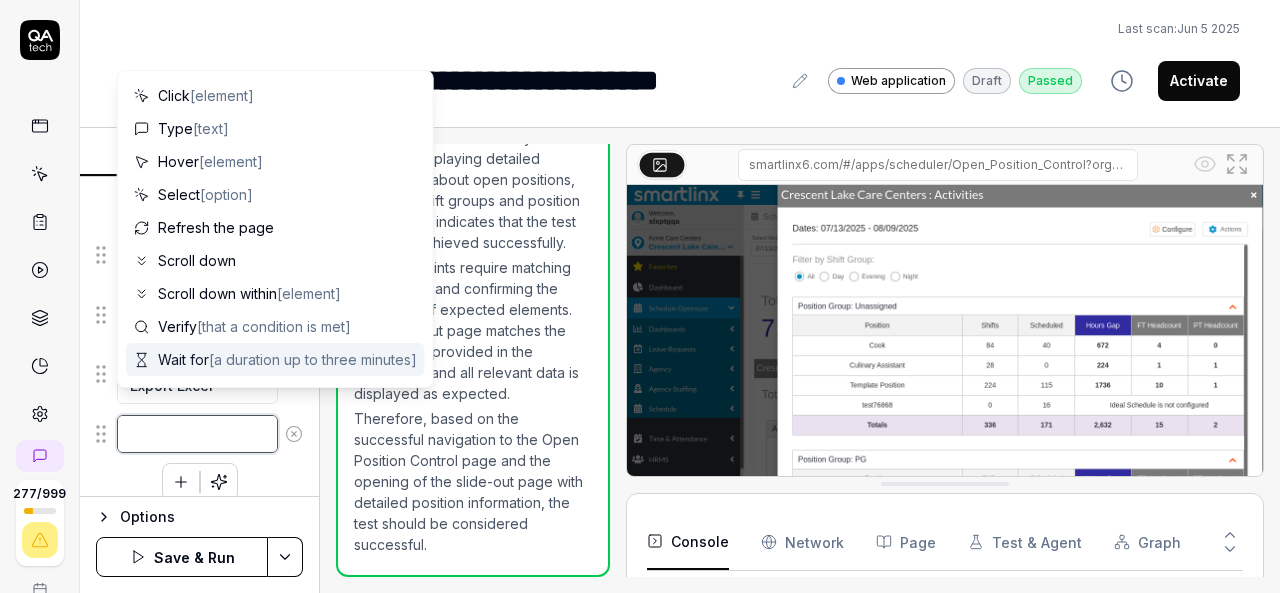click at bounding box center [197, 434] 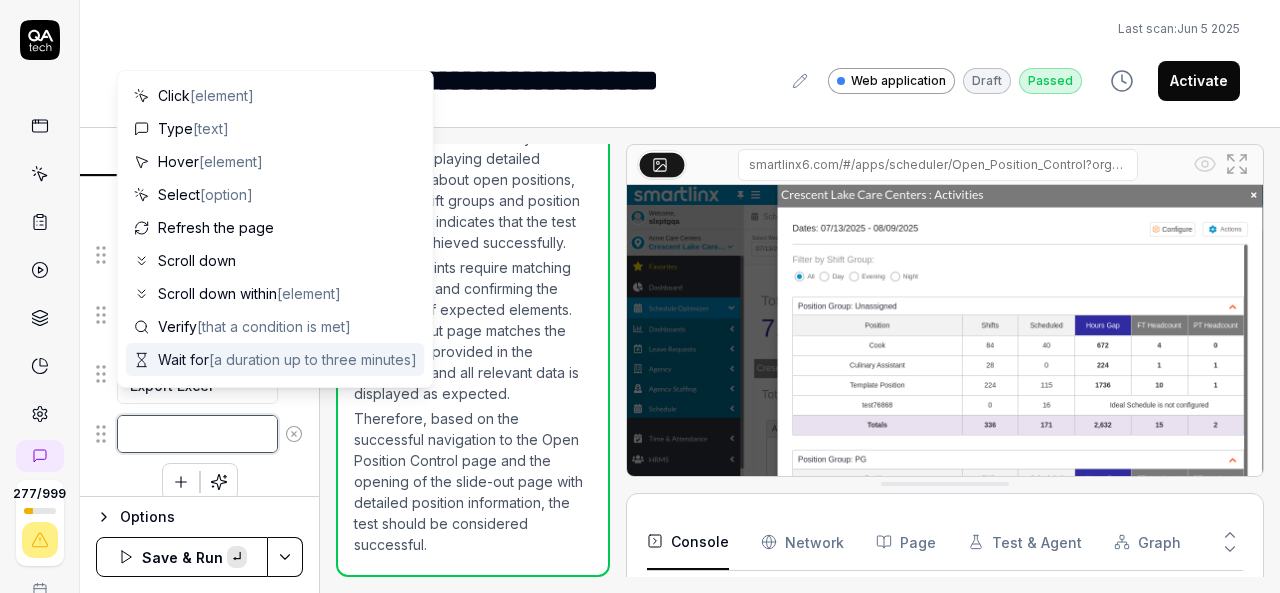 paste on "Click on Export to excel and close the download popup window" 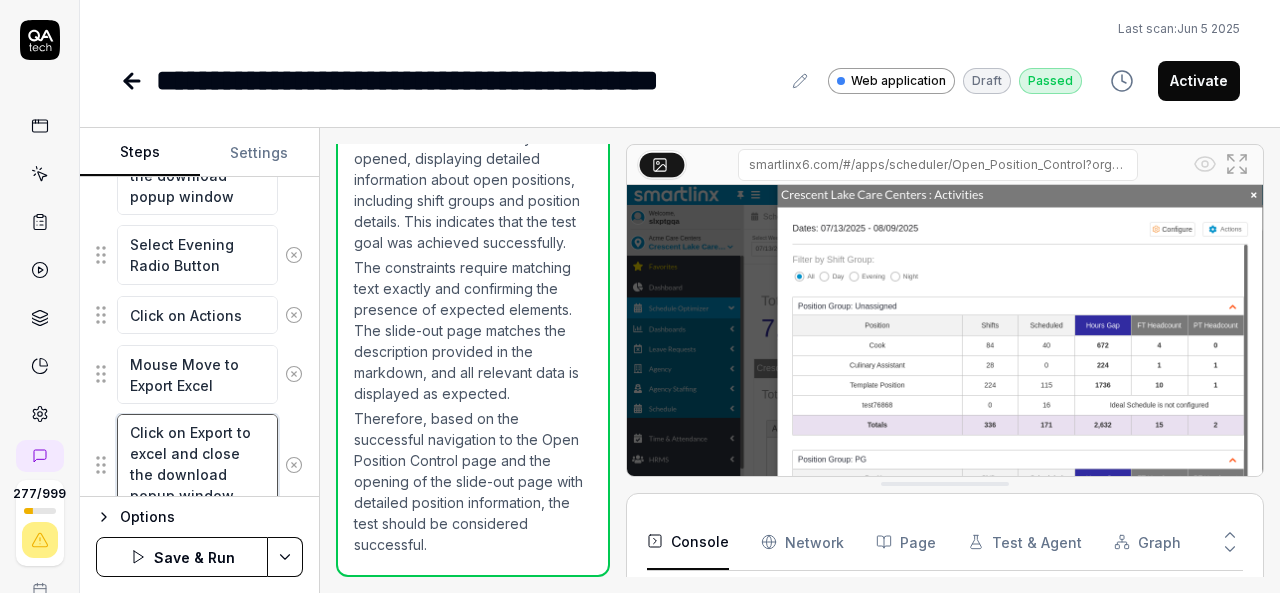 scroll, scrollTop: 20, scrollLeft: 0, axis: vertical 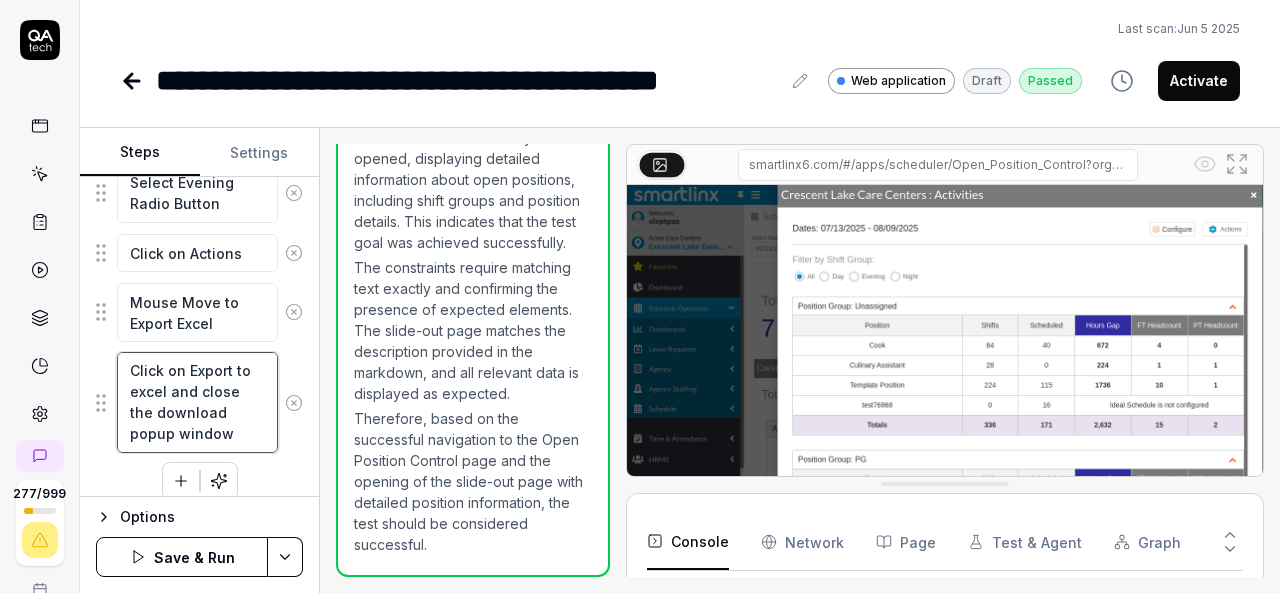 type on "Click on Export to excel and close the download popup window" 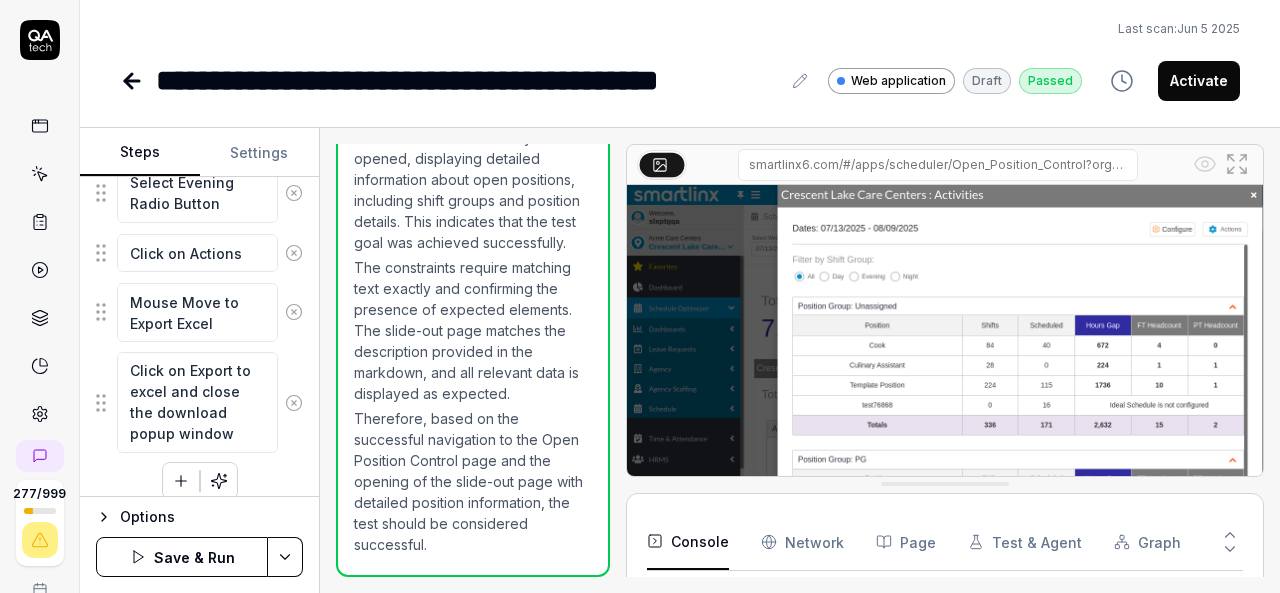 click on "Goal Open position control, open slide out page Expected result Steps Move mouse to right side orglevel-breadcrumb header Click on orglevel-breadcrumb header Click on Expand icon Move mouse to Organization level other than Agency Click on any Organization other than Agency Move mouse to hamburger menu click on hamburger menu From left navigation panel move mouse to Schedule Optimizer From left navigation panel click on Schedule Optimizer move mouse to Dashboards under Schedule Optimizer section Click on Dashboards under Schedule Optimizer section Wait until sub menu opens of Dashboards Move mouse to Open Position Control link in the Dashboard sub menu Click on Open Position Control link in the Dashboard sub menu Wait until Open Position Control page is opened Expand the Organization Collapse Click on  Open Shifts or  Total Hours on  which is having Open Shifts and Total Hours Gap department Click on Actions Mouse Move to Export Excel Click on Export to excel and close the download popup window" at bounding box center (199, 337) 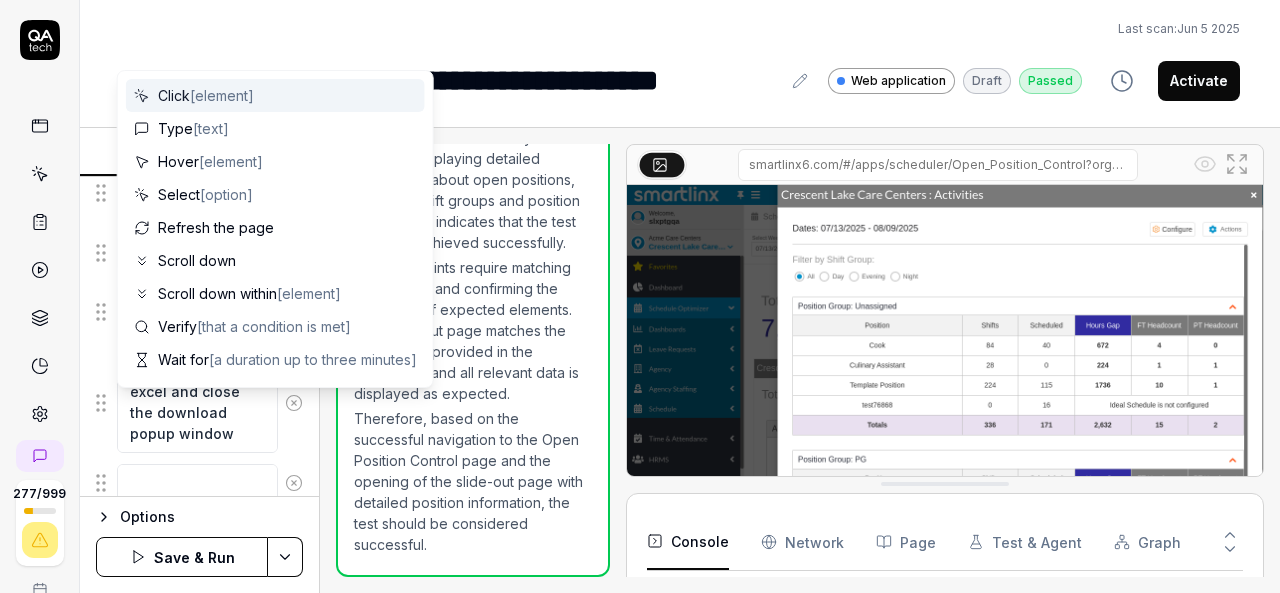 scroll, scrollTop: 0, scrollLeft: 0, axis: both 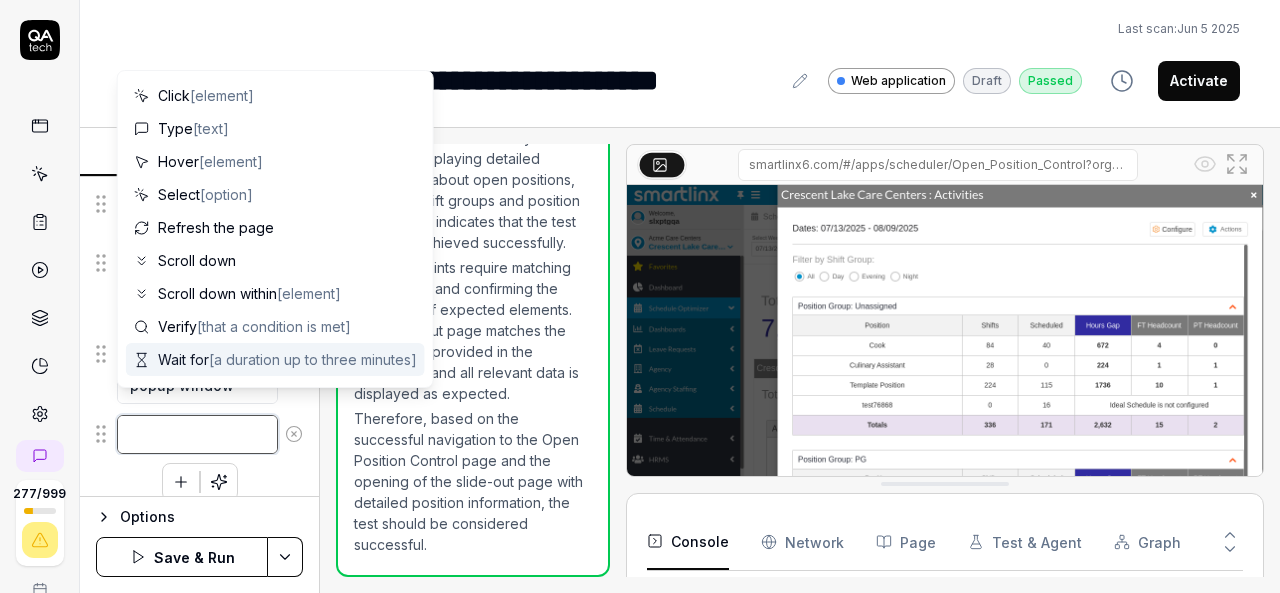 click at bounding box center [197, 434] 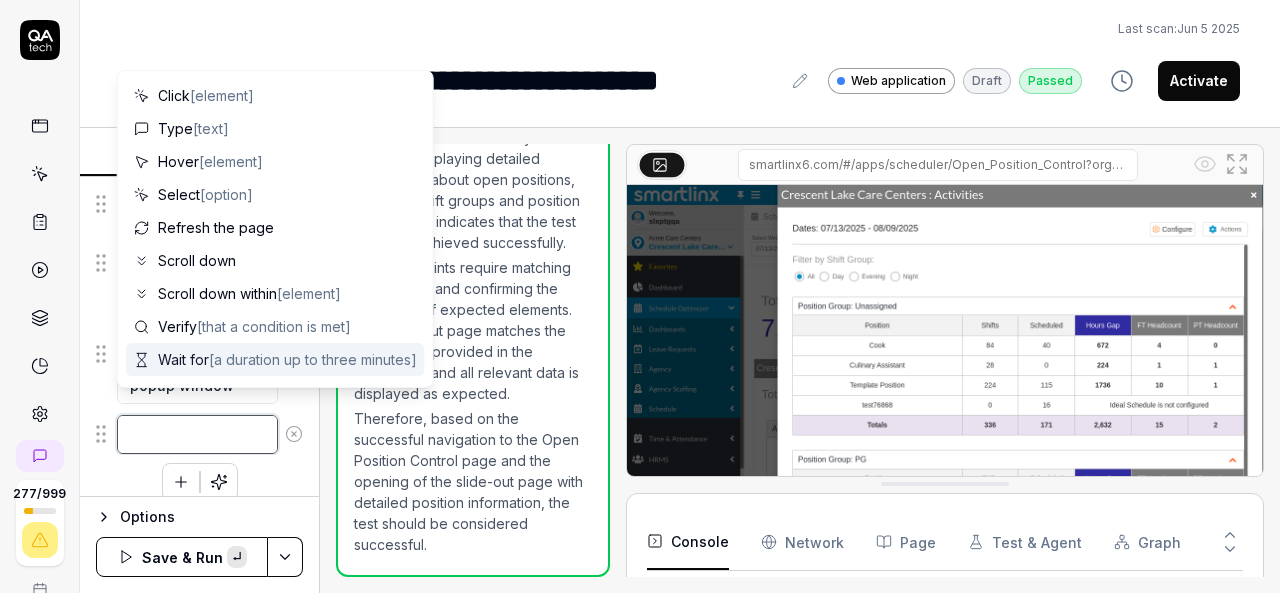paste on "Select Night Radio Button" 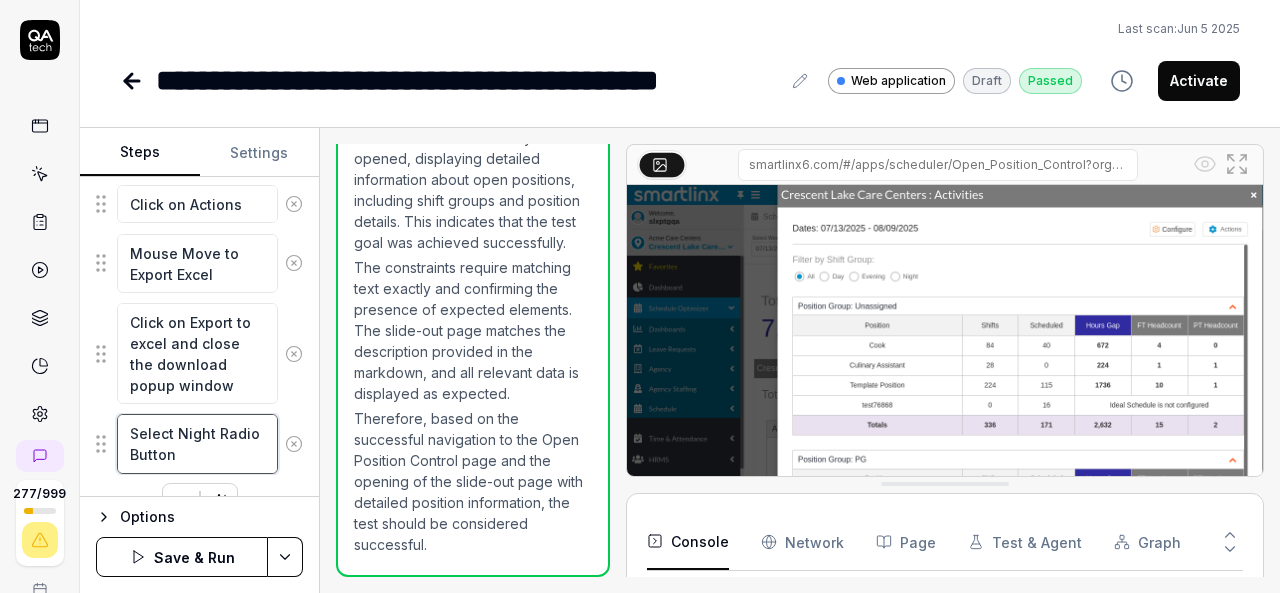 scroll, scrollTop: 2704, scrollLeft: 0, axis: vertical 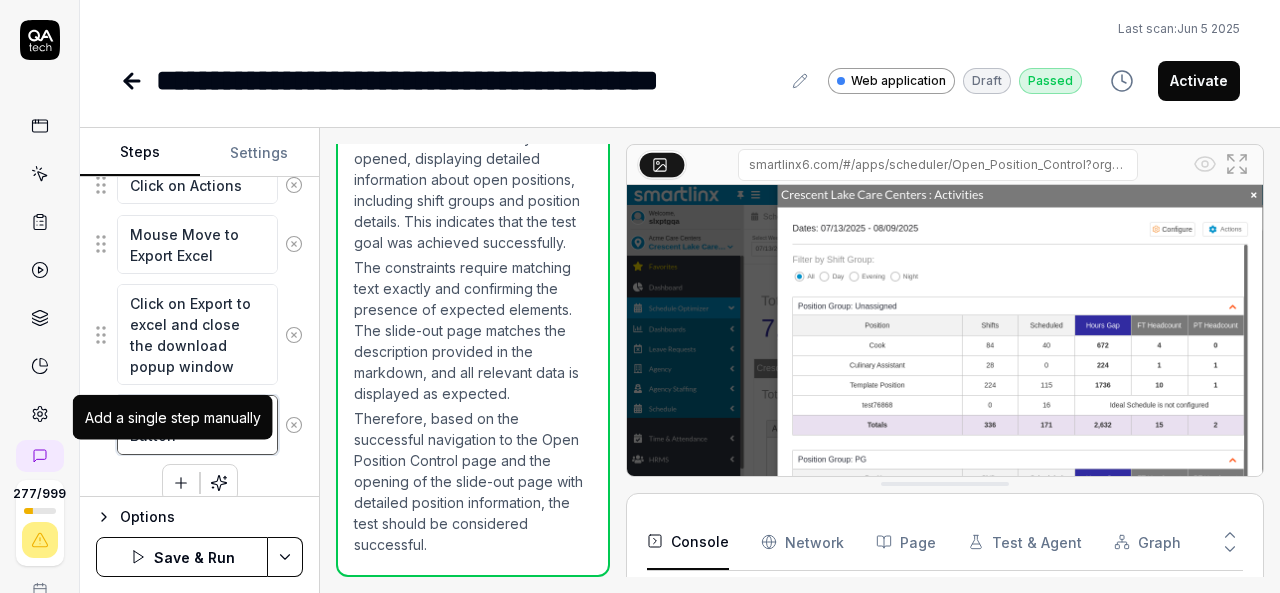 type on "Select Night Radio Button" 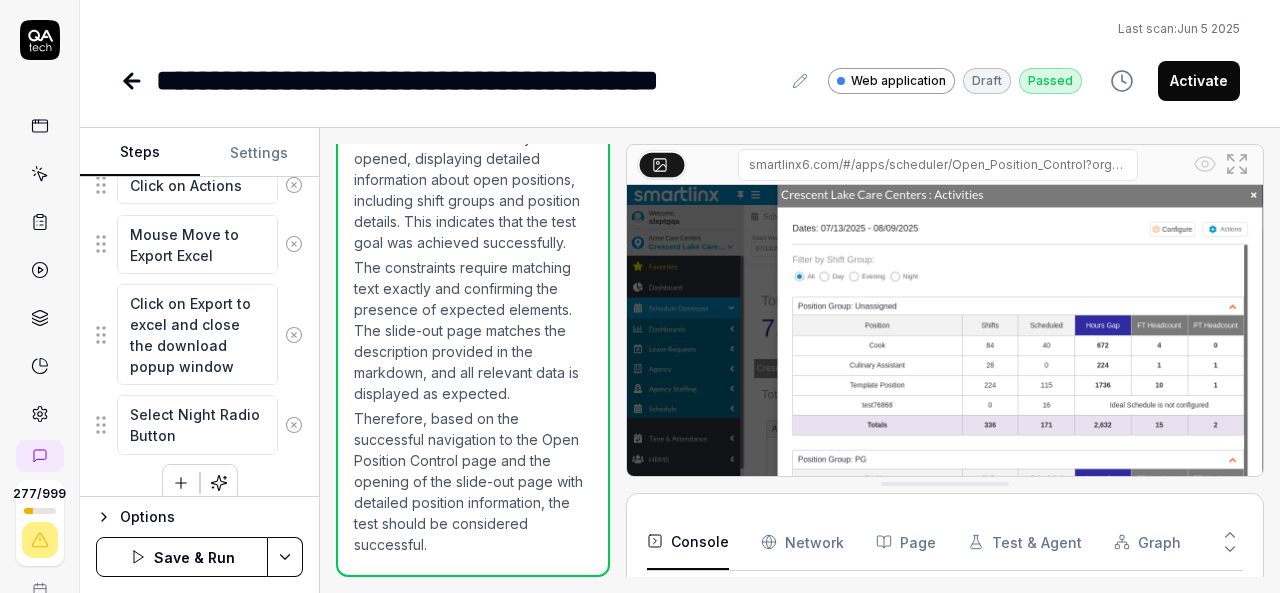 click at bounding box center [181, 483] 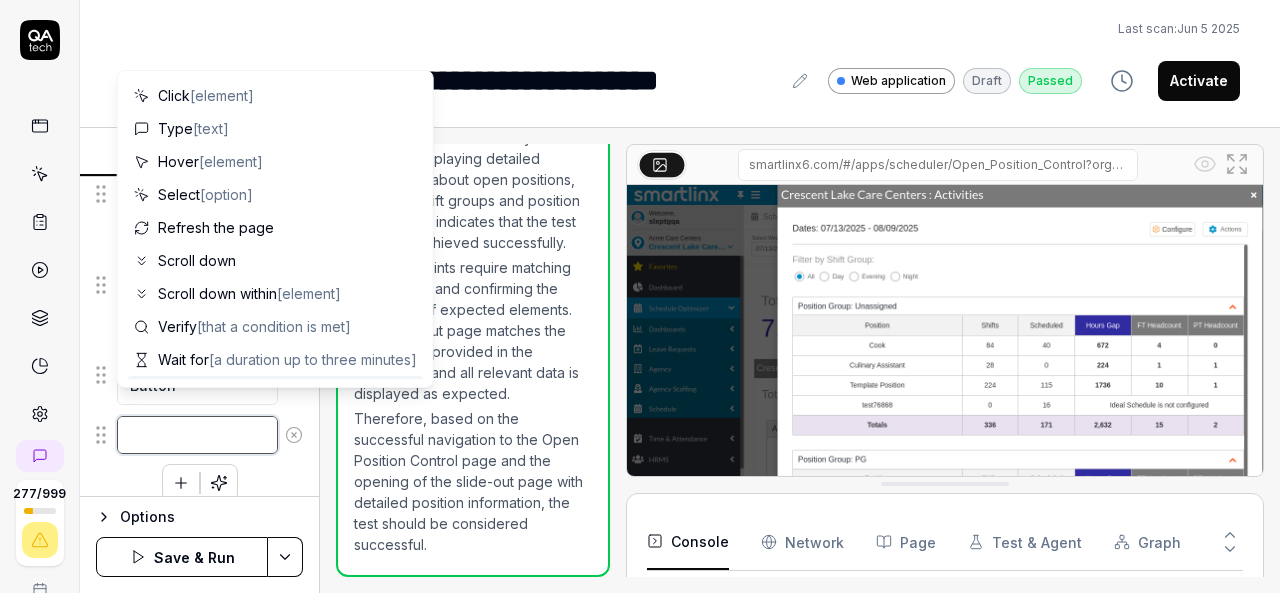 click at bounding box center [197, 435] 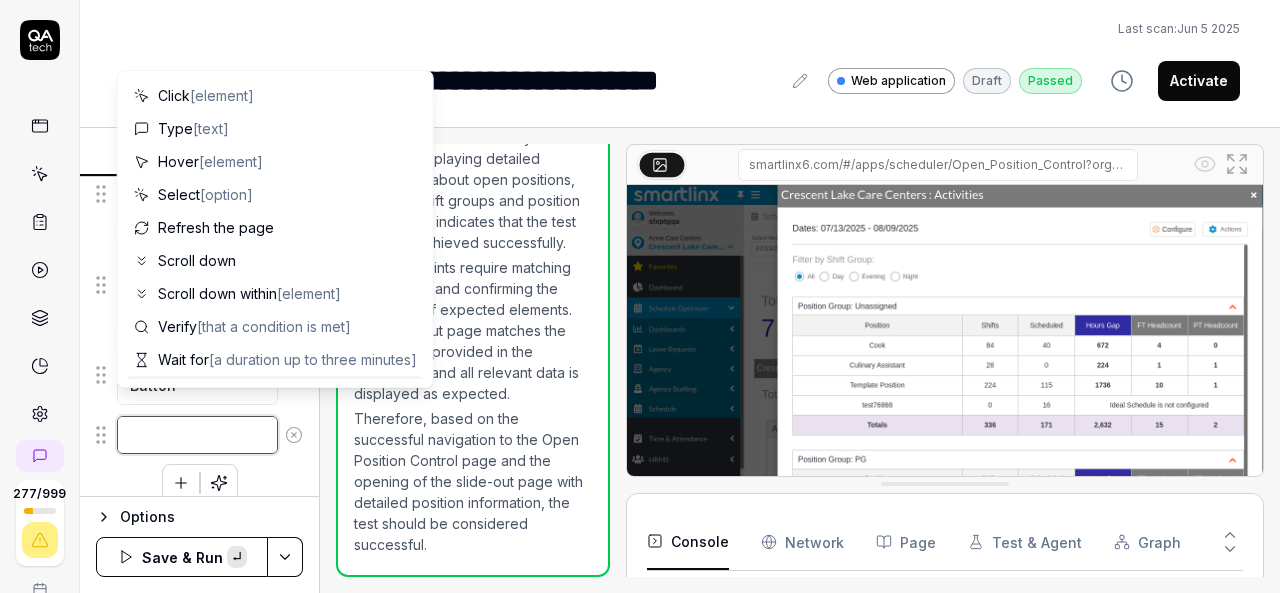 paste on "Click on Actions" 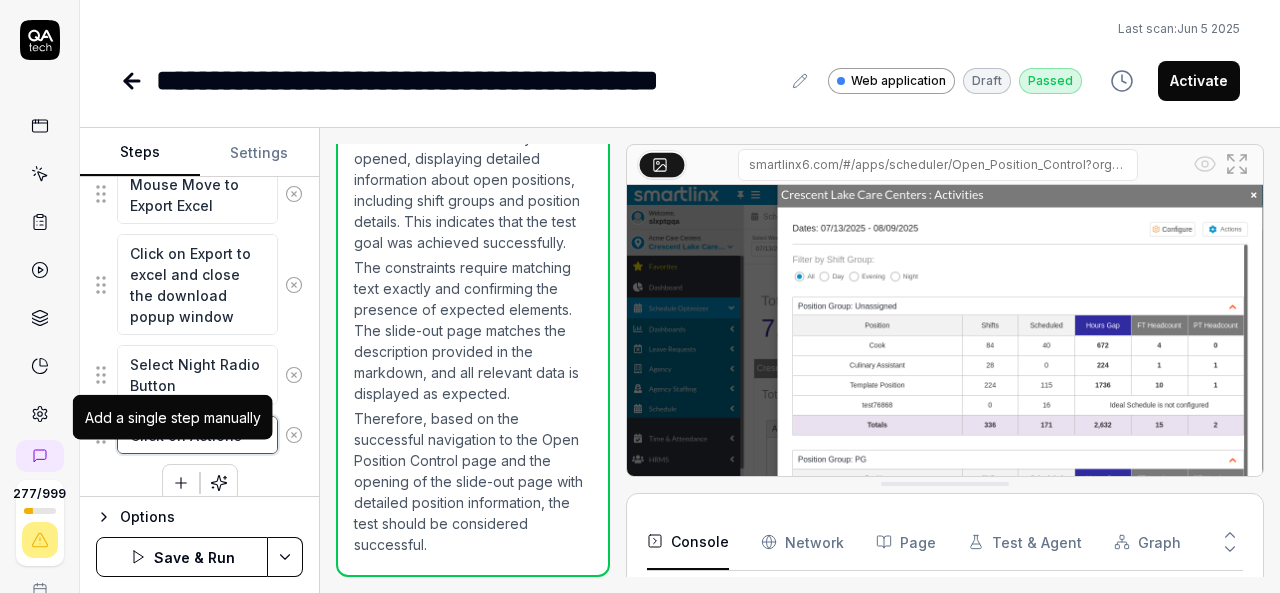 type on "Click on Actions" 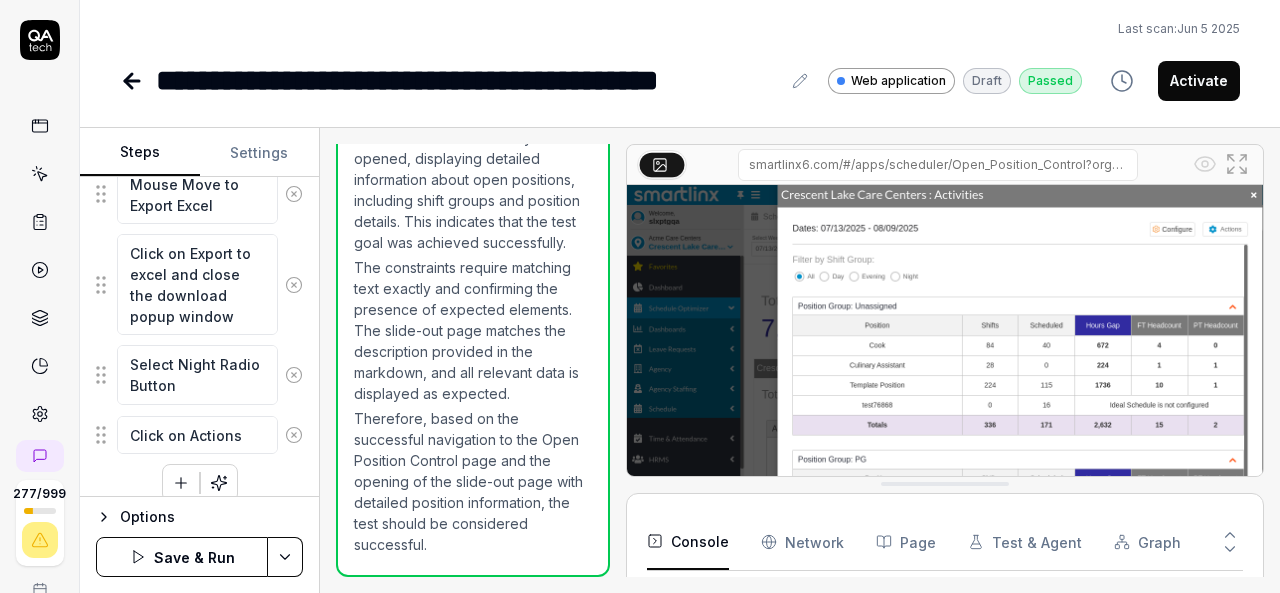 click 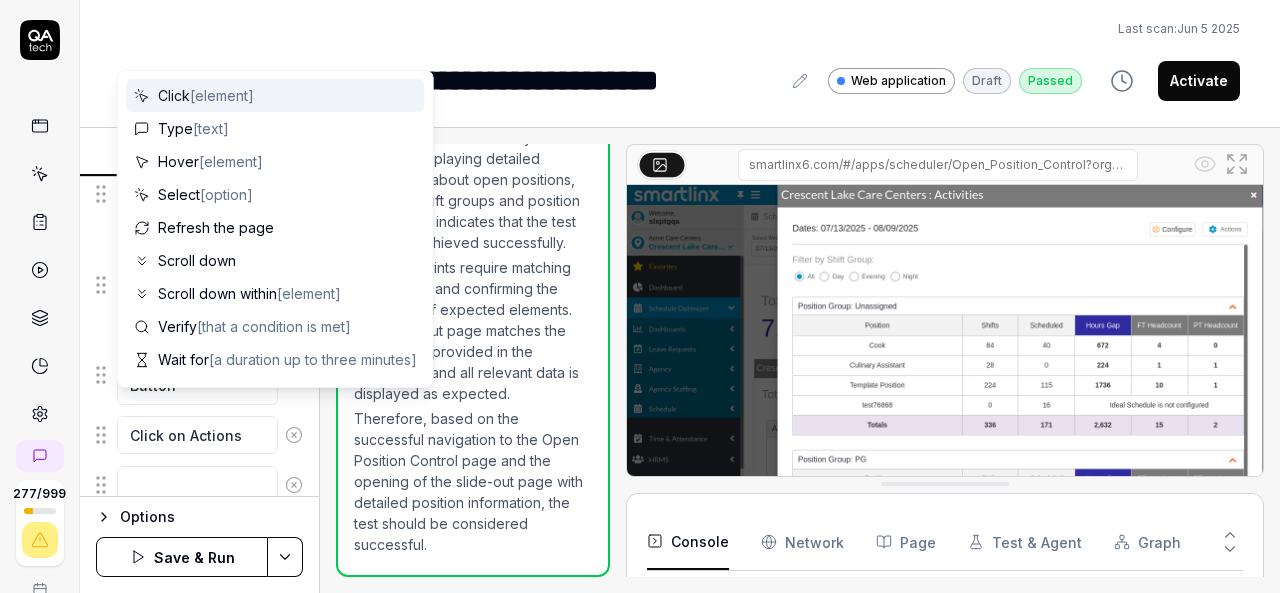 scroll, scrollTop: 2803, scrollLeft: 0, axis: vertical 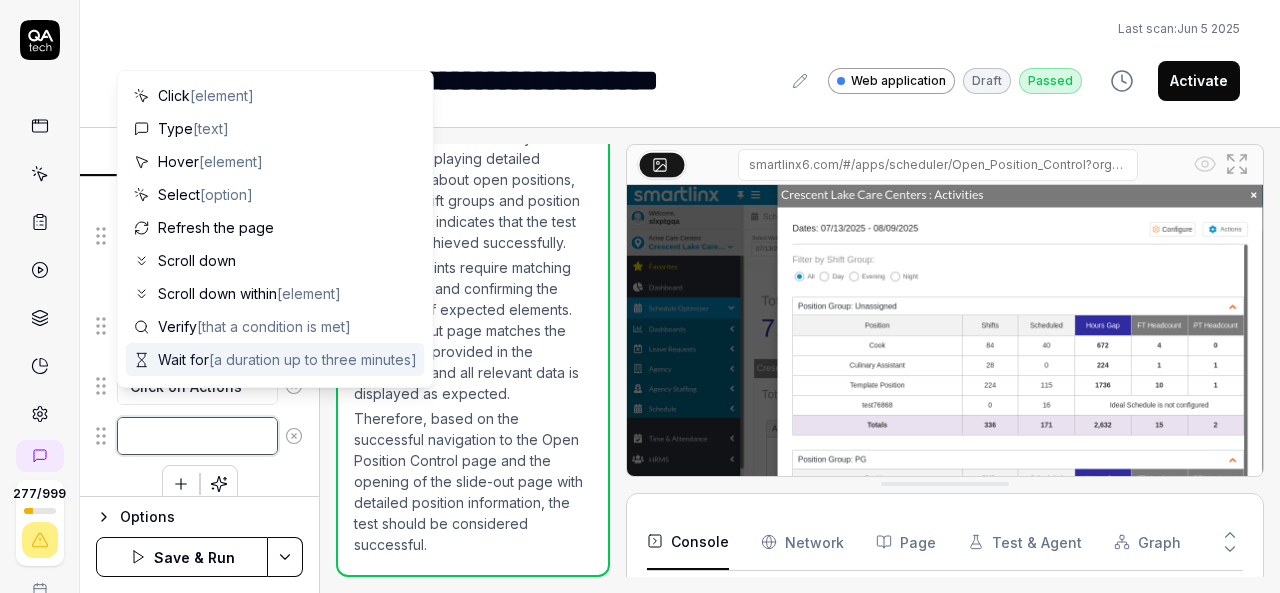 click at bounding box center [197, 436] 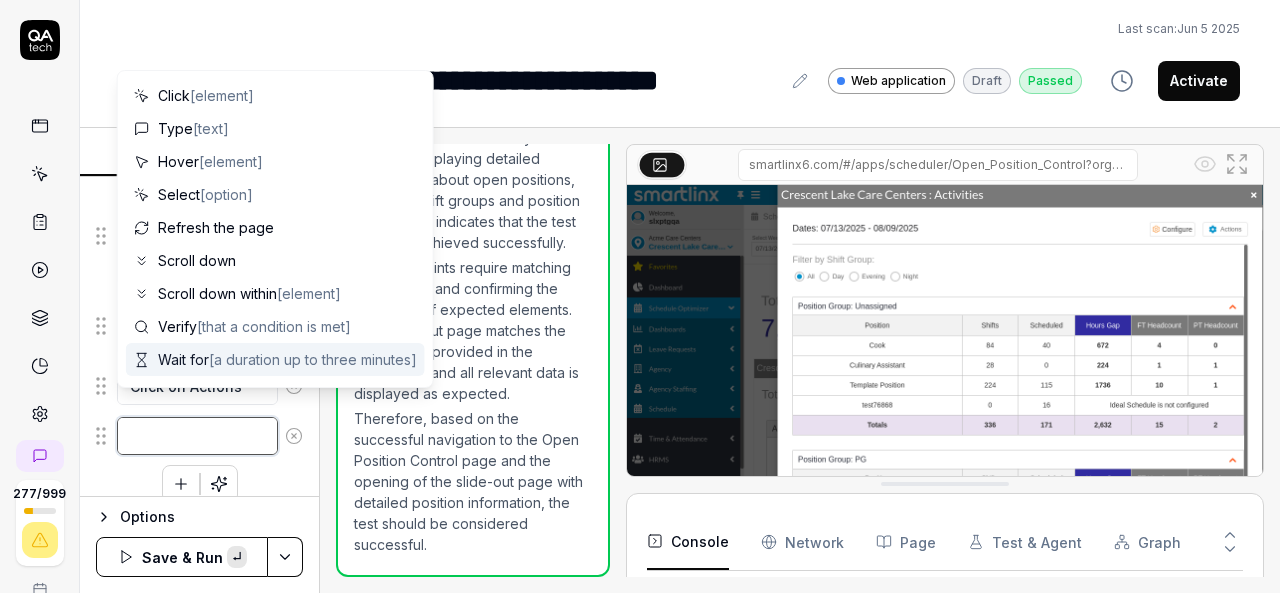 paste on "Mouse Move to Export Excel" 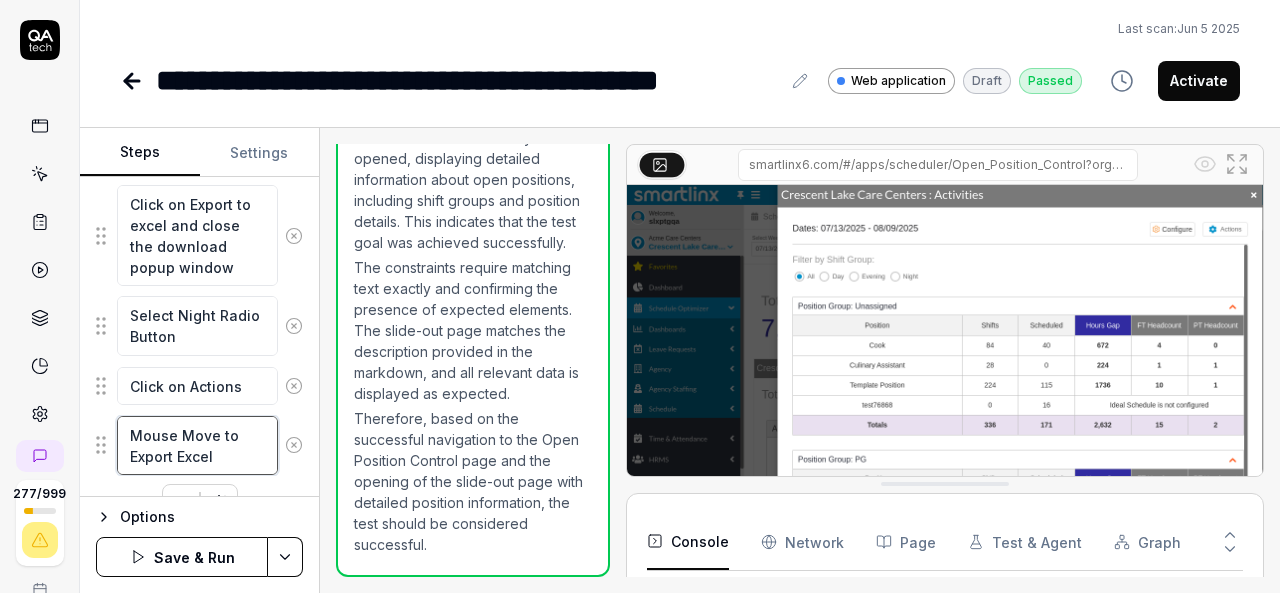 scroll, scrollTop: 2822, scrollLeft: 0, axis: vertical 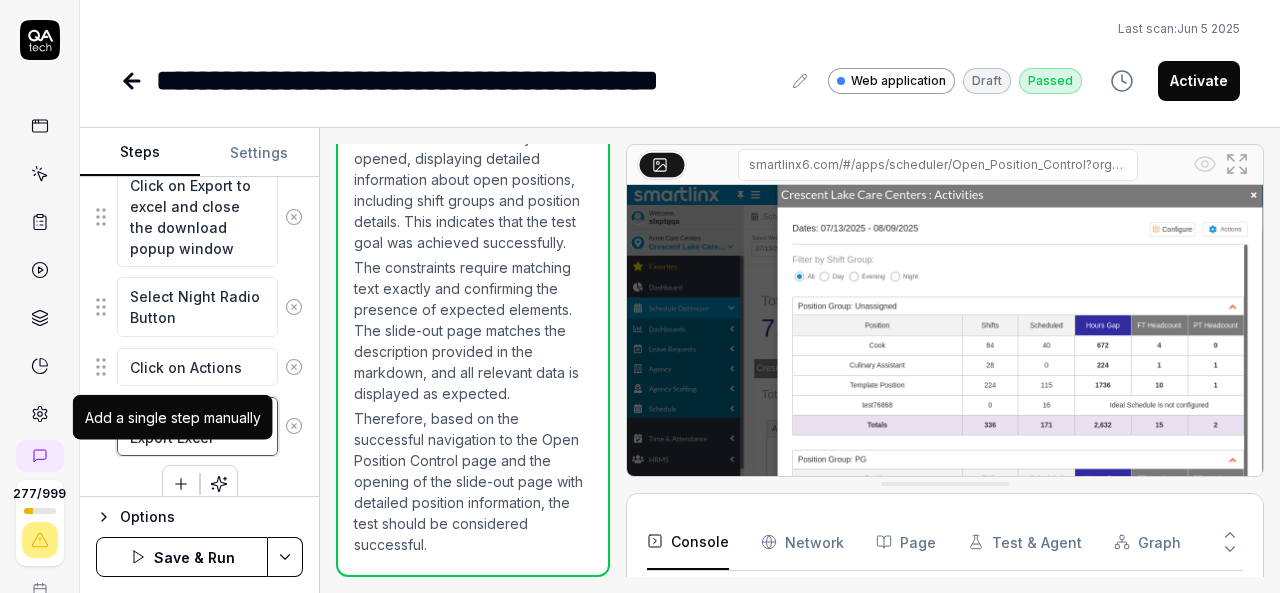 type on "Mouse Move to Export Excel" 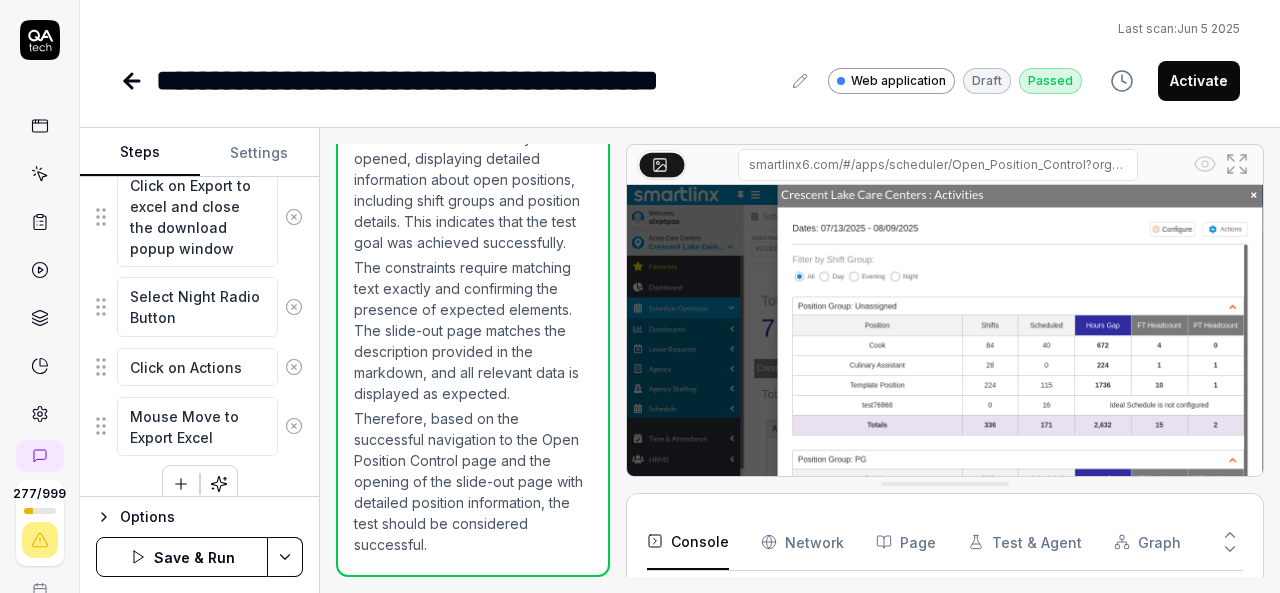 click 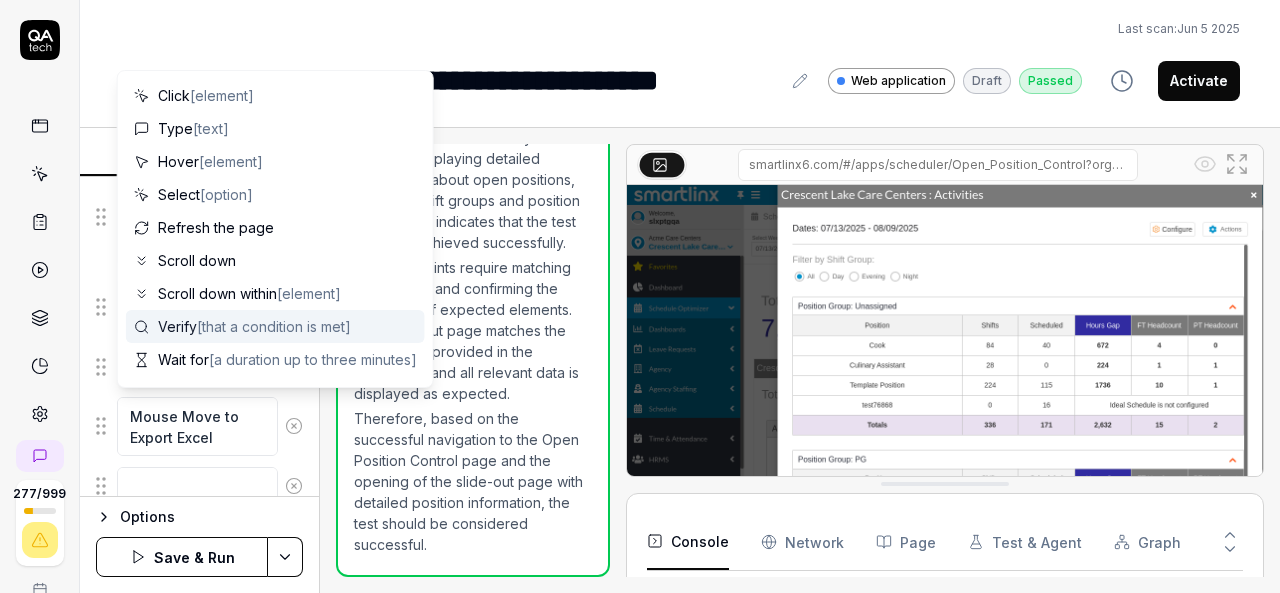 scroll, scrollTop: 2872, scrollLeft: 0, axis: vertical 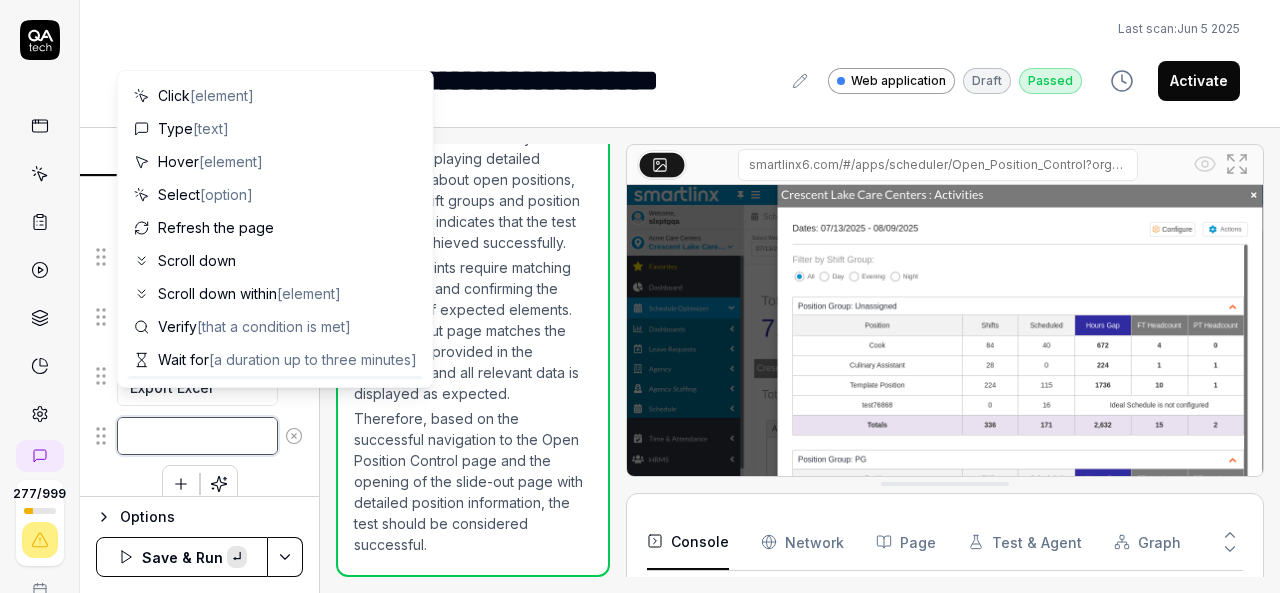 paste on "Click on Export to excel and close the download popup window" 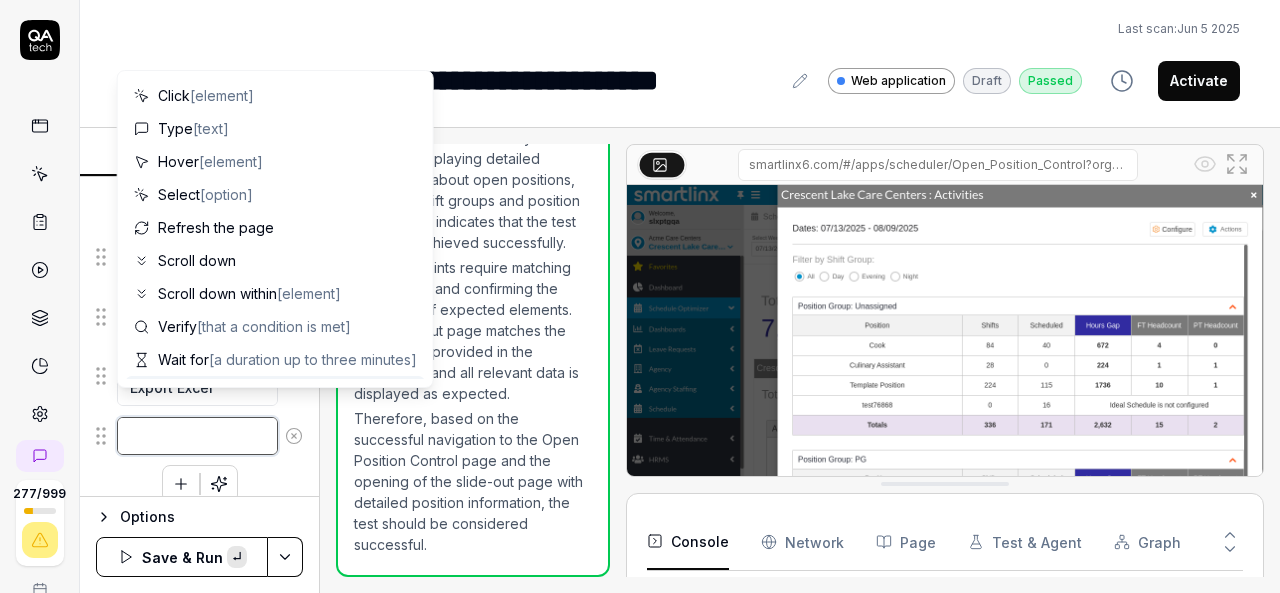 type on "*" 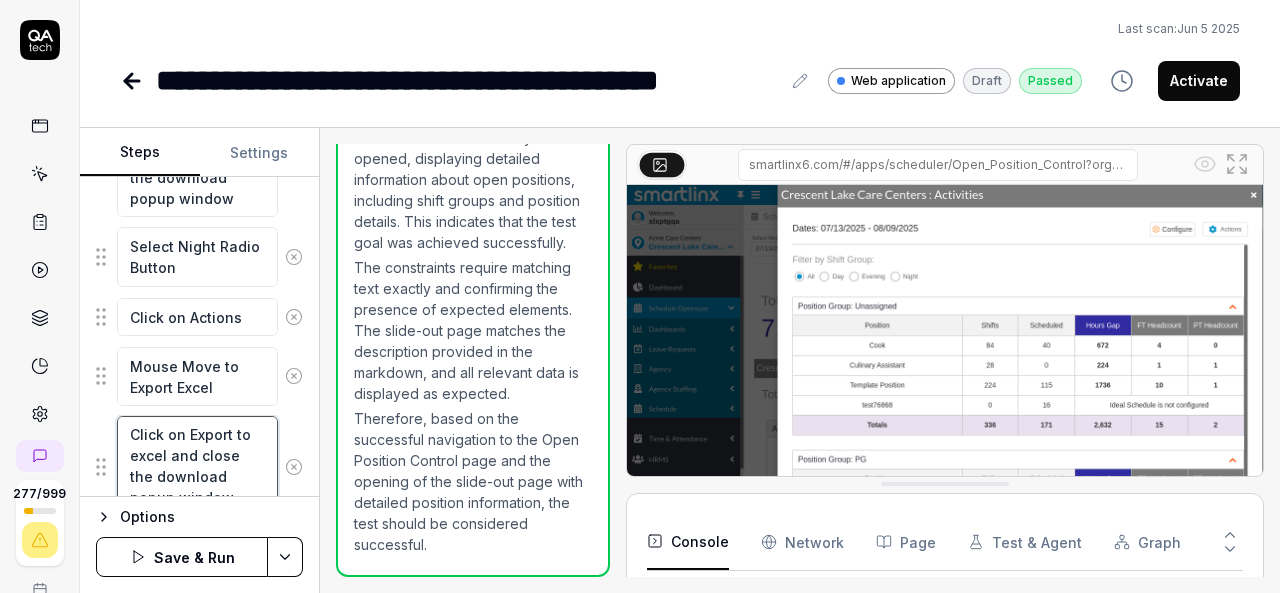 scroll, scrollTop: 20, scrollLeft: 0, axis: vertical 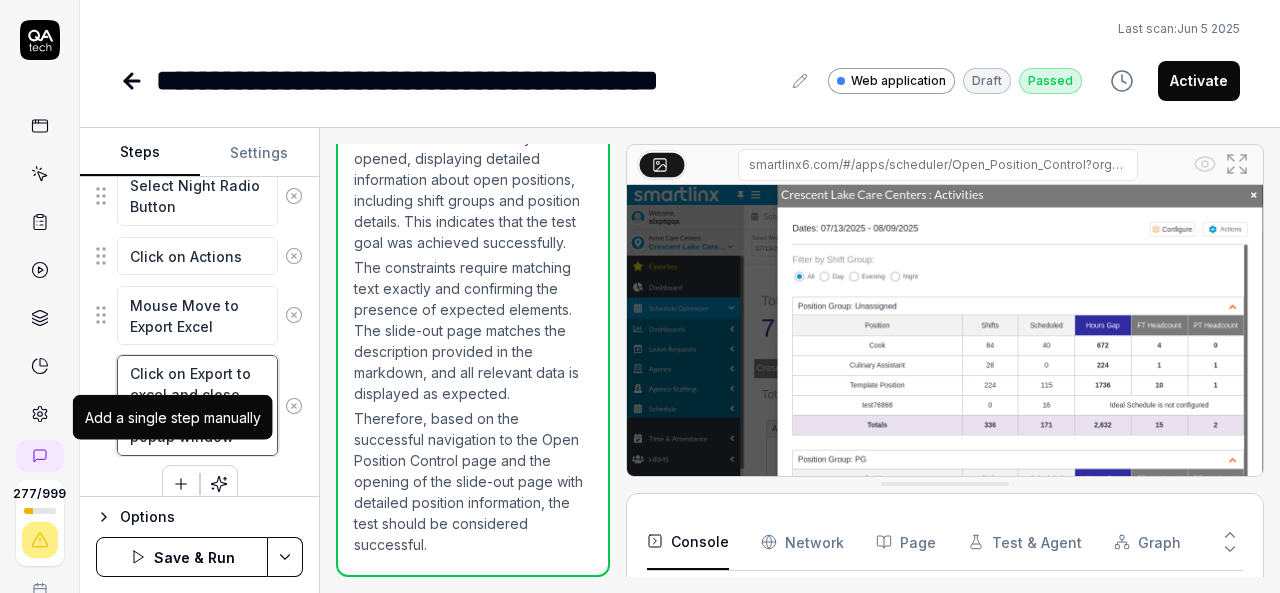 type on "Click on Export to excel and close the download popup window" 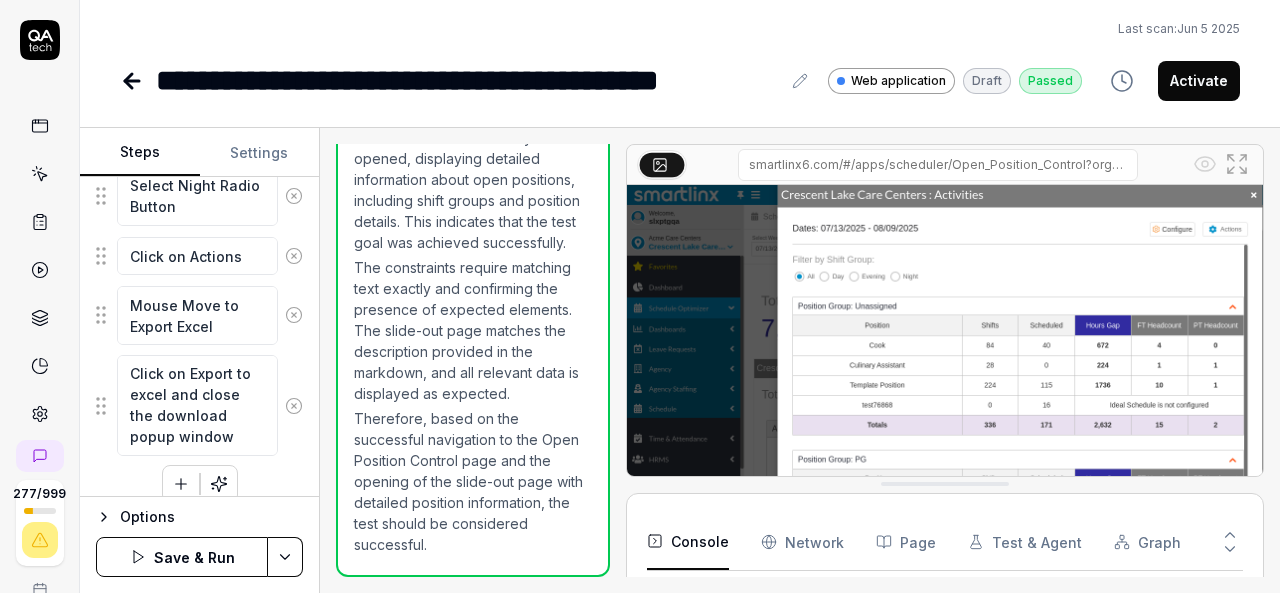 click 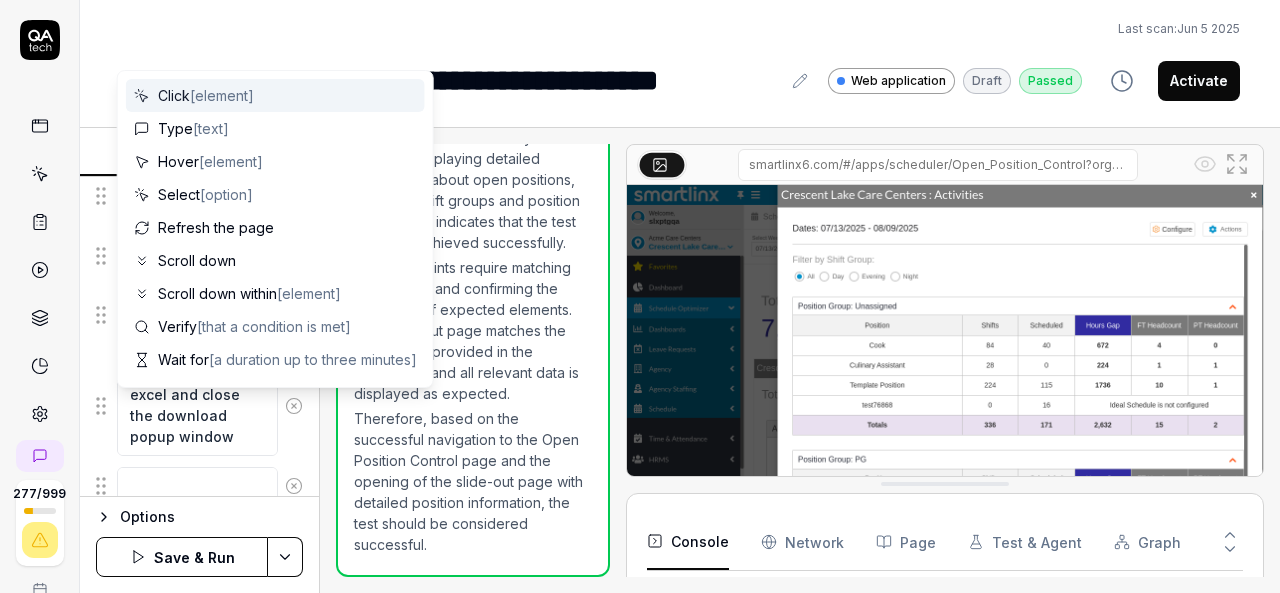 scroll, scrollTop: 0, scrollLeft: 0, axis: both 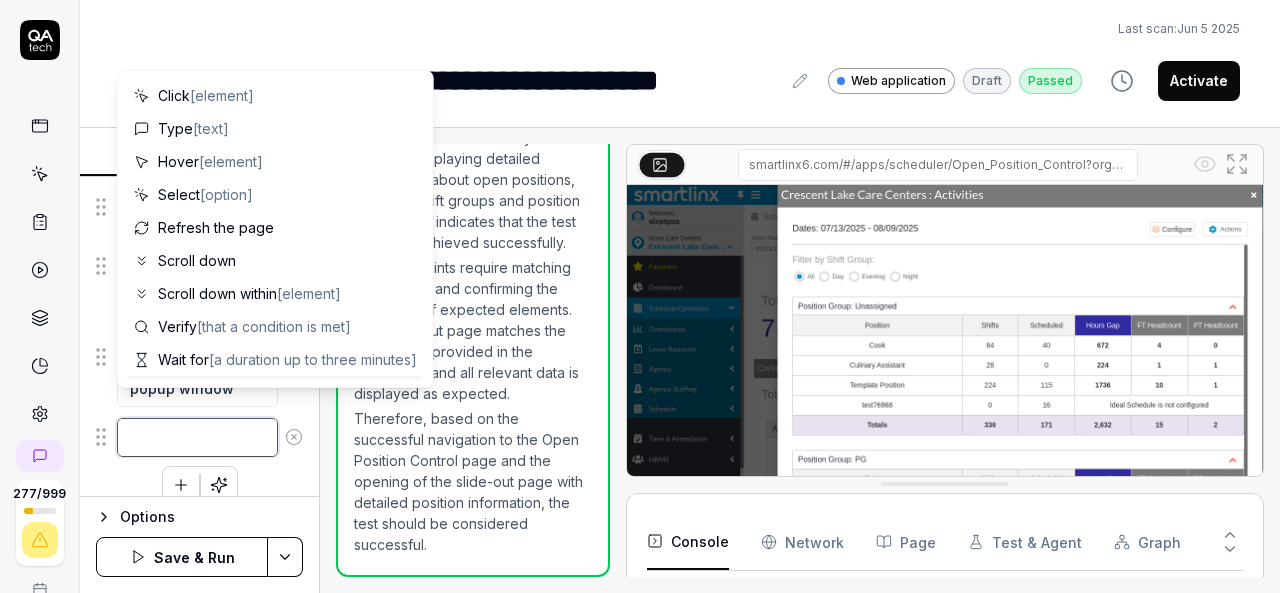 click at bounding box center [197, 437] 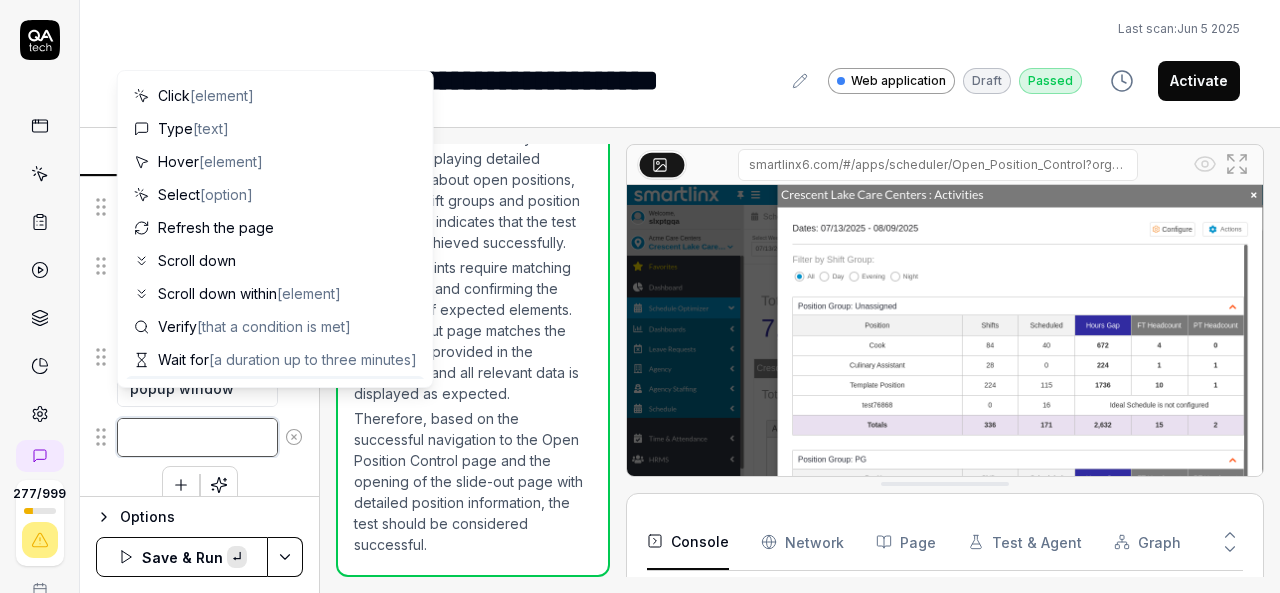 paste on "Mouse Move to Configure button" 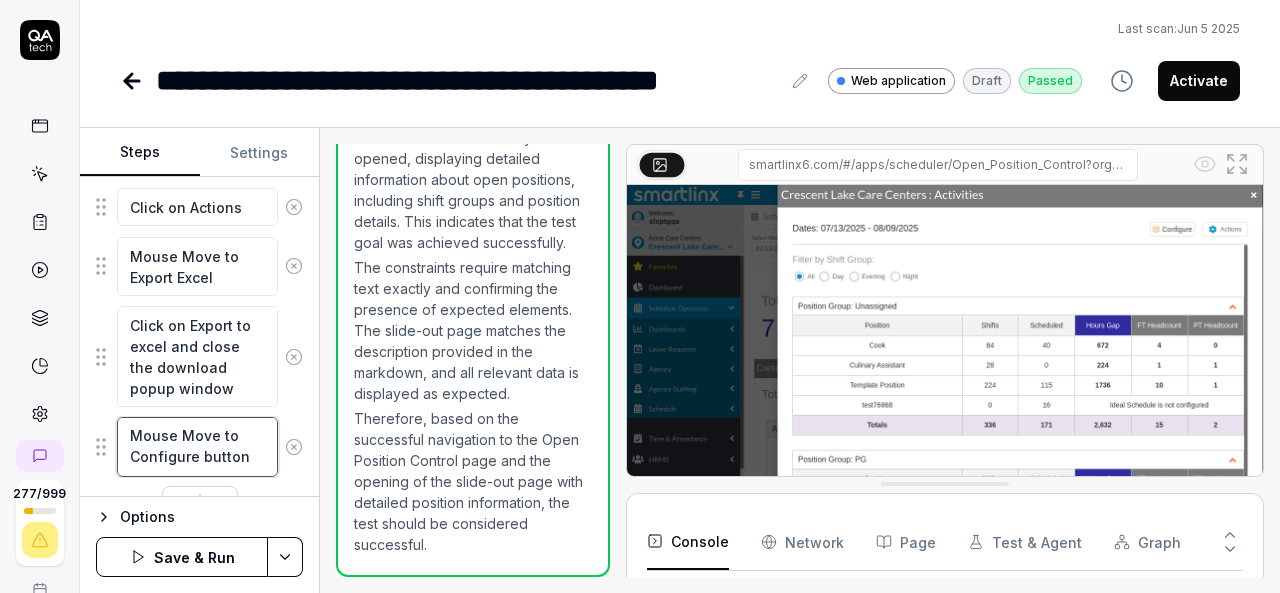 scroll, scrollTop: 20, scrollLeft: 0, axis: vertical 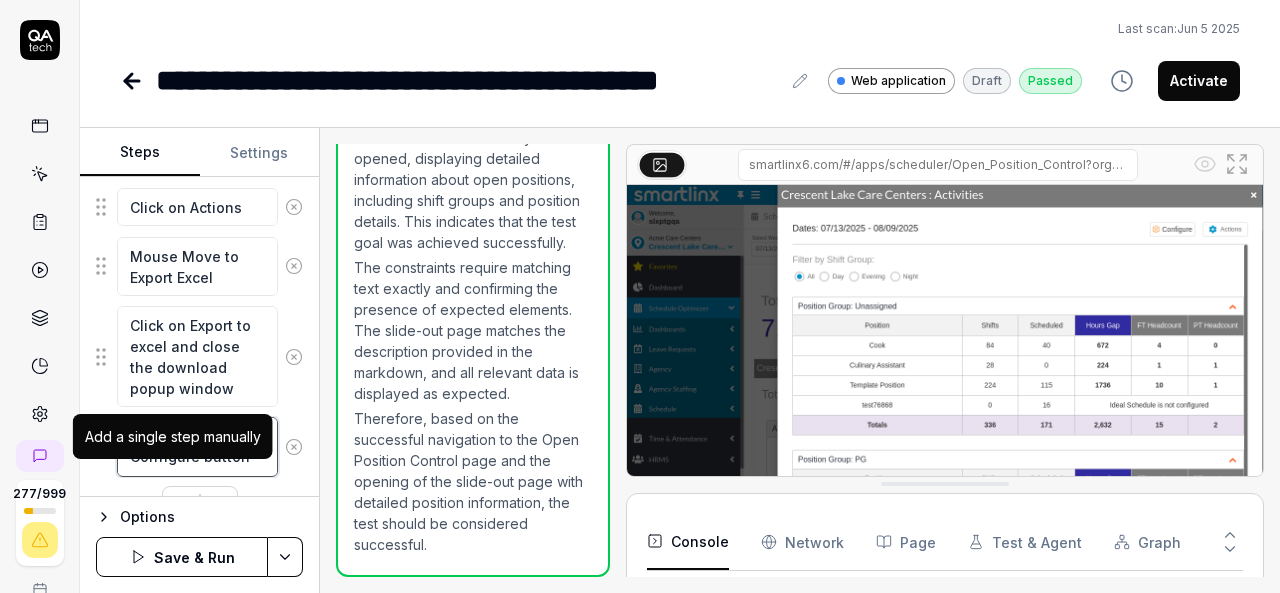 type on "Mouse Move to Configure button" 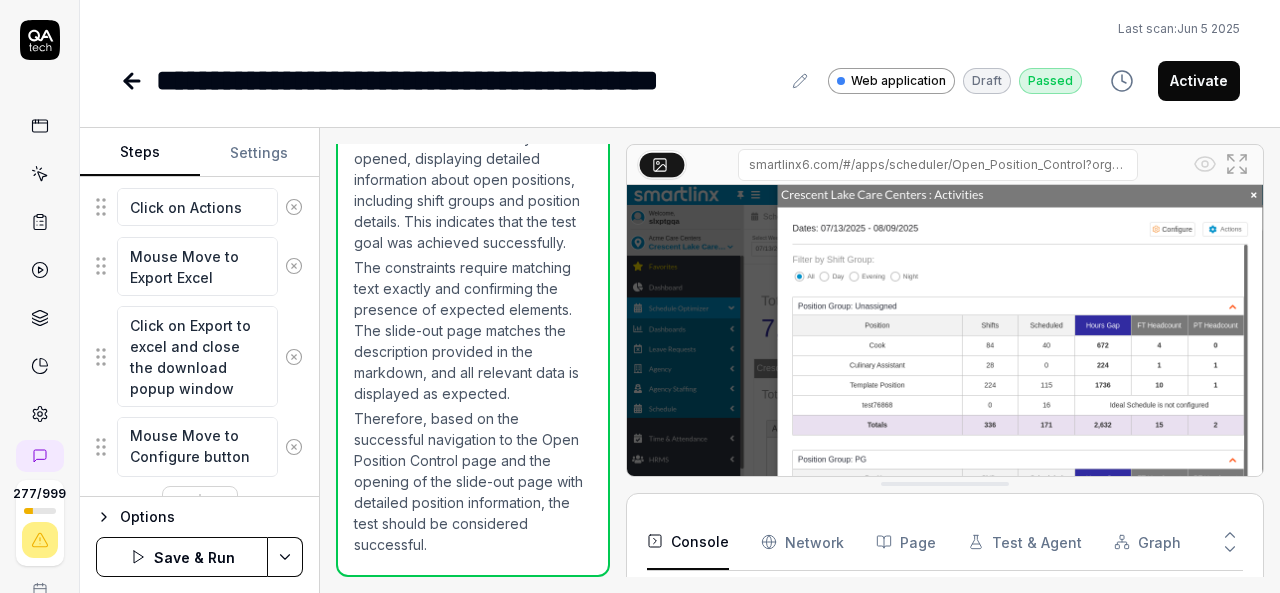 click 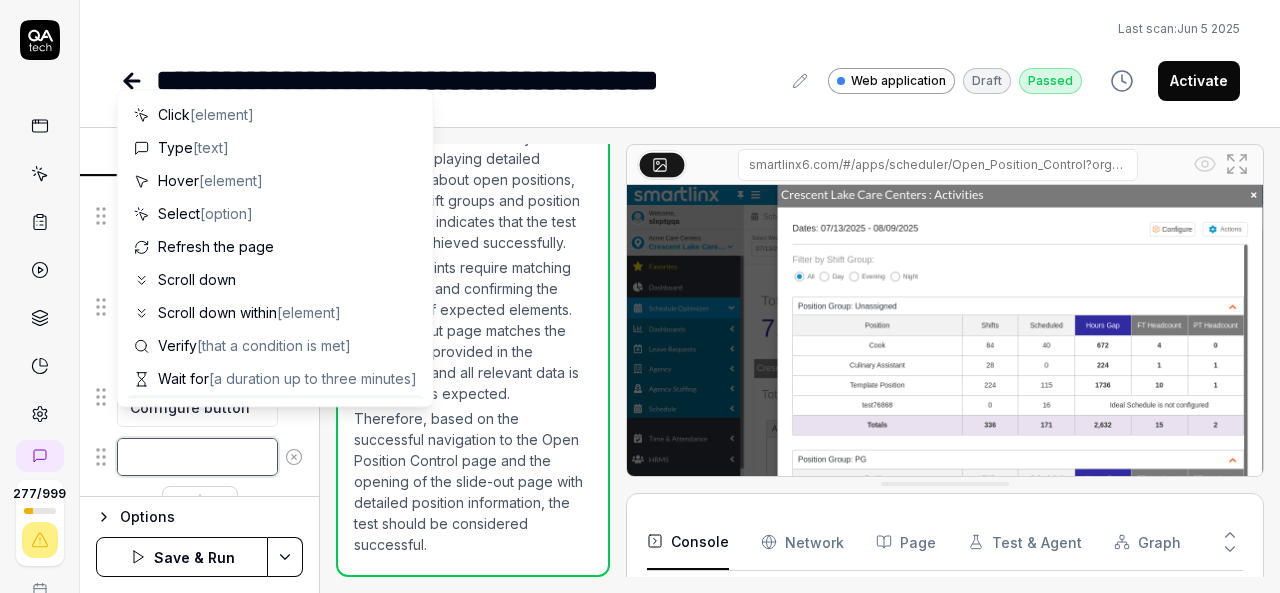 click at bounding box center (197, 457) 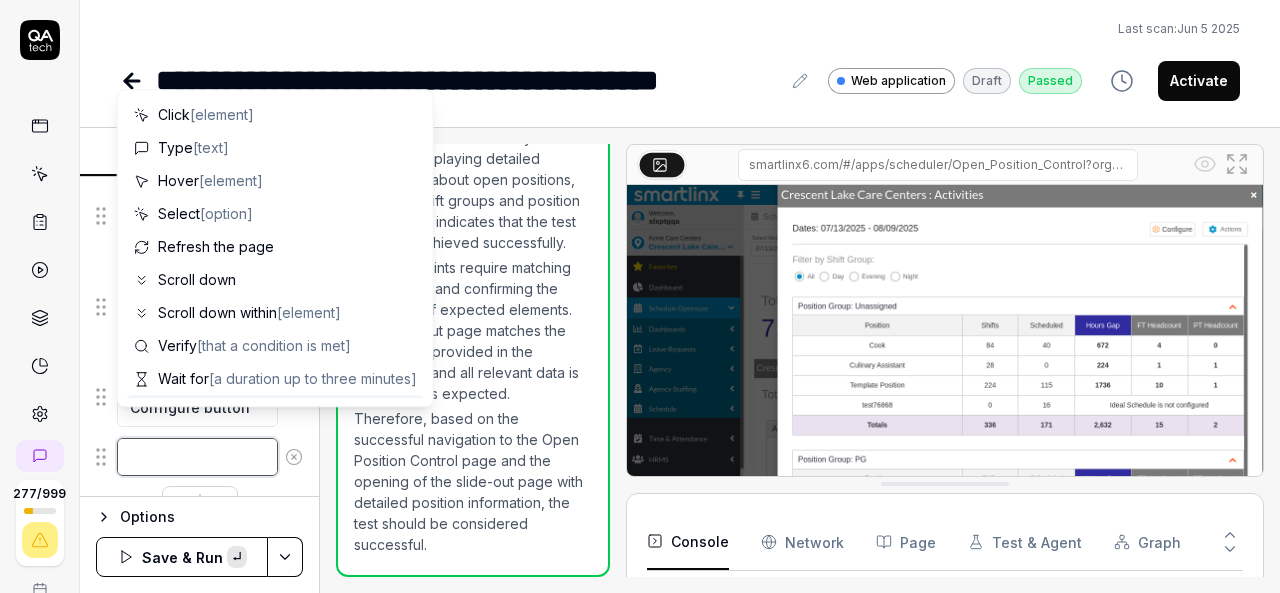 paste on "Click on Configure button" 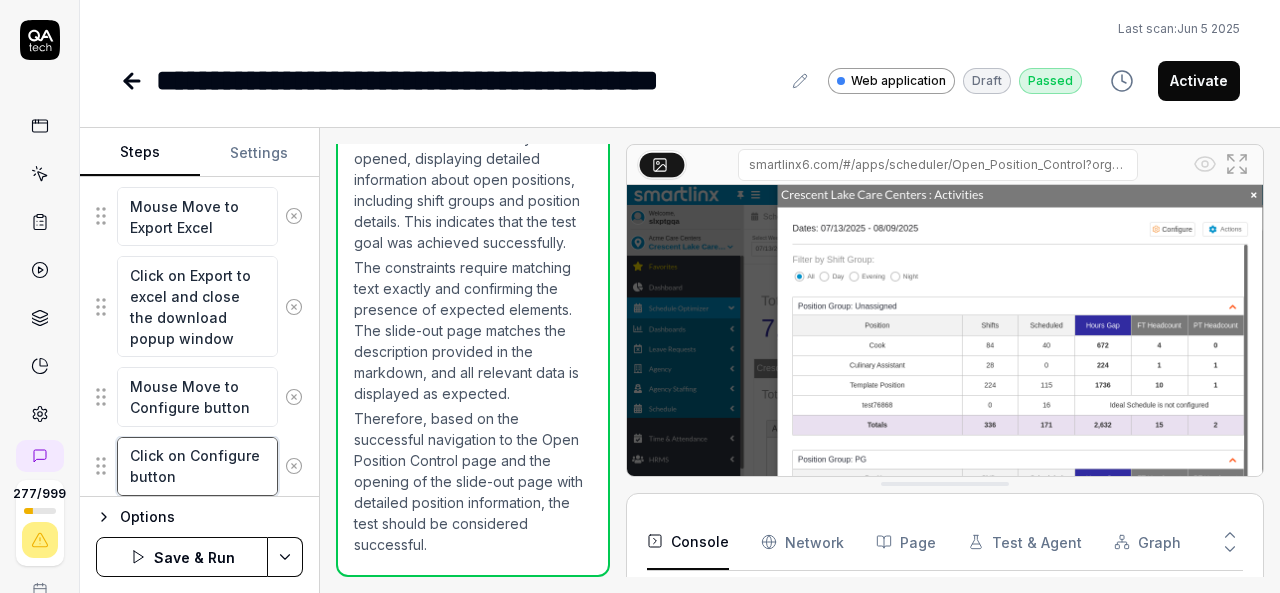 scroll, scrollTop: 20, scrollLeft: 0, axis: vertical 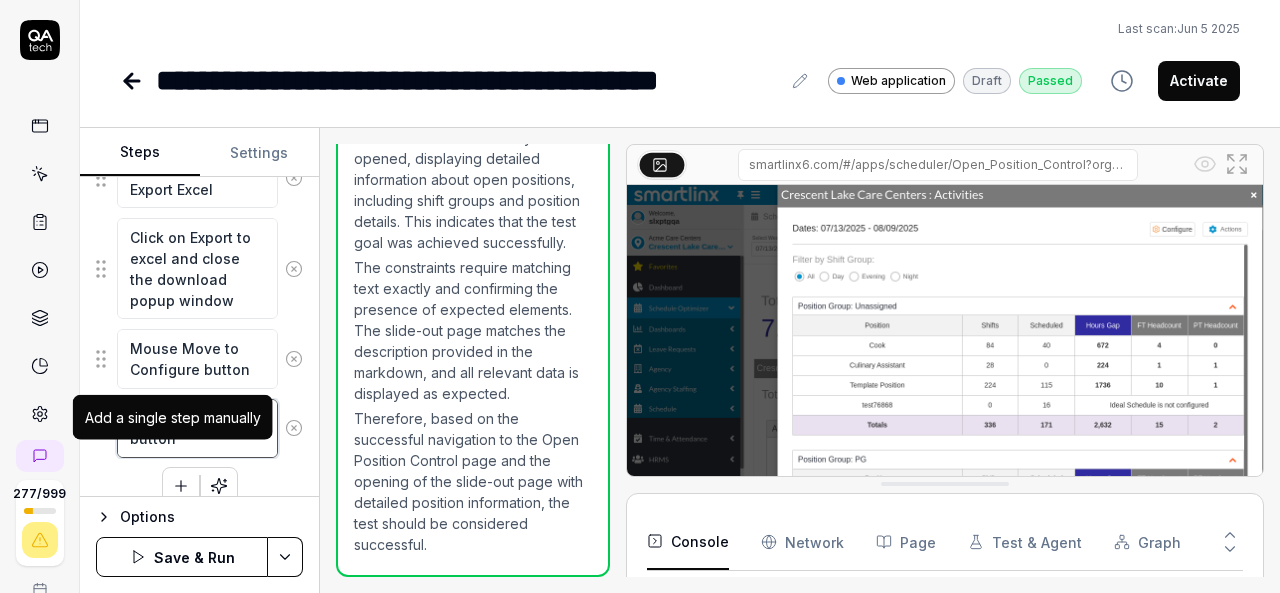 type on "Click on Configure button" 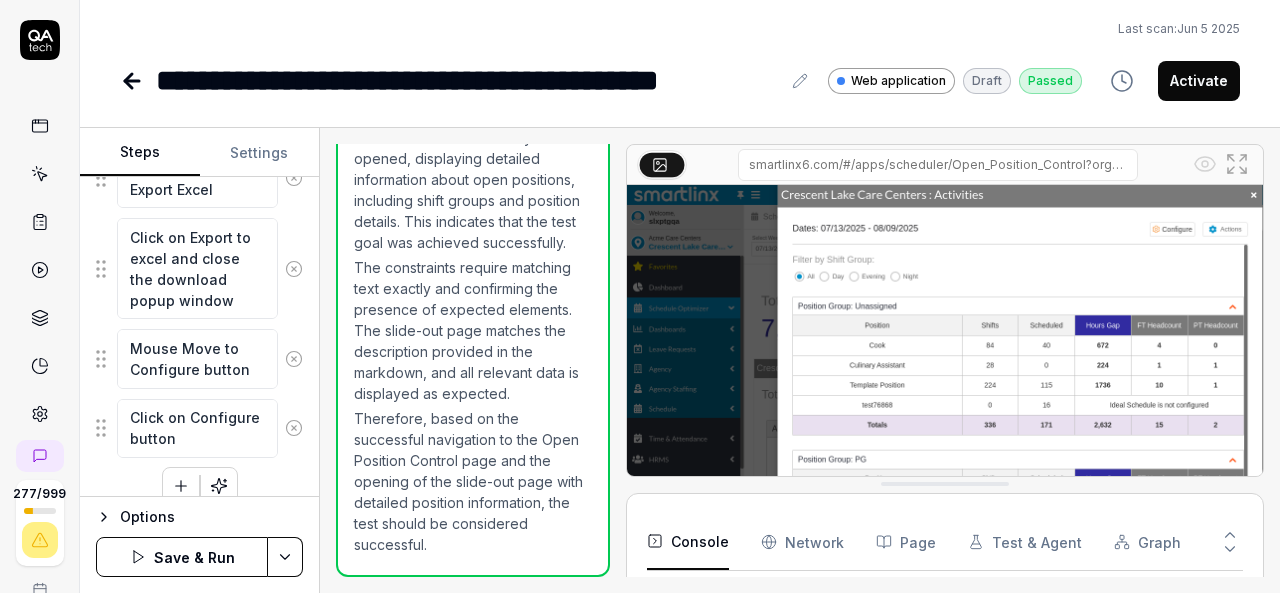 click at bounding box center [181, 486] 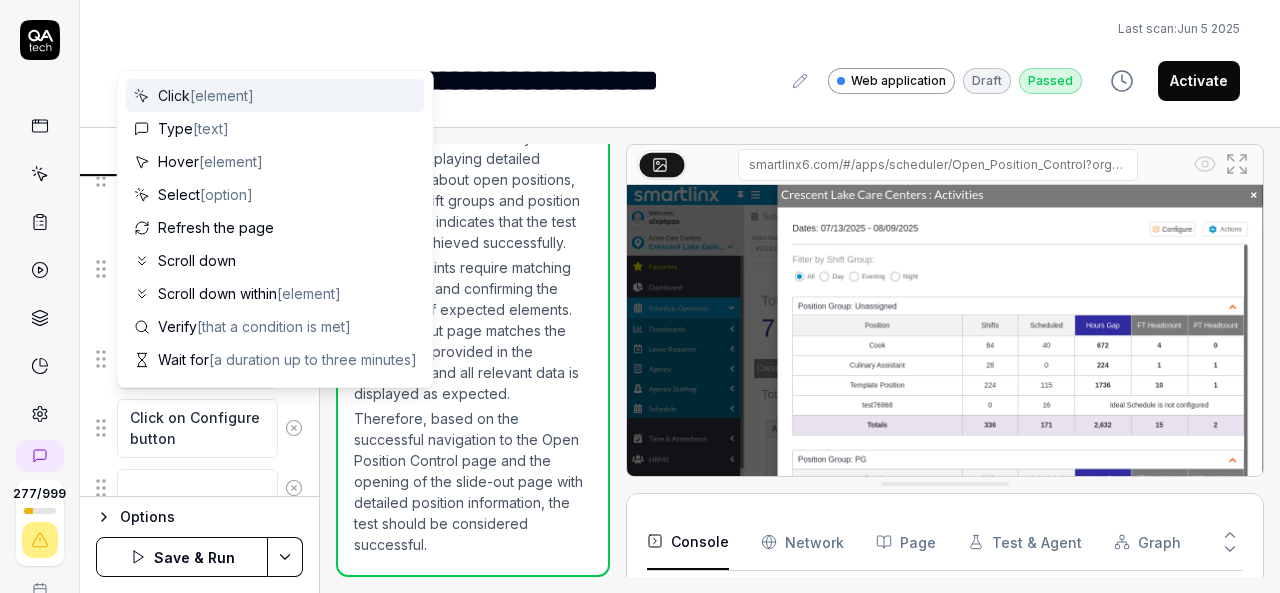 scroll, scrollTop: 0, scrollLeft: 0, axis: both 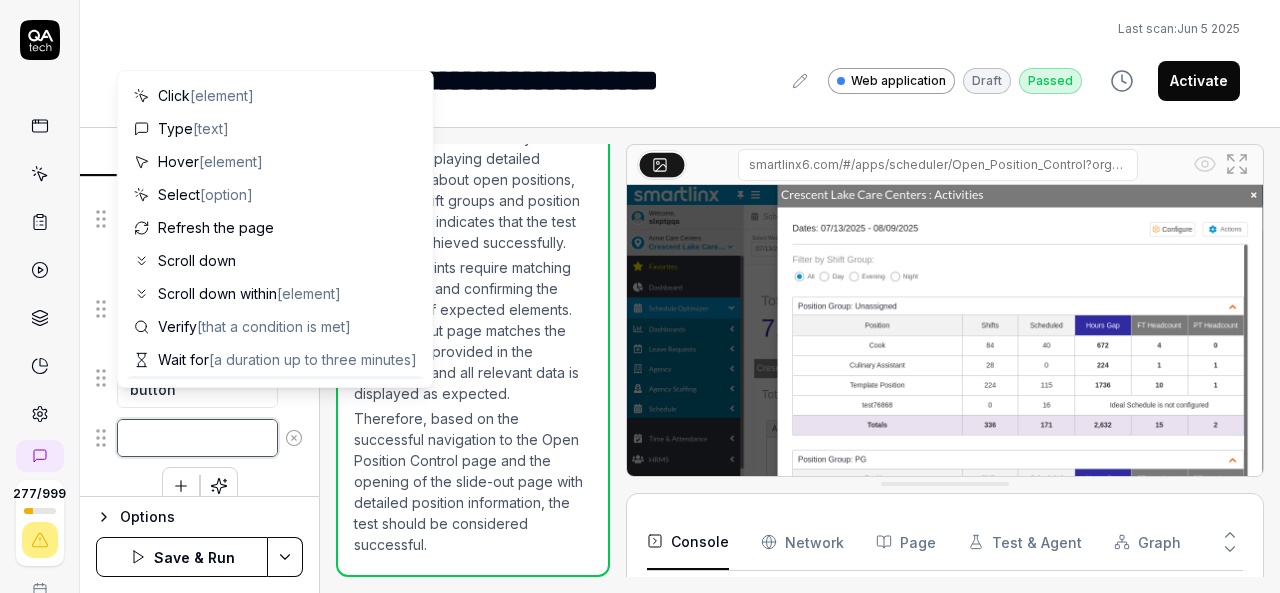 click at bounding box center [197, 438] 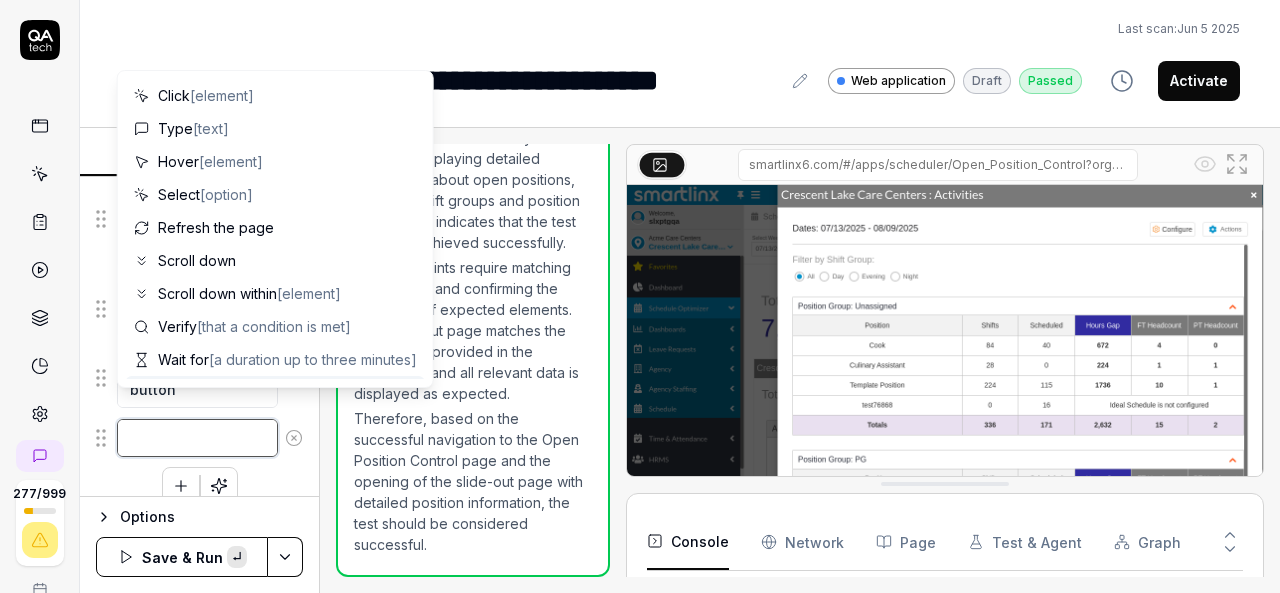 paste on "Check the all input field validation and update the values in input fields" 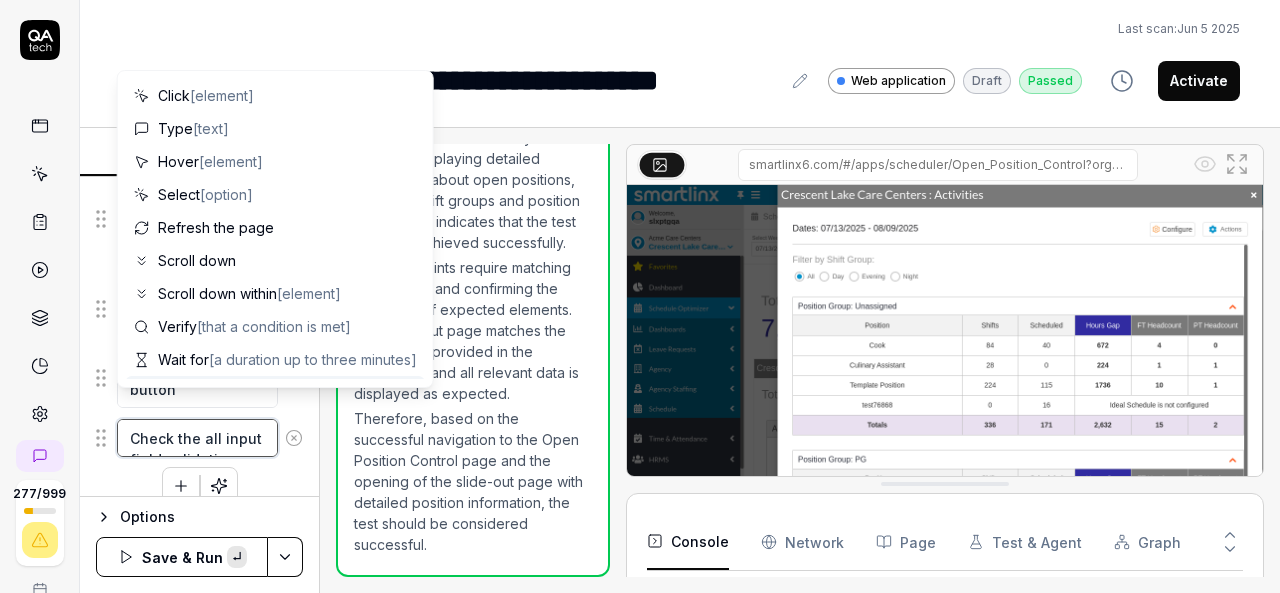 scroll, scrollTop: 11, scrollLeft: 0, axis: vertical 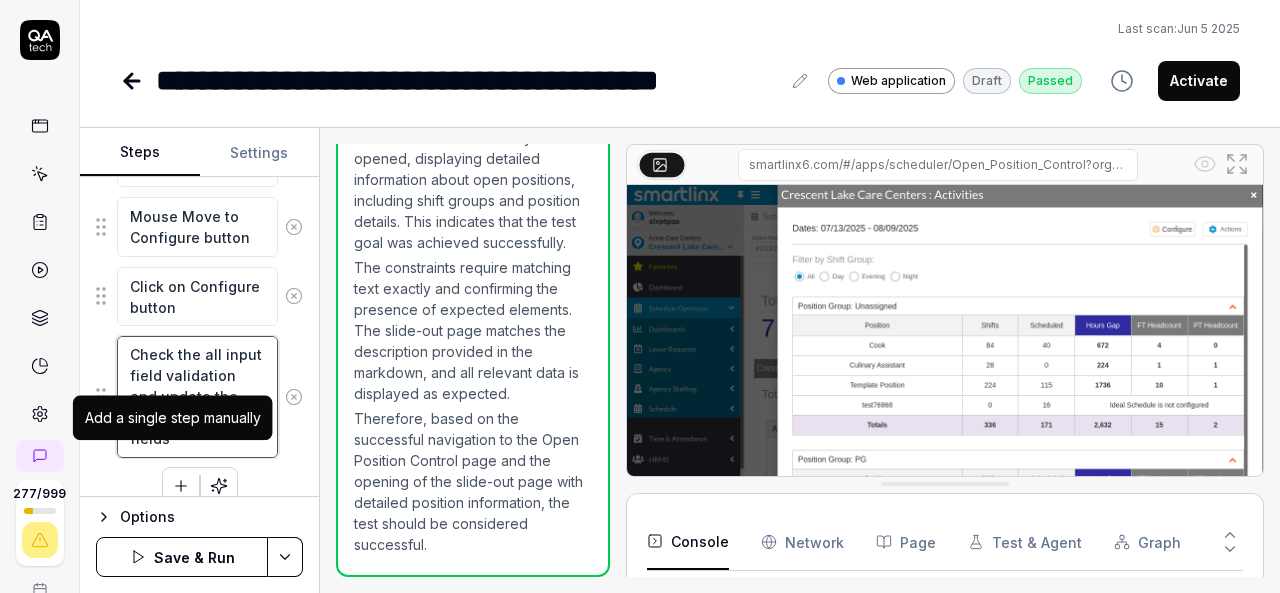 type on "Check the all input field validation and update the values in input fields" 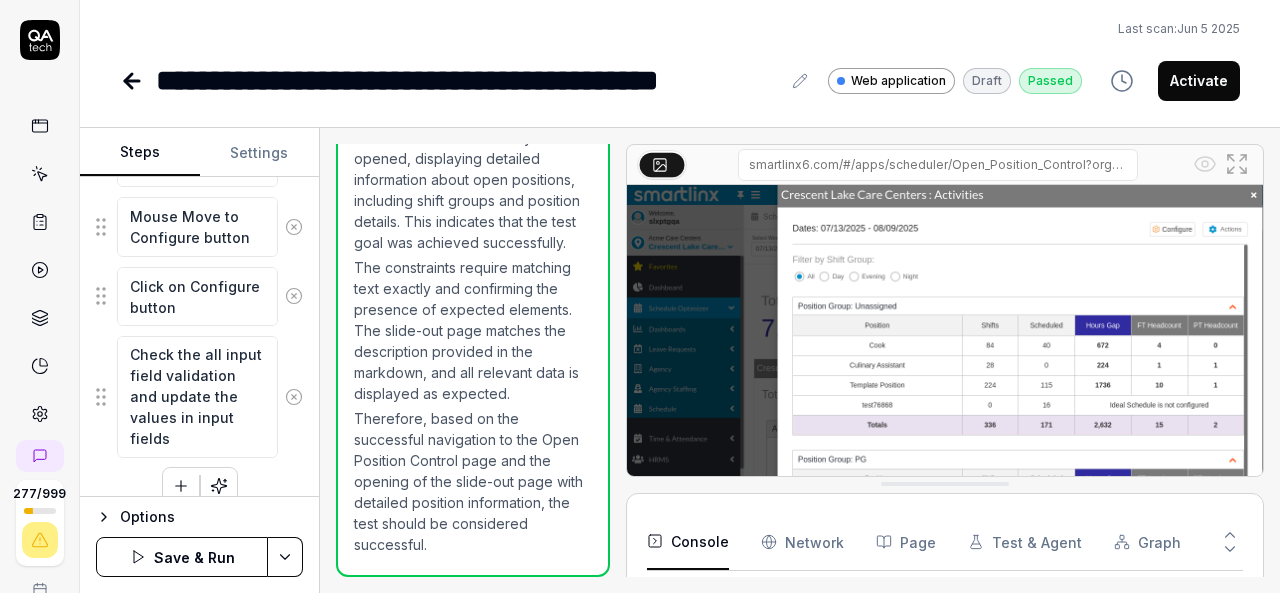 click at bounding box center (181, 486) 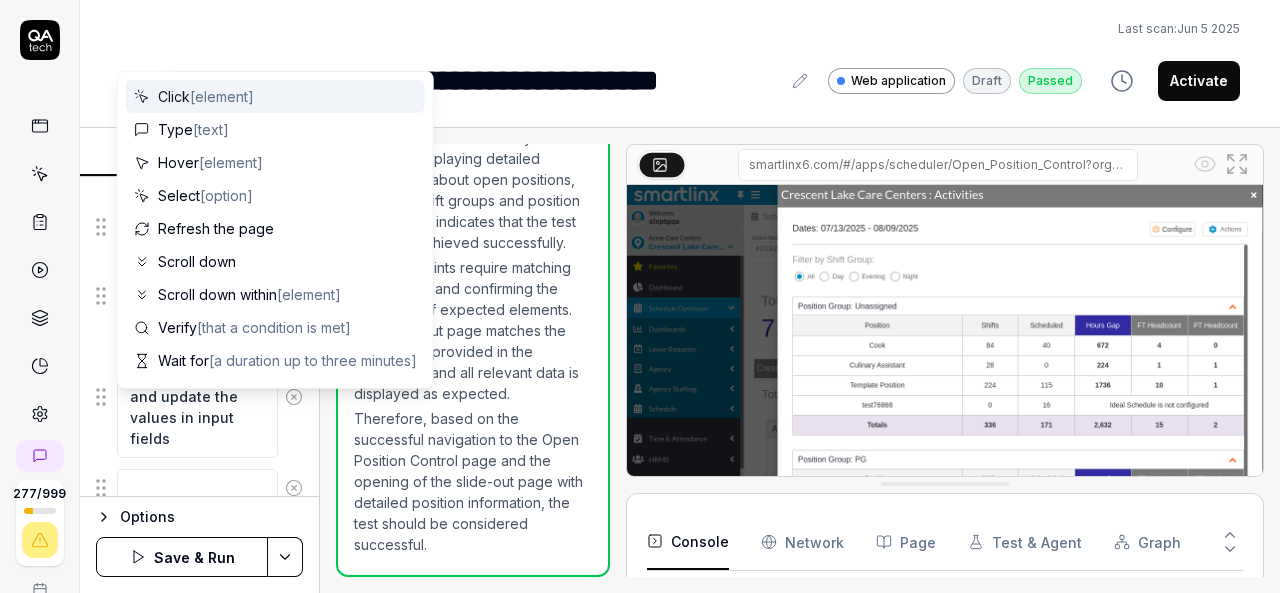 scroll, scrollTop: 0, scrollLeft: 0, axis: both 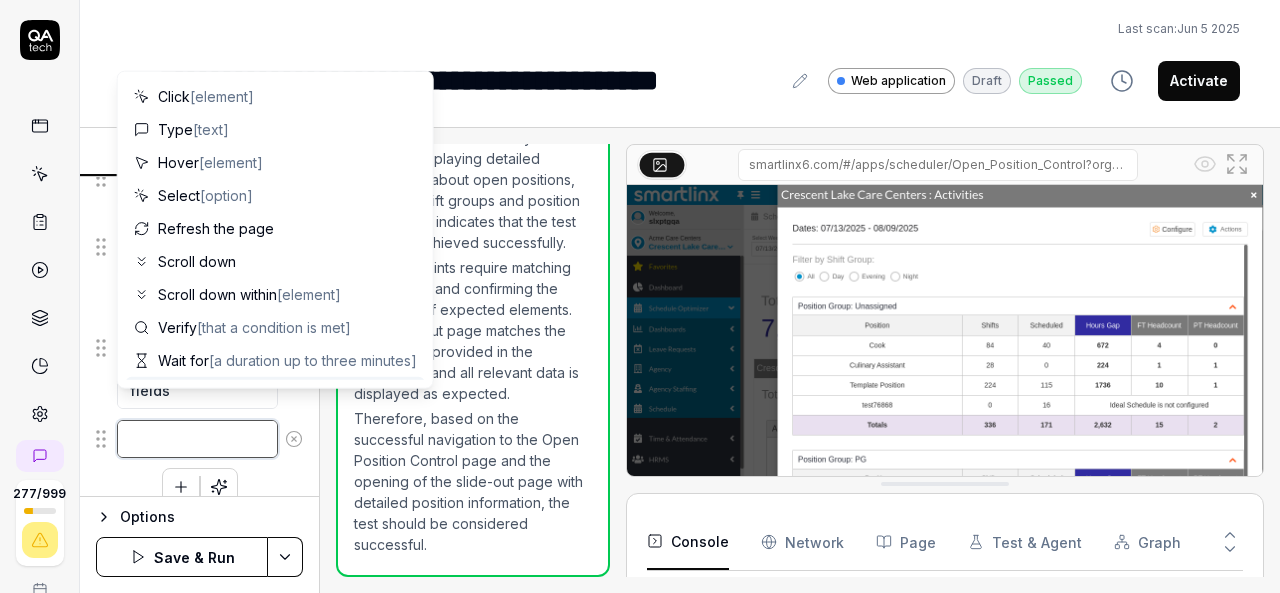 click at bounding box center (197, 439) 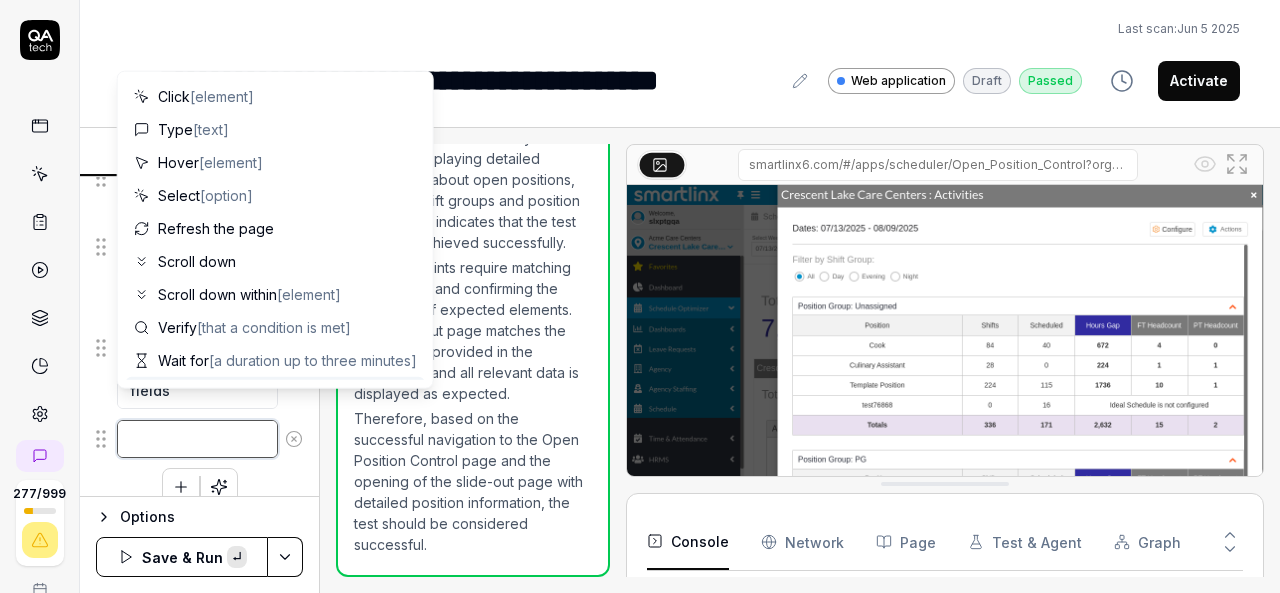 paste on "Click on Save" 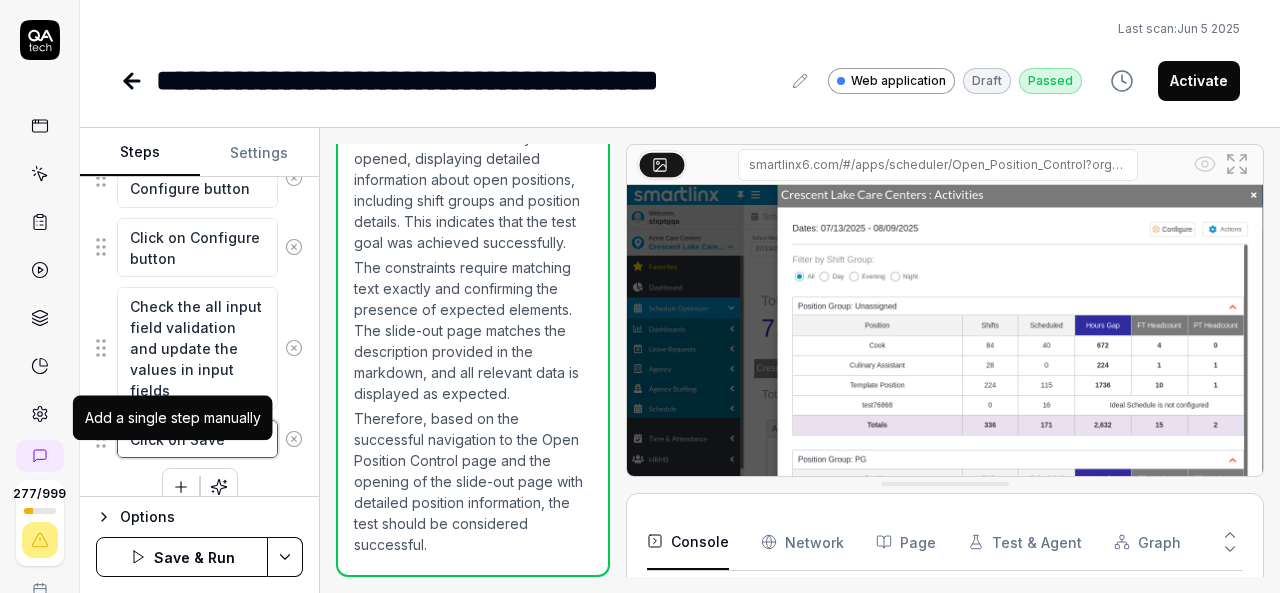 type on "Click on Save" 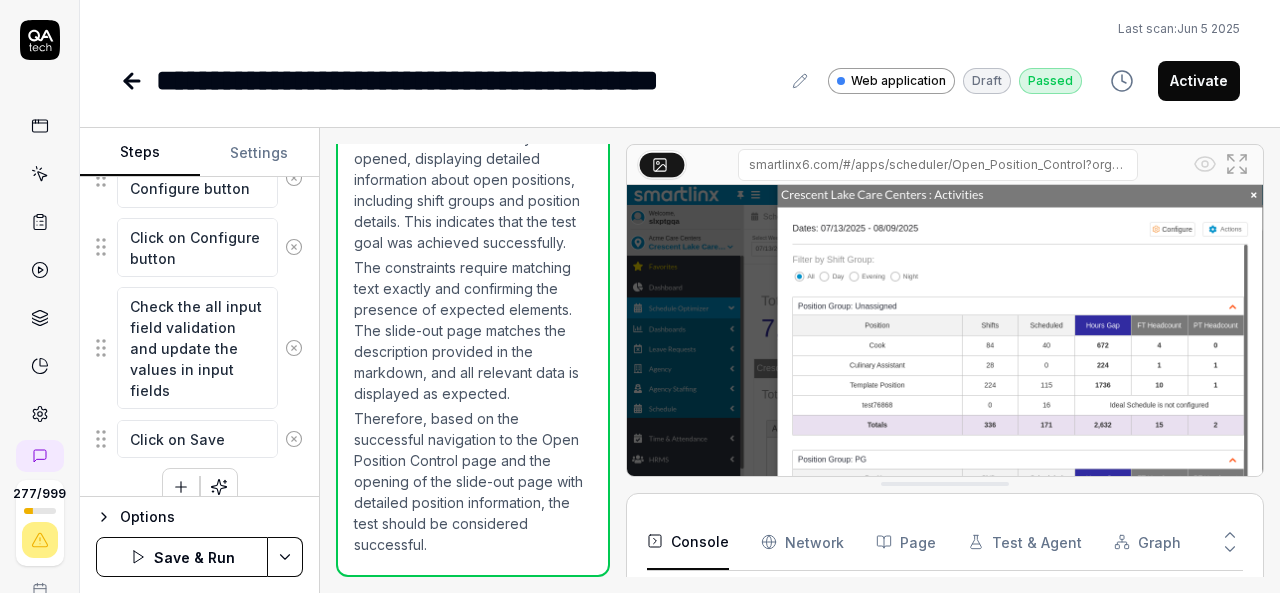 click 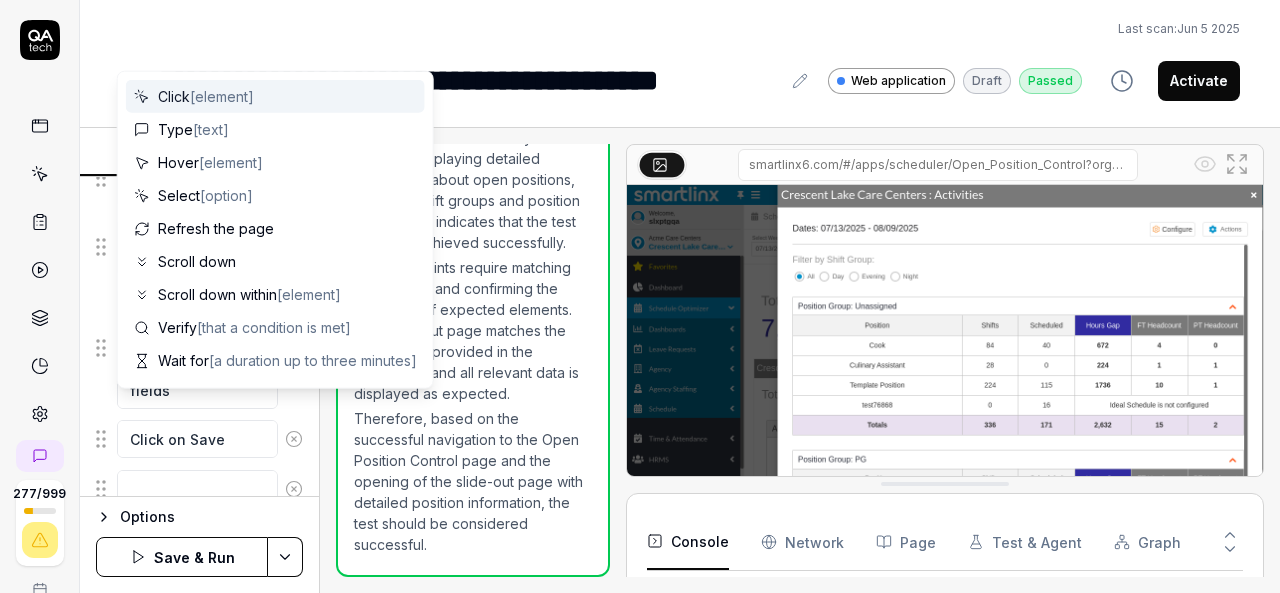 scroll, scrollTop: 3300, scrollLeft: 0, axis: vertical 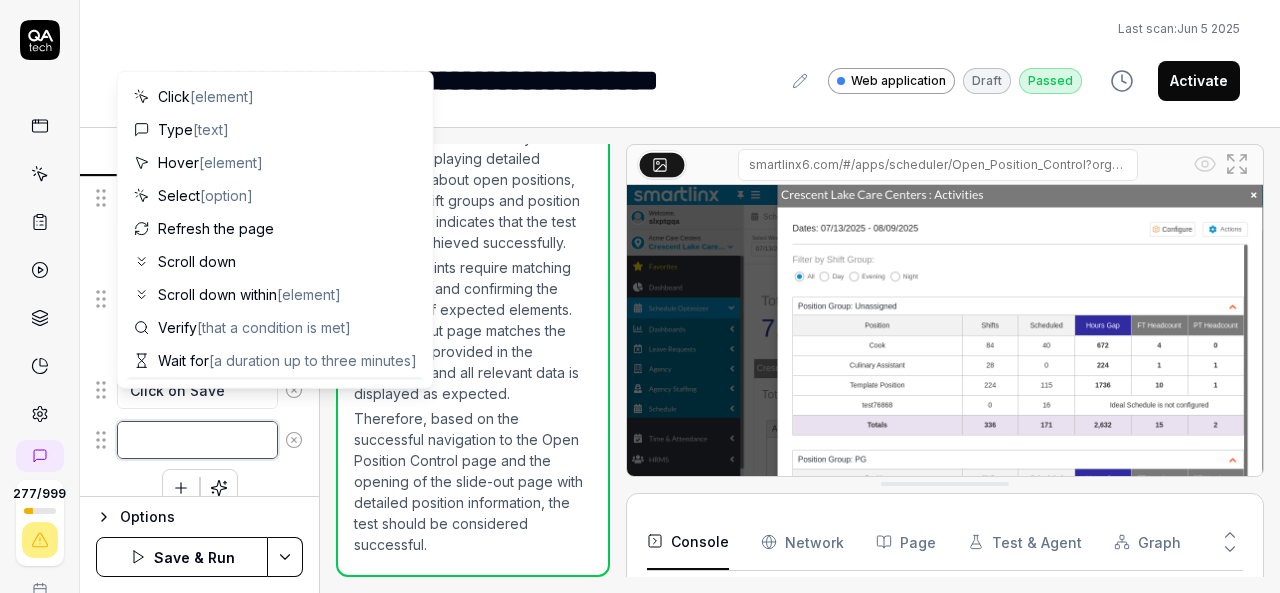 click at bounding box center (197, 440) 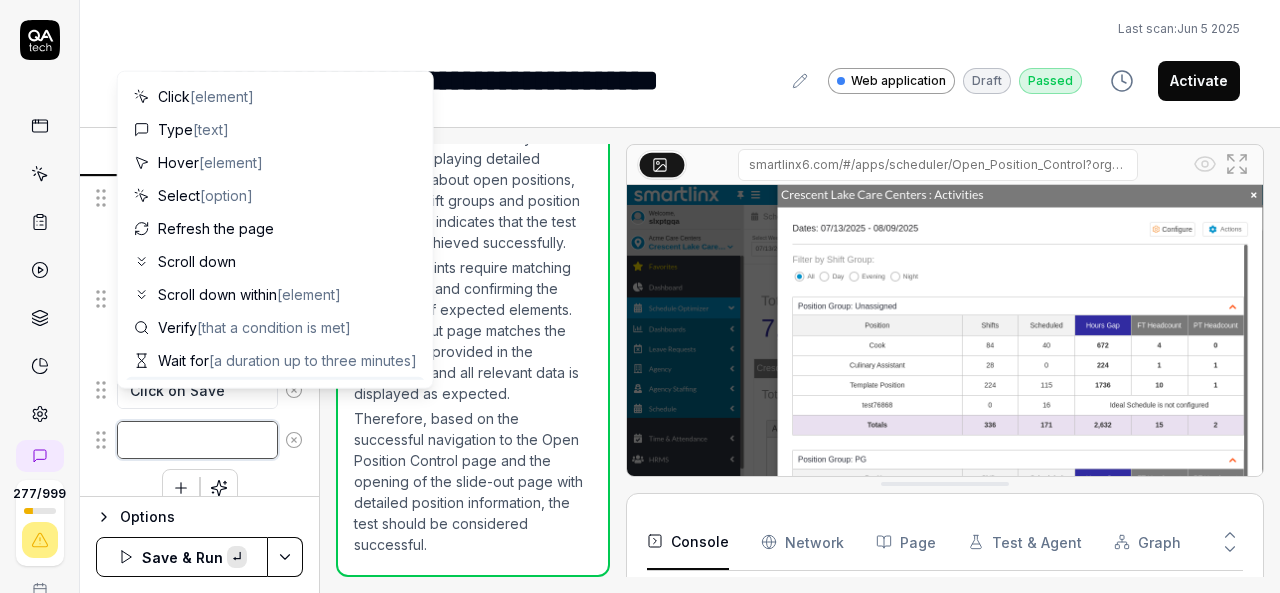 paste on "Mouse move to 'X' top right corner  and click 'X'" 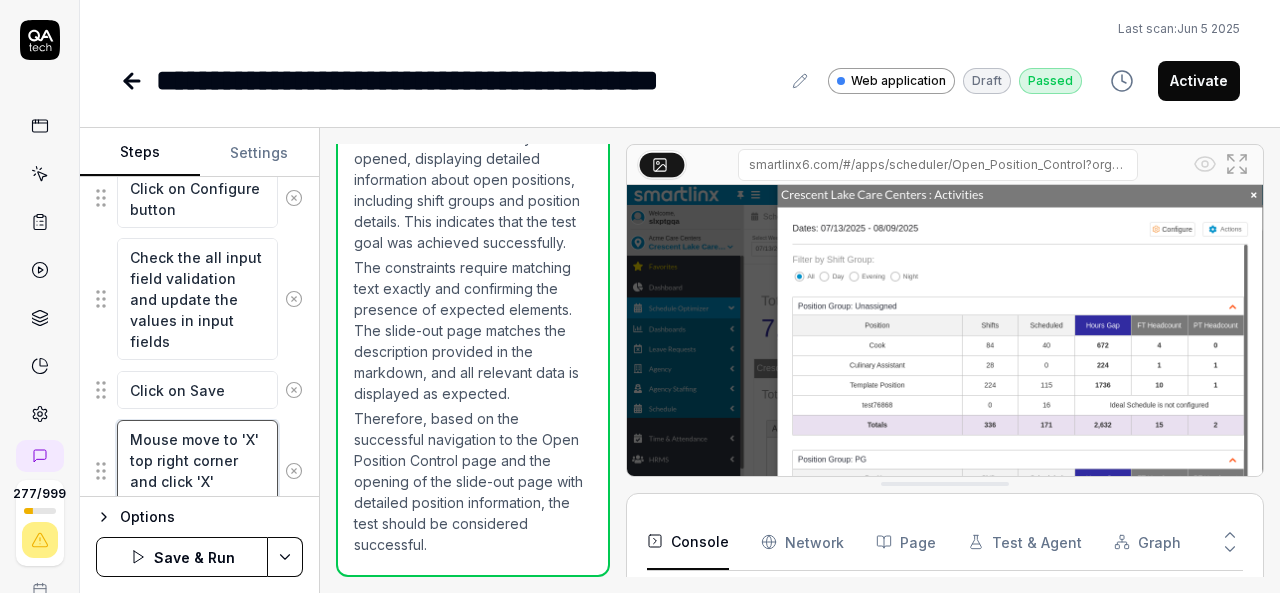 type on "Mouse move to 'X' top right corner  and click 'X'" 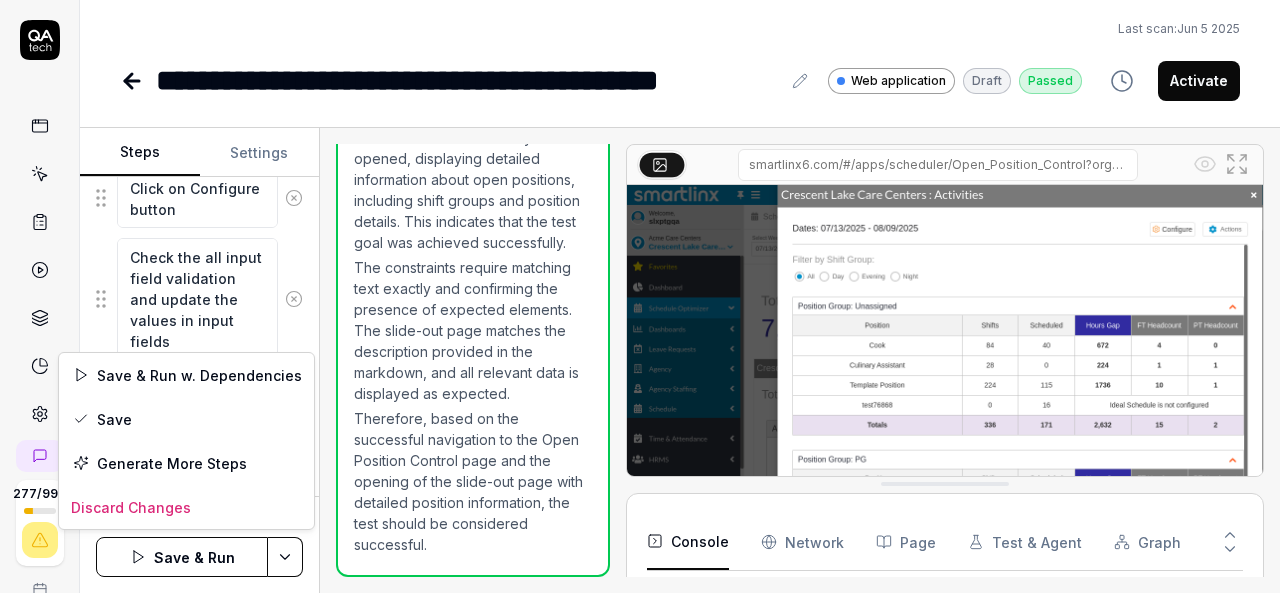 click on "**********" at bounding box center [640, 296] 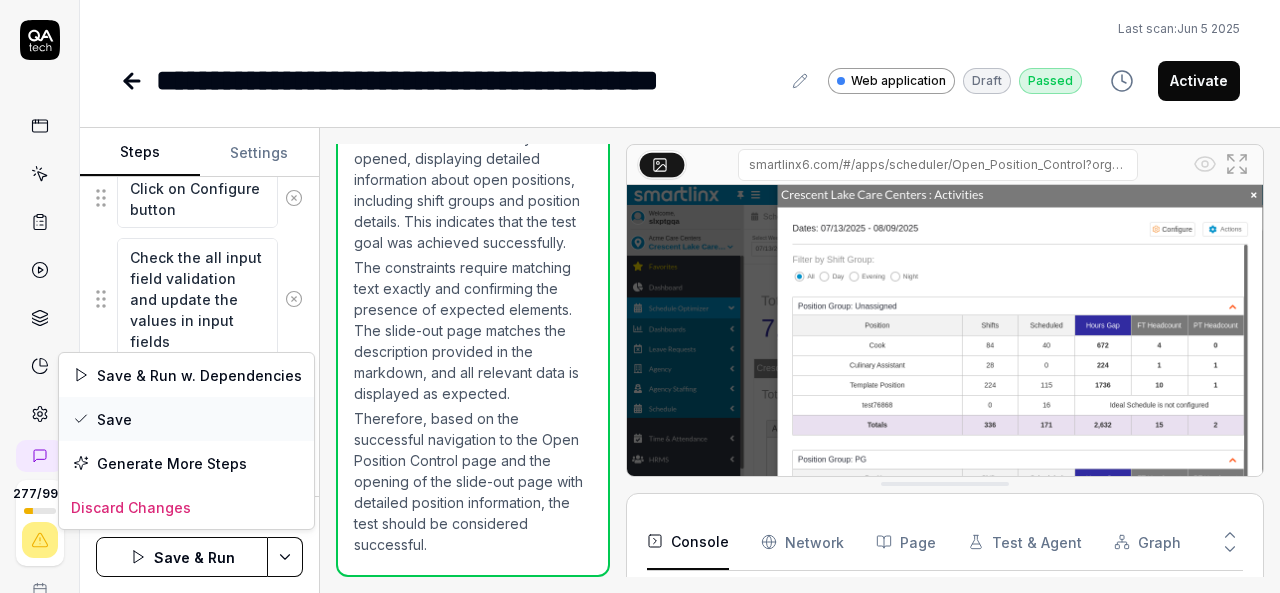 click on "Save" at bounding box center [186, 419] 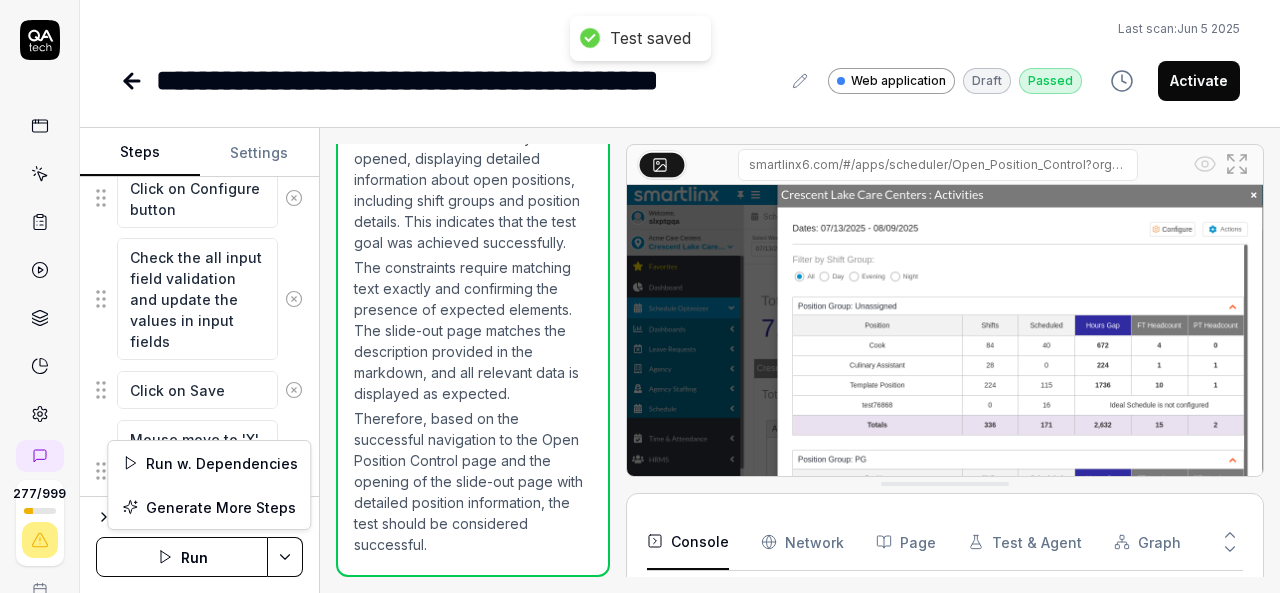 click on "**********" at bounding box center (640, 296) 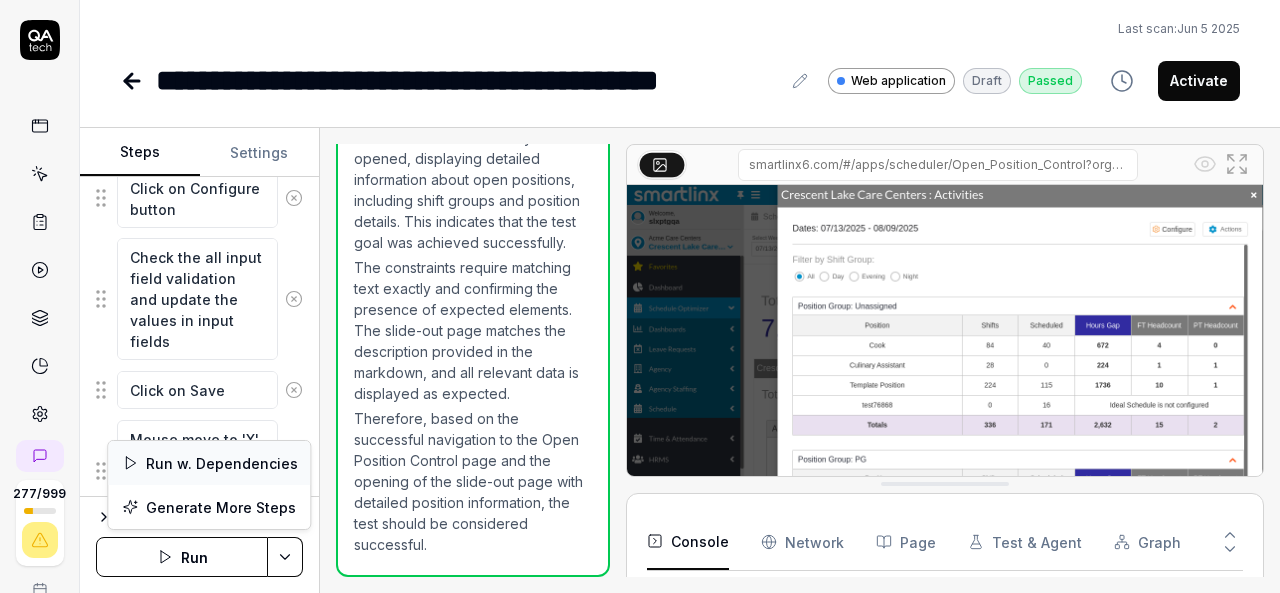 click on "Run w. Dependencies" at bounding box center [209, 463] 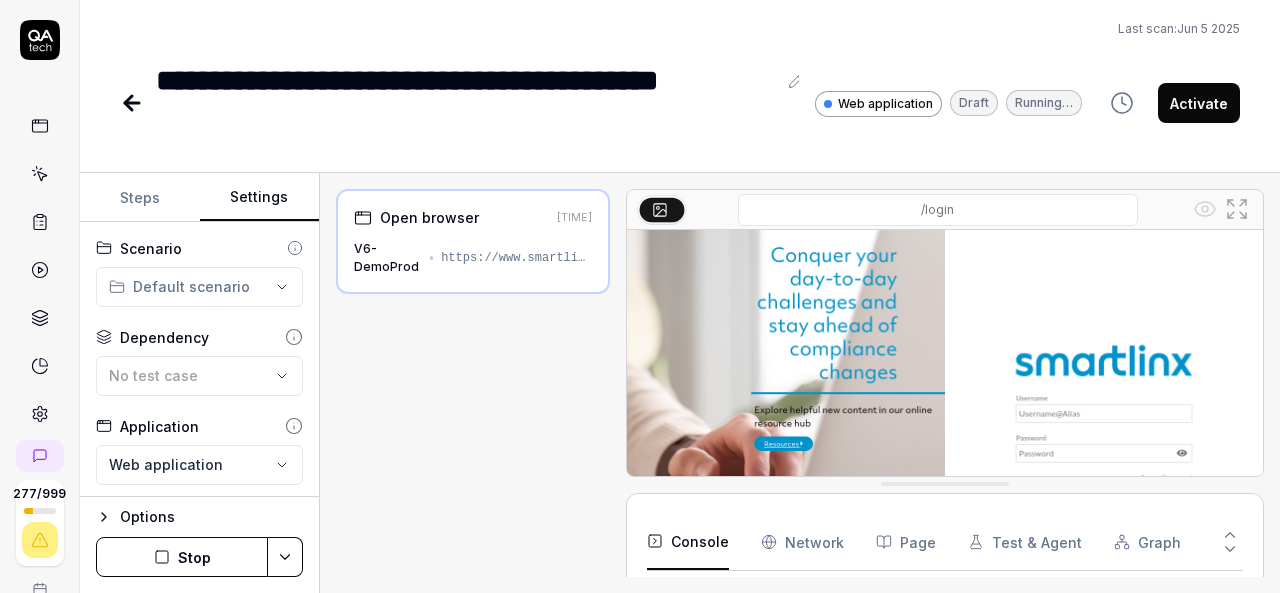 click on "Settings" at bounding box center [260, 198] 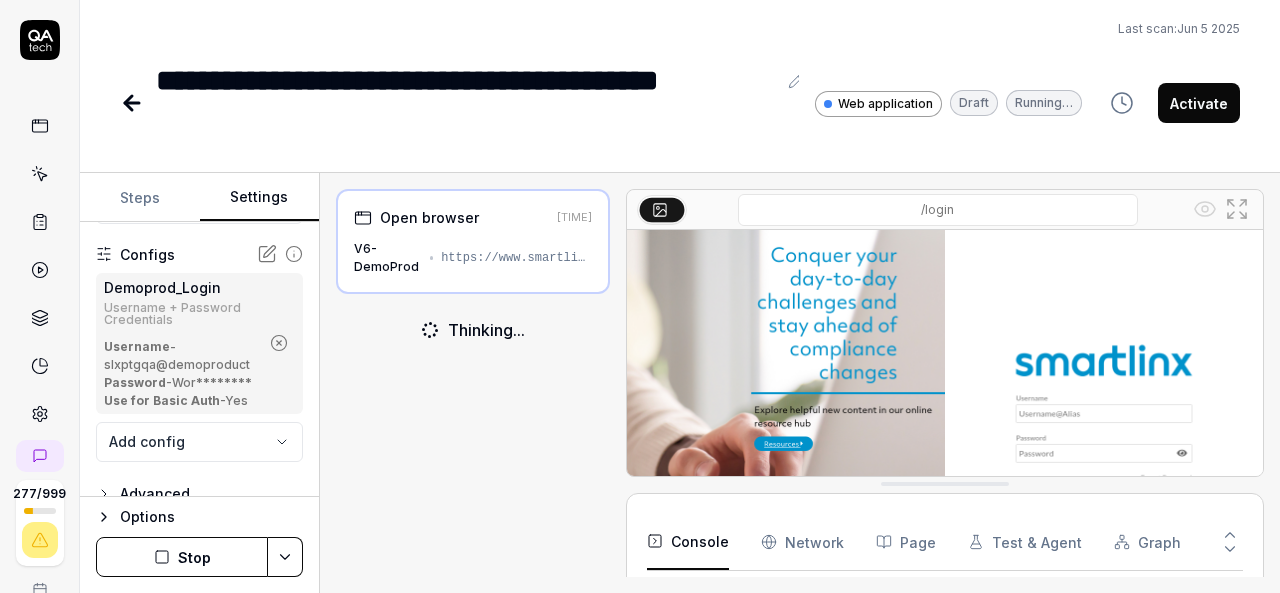 scroll, scrollTop: 321, scrollLeft: 0, axis: vertical 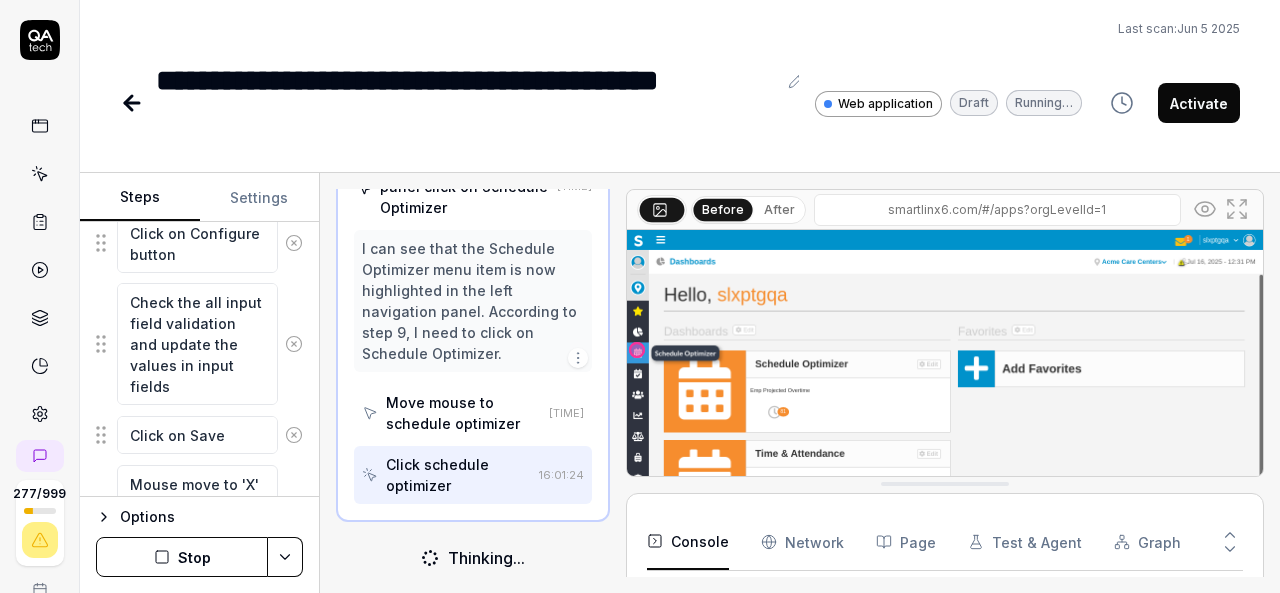 click on "Steps" at bounding box center (140, 198) 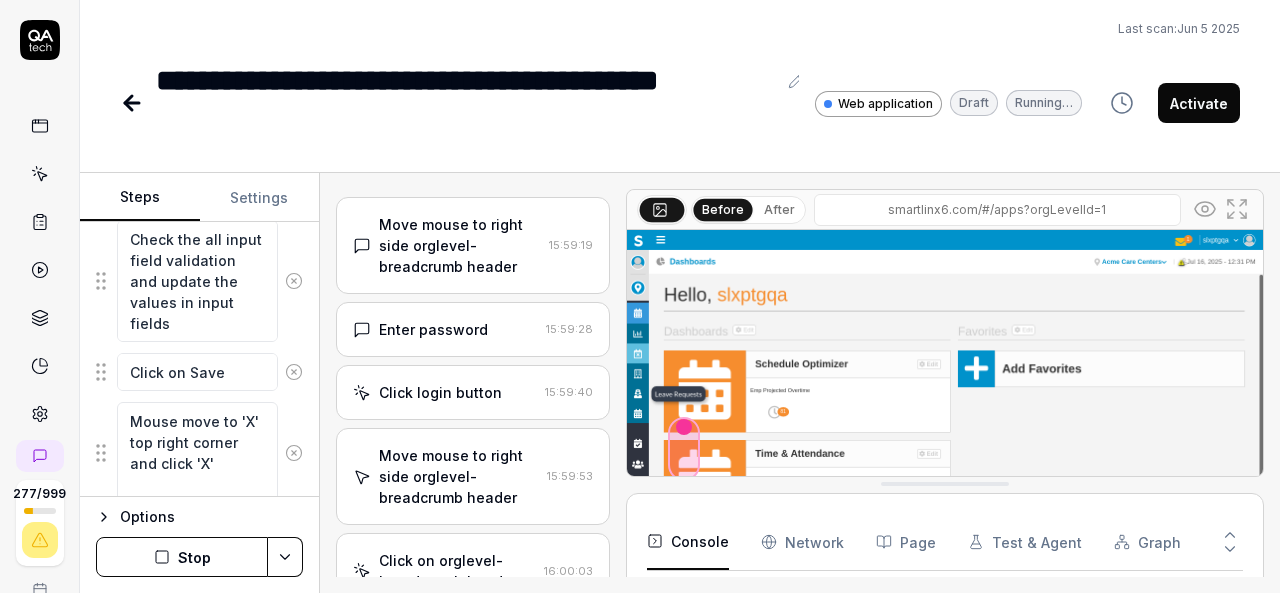 scroll, scrollTop: 104, scrollLeft: 0, axis: vertical 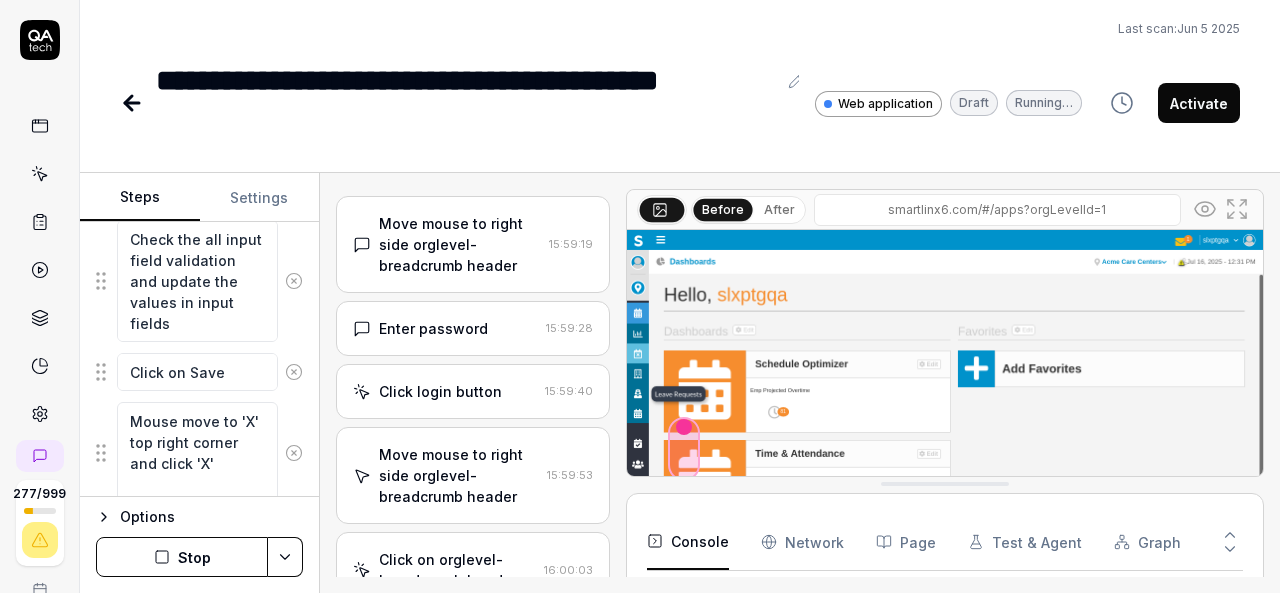 click on "Move mouse to right side orglevel-breadcrumb header" at bounding box center [459, 475] 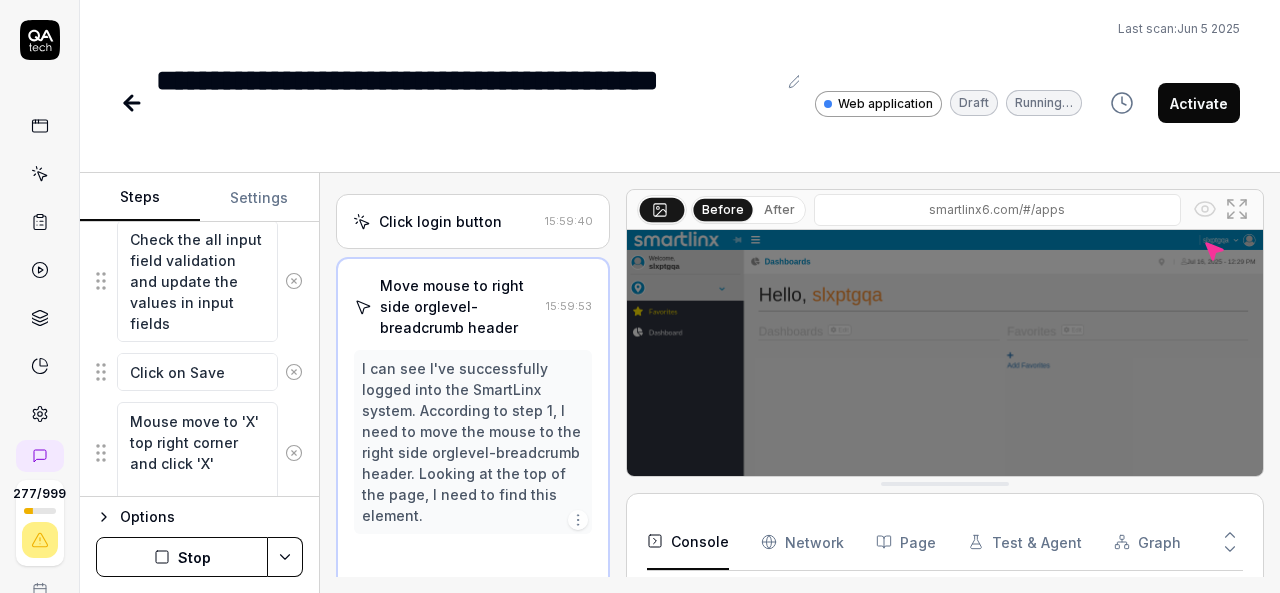 scroll, scrollTop: 336, scrollLeft: 0, axis: vertical 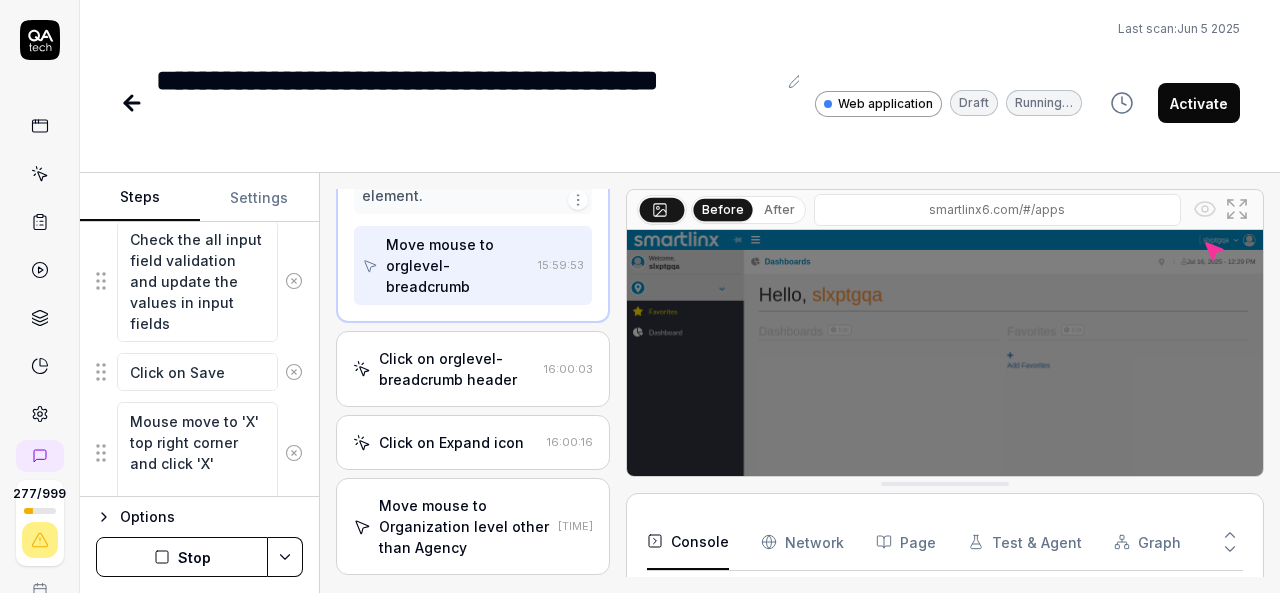 click on "Click on orglevel-breadcrumb header" at bounding box center [457, 369] 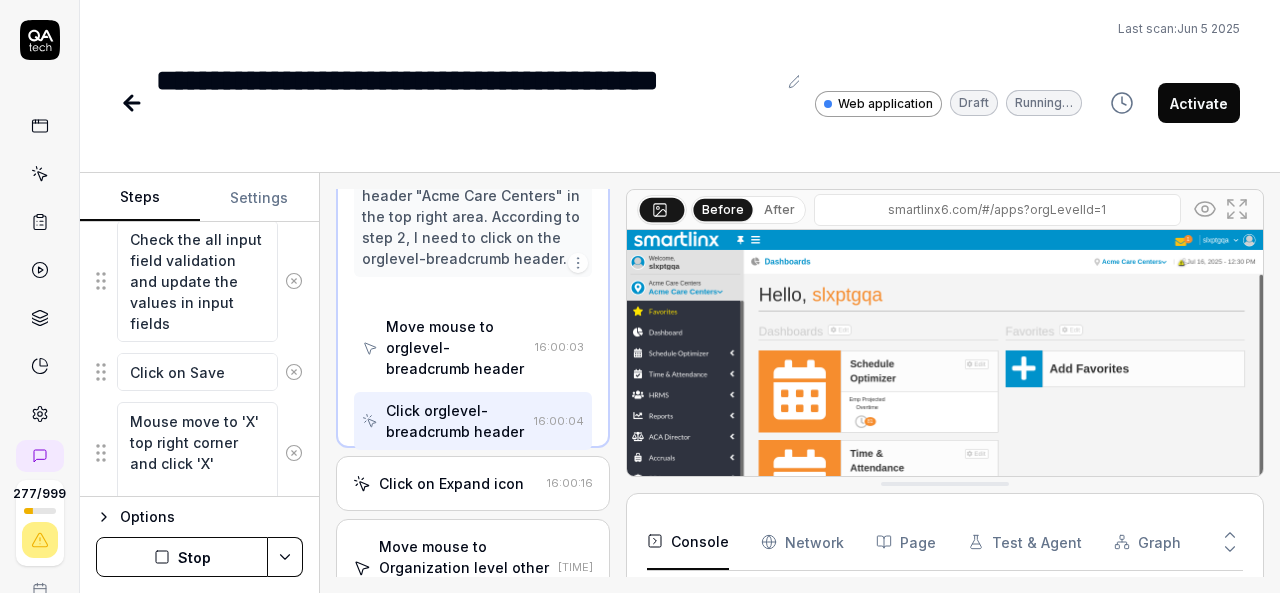 scroll, scrollTop: 524, scrollLeft: 0, axis: vertical 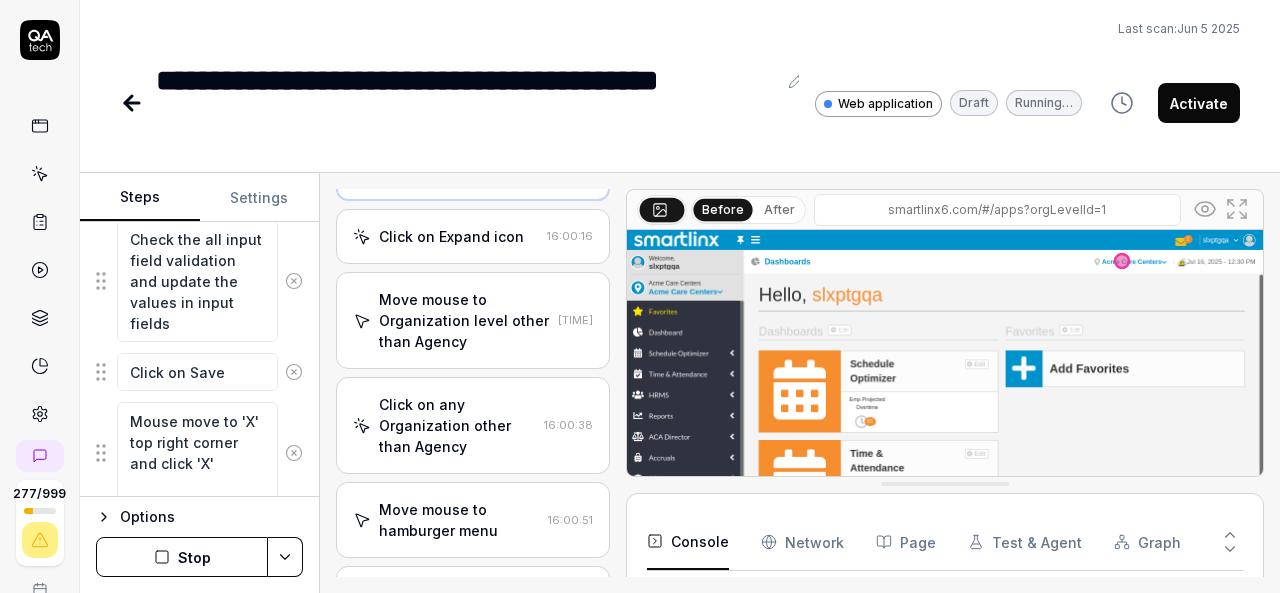 click on "Click on Expand icon" at bounding box center (451, 236) 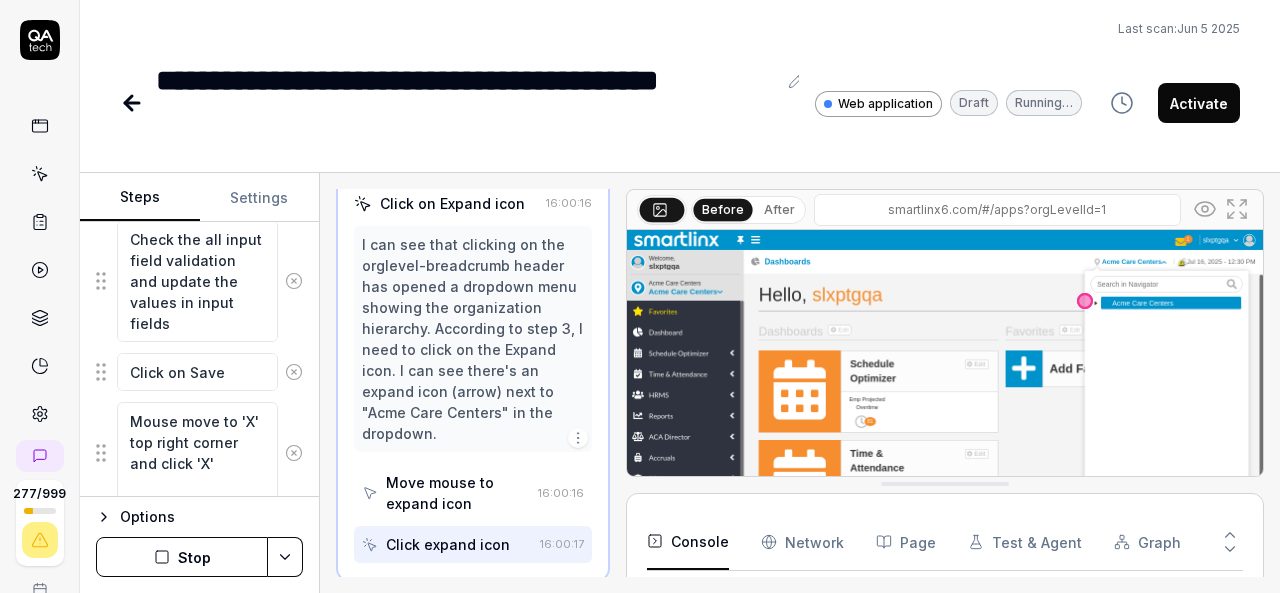 scroll, scrollTop: 544, scrollLeft: 0, axis: vertical 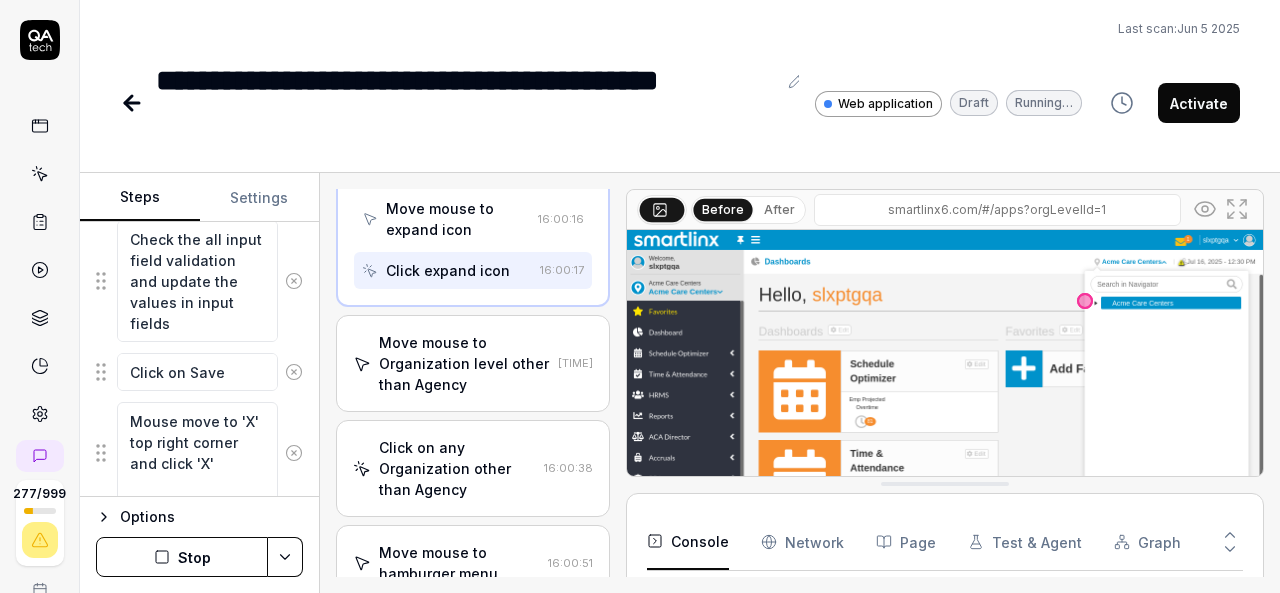 click on "Move mouse to Organization level other than Agency" at bounding box center [464, 363] 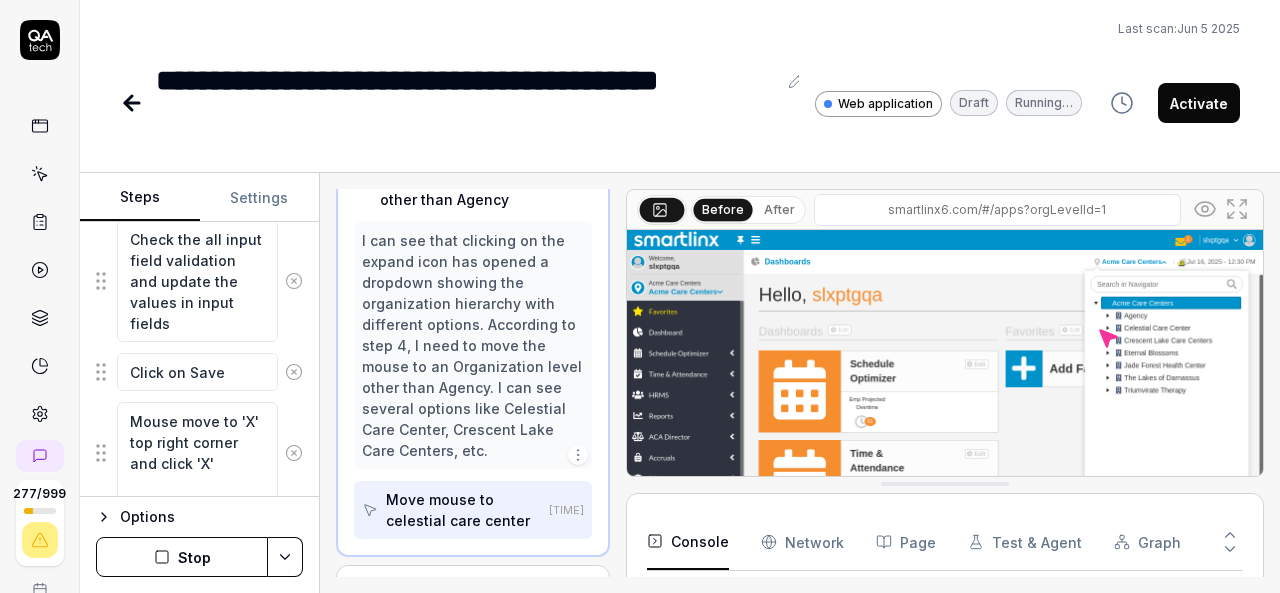 scroll, scrollTop: 649, scrollLeft: 0, axis: vertical 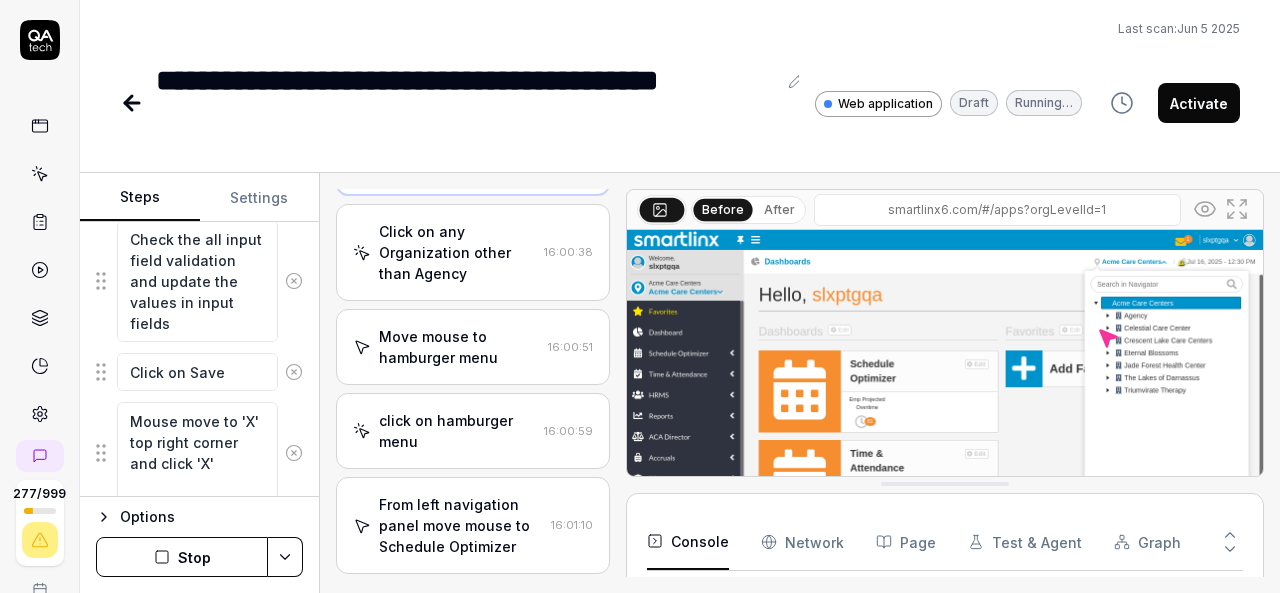 click on "Click on any Organization other than Agency" at bounding box center (457, 252) 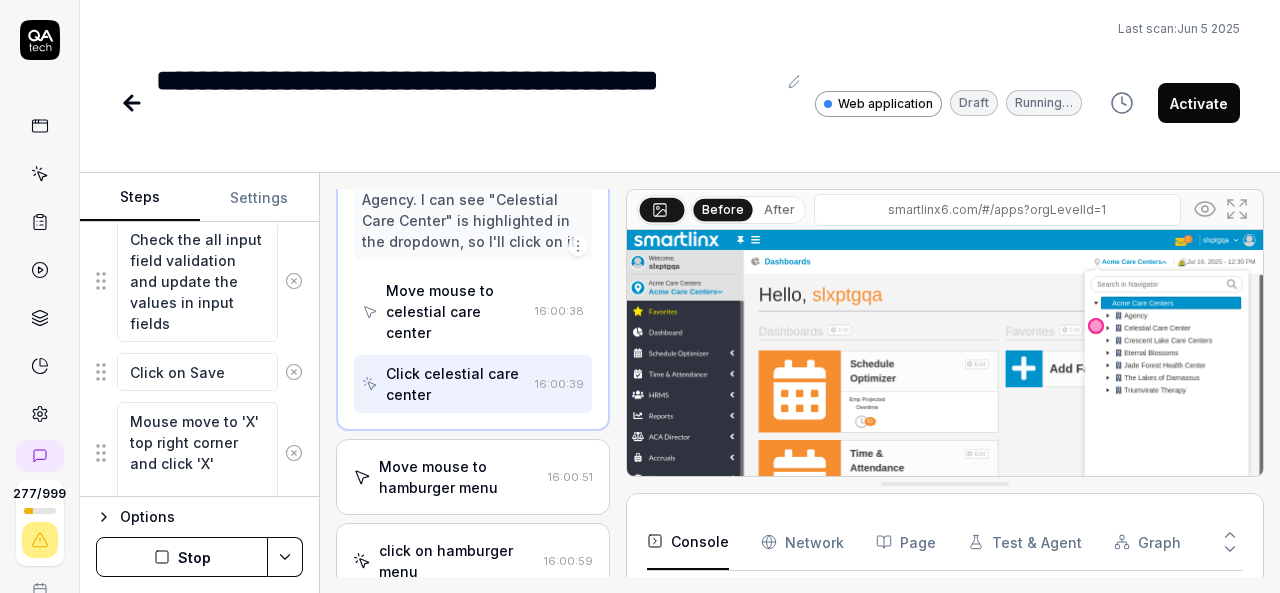 scroll, scrollTop: 864, scrollLeft: 0, axis: vertical 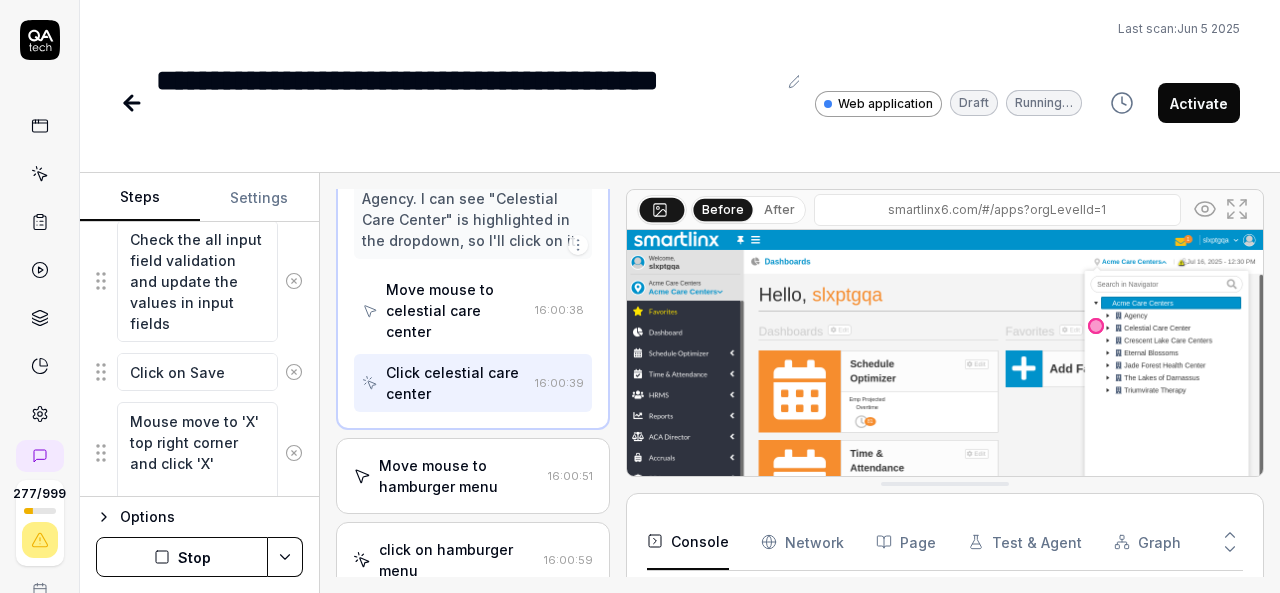 click on "Move mouse to hamburger menu" at bounding box center [459, 476] 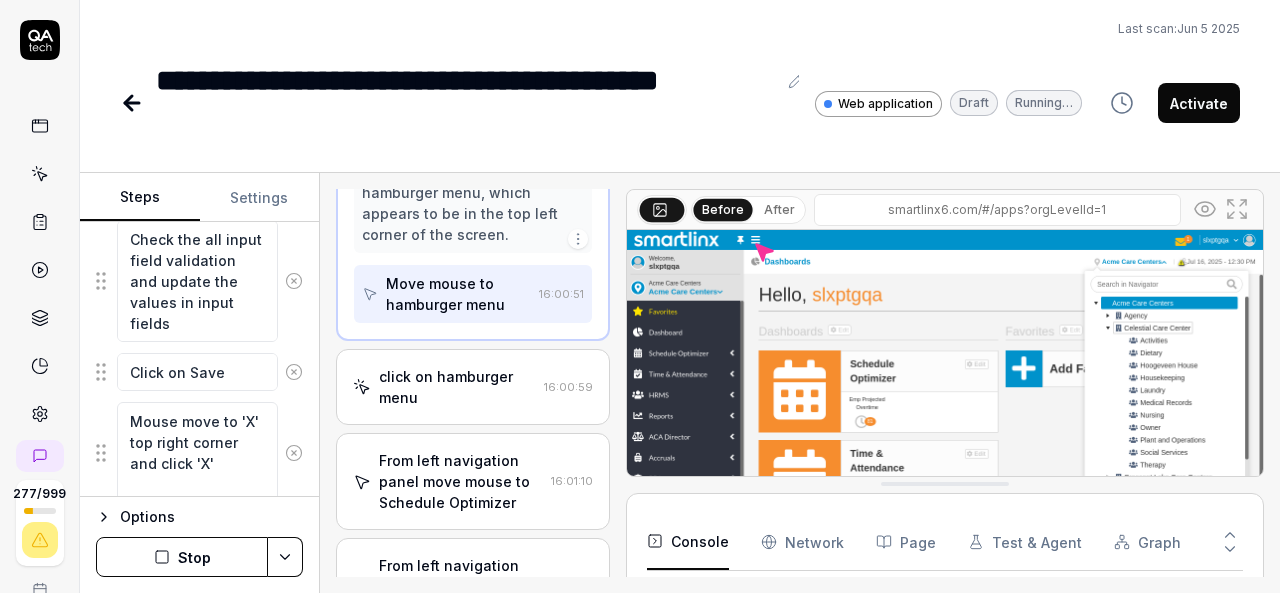 scroll, scrollTop: 1046, scrollLeft: 0, axis: vertical 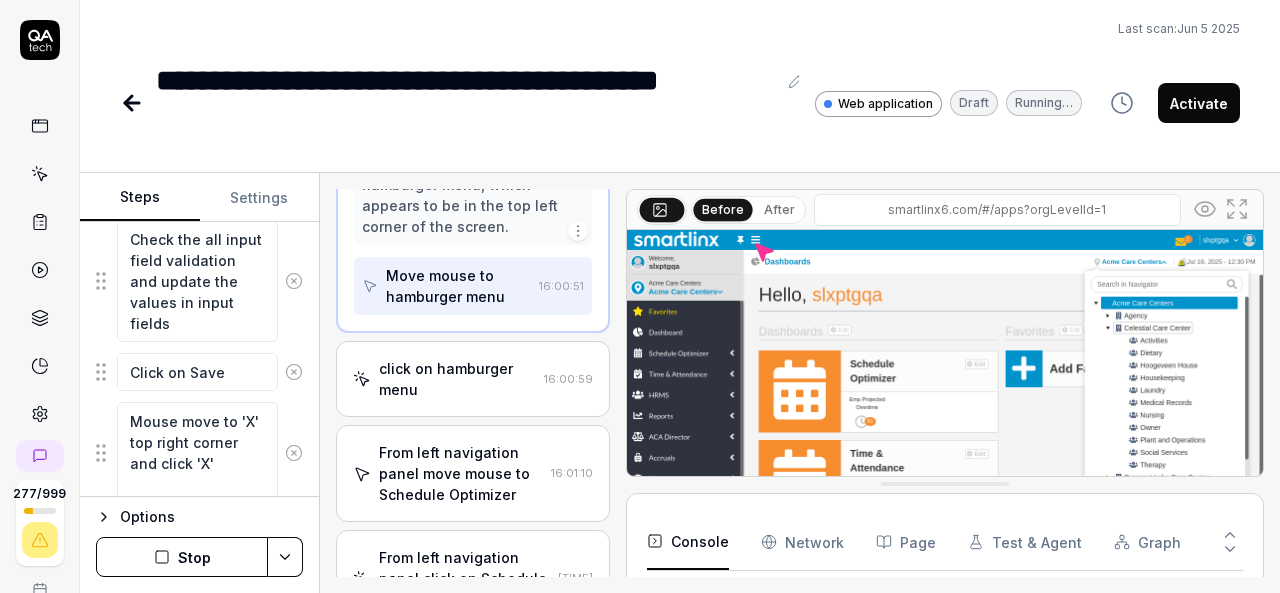 click on "click on hamburger menu" at bounding box center (457, 379) 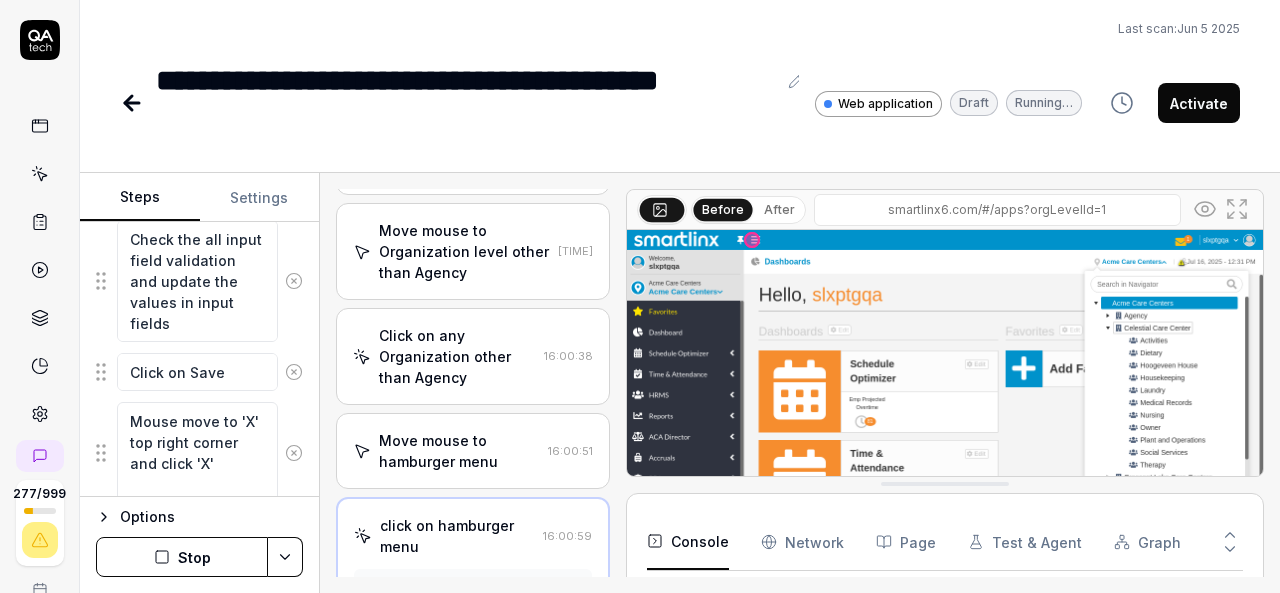scroll, scrollTop: 578, scrollLeft: 0, axis: vertical 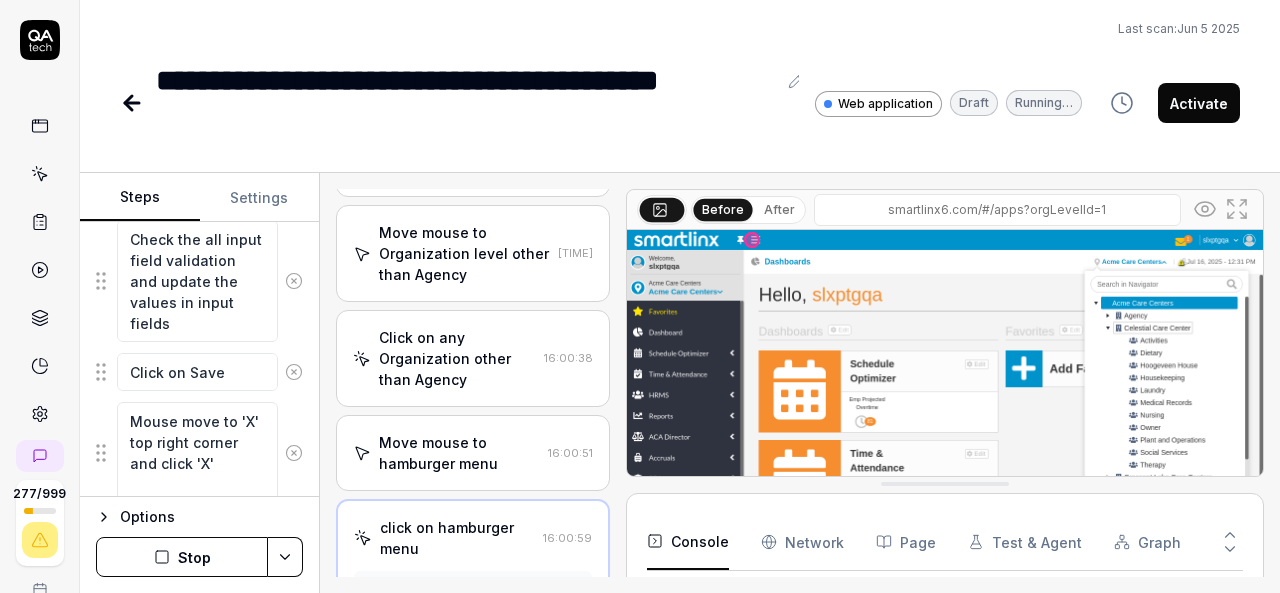 click on "Click on any Organization other than Agency" at bounding box center (457, 358) 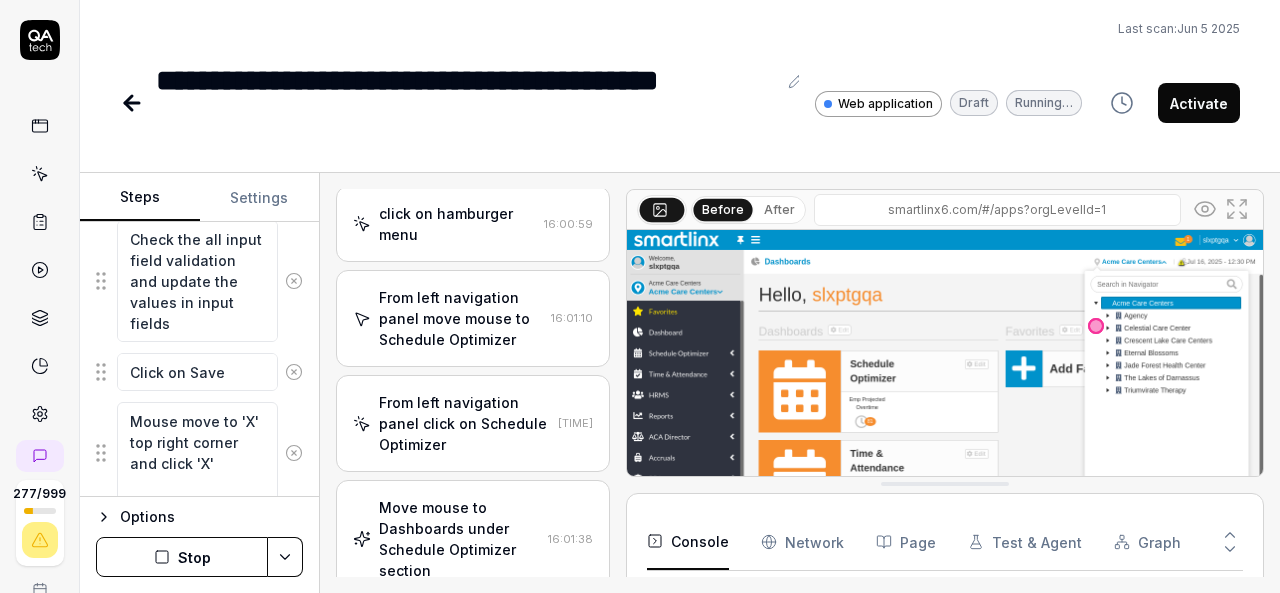 scroll, scrollTop: 1588, scrollLeft: 0, axis: vertical 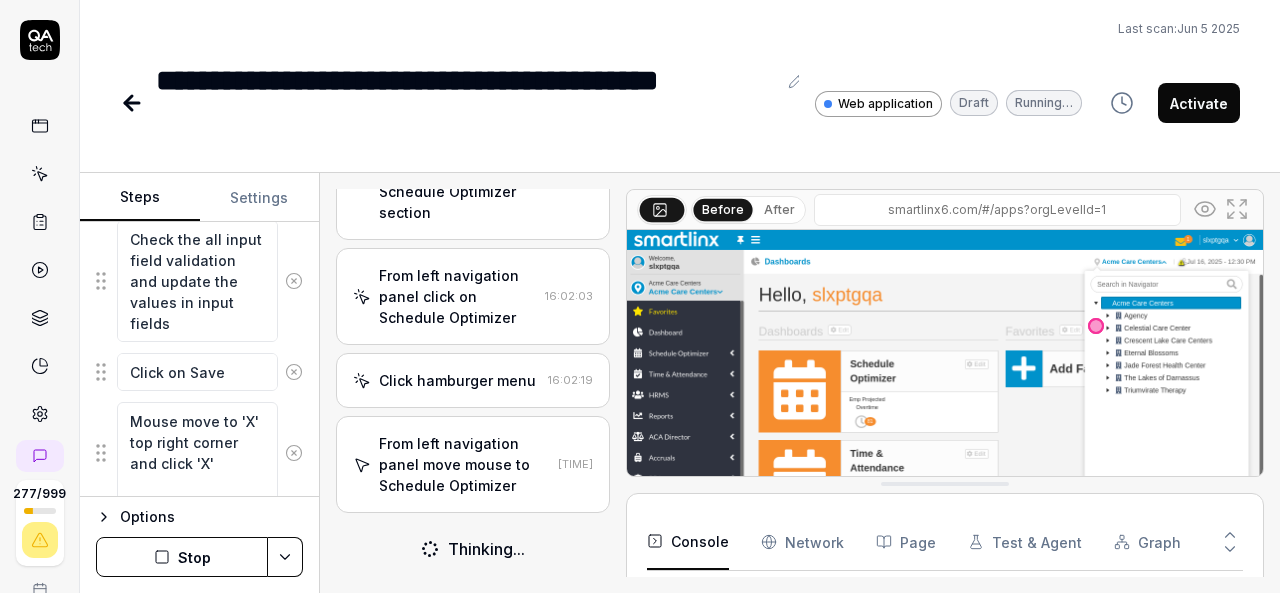 click on "From left navigation panel move mouse to Schedule Optimizer" at bounding box center [464, 464] 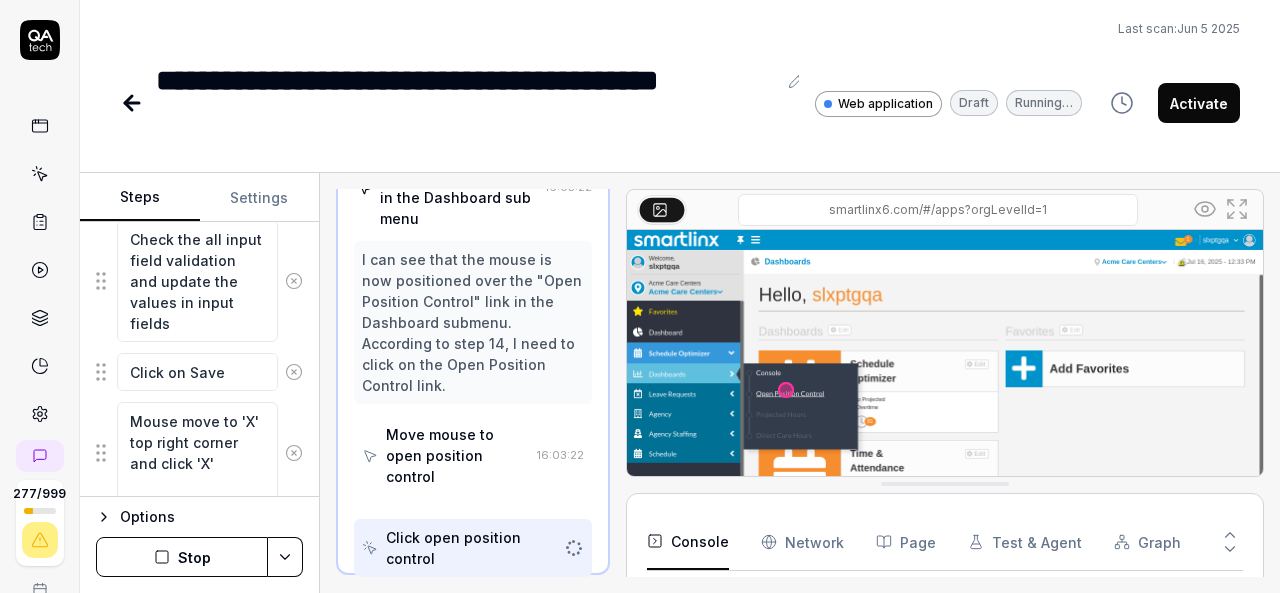 scroll, scrollTop: 2109, scrollLeft: 0, axis: vertical 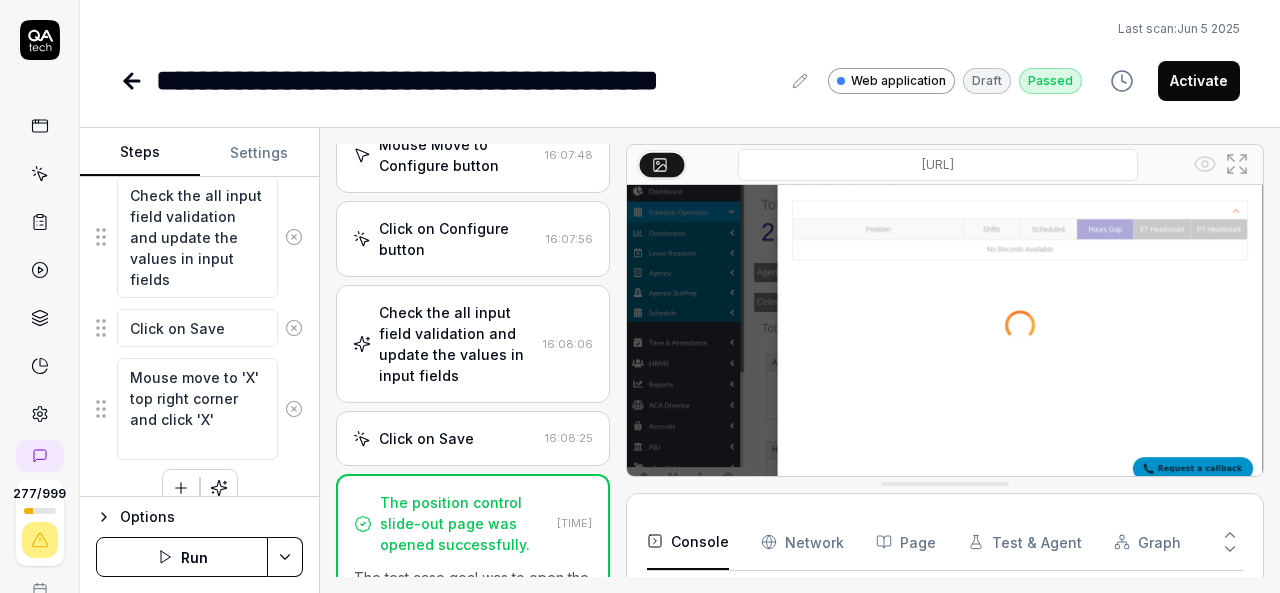 click on "Click on Save" at bounding box center [426, 438] 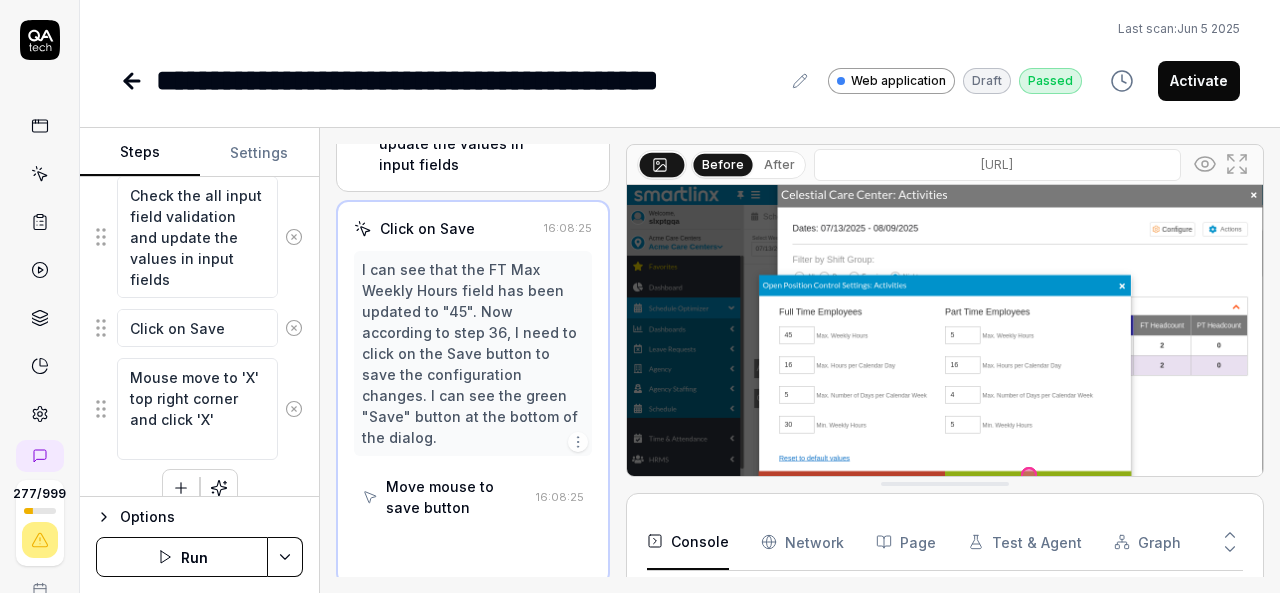 scroll, scrollTop: 4128, scrollLeft: 0, axis: vertical 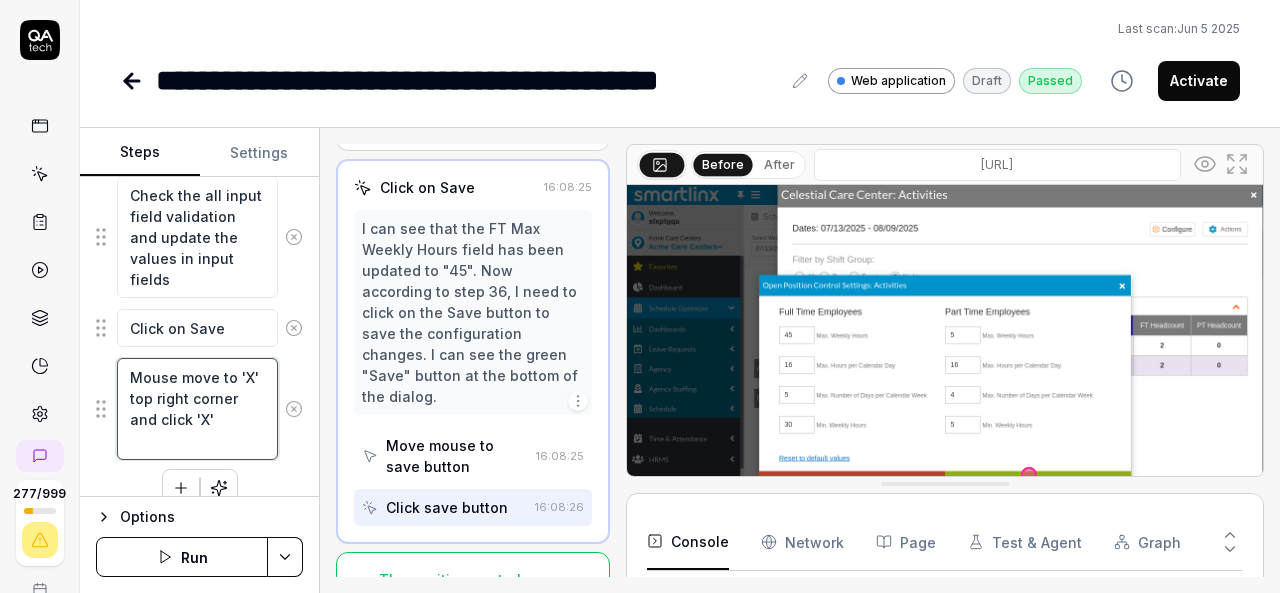 click on "Mouse move to 'X' top right corner  and click 'X'" at bounding box center (197, 408) 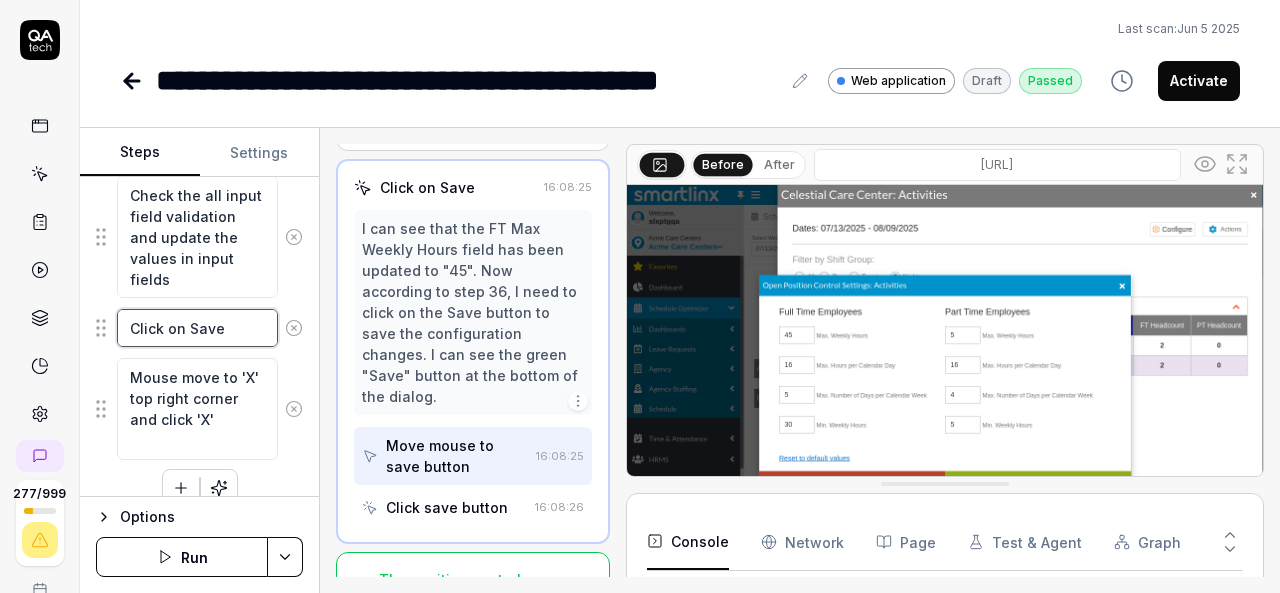 click on "Click on Save" at bounding box center (197, 328) 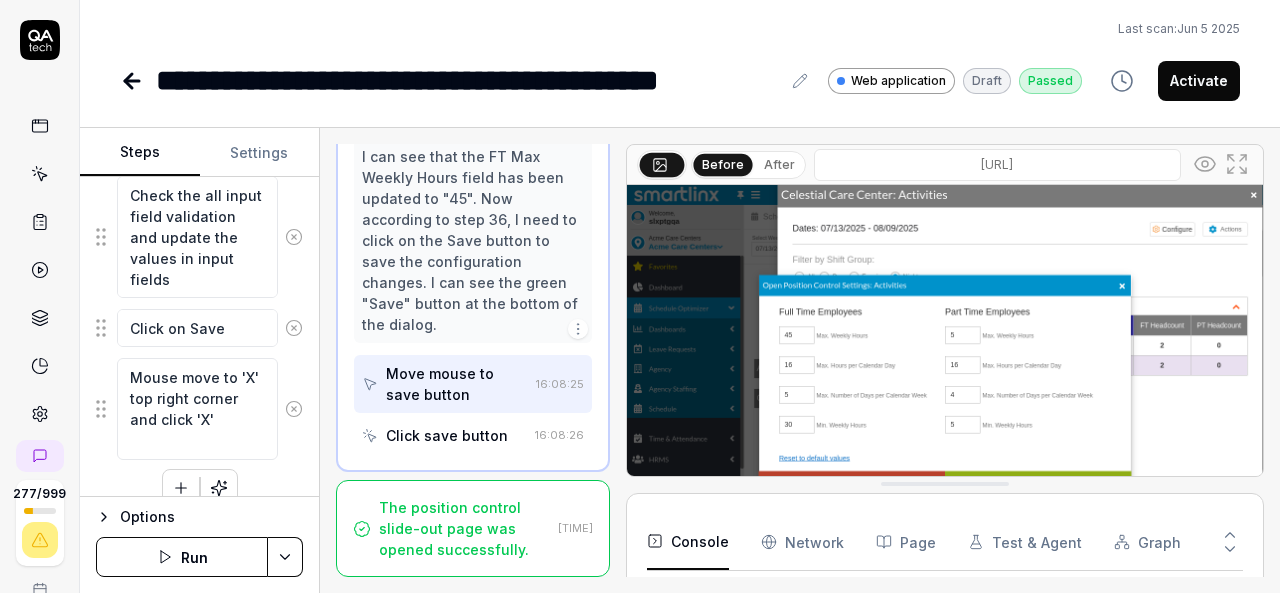 click on "The position control slide-out page was opened successfully." at bounding box center (464, 528) 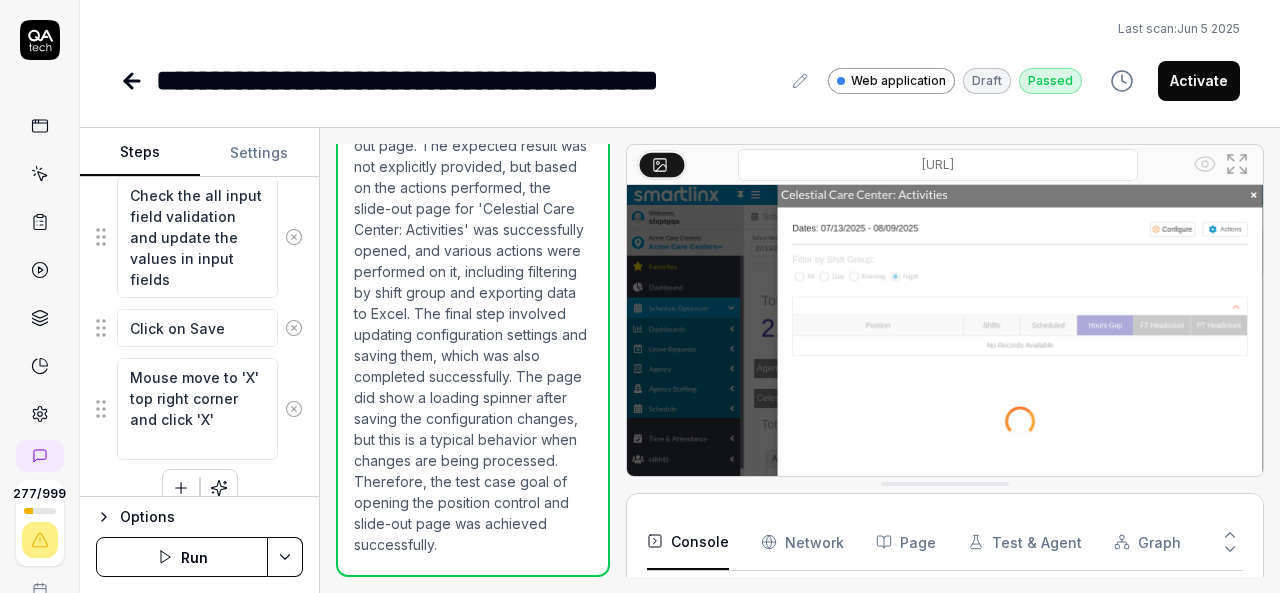 scroll, scrollTop: 4404, scrollLeft: 0, axis: vertical 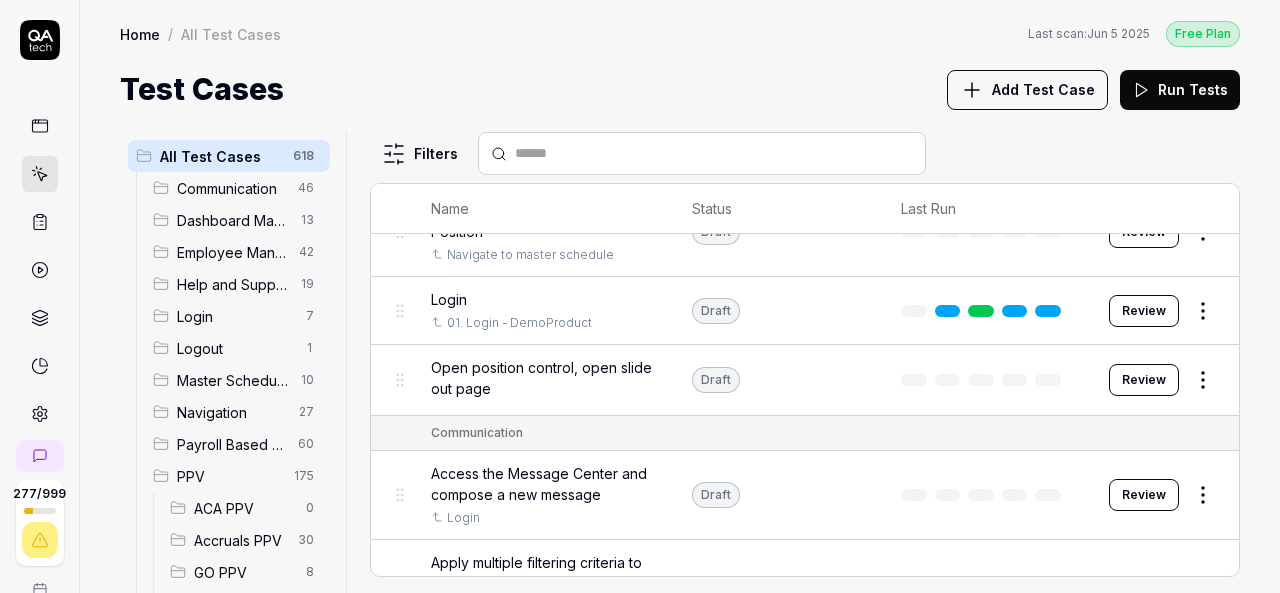 click on "277  /  999 k S Home / All Test Cases Free Plan Home / All Test Cases Last scan:  Jun 5 2025 Free Plan Test Cases Add Test Case Run Tests All Test Cases 618 Communication 46 Dashboard Management 13 Employee Management 42 Help and Support 19 Login 7 Logout 1 Master Schedule 10 Navigation 27 Payroll Based Journal 60 PPV 175 ACA PPV 0 Accruals PPV 30 GO PPV 8 HR PPV 30 LM PPV 7 MC PPV 5 PBJ PPV 17 SO PPV 42 Spotlight PPV 4 TA PPV 32 Reporting 6 Schedule Optimizer 7 Screen Loads 7 TestPPV 0 Time & Attendance 192 User Profile 1 Filters Name Status Last Run 31. Accruals_ Verify Accrual sections on Employee profile page 03. Accruals_ Verify Accrual Transactions page Generating Test Case  » Review FAIL - Config Screen Load Verification NAV - Change organization to Minneapolis-SNF Draft Review FAIL - MS - Schedule Secondary Position Navigate to master schedule Draft Review Login 01. Login - DemoProduct Draft Review Open position control, open slide out page Draft Review Communication Login Draft Review Login Draft GO" at bounding box center (640, 296) 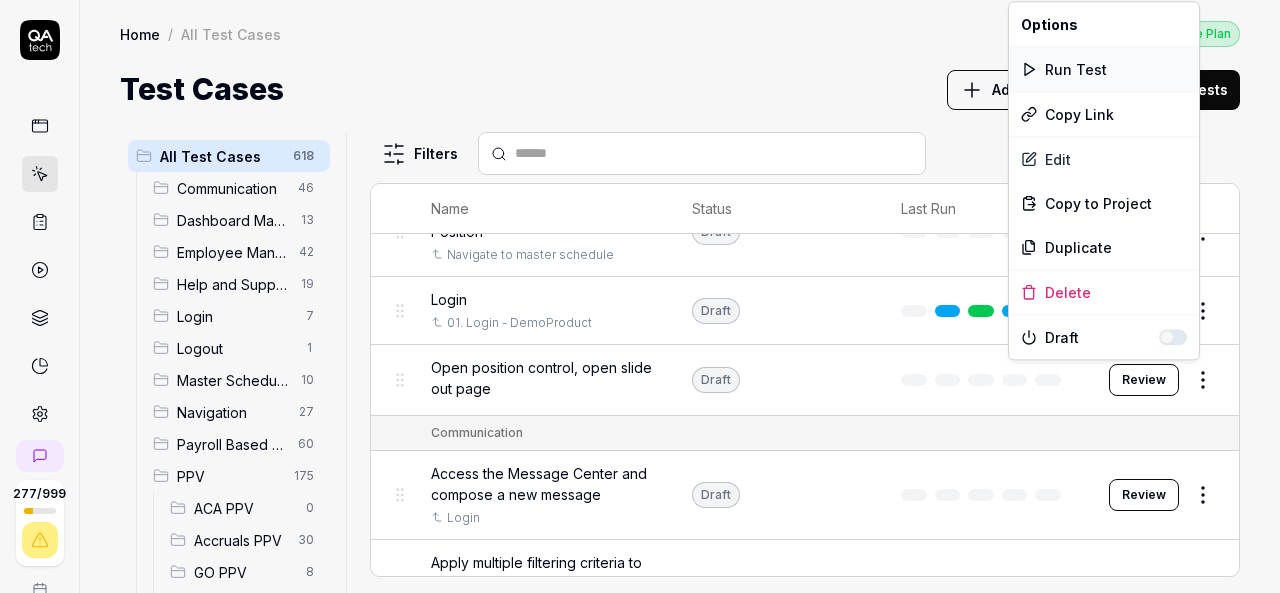 click on "Run Test" at bounding box center (1104, 69) 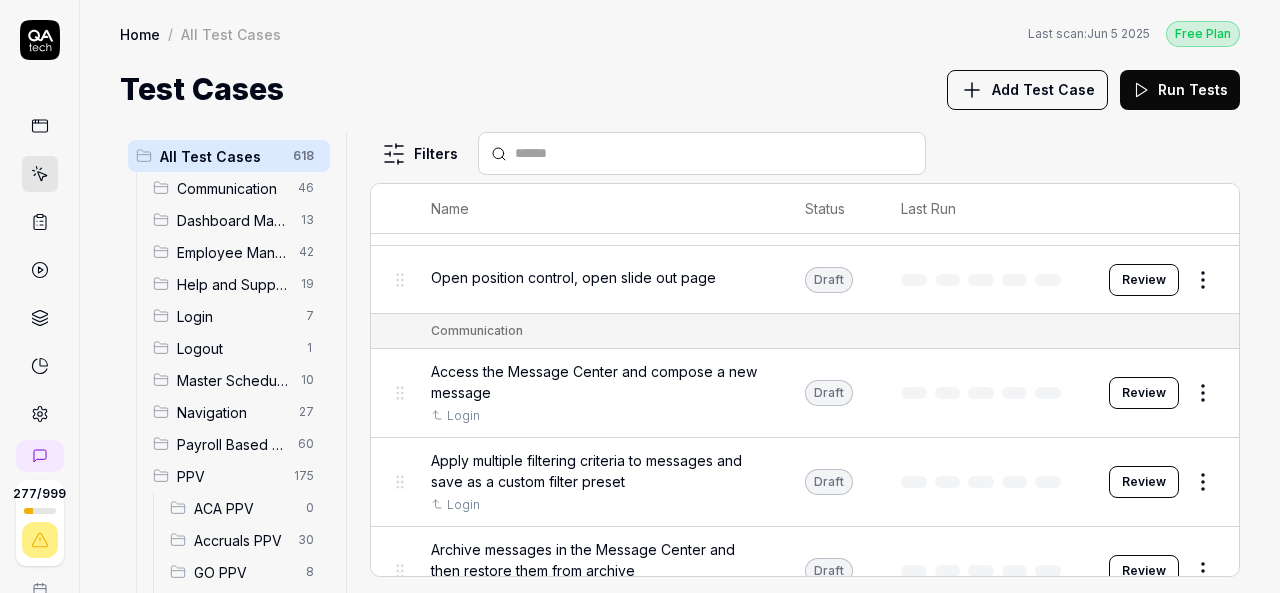 scroll, scrollTop: 242, scrollLeft: 0, axis: vertical 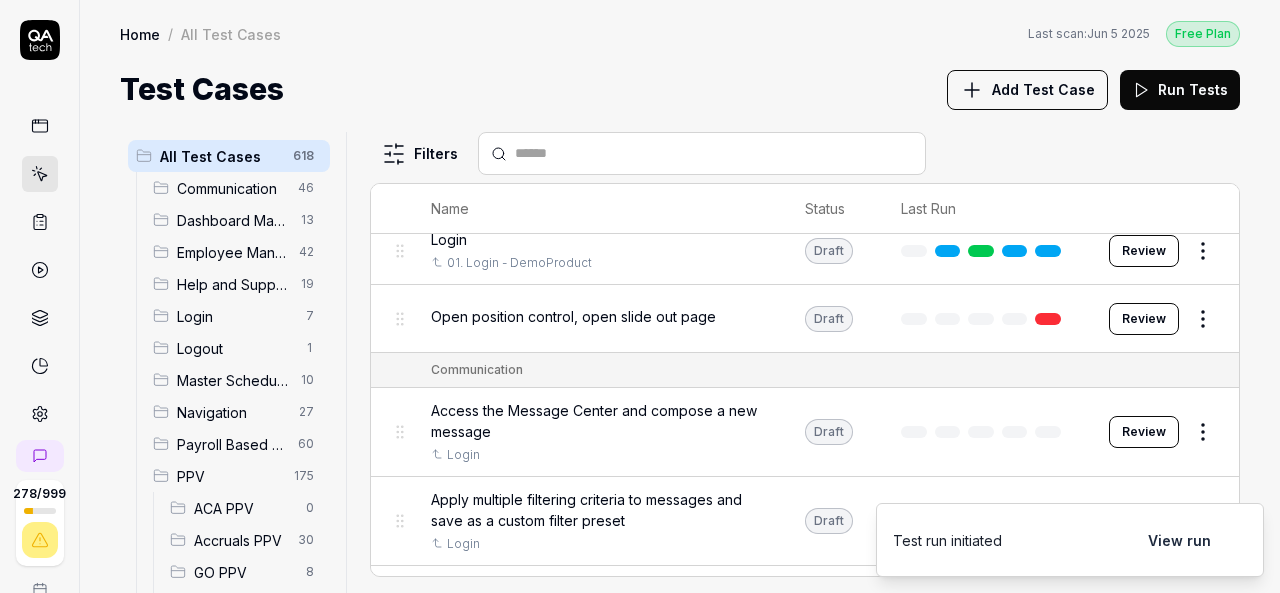 click on "278  /  999 k S Home / All Test Cases Free Plan Home / All Test Cases Last scan:  Jun 5 2025 Free Plan Test Cases Add Test Case Run Tests All Test Cases 618 Communication 46 Dashboard Management 13 Employee Management 42 Help and Support 19 Login 7 Logout 1 Master Schedule 10 Navigation 27 Payroll Based Journal 60 PPV 175 ACA PPV 0 Accruals PPV 30 GO PPV 8 HR PPV 30 LM PPV 7 MC PPV 5 PBJ PPV 17 SO PPV 42 Spotlight PPV 4 TA PPV 32 Reporting 6 Schedule Optimizer 7 Screen Loads 7 TestPPV 0 Time & Attendance 192 User Profile 1 Filters Name Status Last Run 31. Accruals_ Verify Accrual sections on Employee profile page 03. Accruals_ Verify Accrual Transactions page Draft Review FAIL - Config Screen Load Verification NAV - Change organization to Minneapolis-SNF Draft Review FAIL - MS - Schedule Secondary Position Navigate to master schedule Draft Review Login 01. Login - DemoProduct Draft Review Open position control, open slide out page Draft Review Communication Access the Message Center and compose a new message" at bounding box center (640, 296) 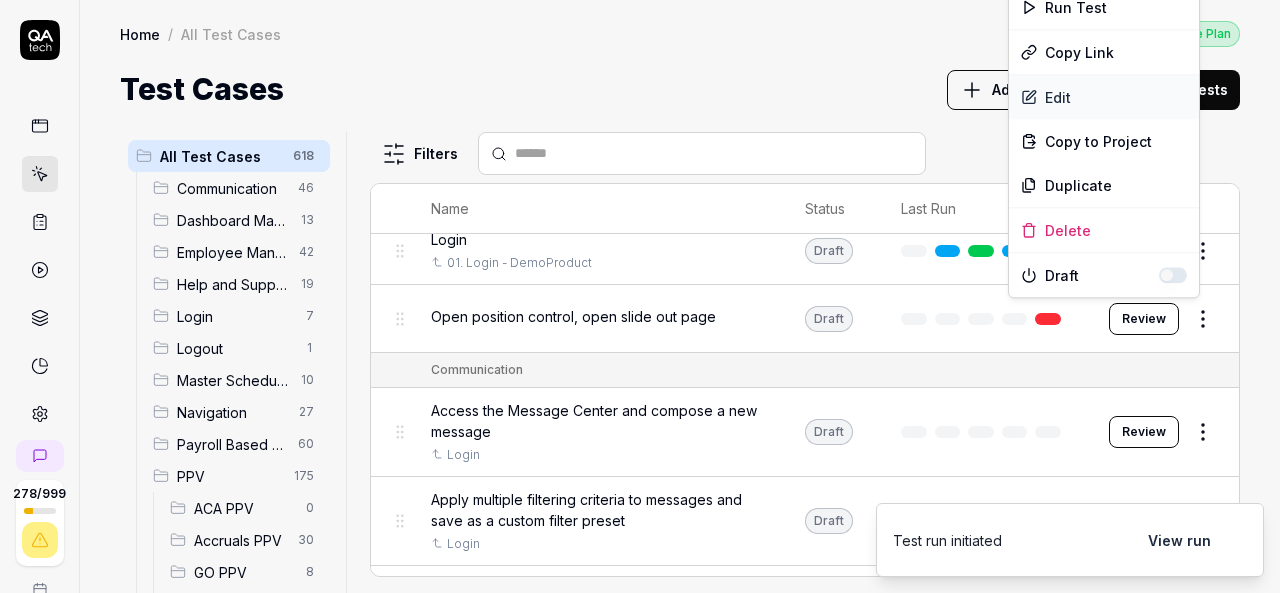 click on "Edit" at bounding box center [1104, 97] 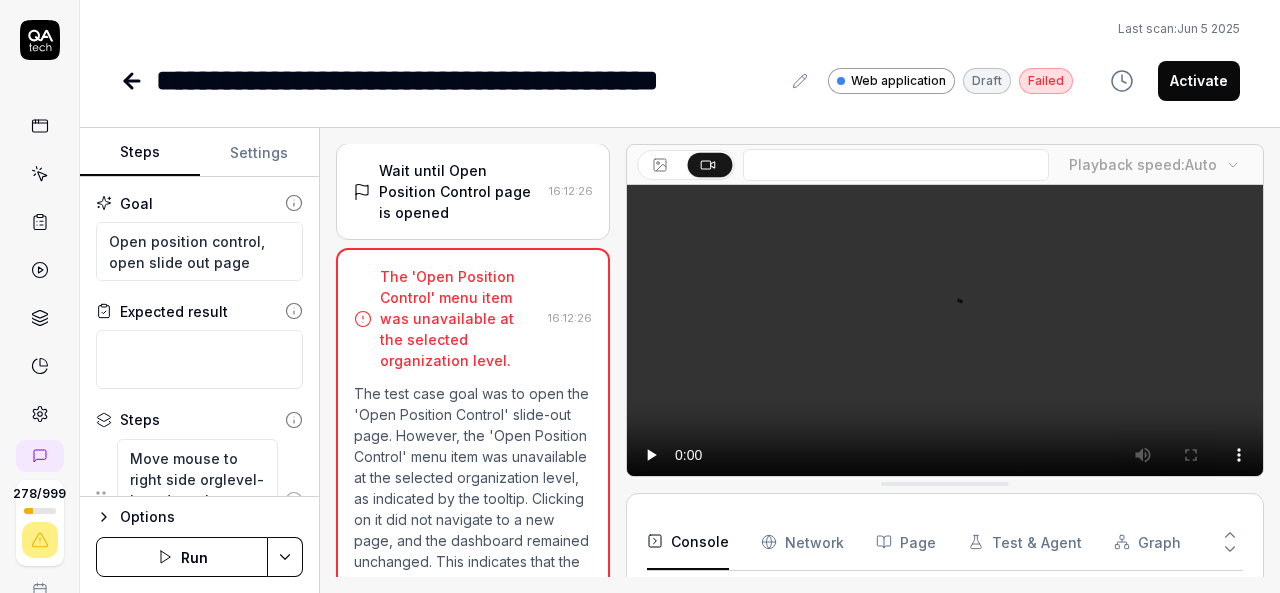 scroll, scrollTop: 1796, scrollLeft: 0, axis: vertical 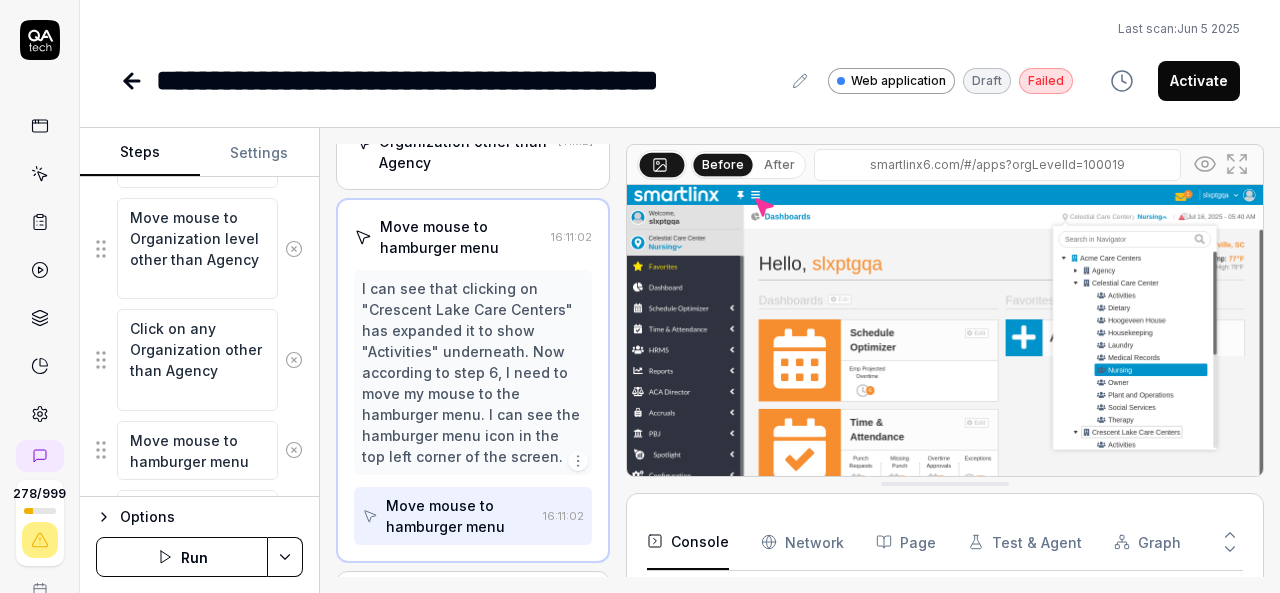 type on "*" 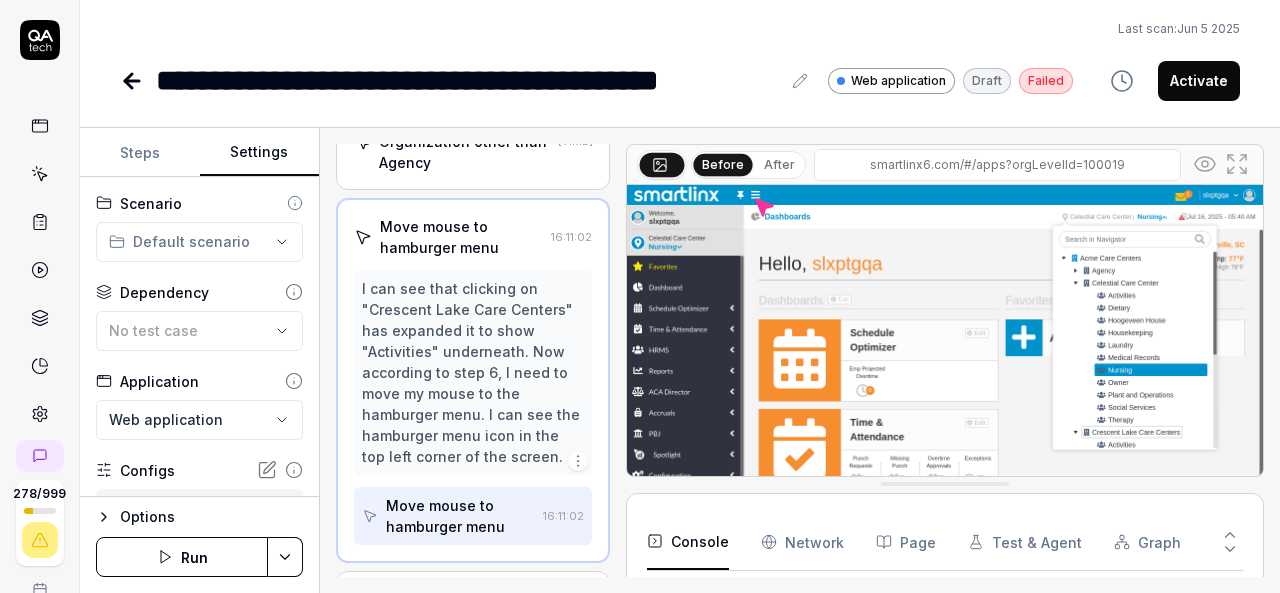 drag, startPoint x: 256, startPoint y: 428, endPoint x: 238, endPoint y: 155, distance: 273.59277 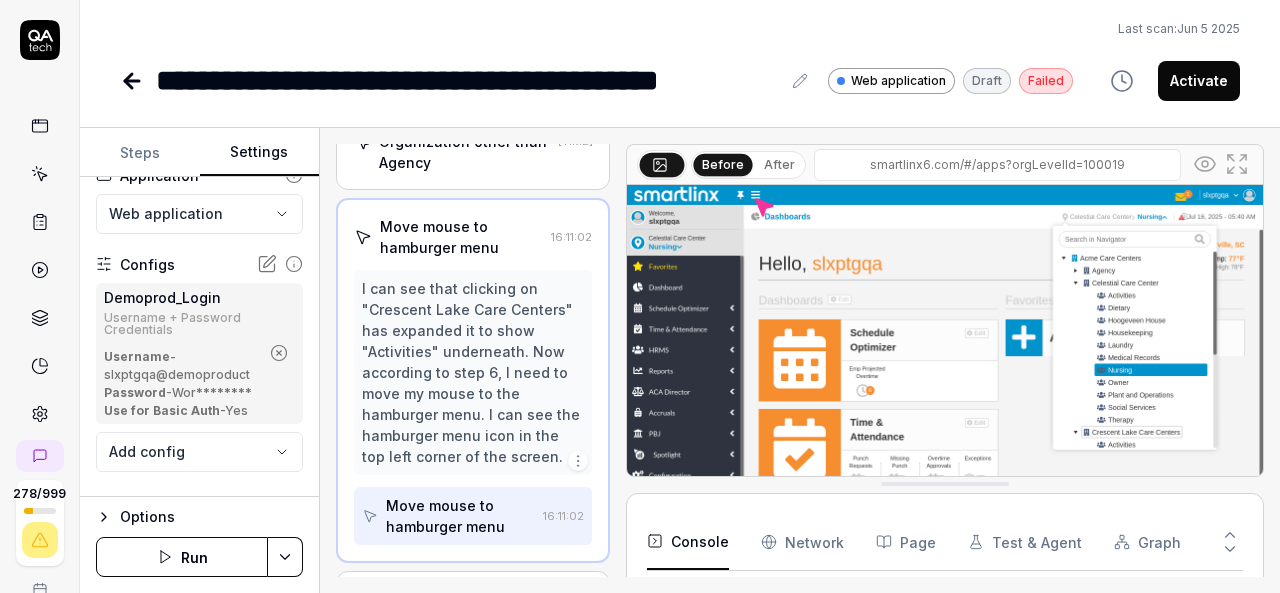 scroll, scrollTop: 205, scrollLeft: 0, axis: vertical 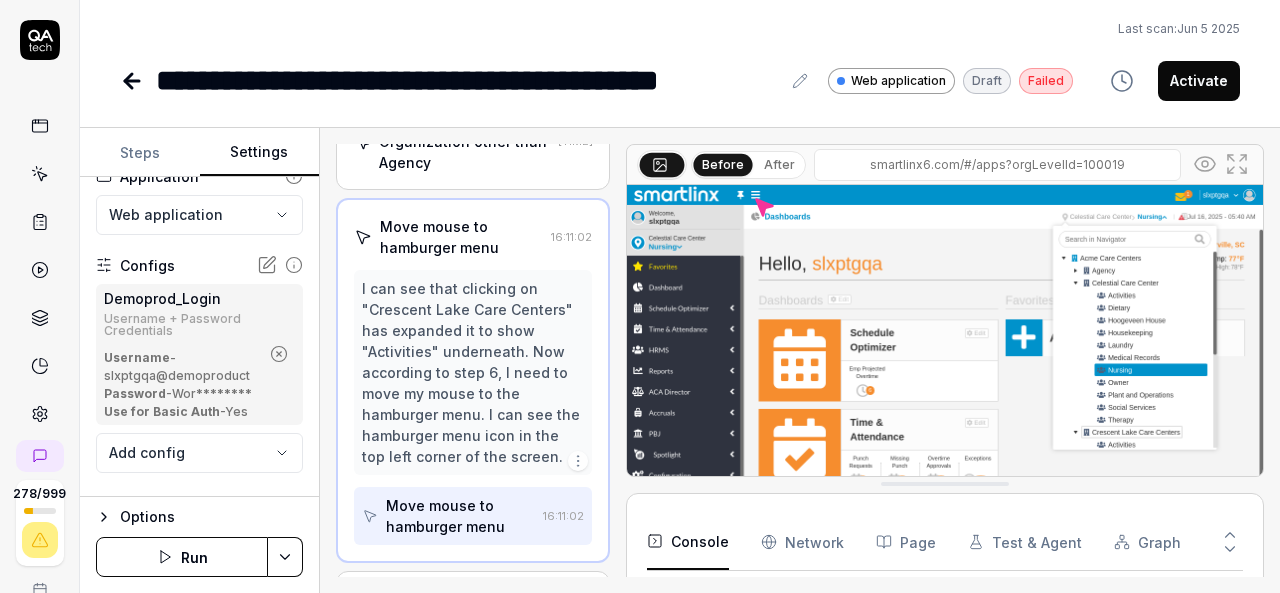 click at bounding box center [279, 354] 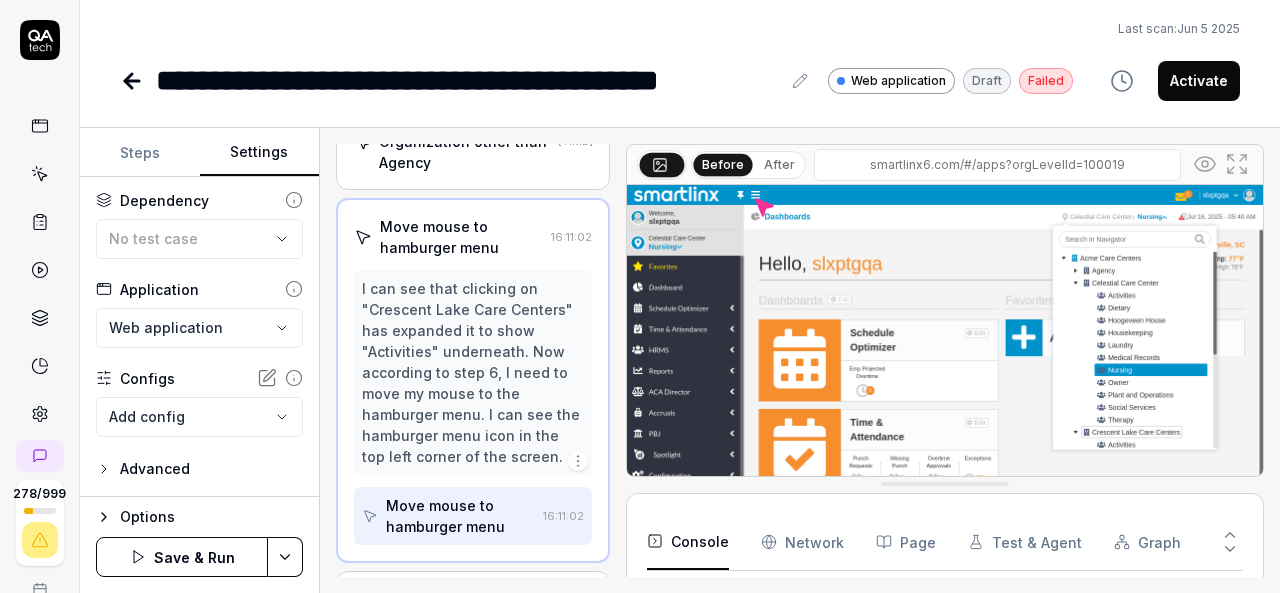scroll, scrollTop: 91, scrollLeft: 0, axis: vertical 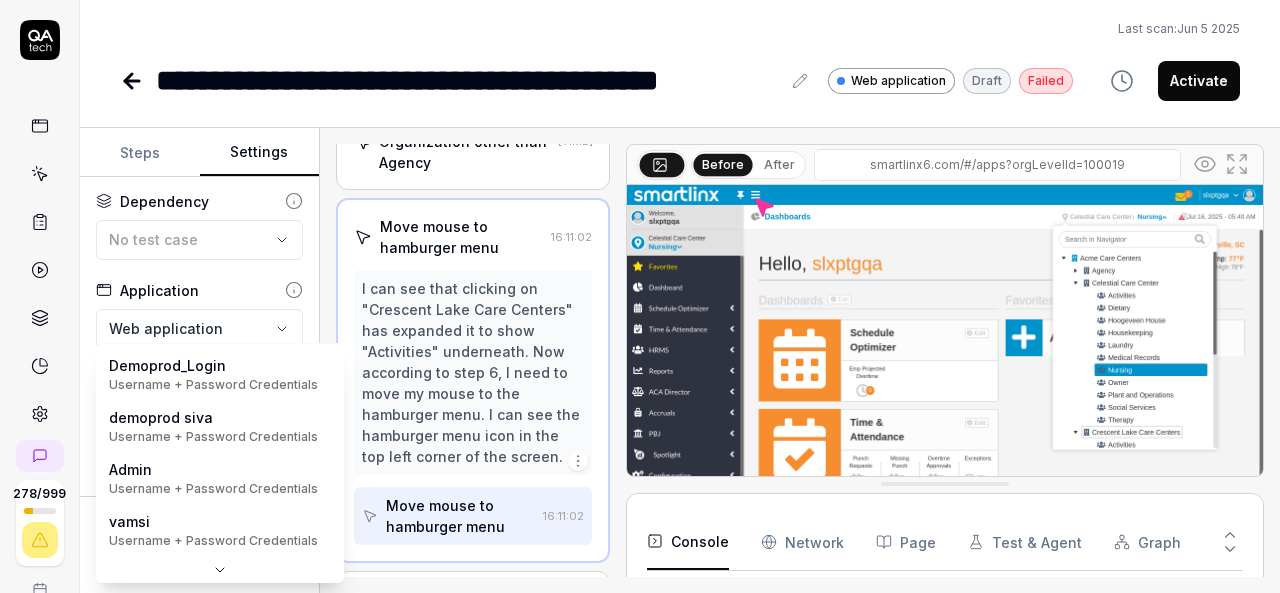 click on "**********" at bounding box center [640, 296] 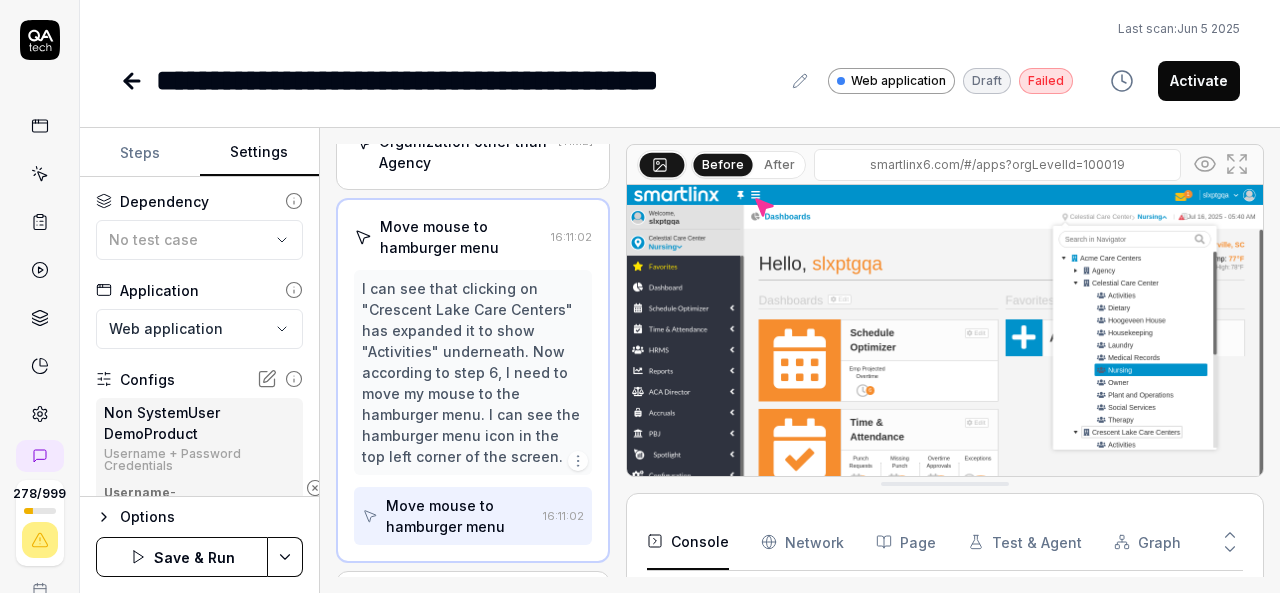 scroll, scrollTop: 205, scrollLeft: 0, axis: vertical 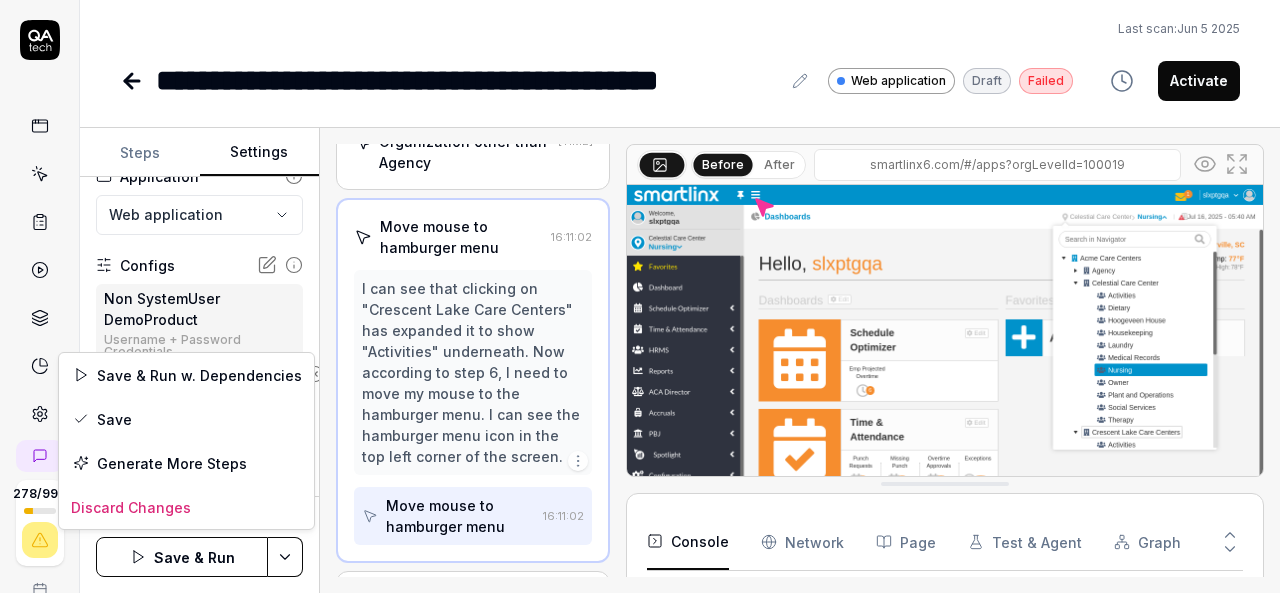 click on "**********" at bounding box center [640, 296] 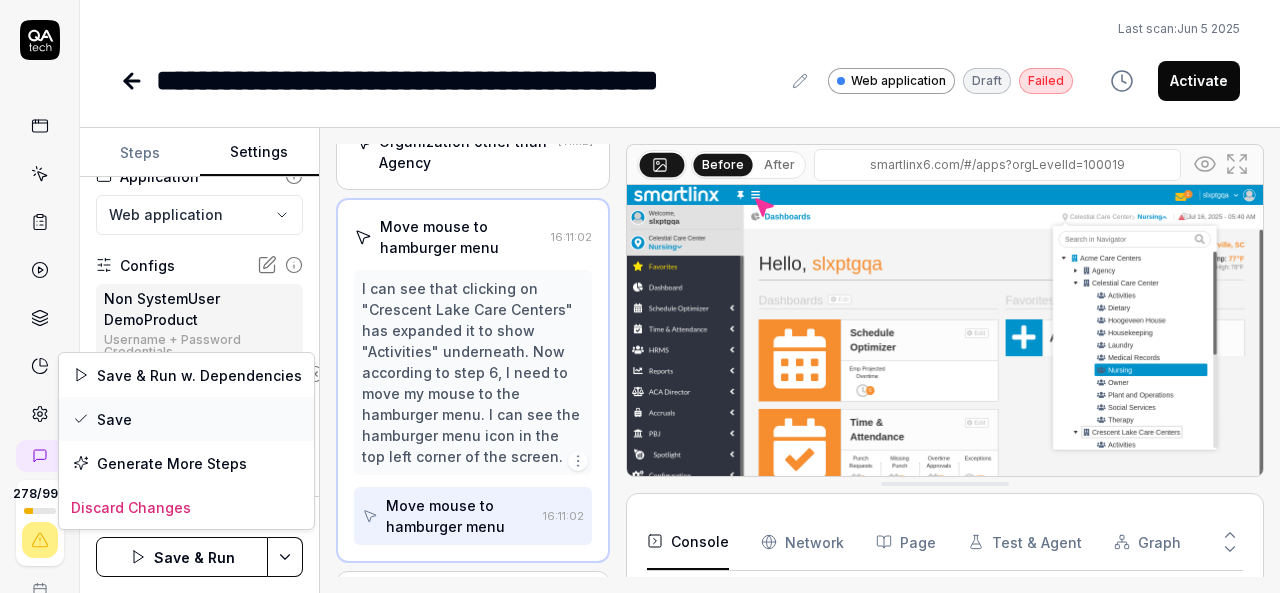 click on "Save" at bounding box center (186, 419) 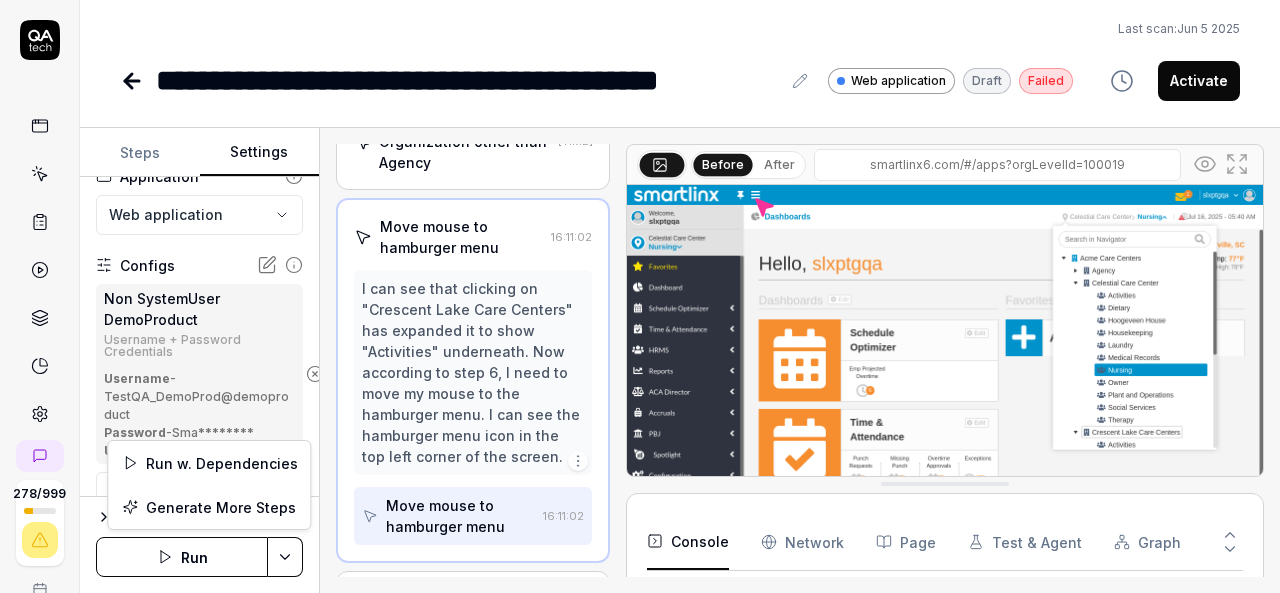 click on "**********" at bounding box center (640, 296) 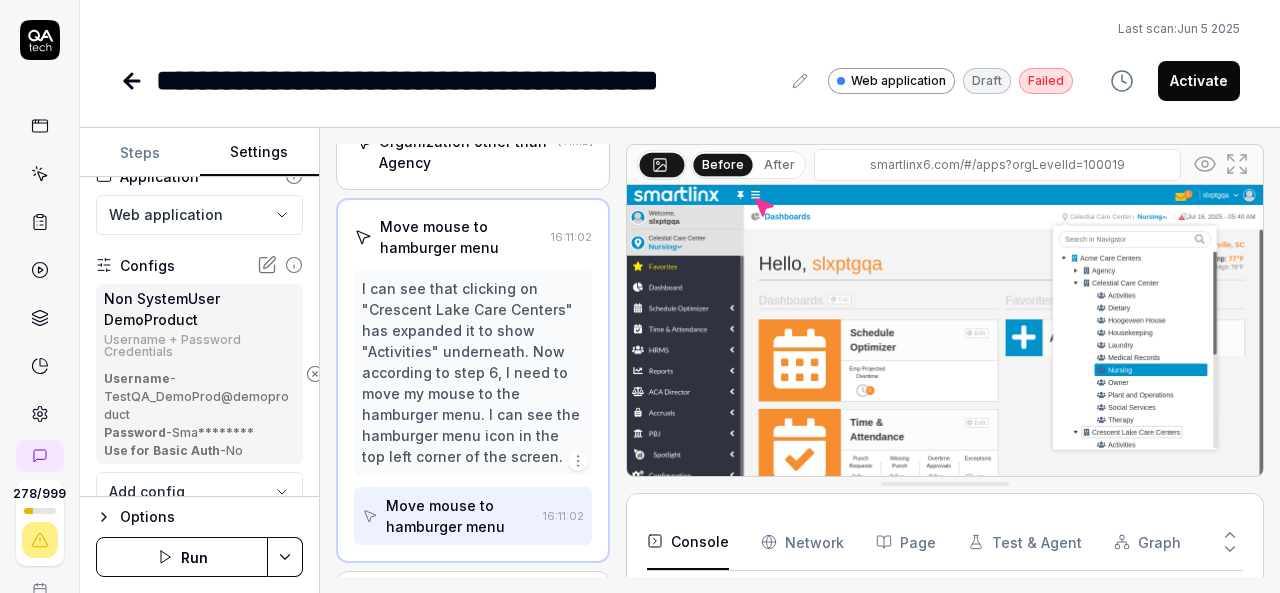 click on "**********" at bounding box center [640, 296] 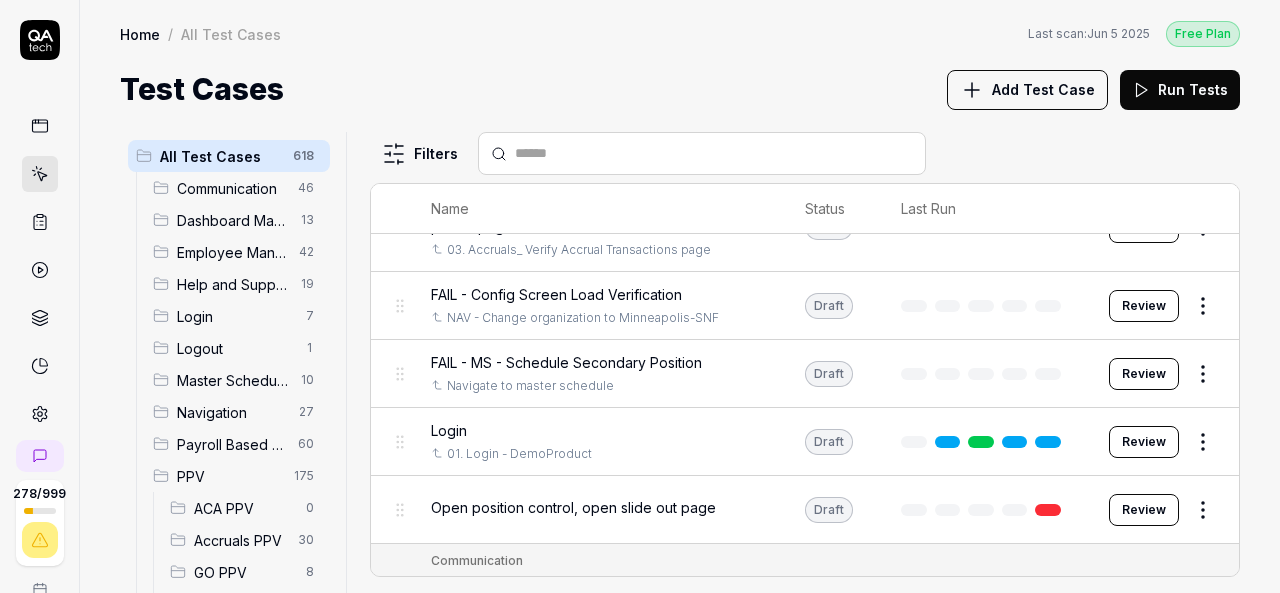 scroll, scrollTop: 63, scrollLeft: 0, axis: vertical 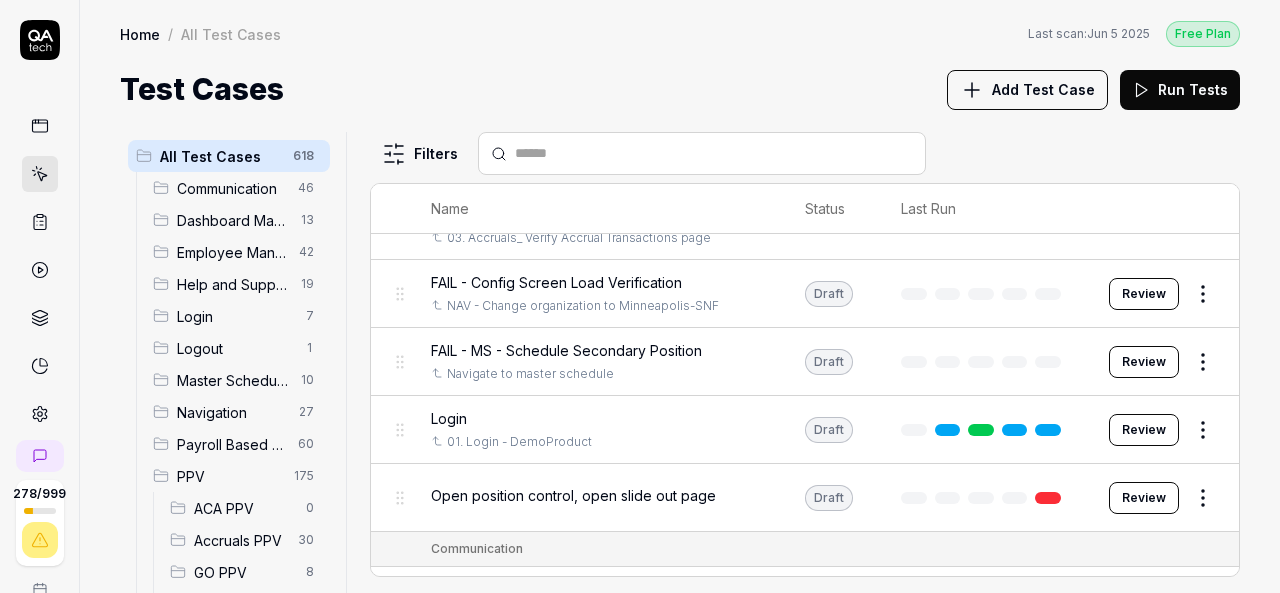 click on "278  /  999 k S Home / All Test Cases Free Plan Home / All Test Cases Last scan:  Jun 5 2025 Free Plan Test Cases Add Test Case Run Tests All Test Cases 618 Communication 46 Dashboard Management 13 Employee Management 42 Help and Support 19 Login 7 Logout 1 Master Schedule 10 Navigation 27 Payroll Based Journal 60 PPV 175 ACA PPV 0 Accruals PPV 30 GO PPV 8 HR PPV 30 LM PPV 7 MC PPV 5 PBJ PPV 17 SO PPV 42 Spotlight PPV 4 TA PPV 32 Reporting 6 Schedule Optimizer 7 Screen Loads 7 TestPPV 0 Time & Attendance 192 User Profile 1 Filters Name Status Last Run 31. Accruals_ Verify Accrual sections on Employee profile page 03. Accruals_ Verify Accrual Transactions page Draft Review FAIL - Config Screen Load Verification NAV - Change organization to Minneapolis-SNF Draft Review FAIL - MS - Schedule Secondary Position Navigate to master schedule Draft Review Login 01. Login - DemoProduct Draft Review Open position control, open slide out page Draft Review Communication Access the Message Center and compose a new message" at bounding box center [640, 296] 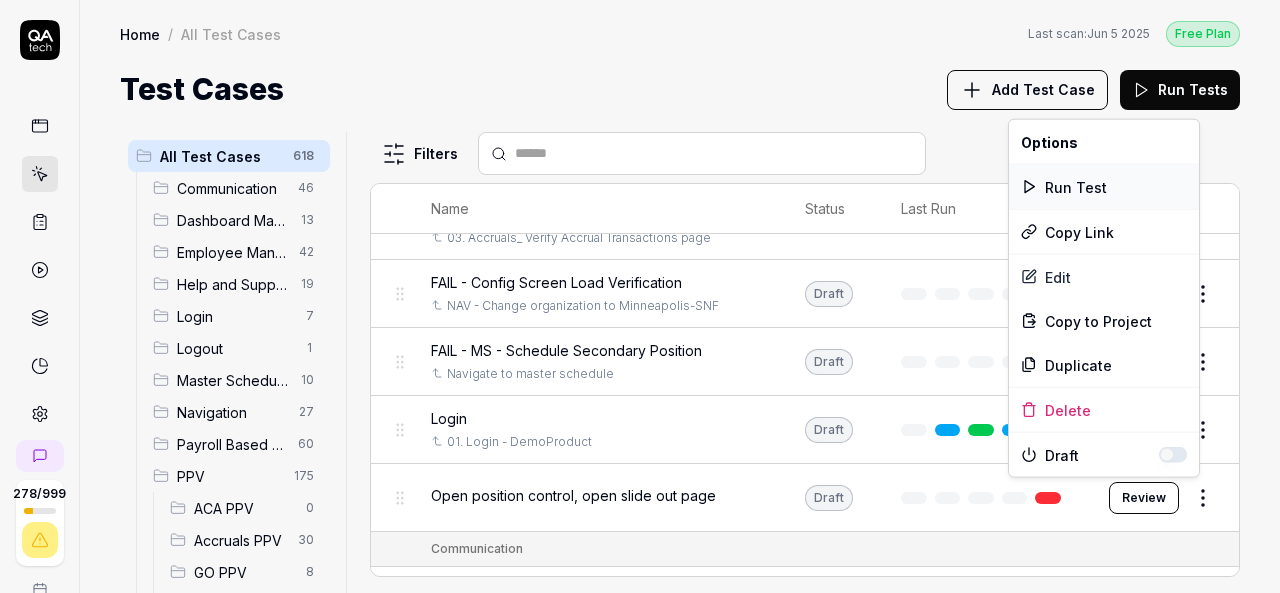click on "Run Test" at bounding box center [1104, 187] 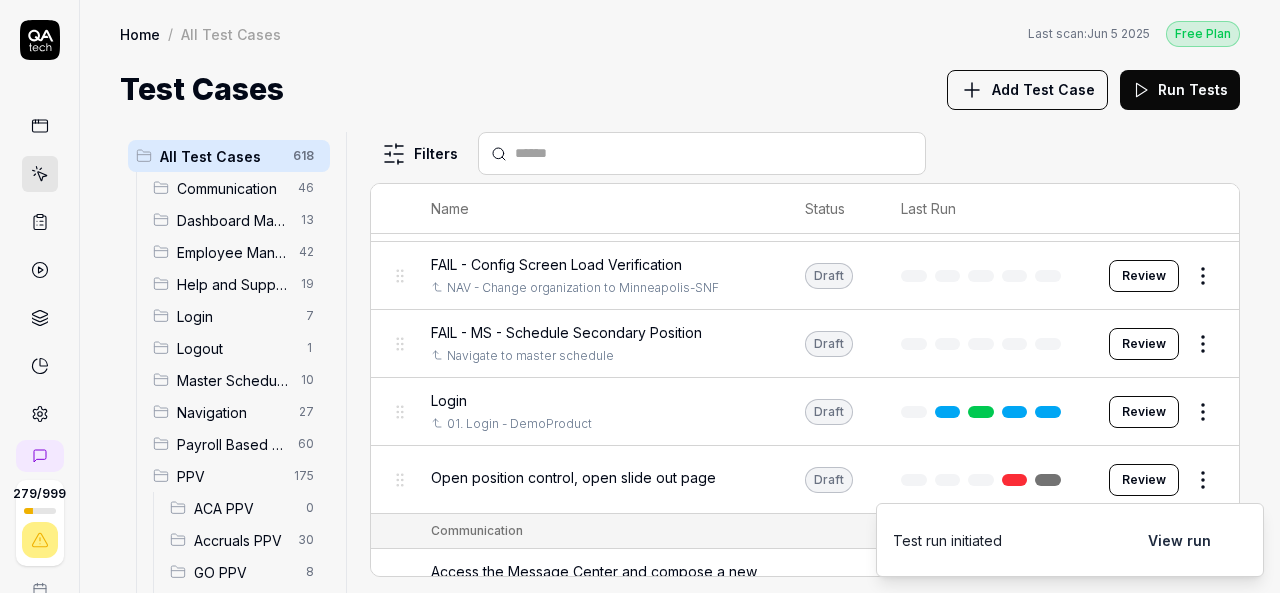 scroll, scrollTop: 54, scrollLeft: 0, axis: vertical 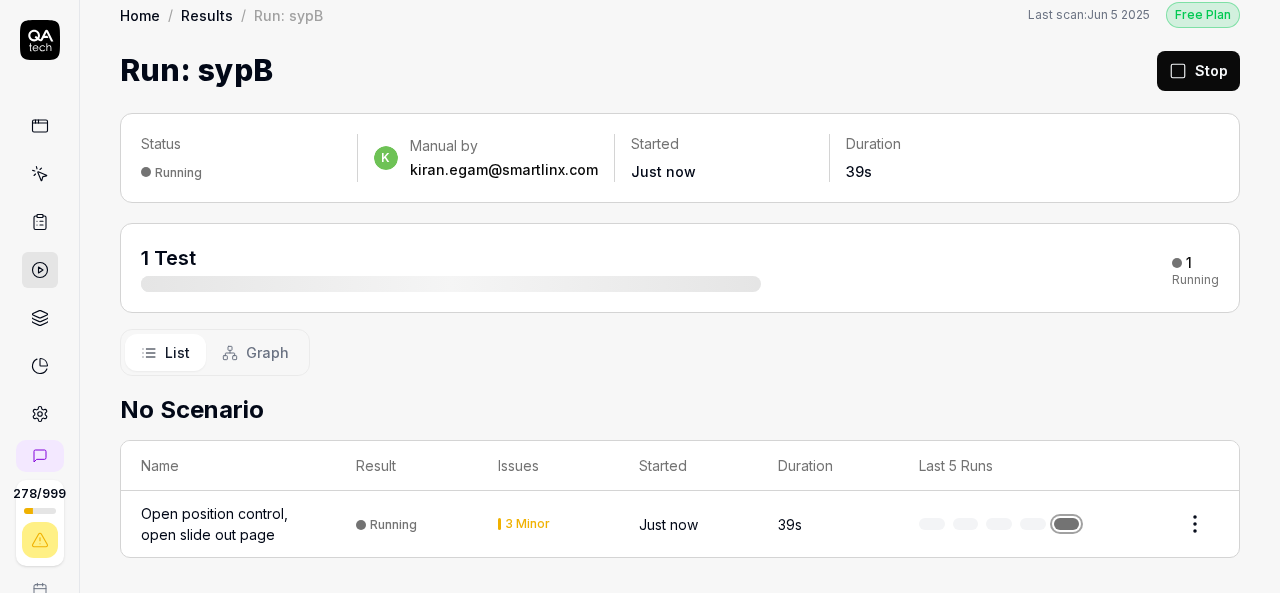 click on "Open position control, open slide out page" at bounding box center (228, 524) 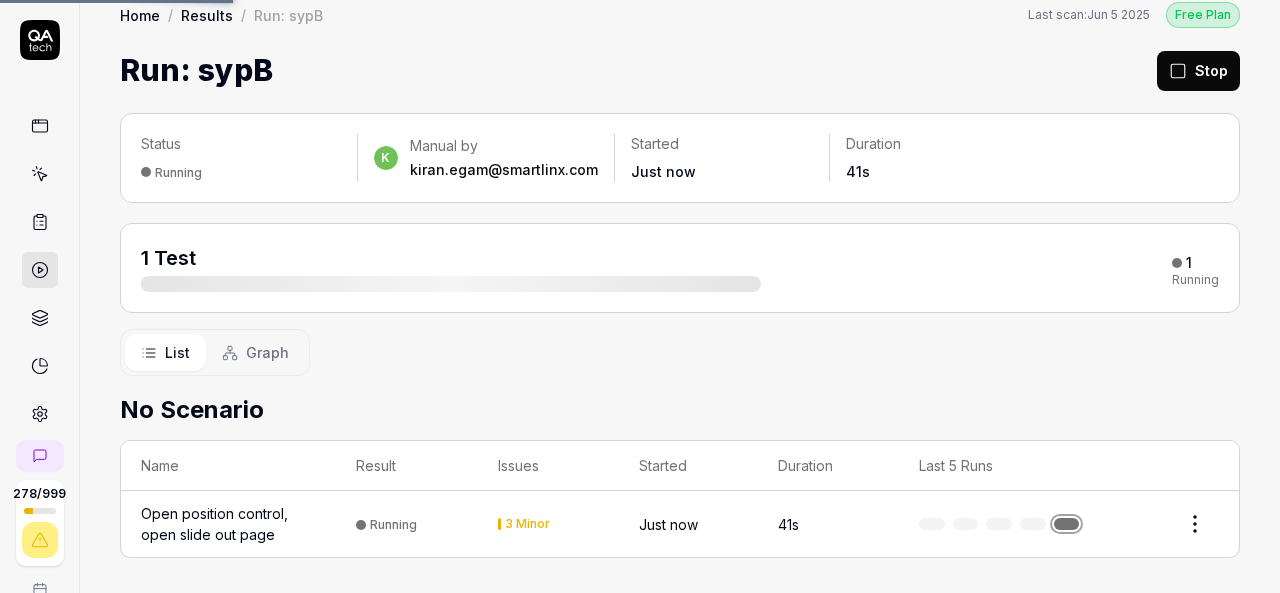 scroll, scrollTop: 0, scrollLeft: 0, axis: both 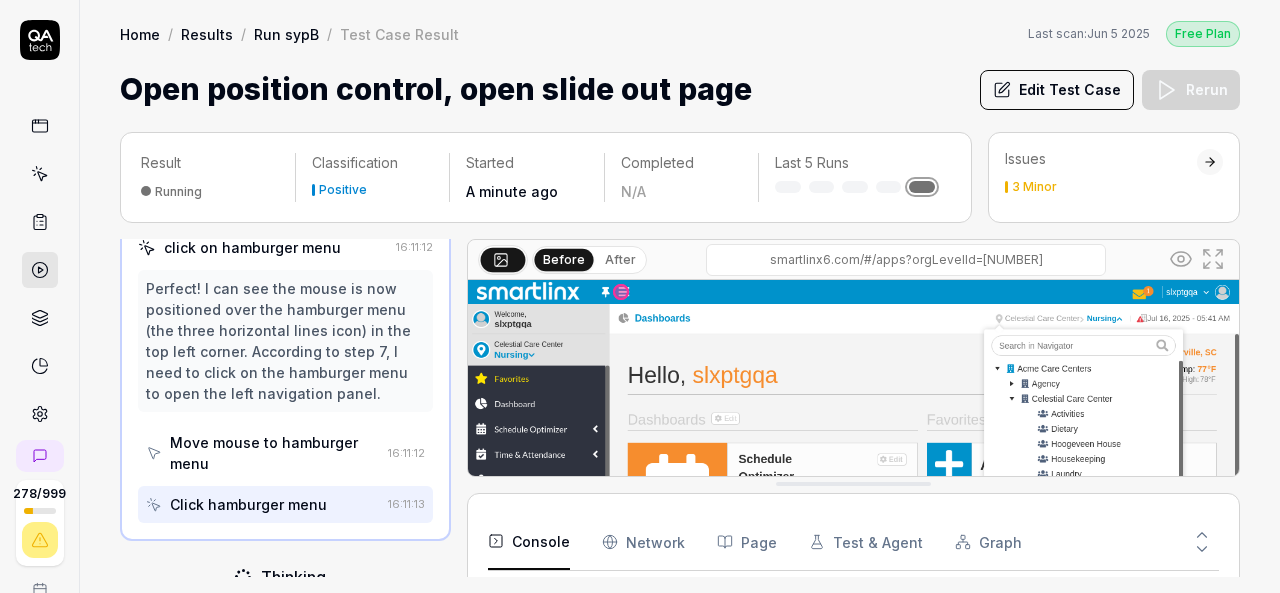 click on "Move mouse to hamburger menu" at bounding box center (275, 453) 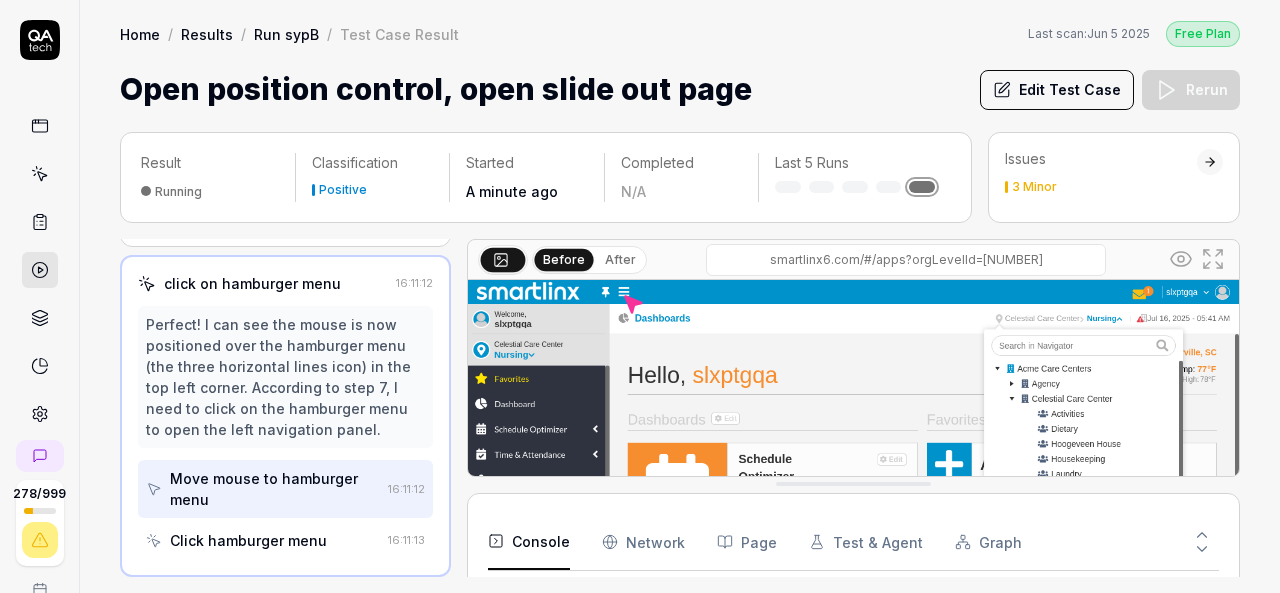 scroll, scrollTop: 824, scrollLeft: 0, axis: vertical 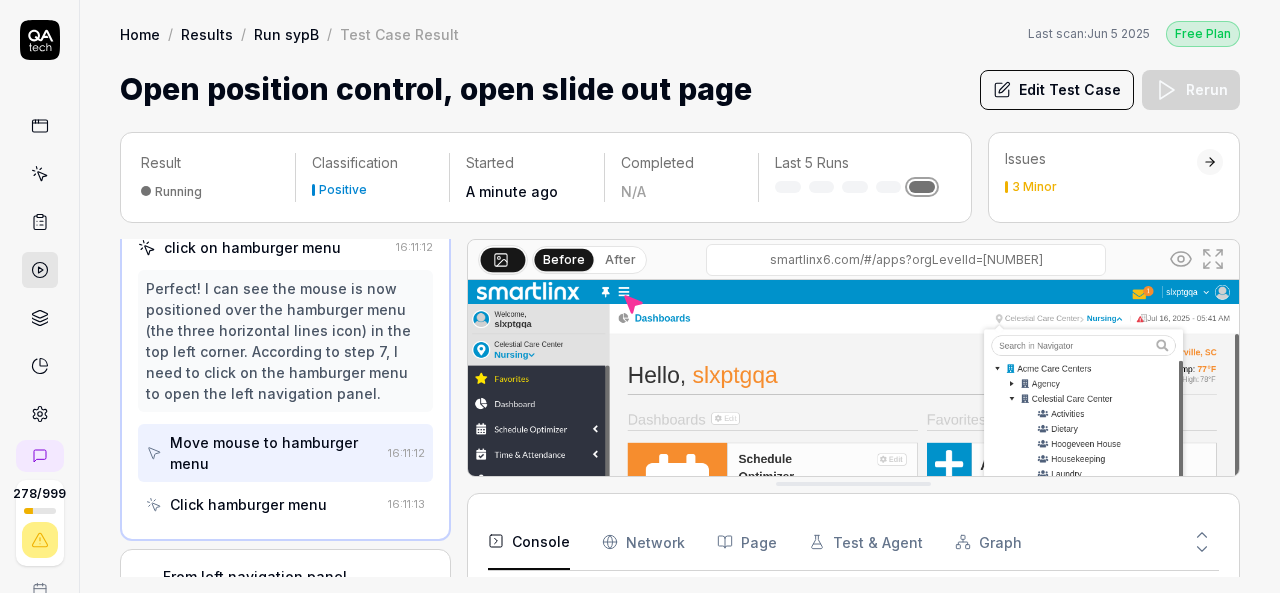 click on "Click hamburger menu" at bounding box center [248, 504] 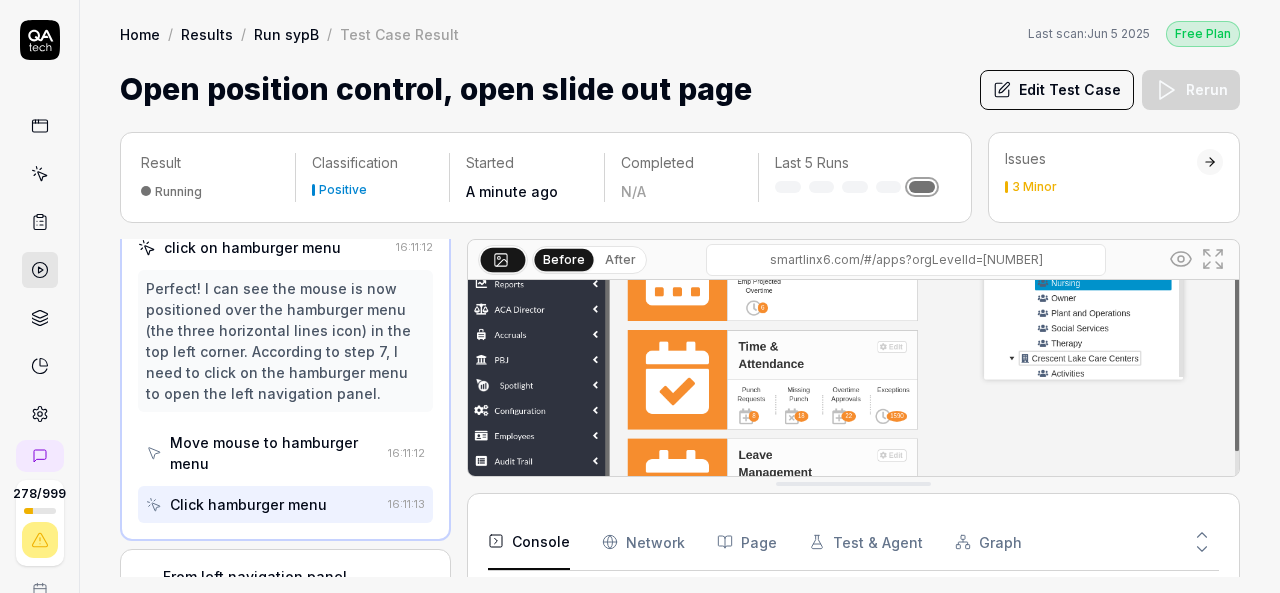 scroll, scrollTop: 232, scrollLeft: 0, axis: vertical 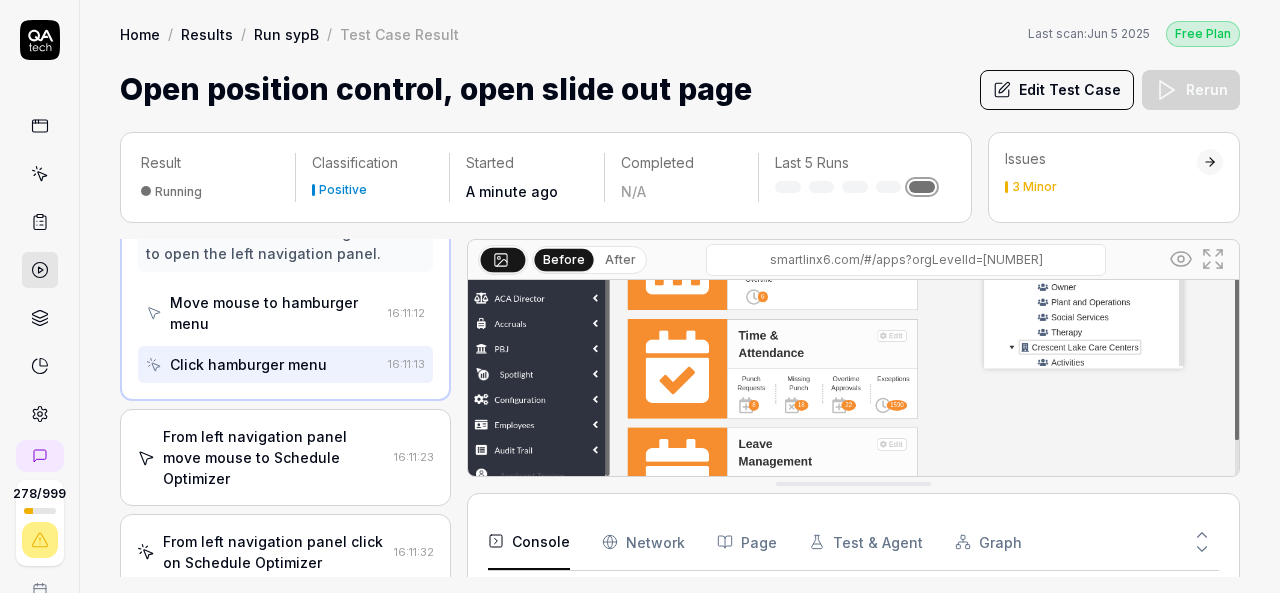 click on "From left navigation panel move mouse to Schedule Optimizer" at bounding box center (274, 457) 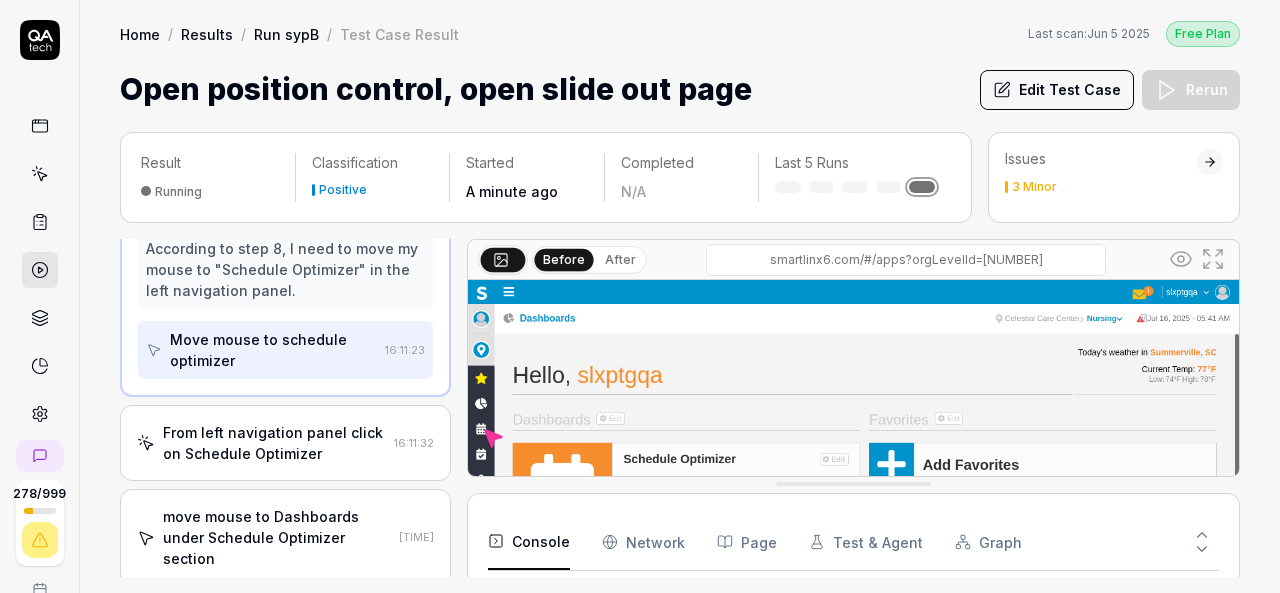 scroll, scrollTop: 1118, scrollLeft: 0, axis: vertical 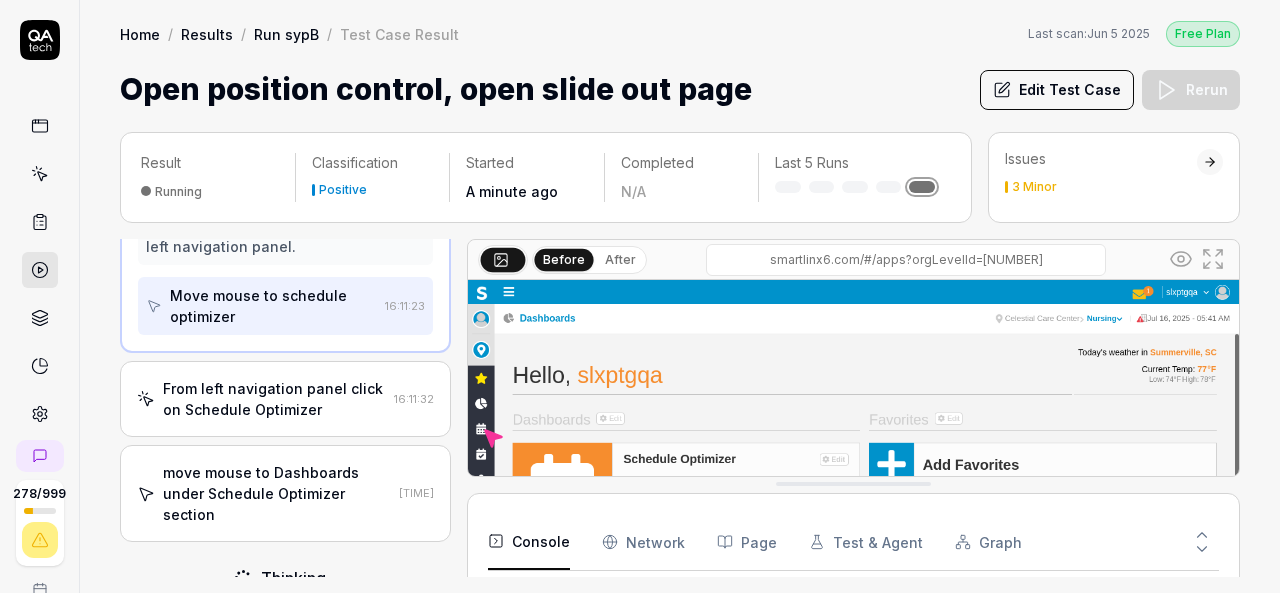 click on "Move mouse to Dashboards under Schedule Optimizer section" at bounding box center (277, 493) 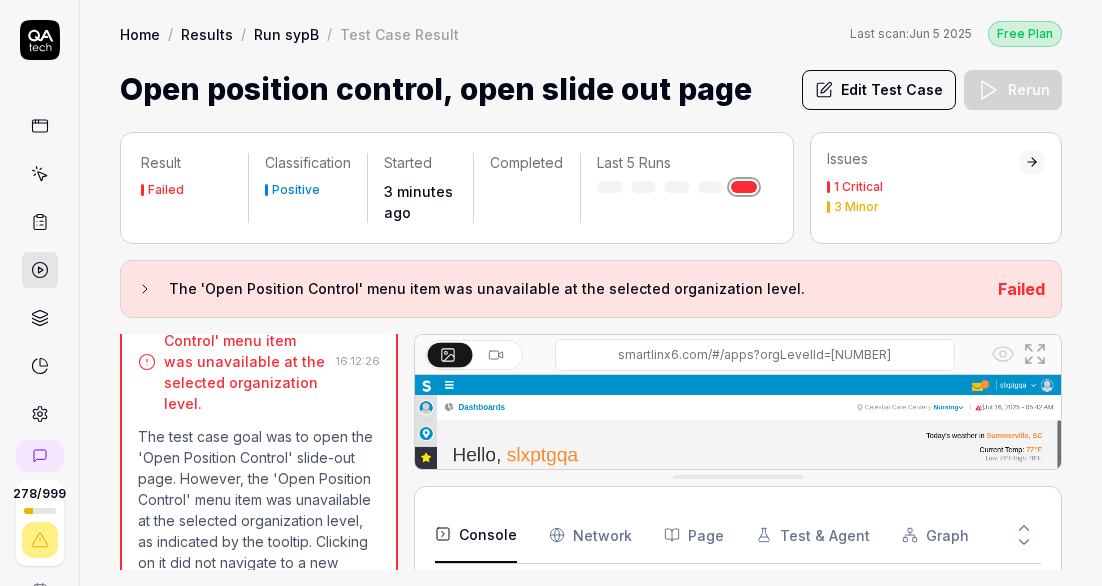 scroll, scrollTop: 1849, scrollLeft: 0, axis: vertical 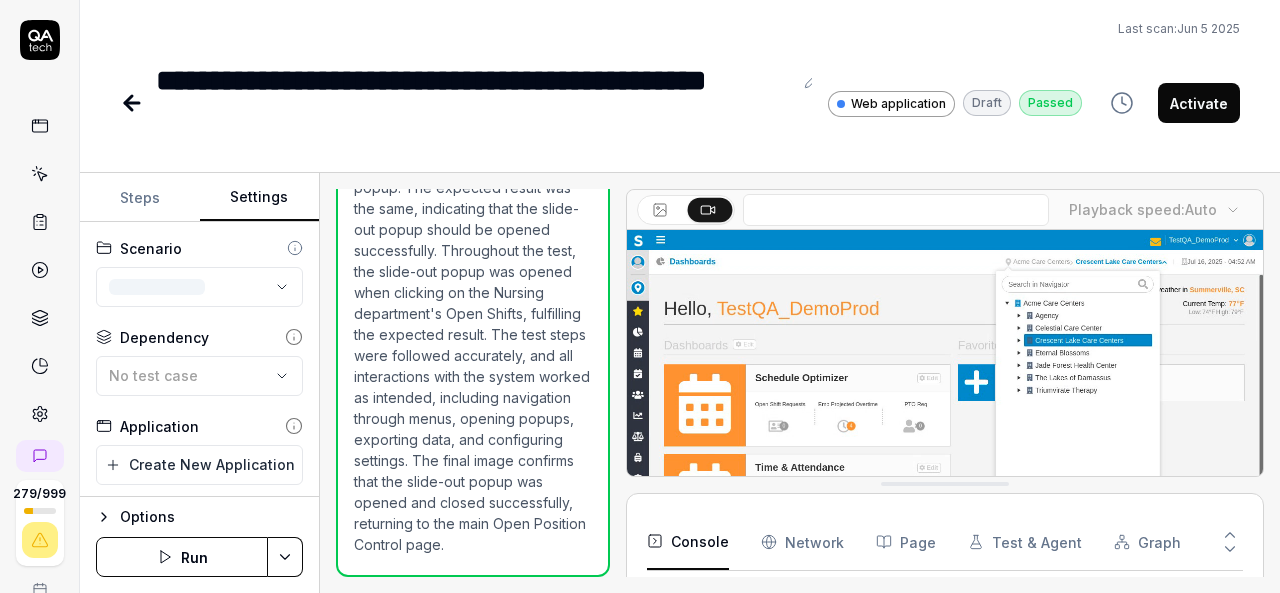click on "Settings" at bounding box center [260, 198] 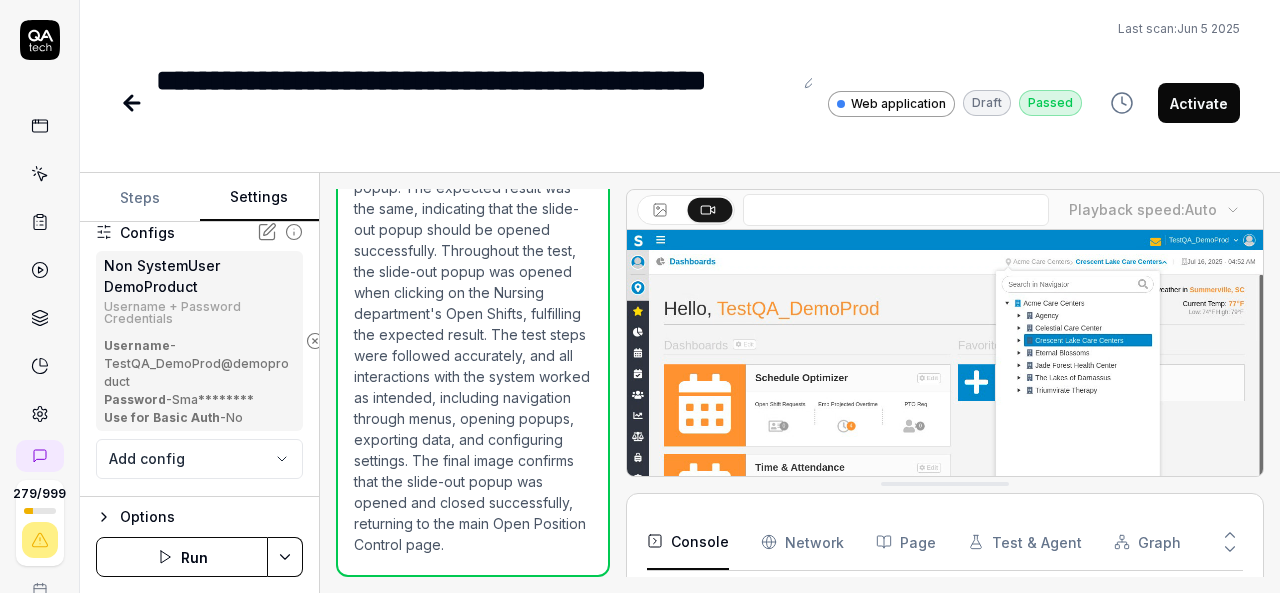 scroll, scrollTop: 281, scrollLeft: 0, axis: vertical 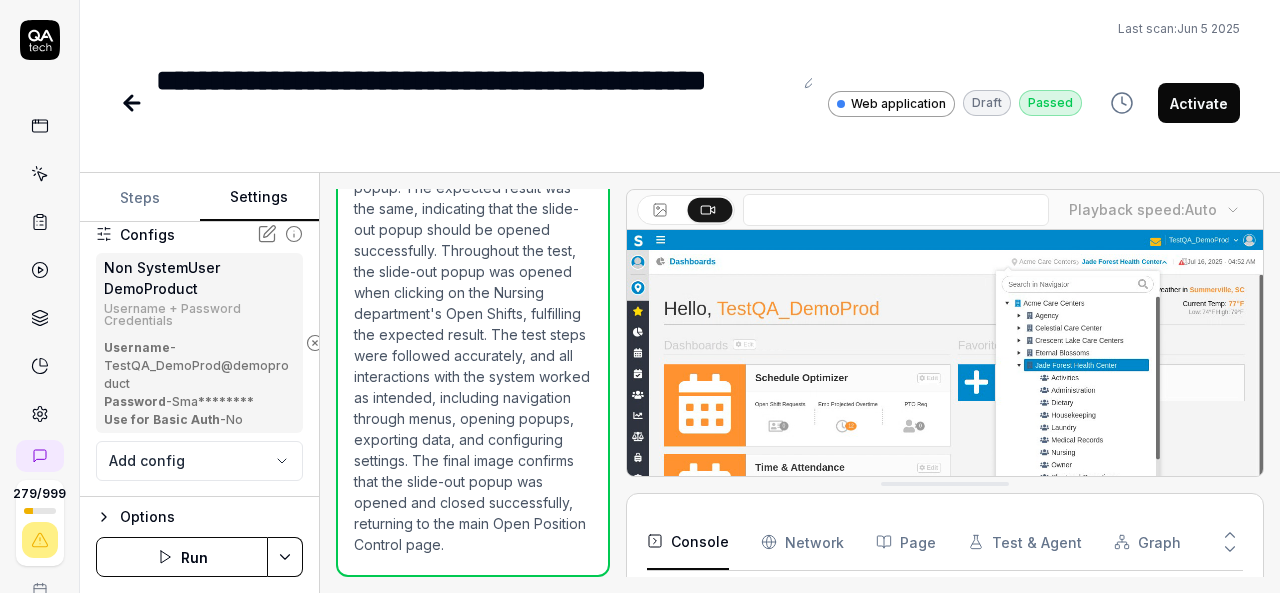 click 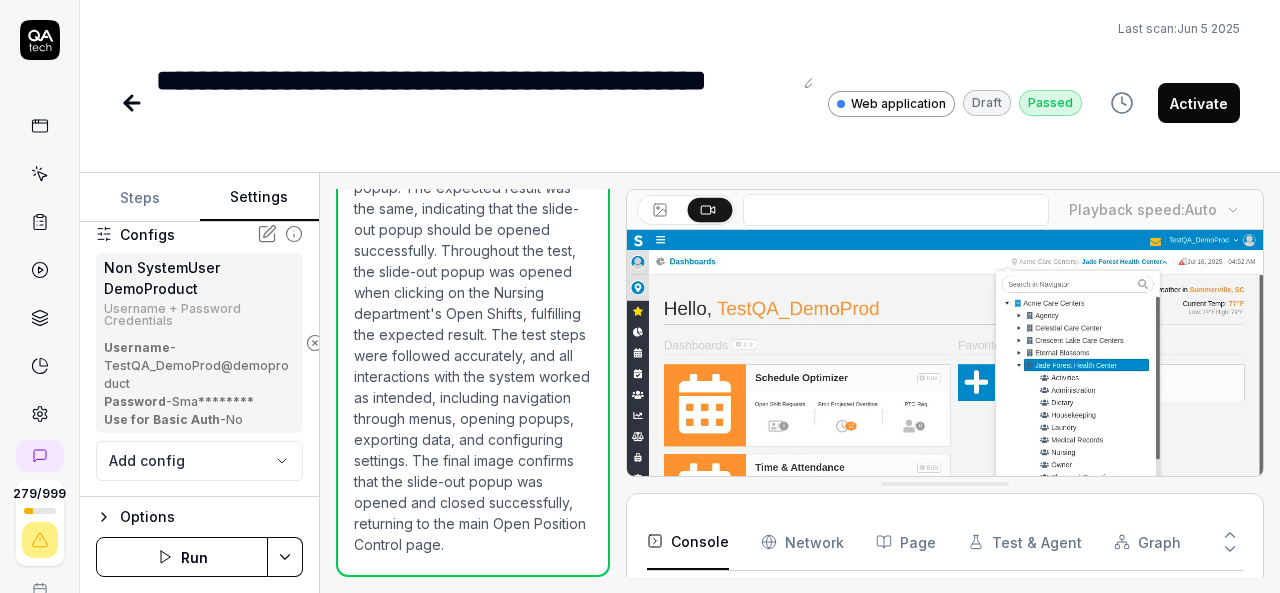 scroll, scrollTop: 136, scrollLeft: 0, axis: vertical 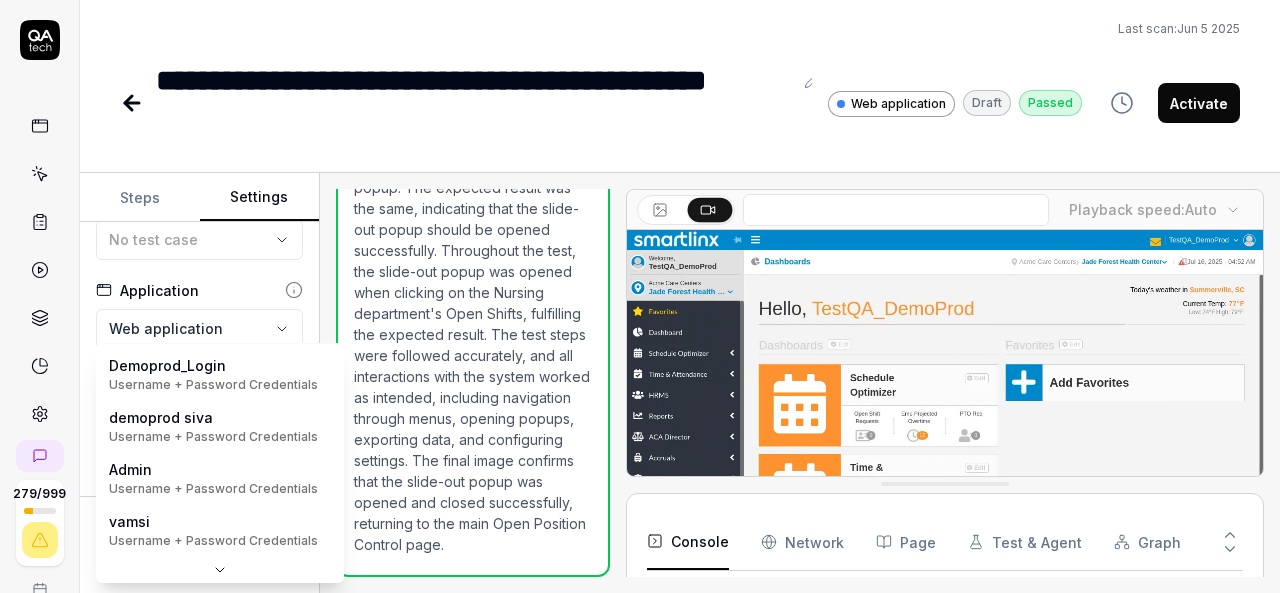 click on "**********" at bounding box center [640, 296] 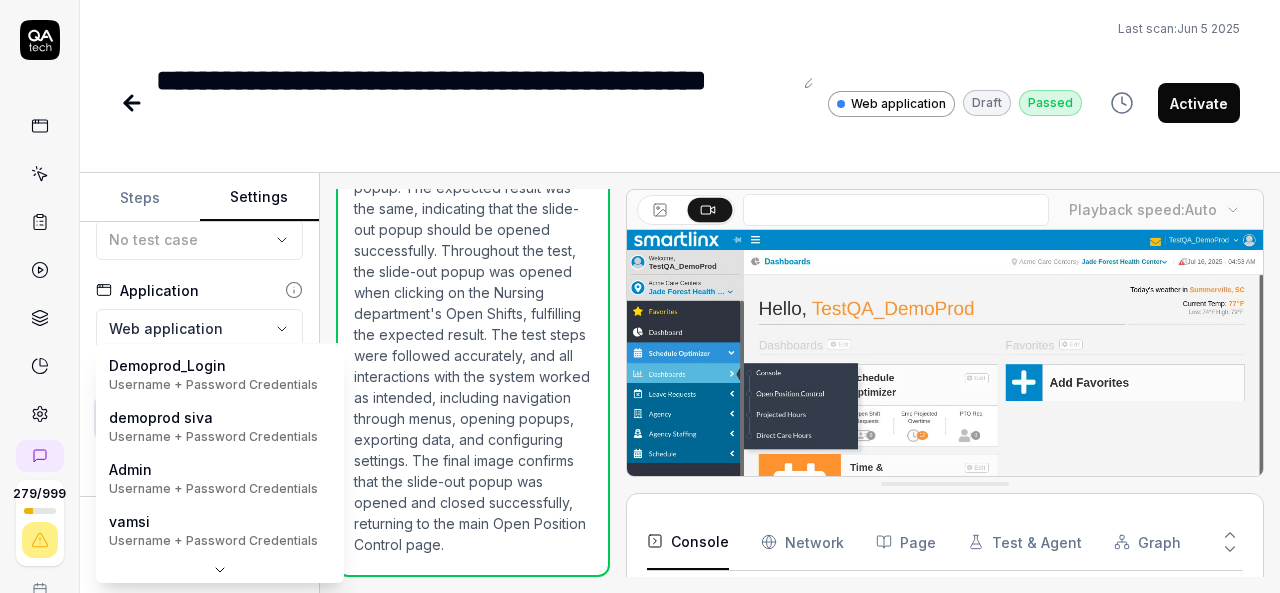 scroll, scrollTop: 281, scrollLeft: 0, axis: vertical 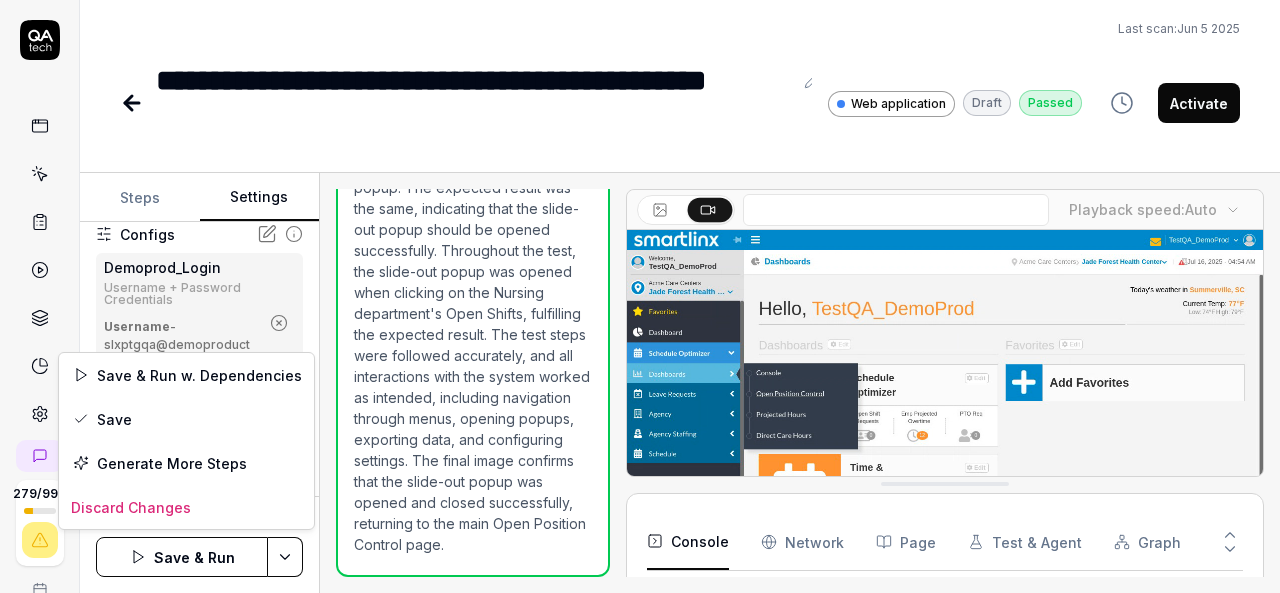 click on "**********" at bounding box center (640, 296) 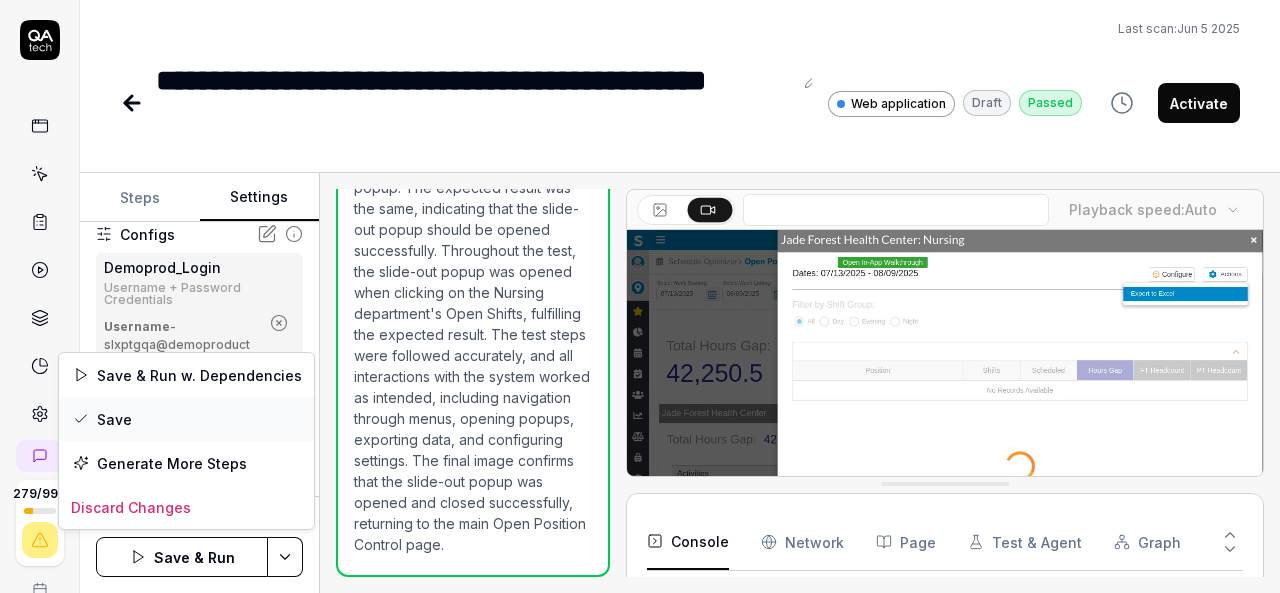 click on "Save" at bounding box center (186, 419) 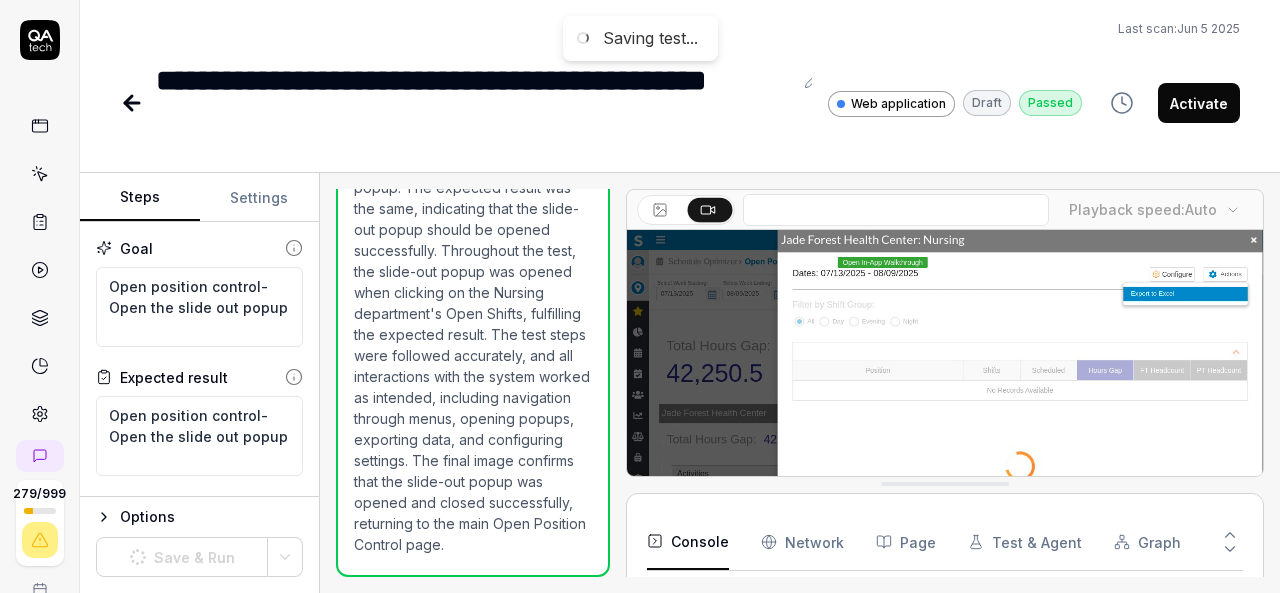 click on "Steps" at bounding box center (140, 198) 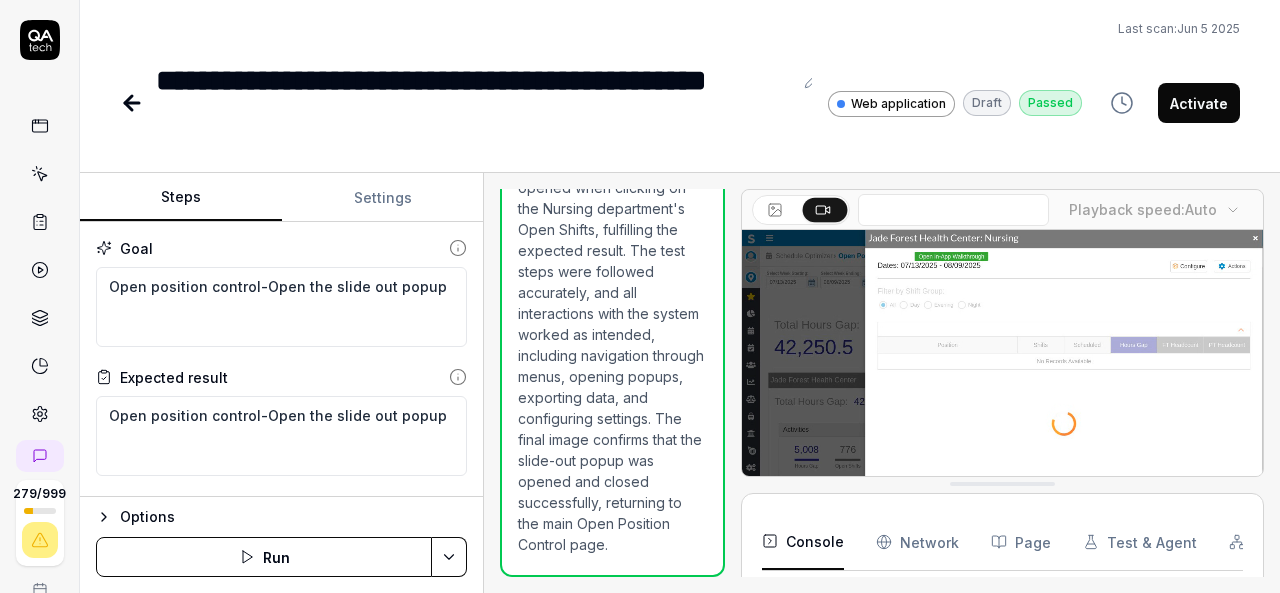 scroll, scrollTop: 4875, scrollLeft: 0, axis: vertical 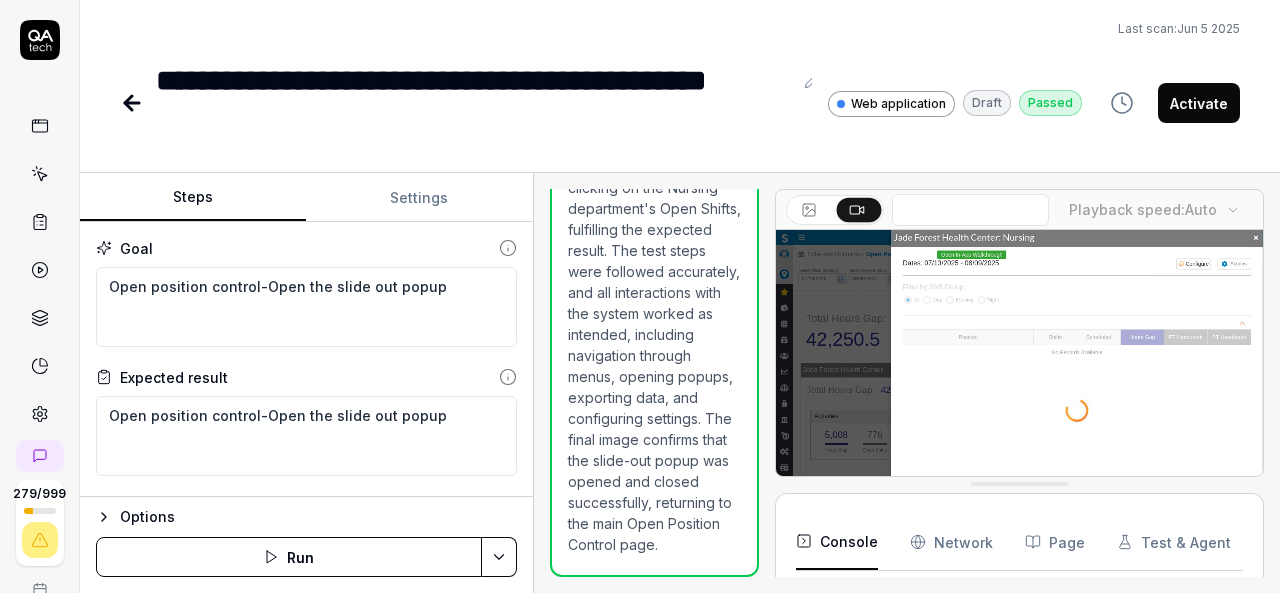 click on "Steps Settings Goal Open position control-Open the slide out popup Expected result Open position control-Open the slide out popup Steps move mouse to Orglevel breadcrum click on Orglevel breadcrum Click on expand icon Select any Organization level other than Agency organization and click Orglevel breadcrum Mouse move to hamburger menu Click on hamburger menu Mouse Move to Schedule Optimizer Click on Schedule Optimizer Mouse Move to Dashboard Click on Dashboard Mouse move to Open Position Control if Open Position Control is not enabled then select the correct org level from org level breadcrumb then perform the Step-5, Step-6, Step-7, Step-8, Step-9, Step-10, Click on Open Position Control Expand the Organization Collapse Click on  Open Shifts or  Total Hours on  which is having Open Shifts and Total Hours Gap department Click on Actions Mouse Move to Export Excel Click on Export to excel and close the download popup window Select Day Radio Button Click on Actions Mouse Move to Export Excel Click on Actions" at bounding box center (680, 383) 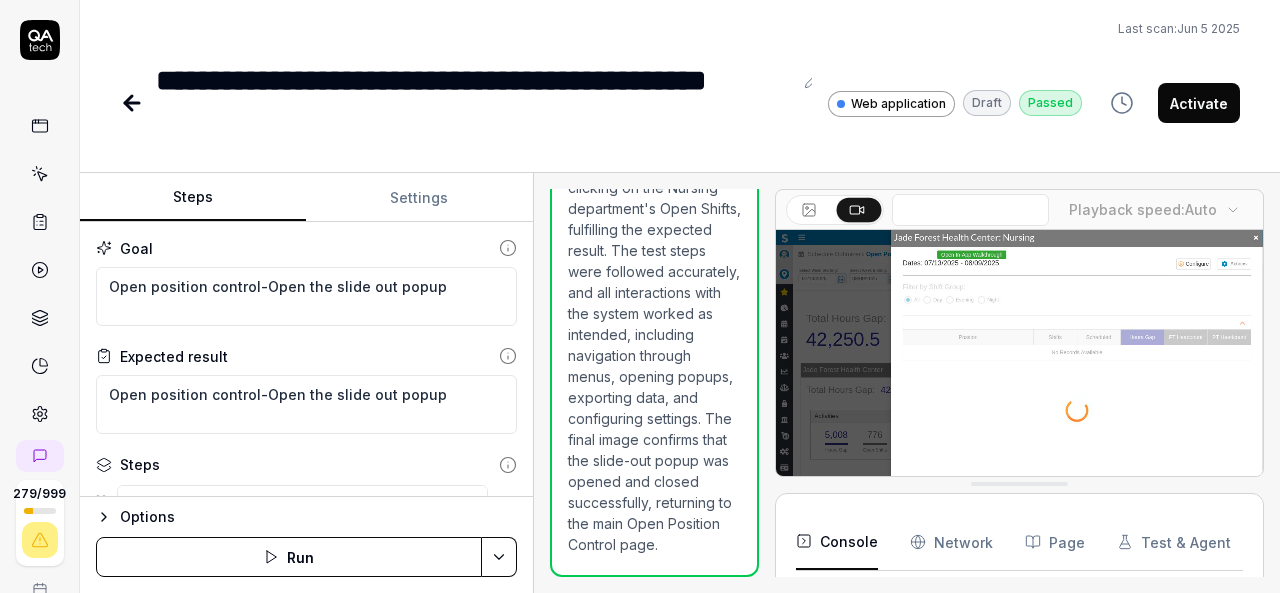 scroll, scrollTop: 936, scrollLeft: 0, axis: vertical 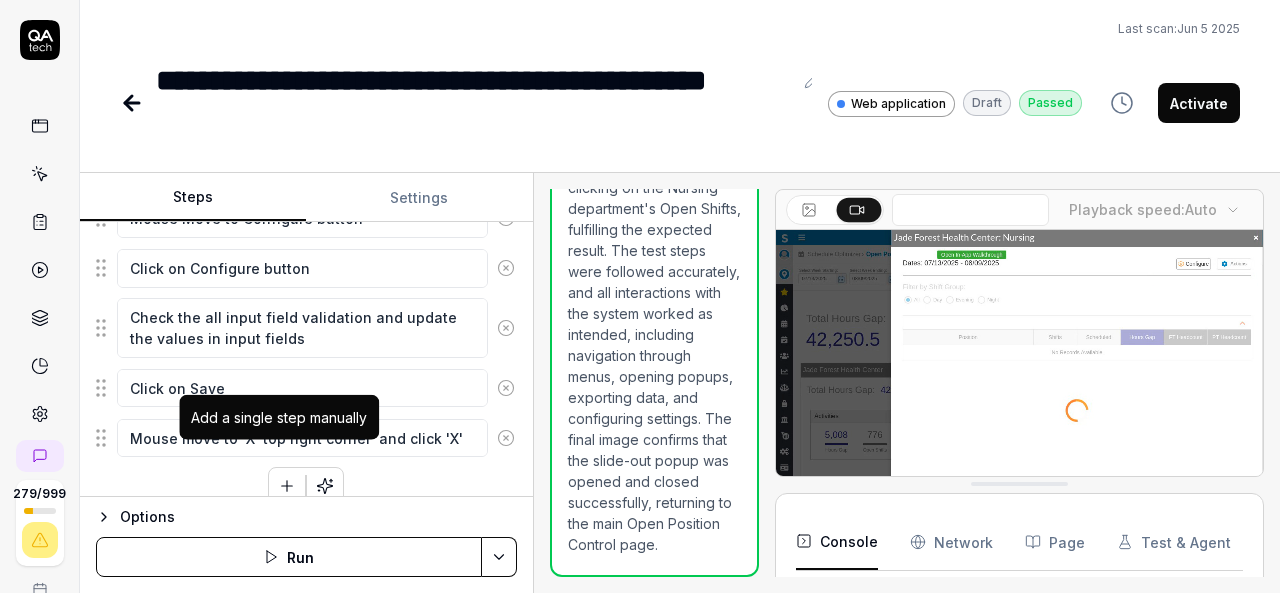 click 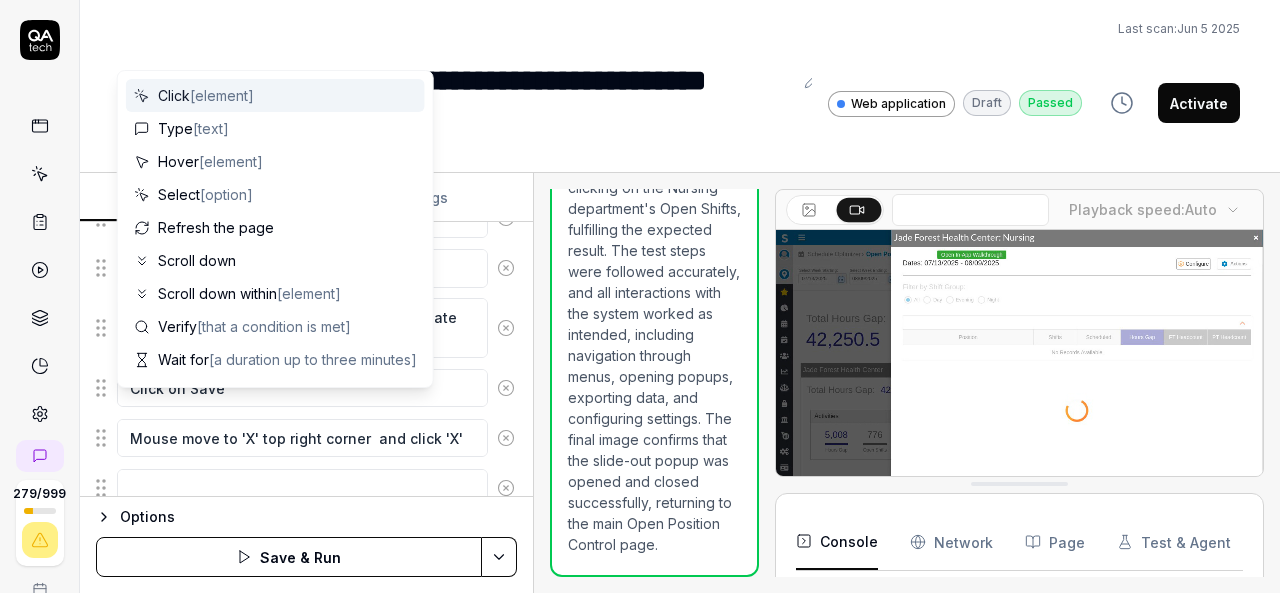 scroll, scrollTop: 2004, scrollLeft: 0, axis: vertical 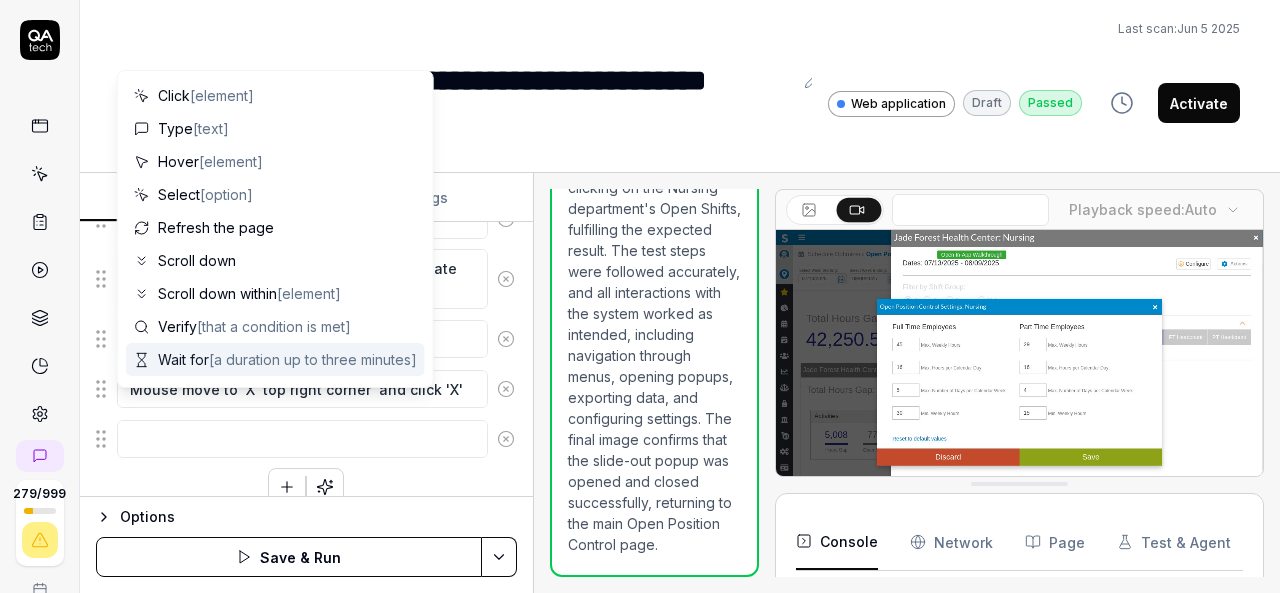 click at bounding box center [302, 439] 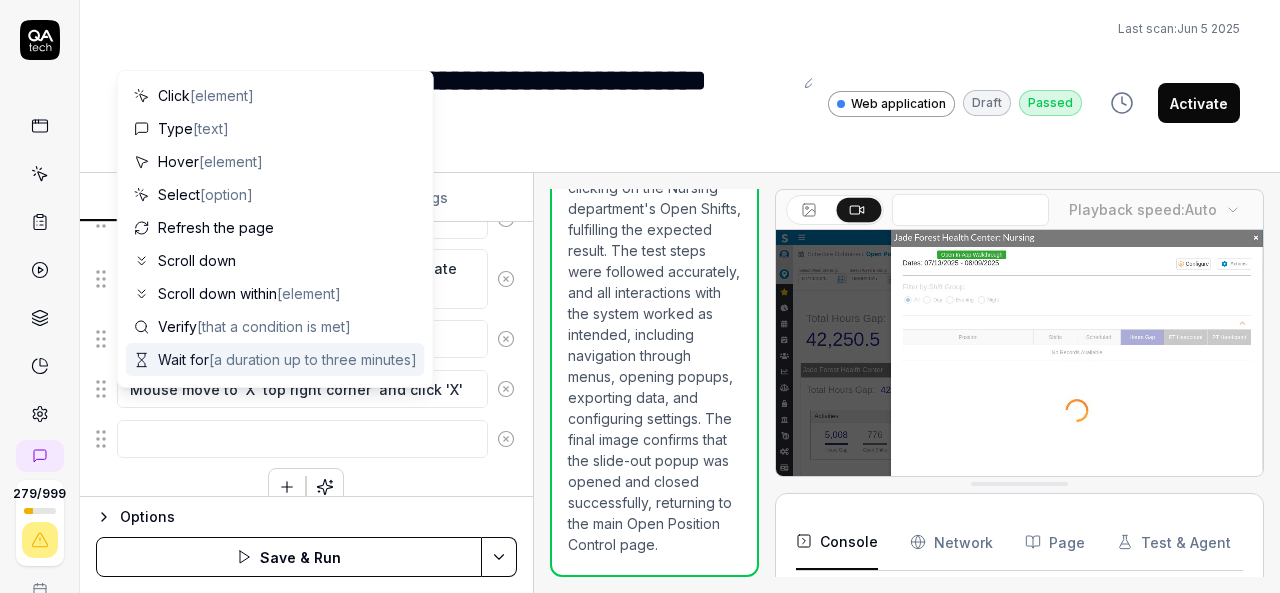 type on "*" 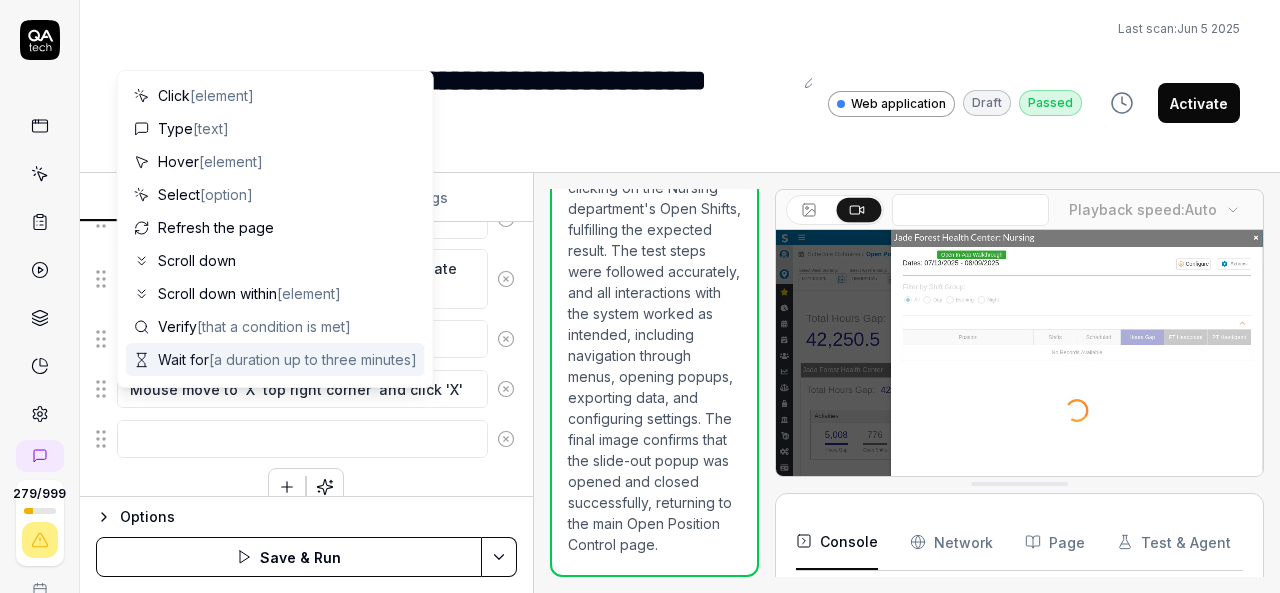 type on "S" 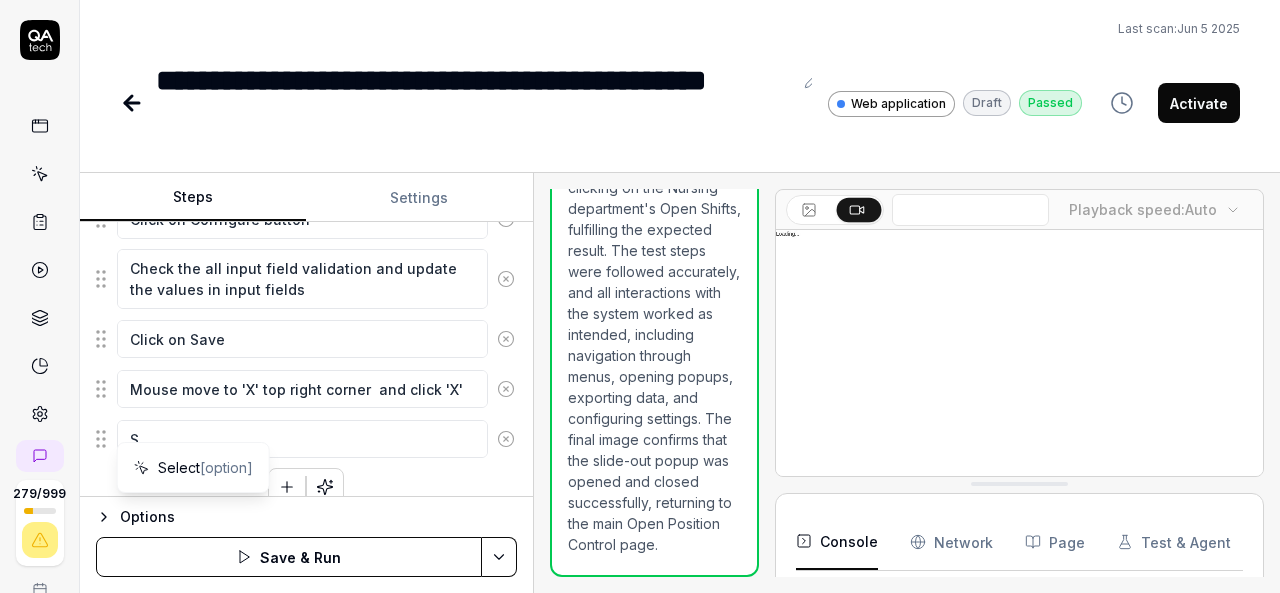 type on "*" 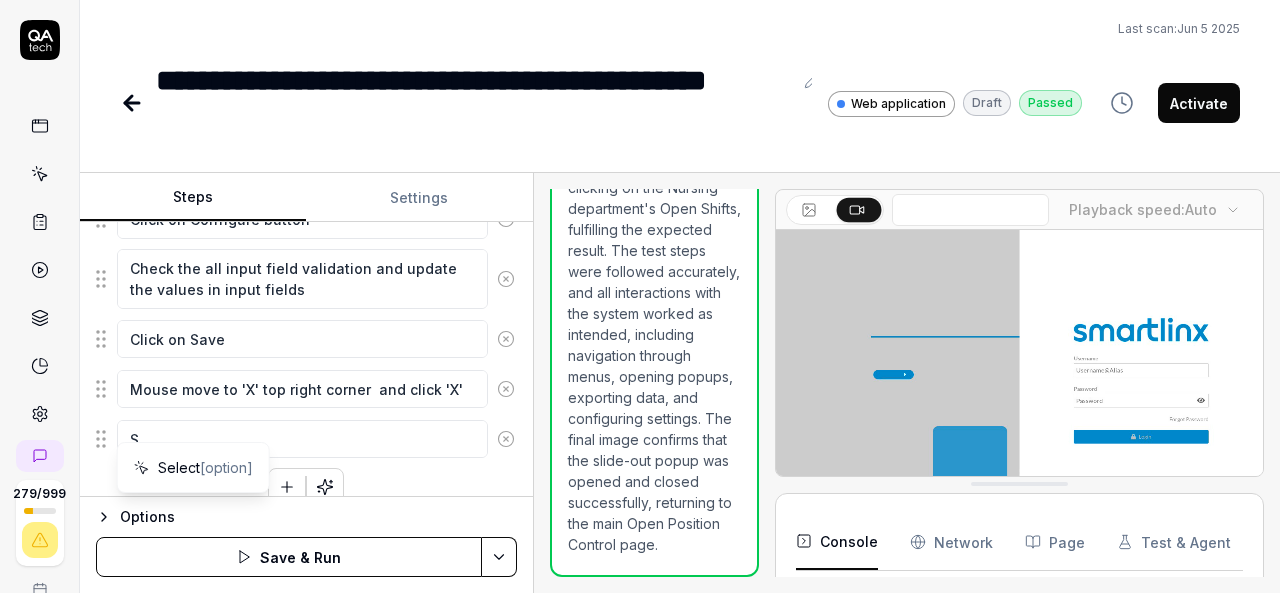 type on "Se" 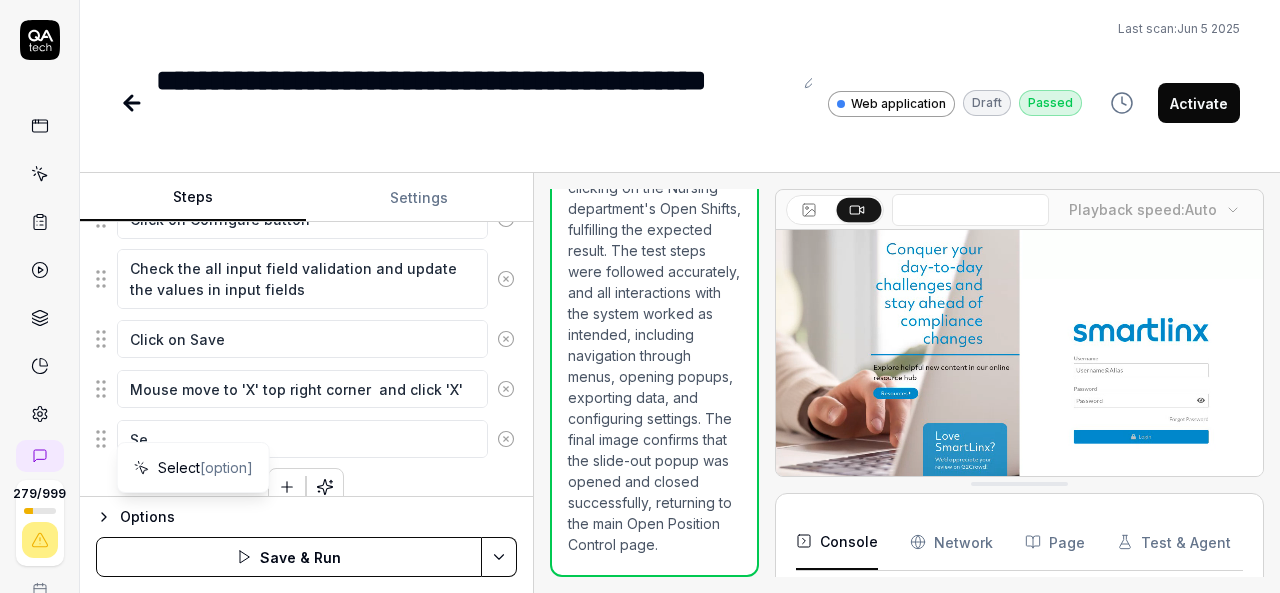 type on "*" 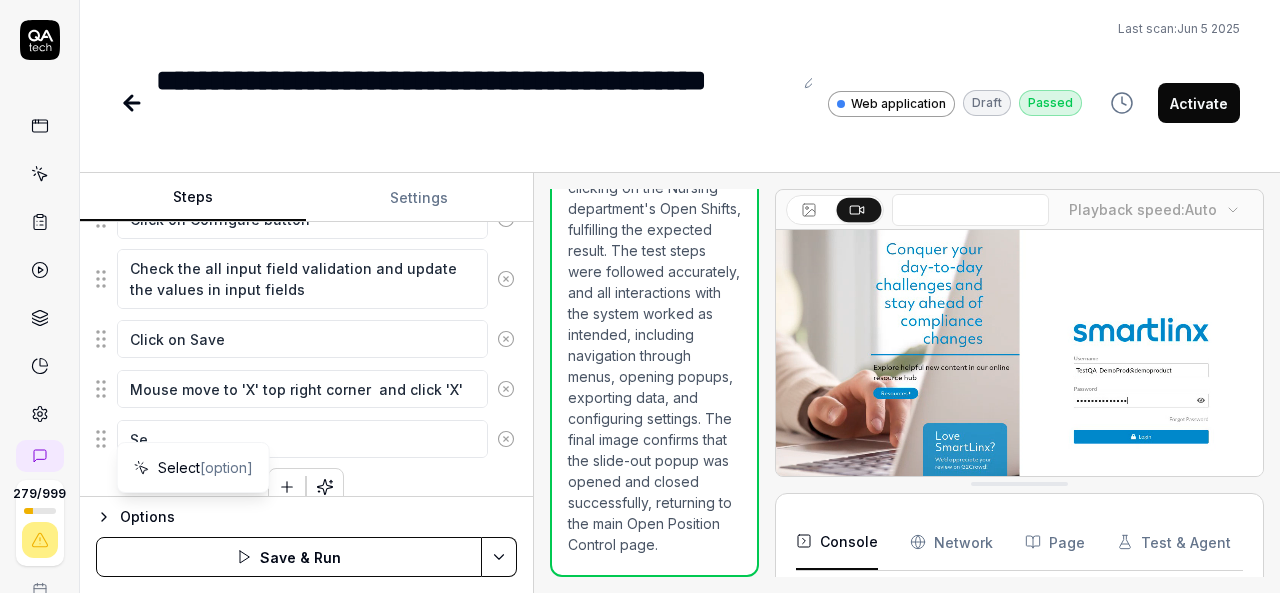 type on "Sel" 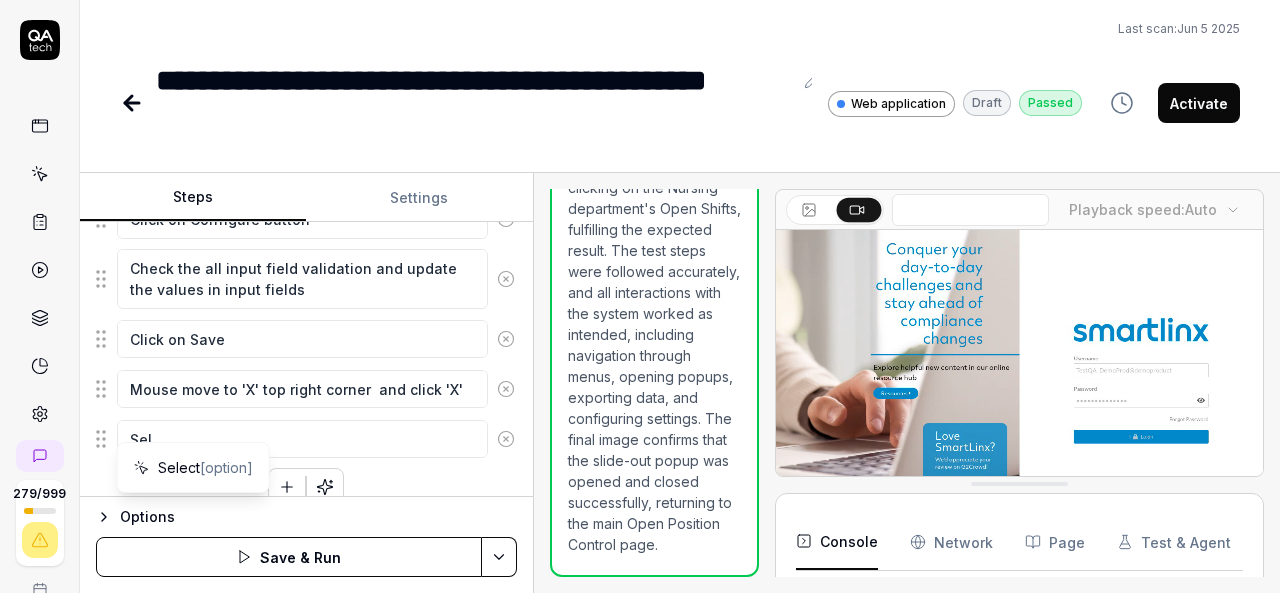 type on "*" 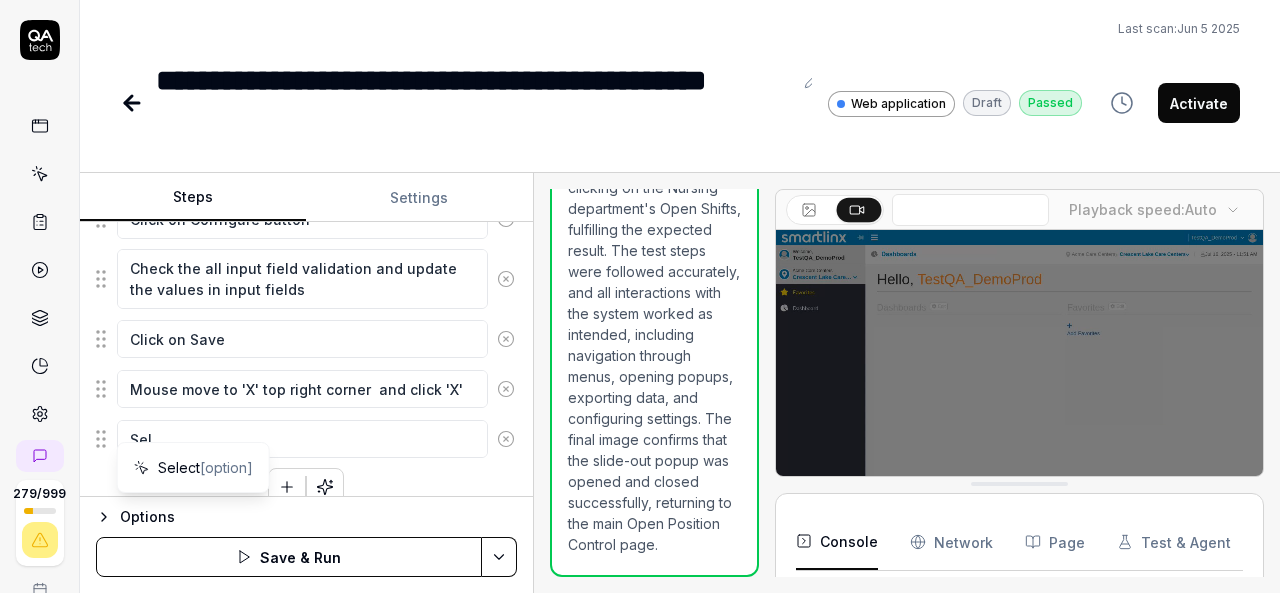 type on "Sele" 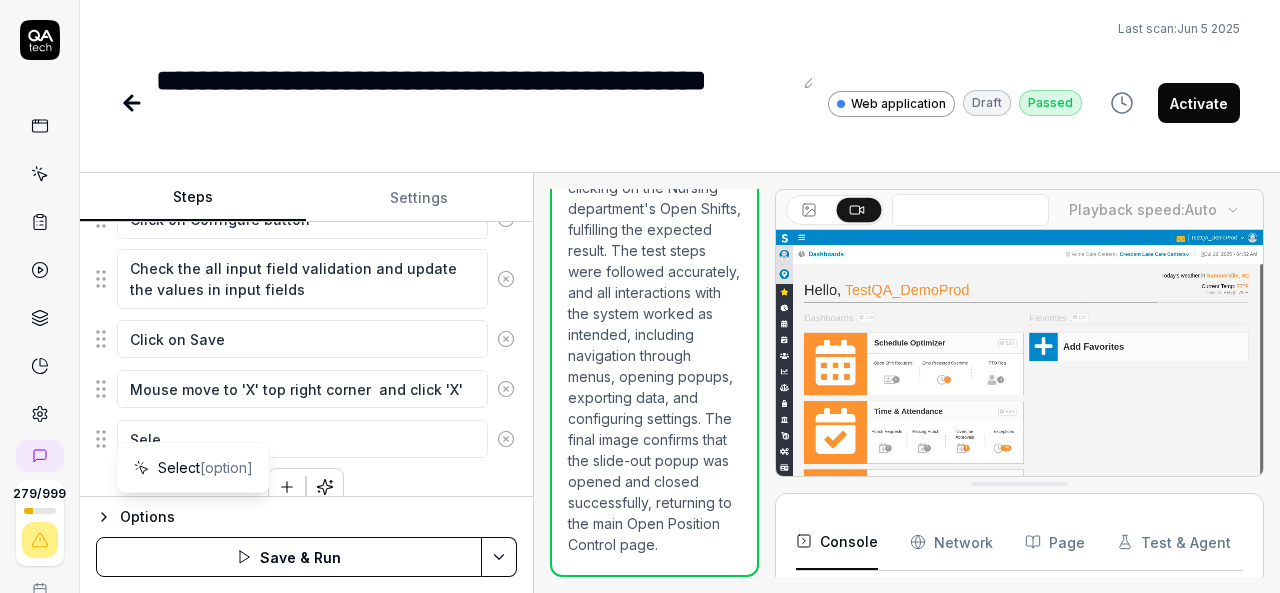 type on "*" 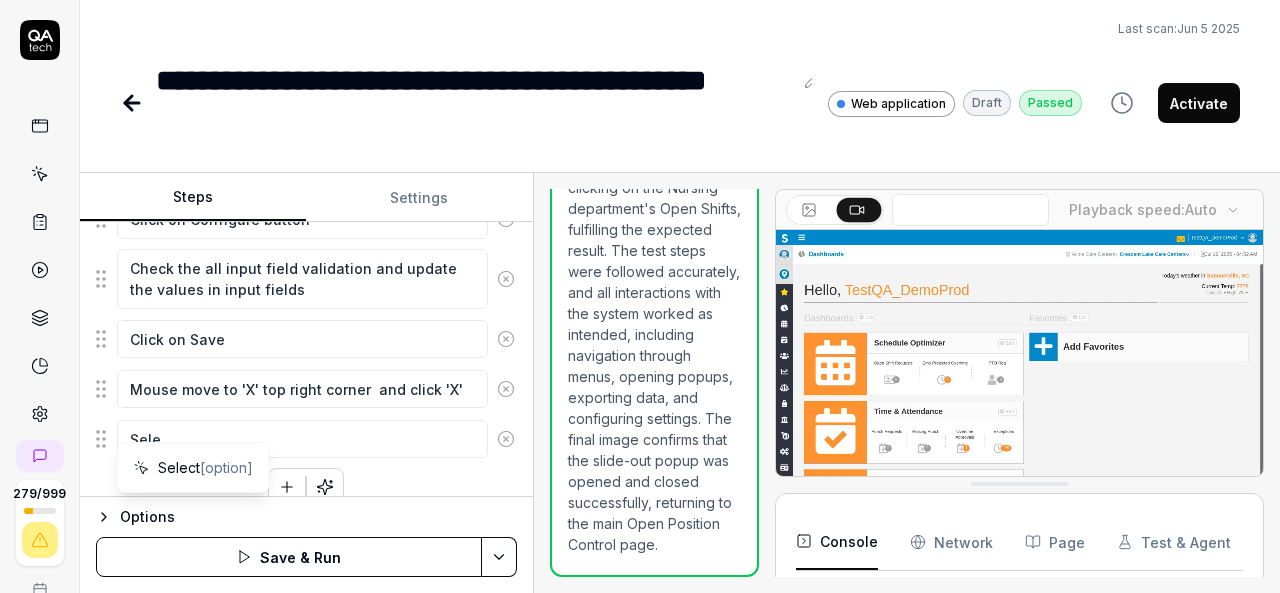 type on "Selec" 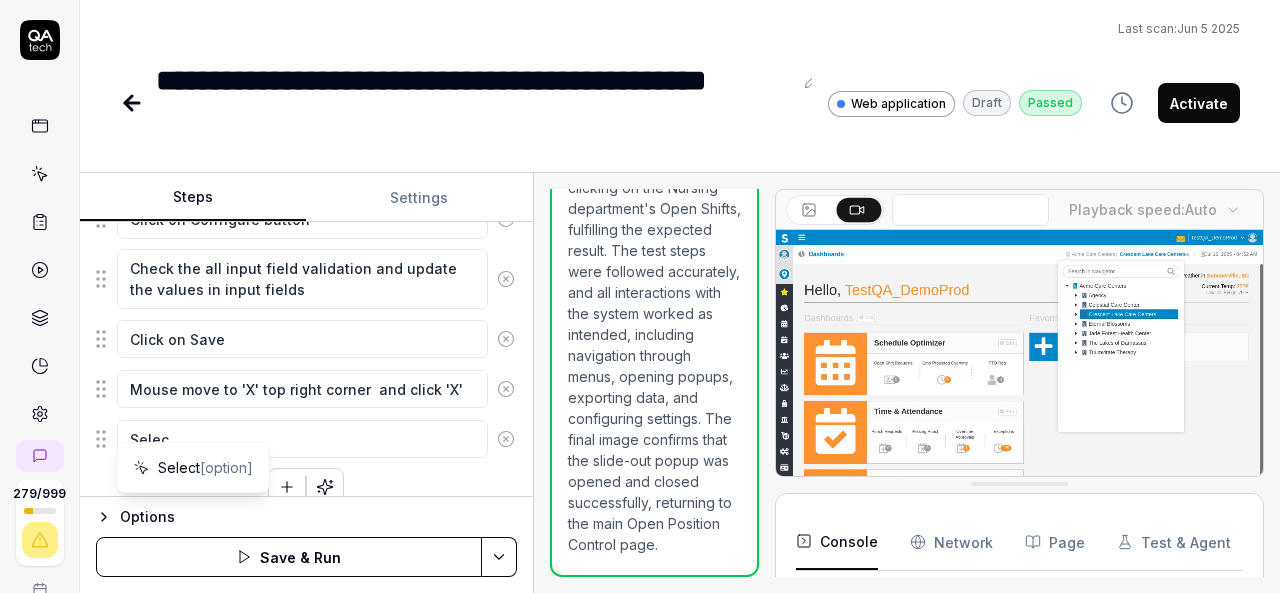 type on "*" 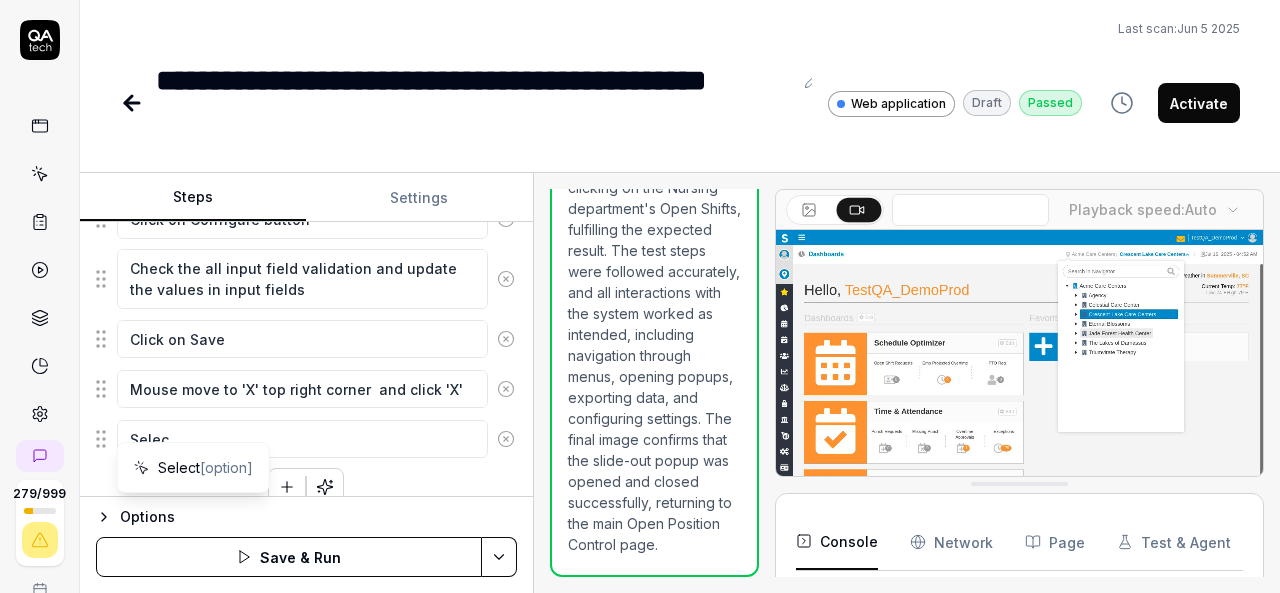 type on "Select" 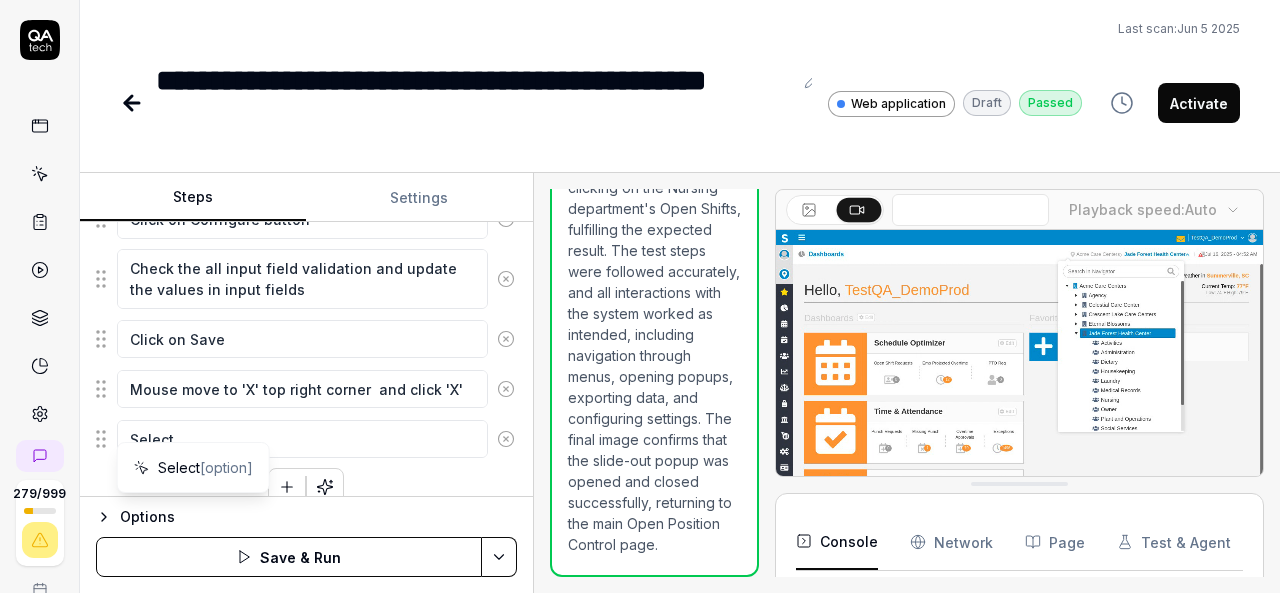 type on "*" 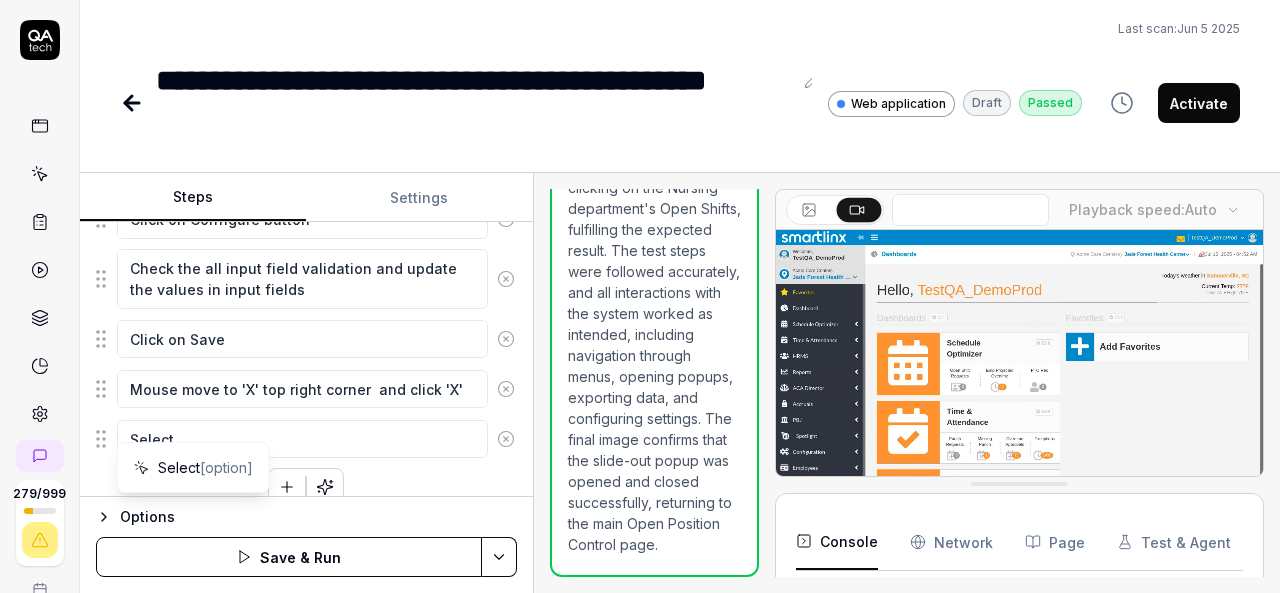 type on "Select" 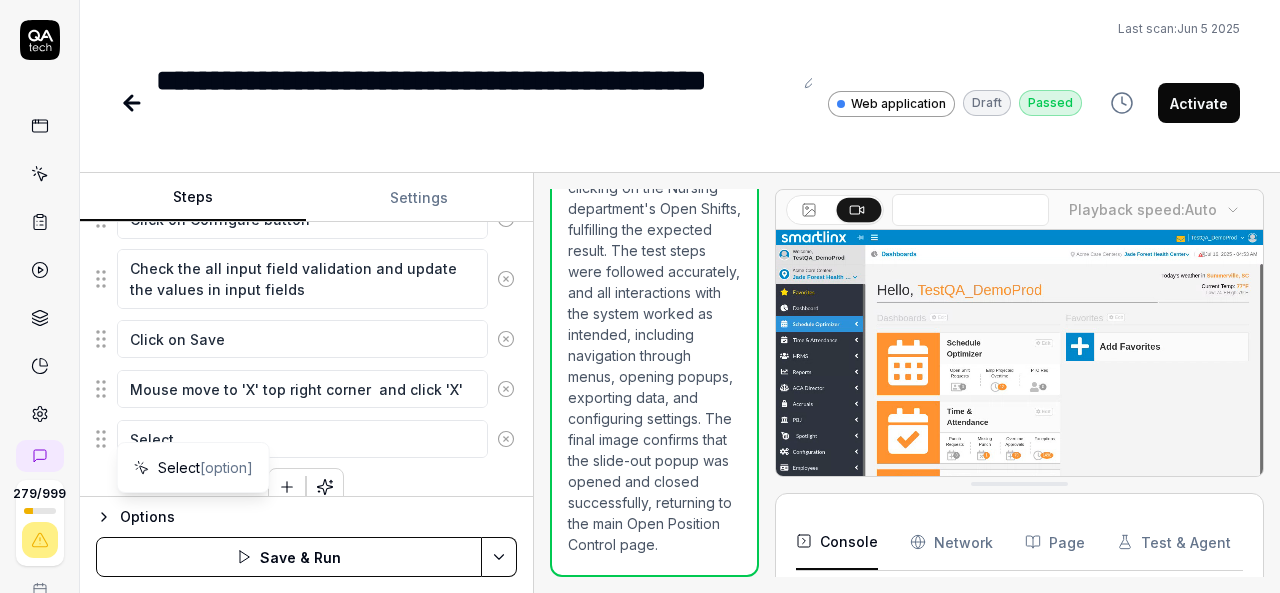 type on "*" 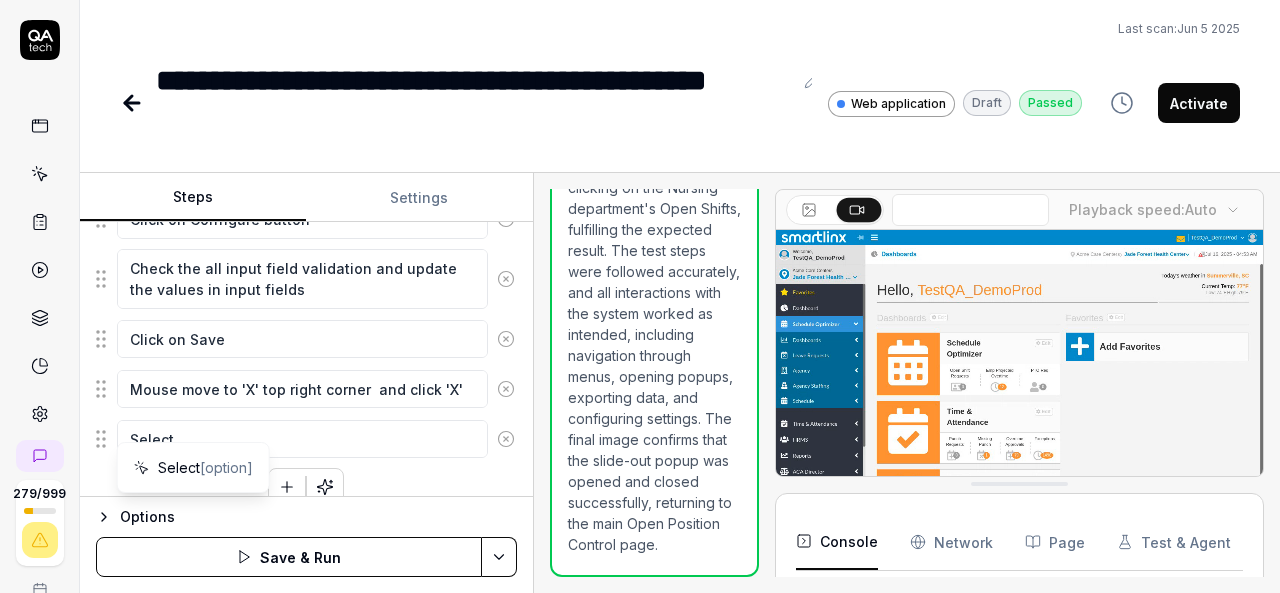 type on "Select T" 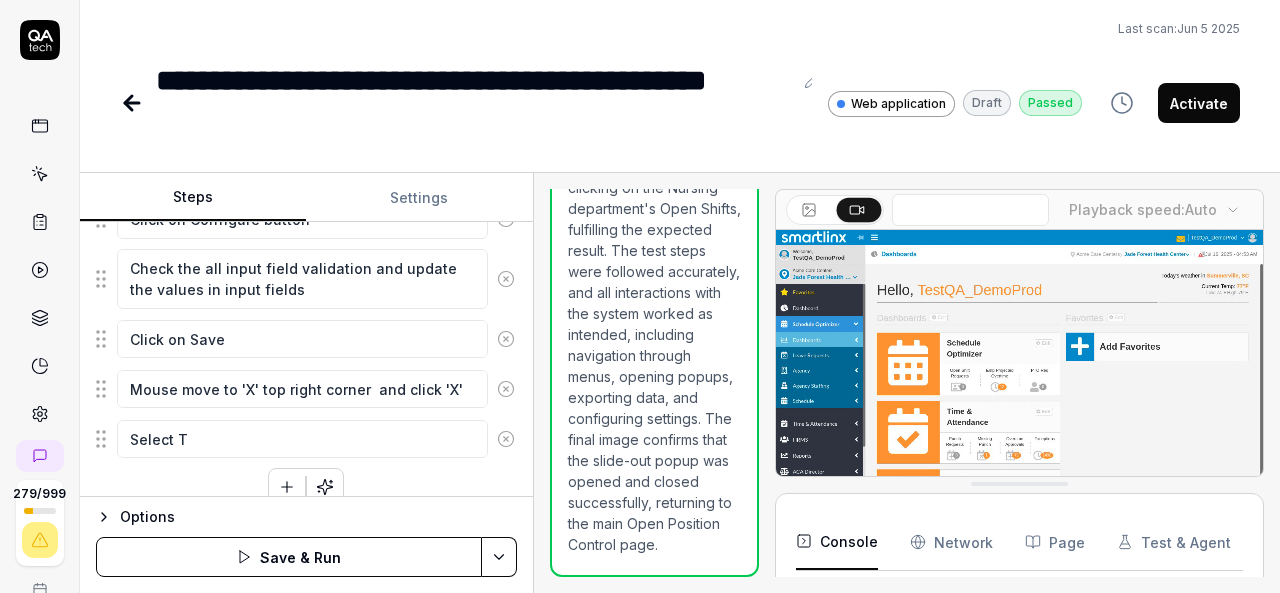 type on "*" 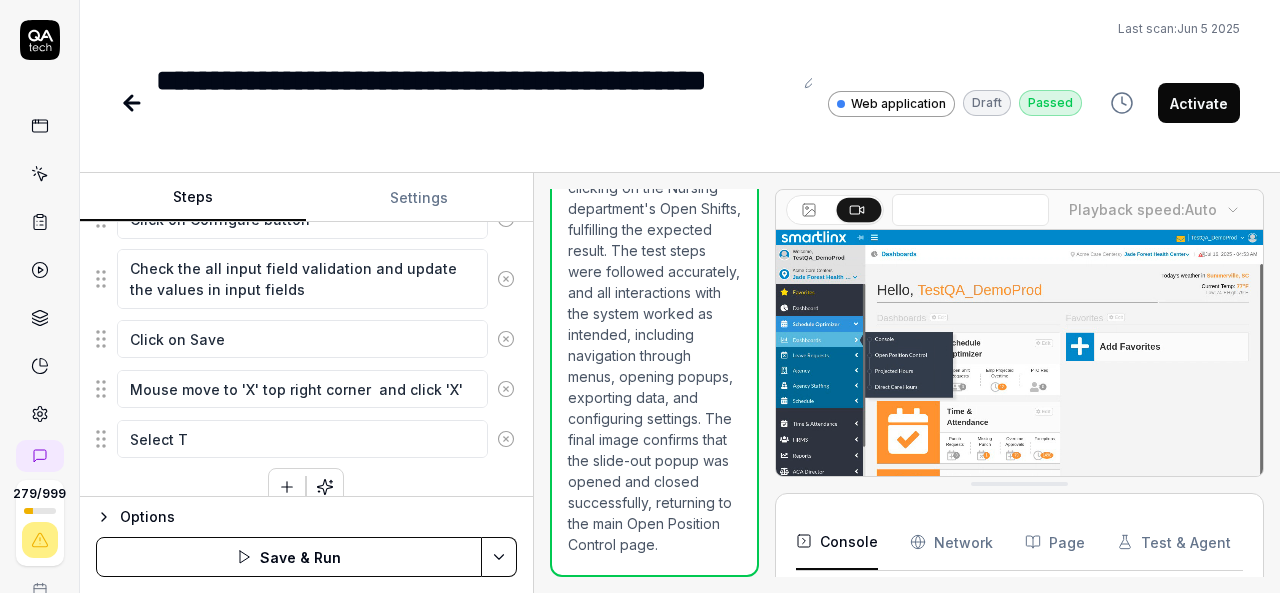 type on "Select To" 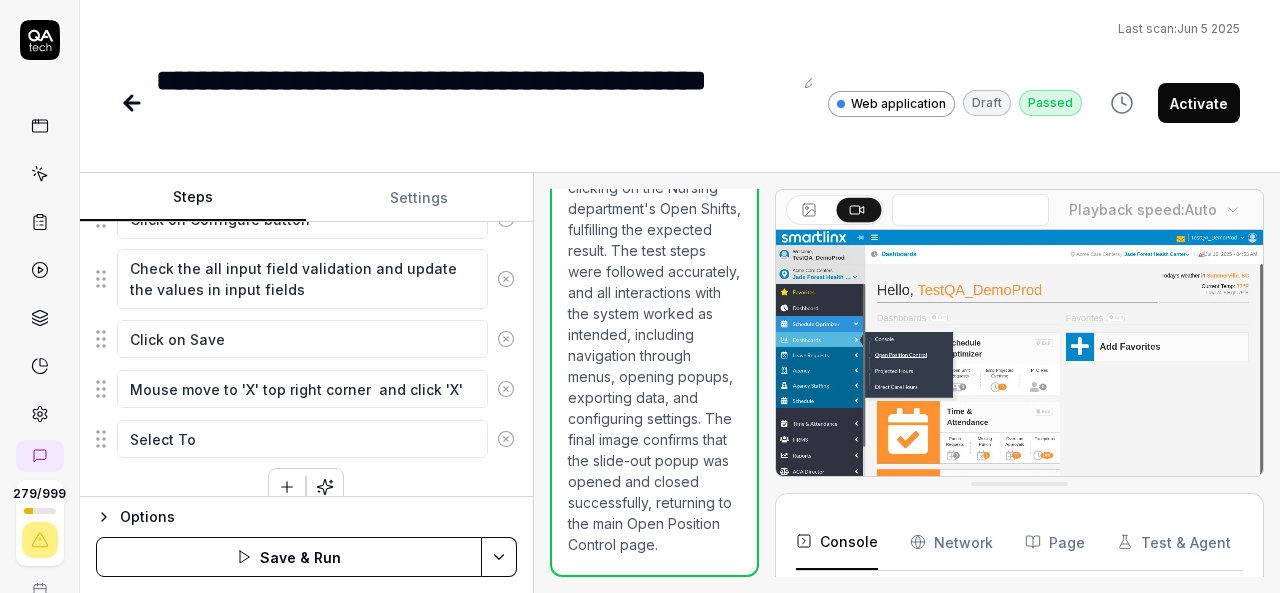 type on "*" 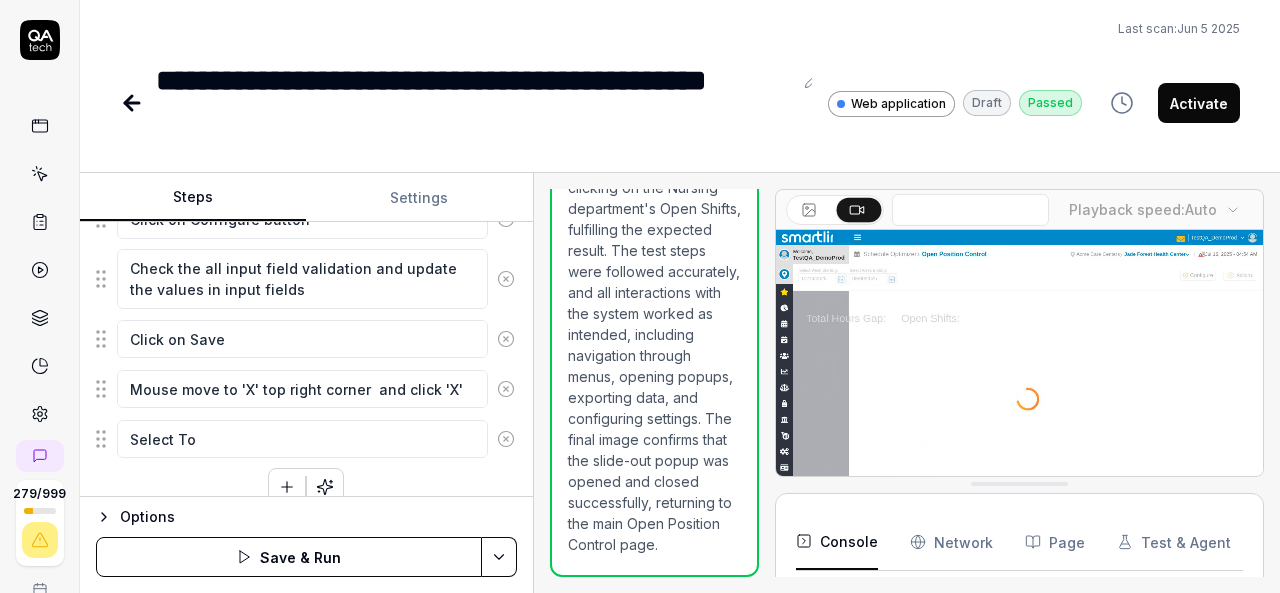 type on "Select Top" 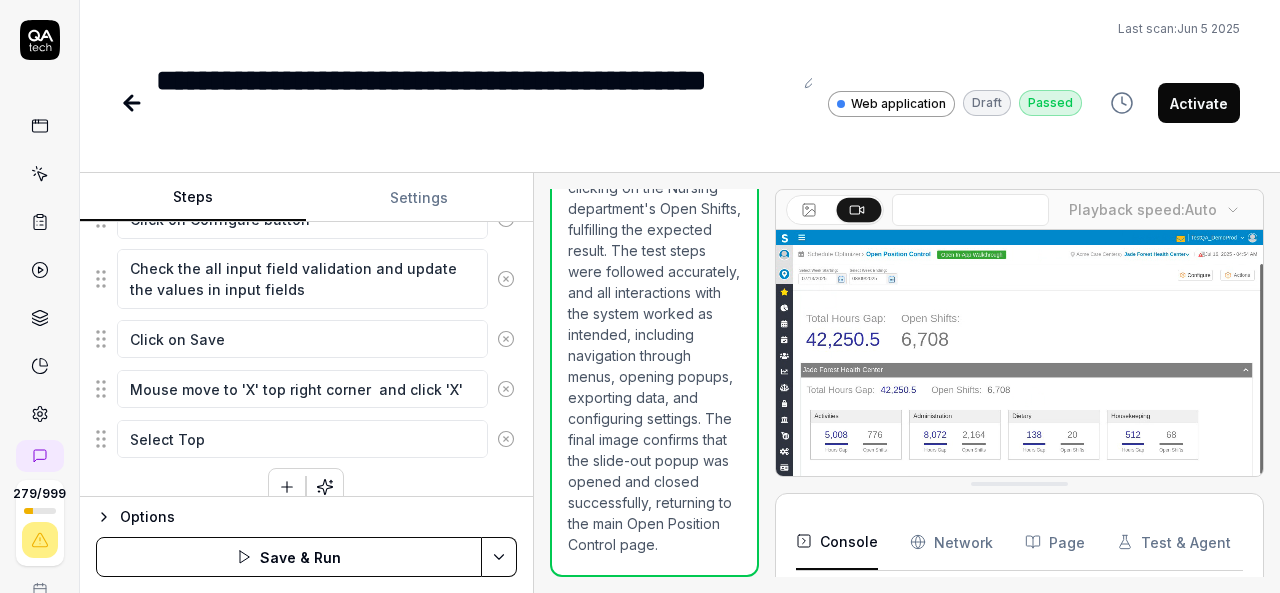 type on "*" 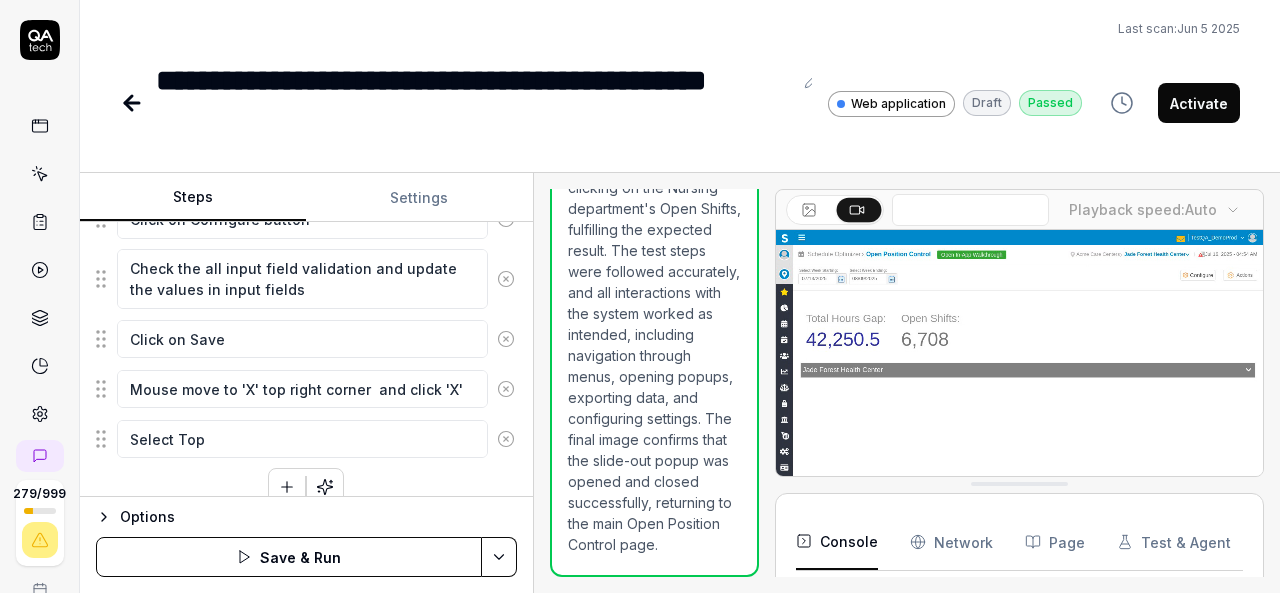 type on "Select Top" 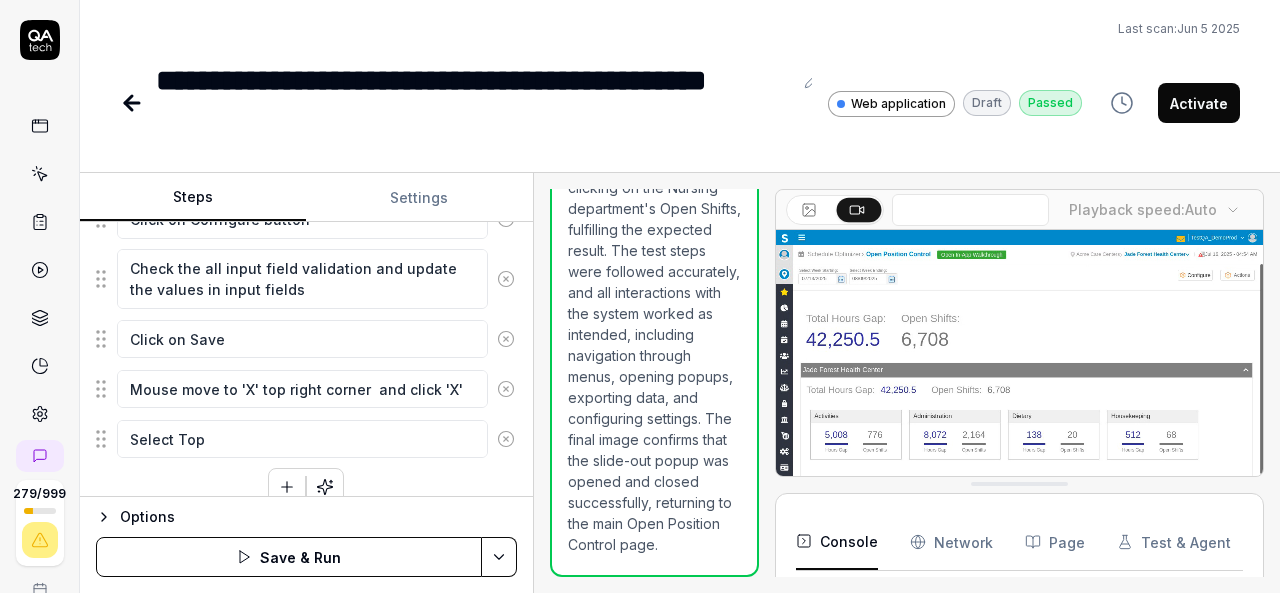 type on "*" 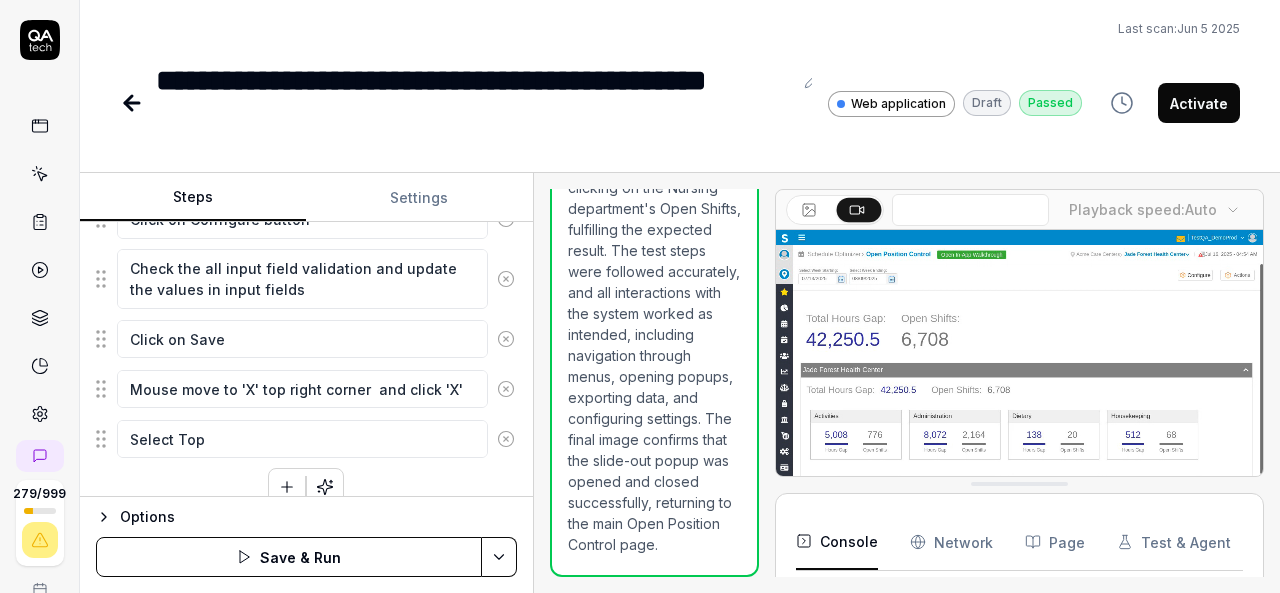 type on "Select Top O" 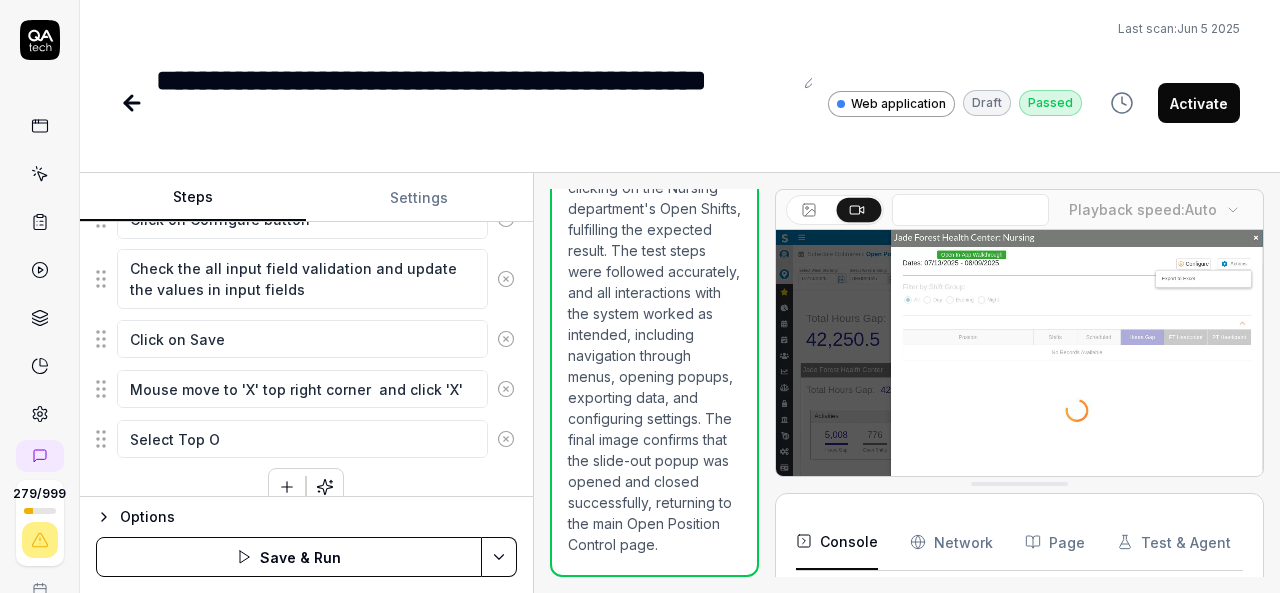 type on "*" 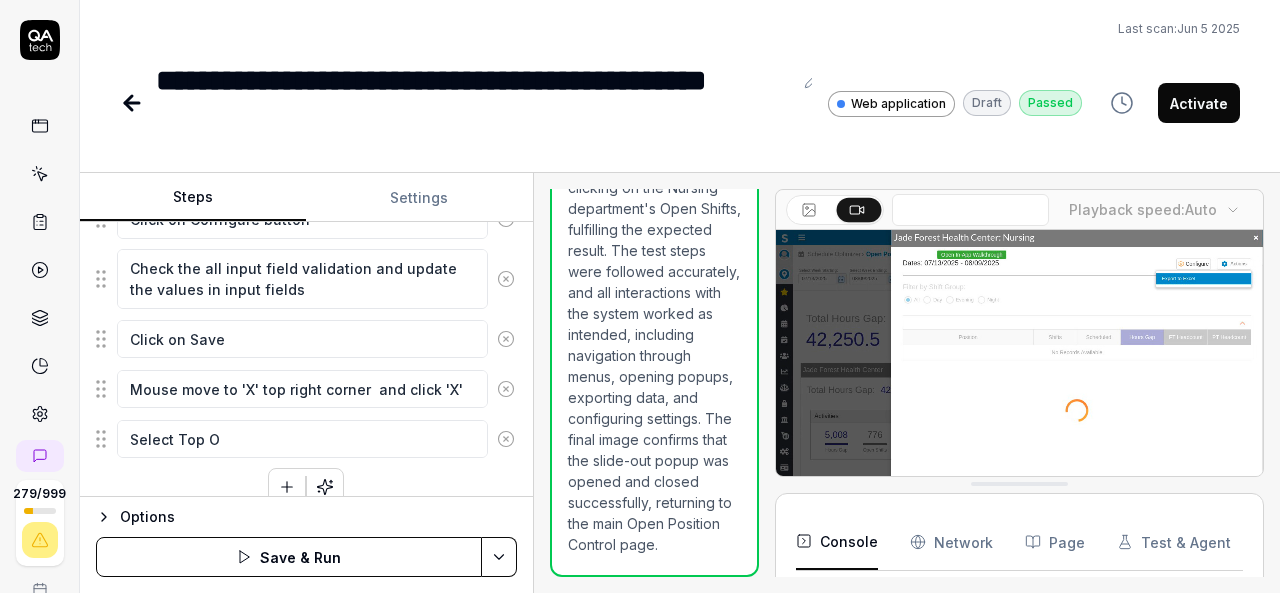 type on "Select Top Or" 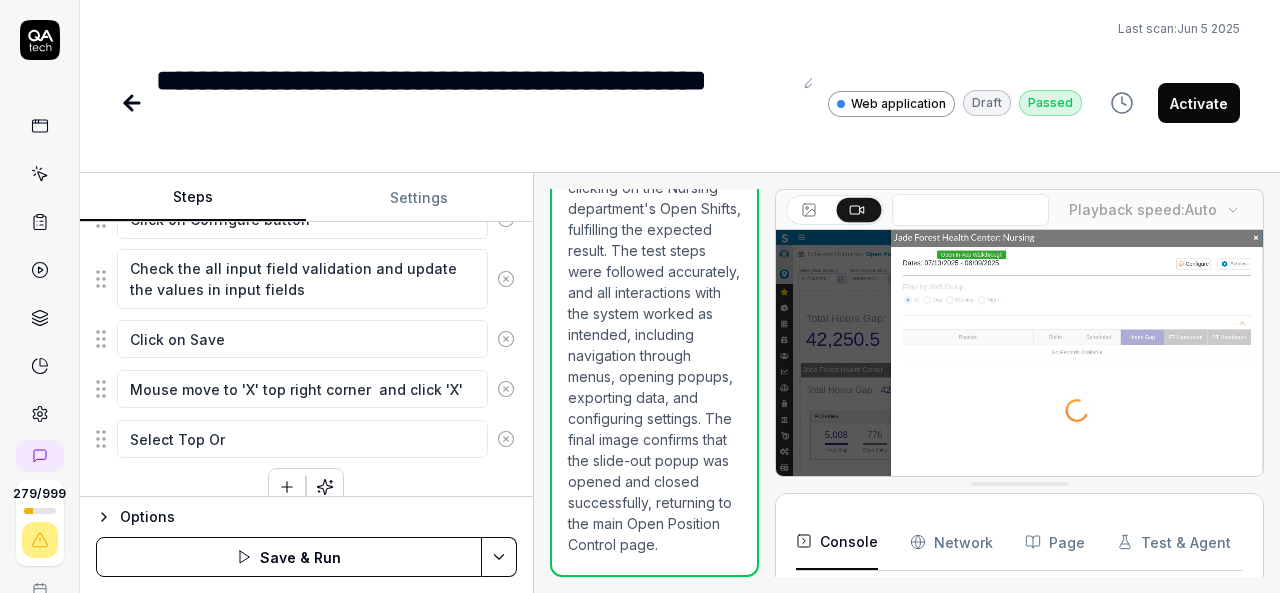type on "*" 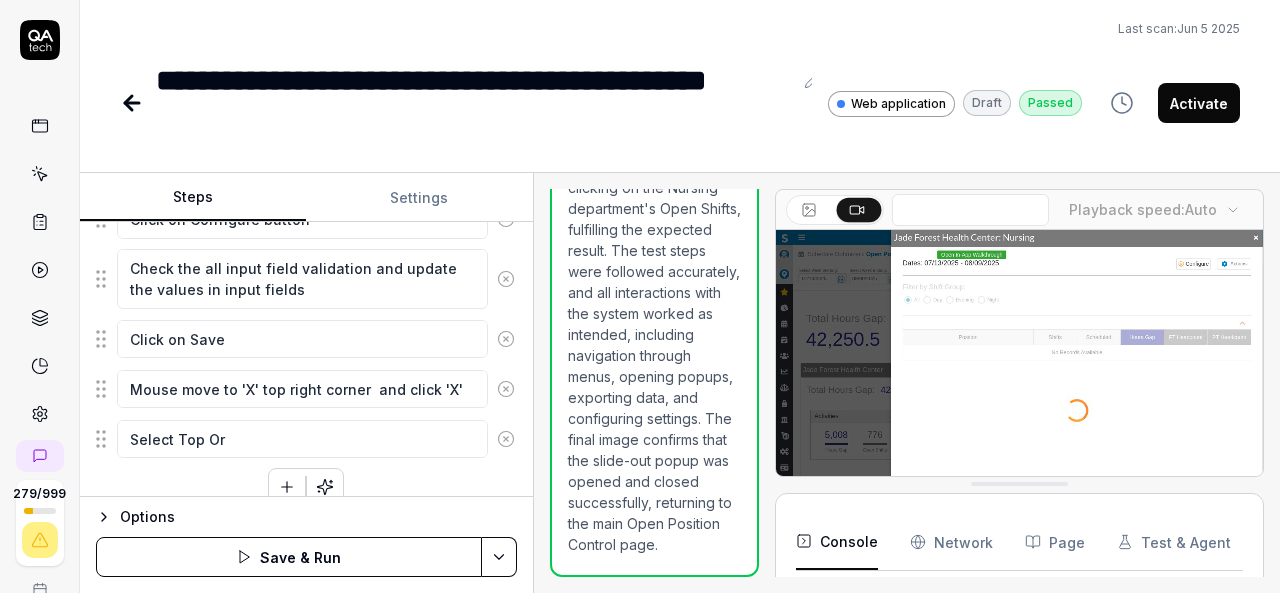 type on "Select Top Org" 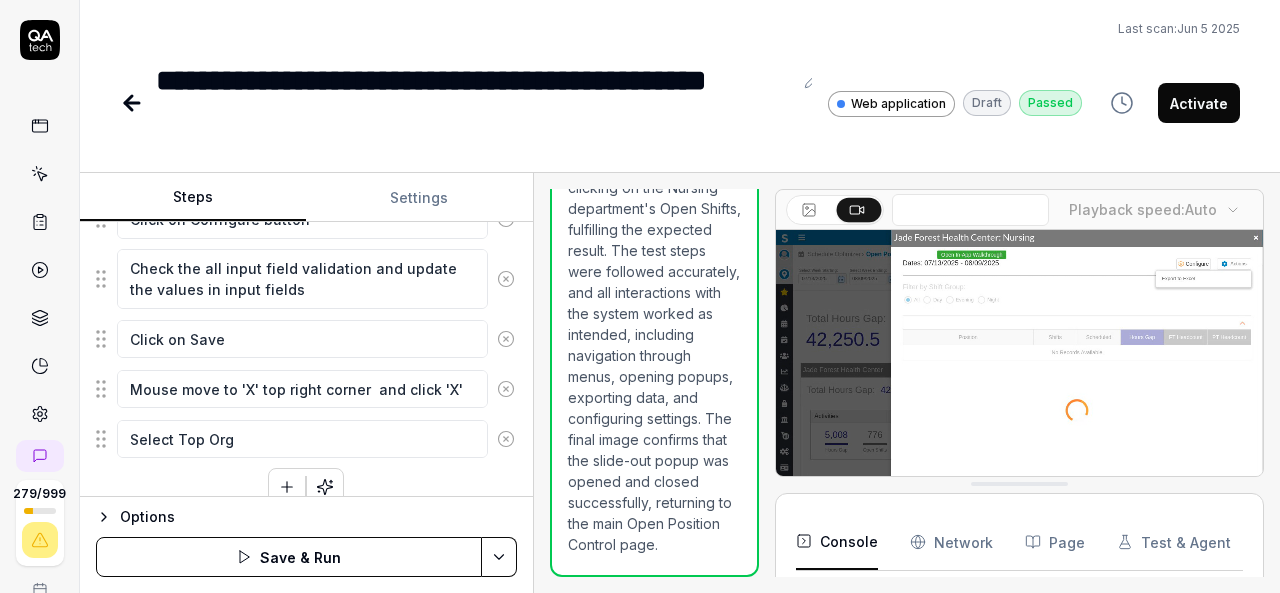 type on "*" 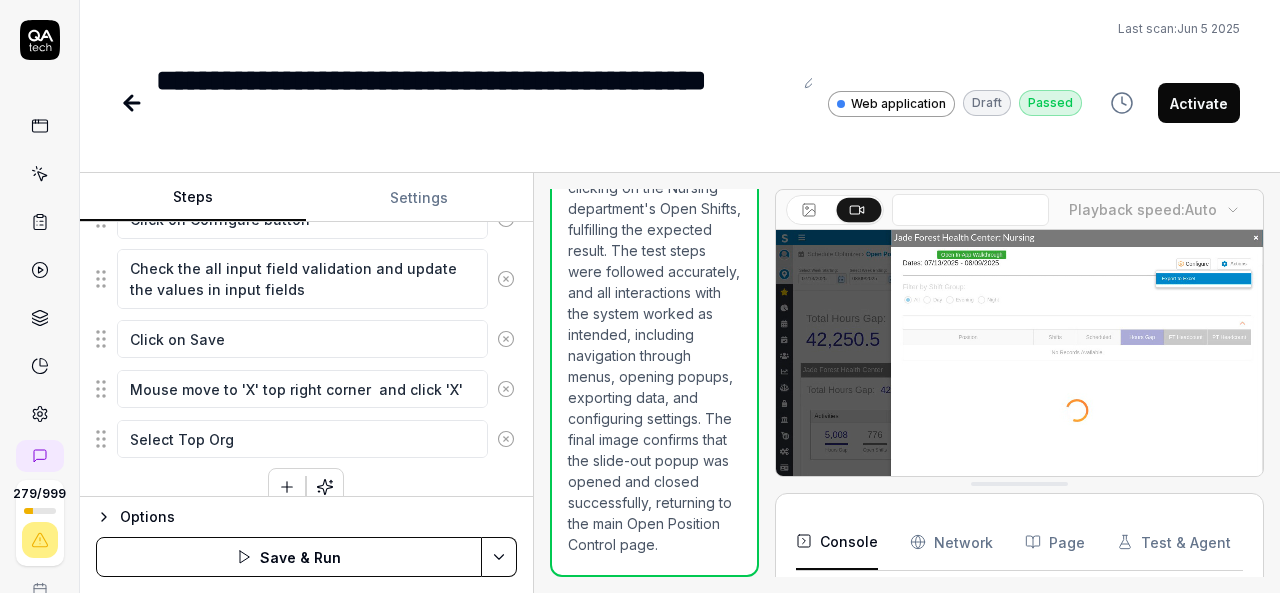 type on "Select Top Orgh" 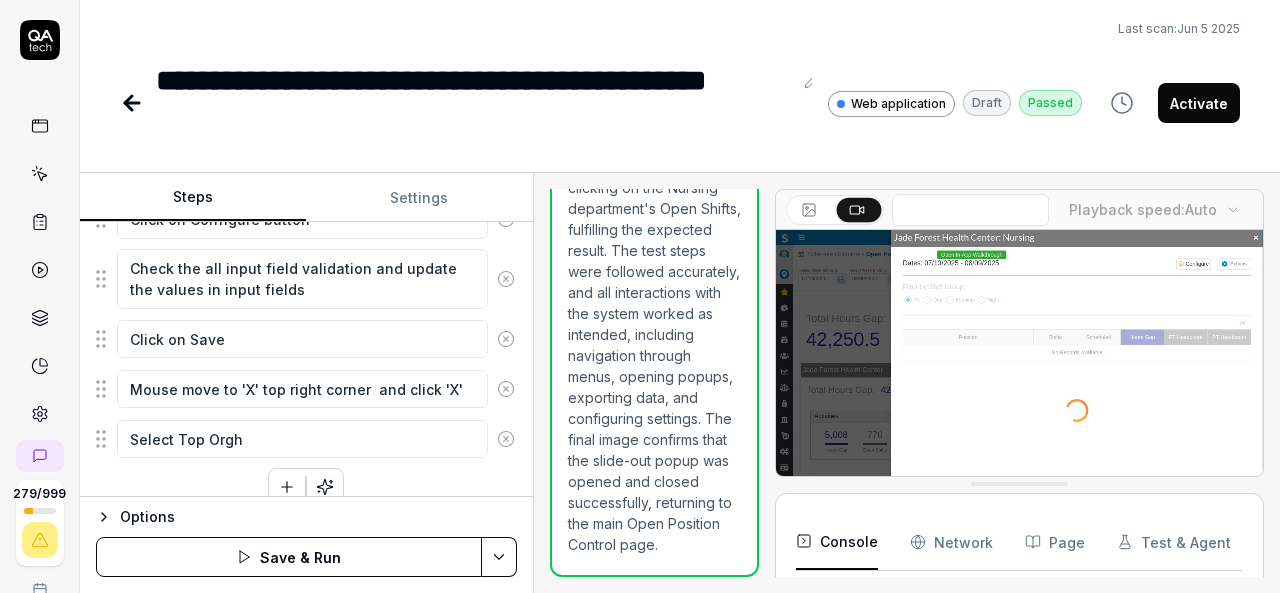 type on "*" 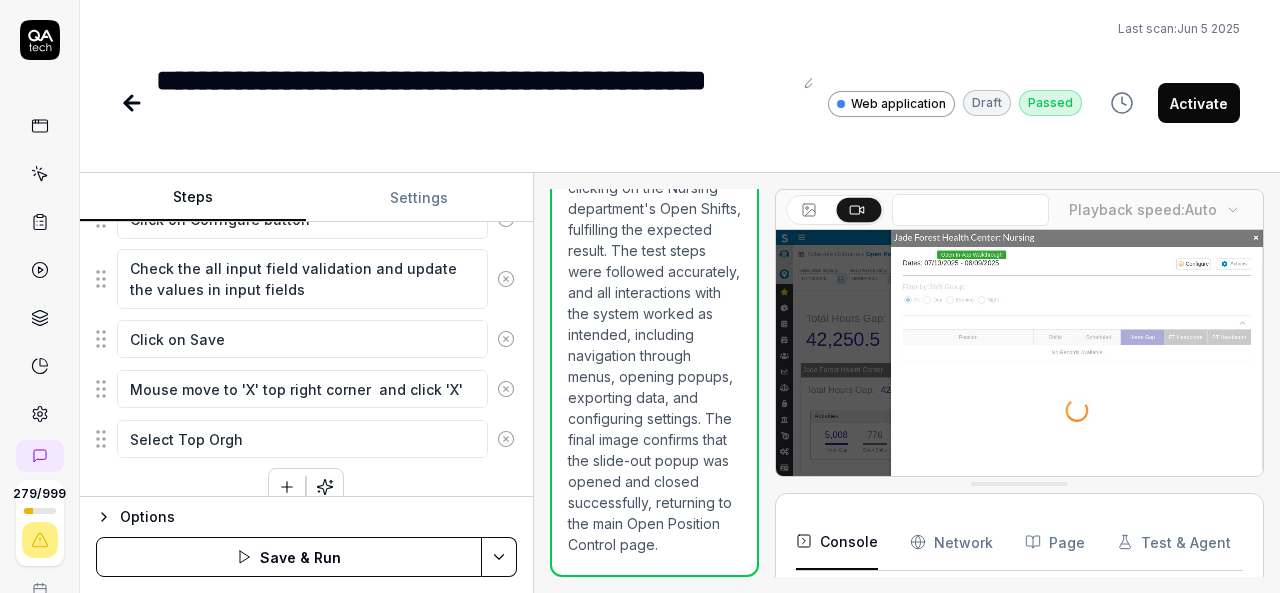 type on "Select Top Orgha" 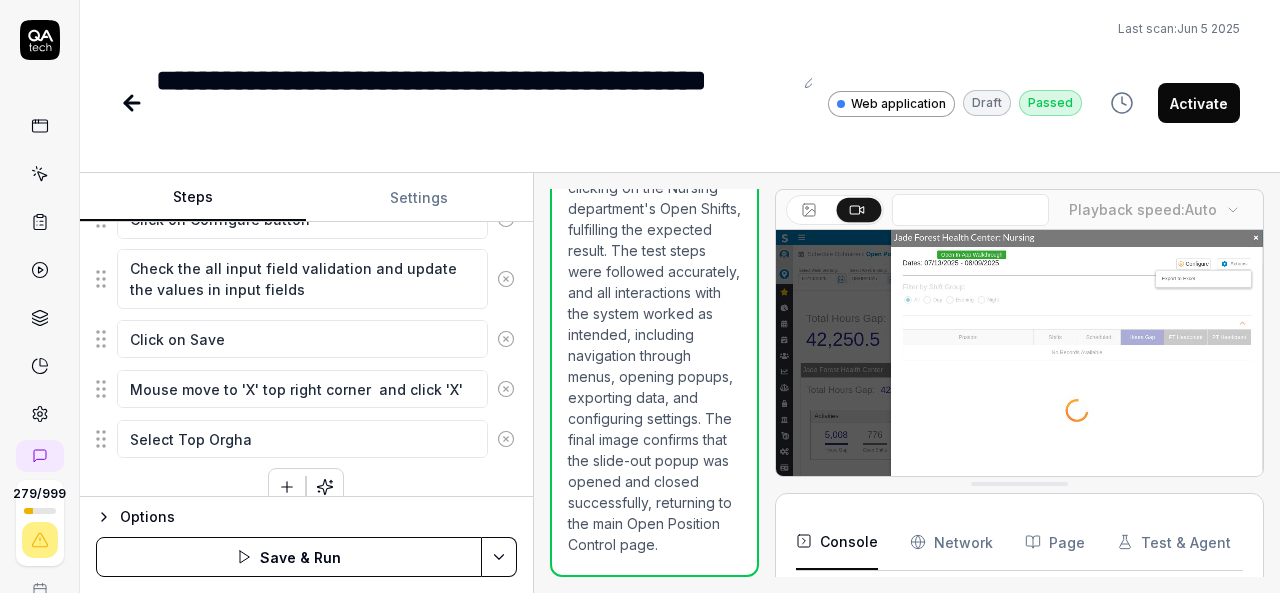 type on "*" 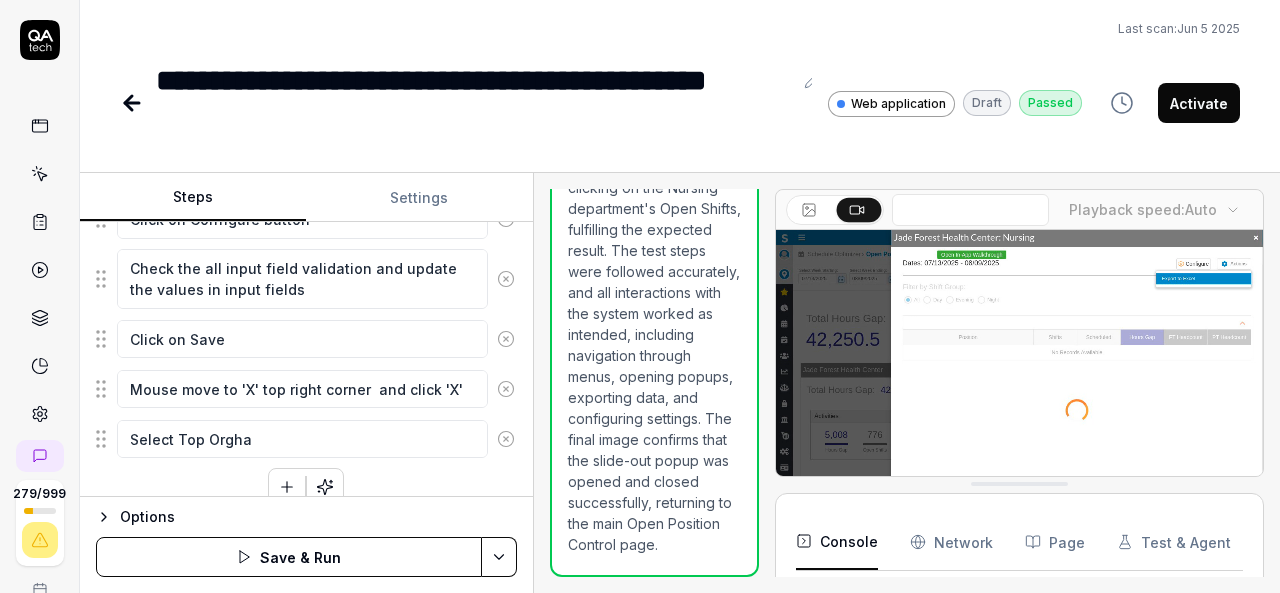 type on "Select Top Orghan" 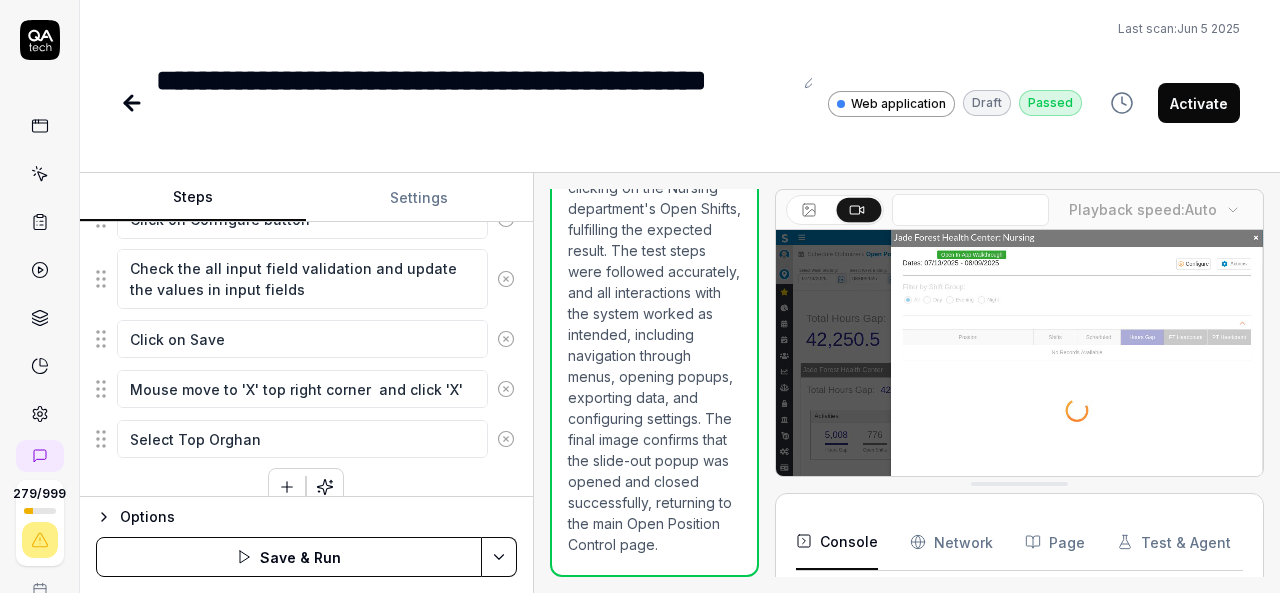 type on "*" 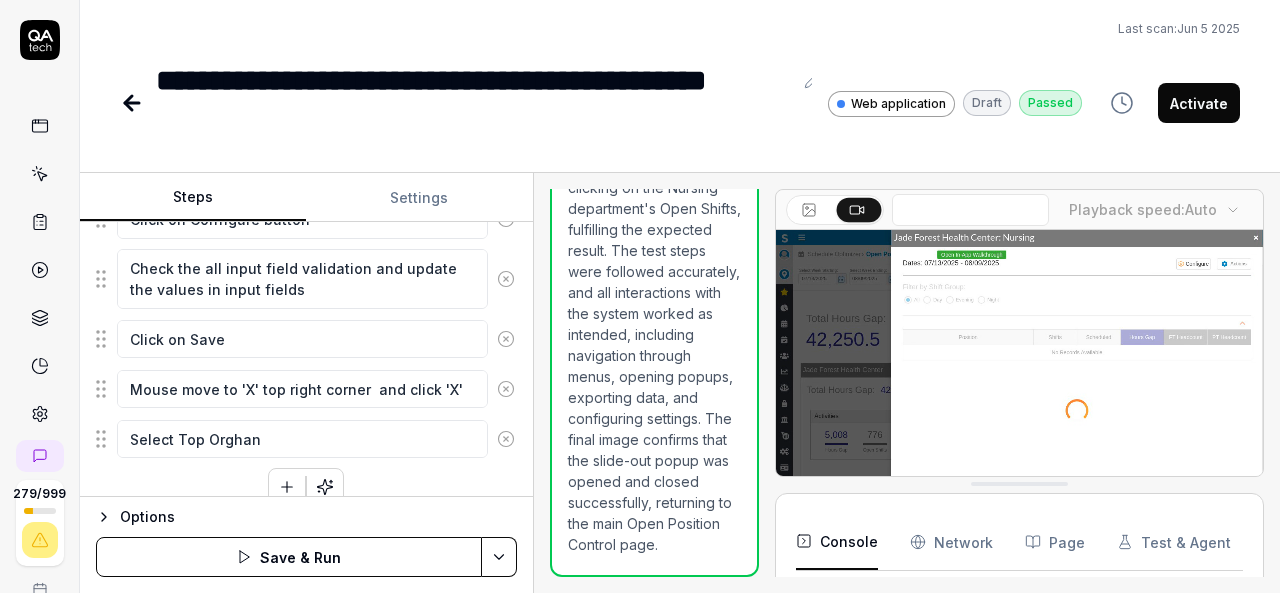 type on "Select Top Orghani" 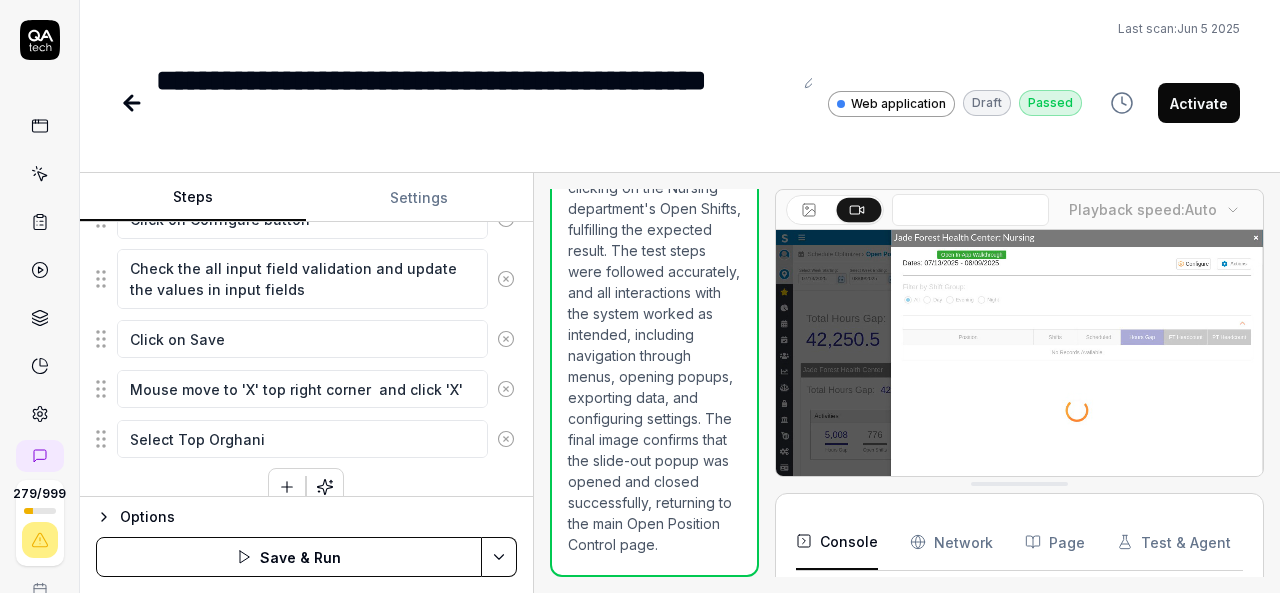 type on "*" 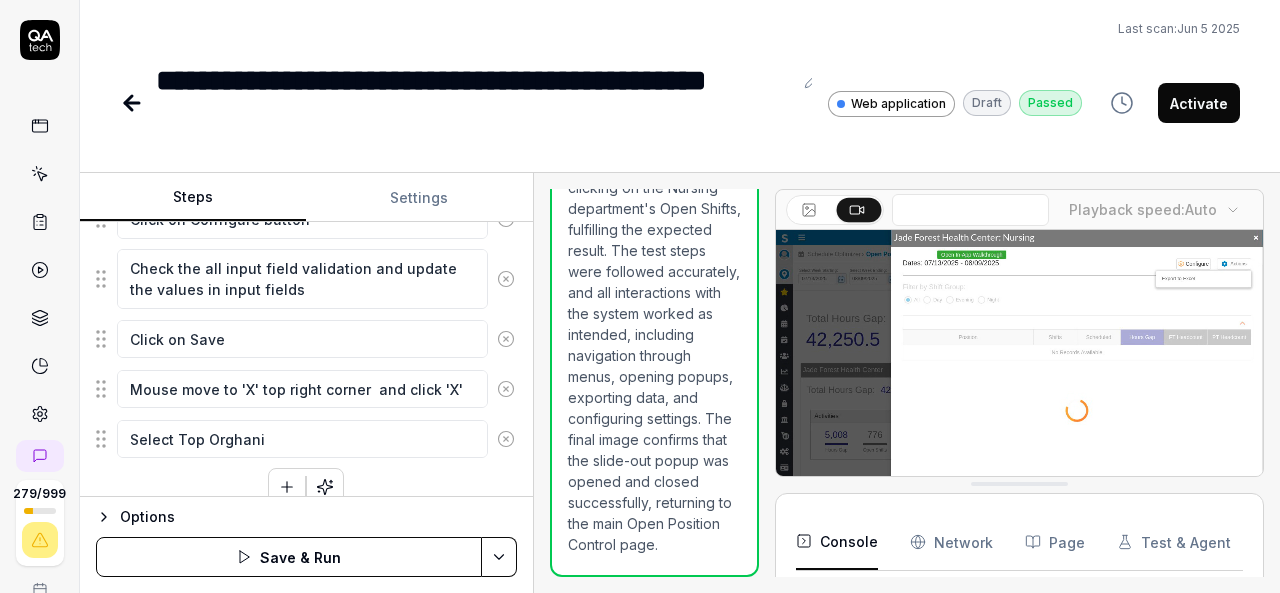 type on "Select Top Orghaniz" 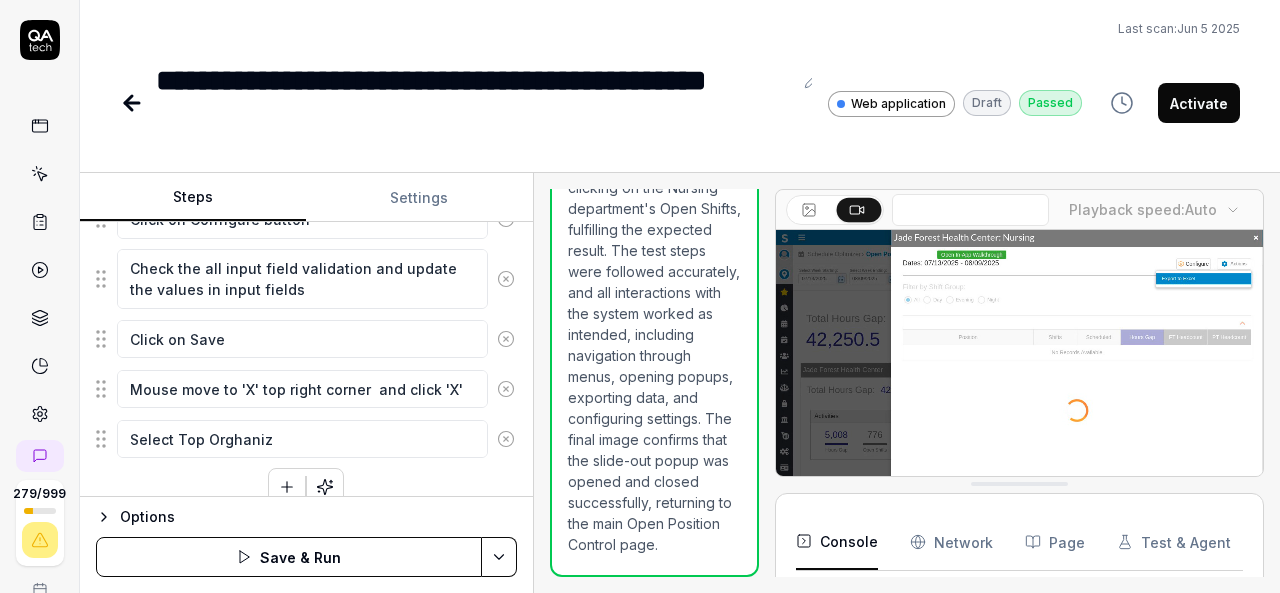 type on "*" 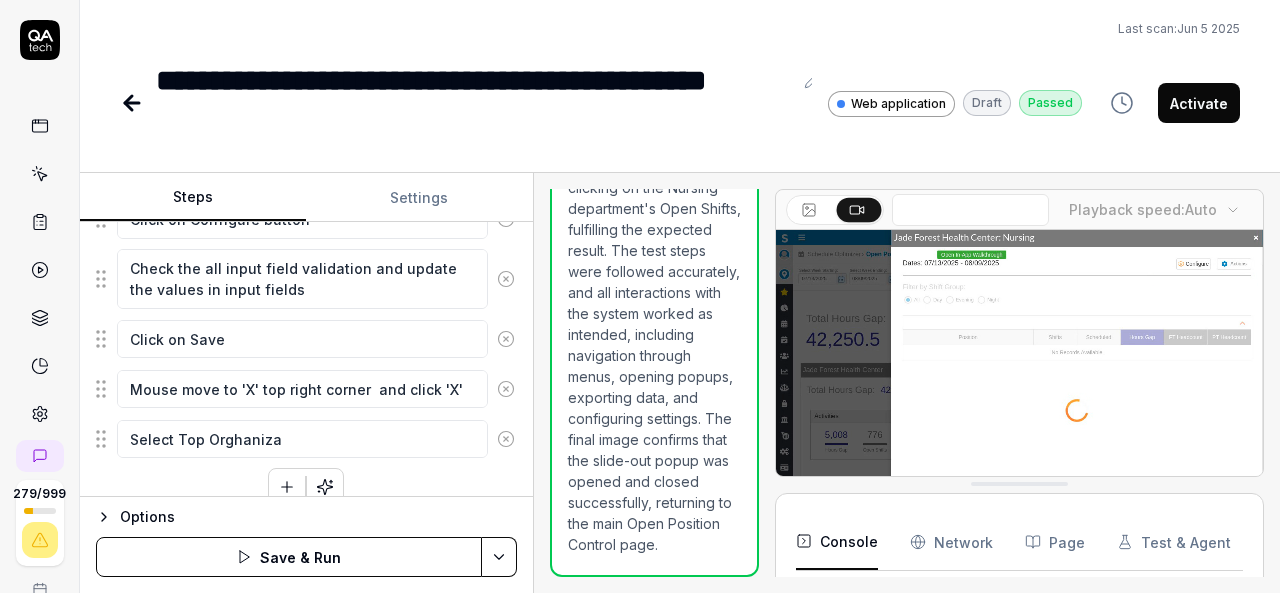 type on "Select Top Orghanizat" 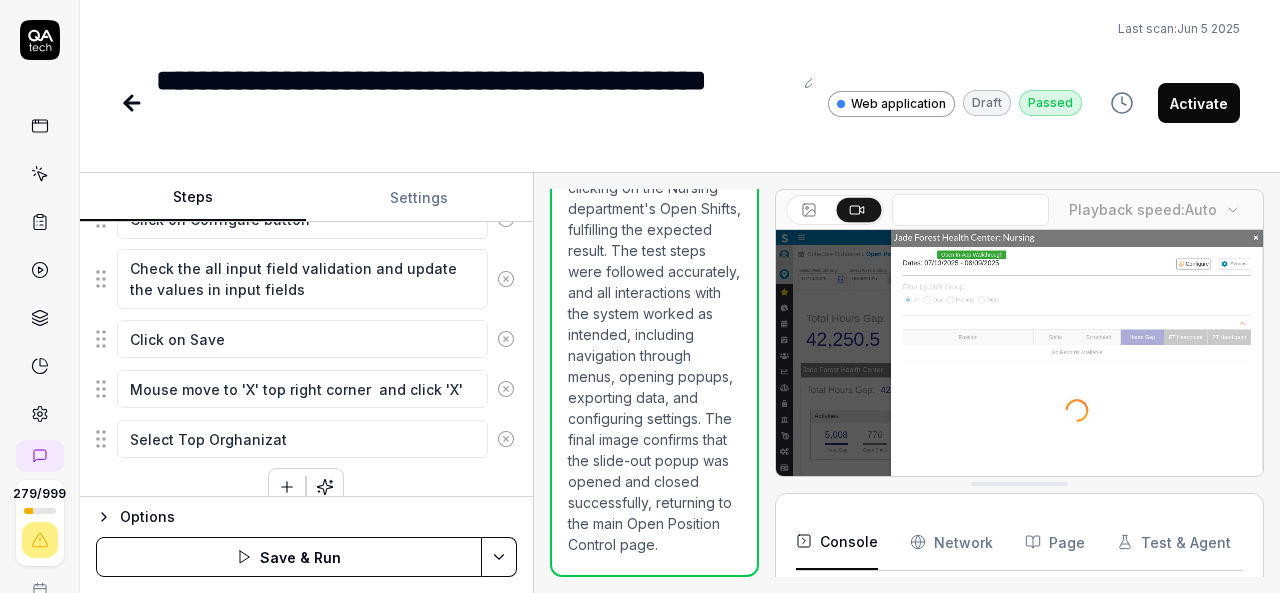 type on "*" 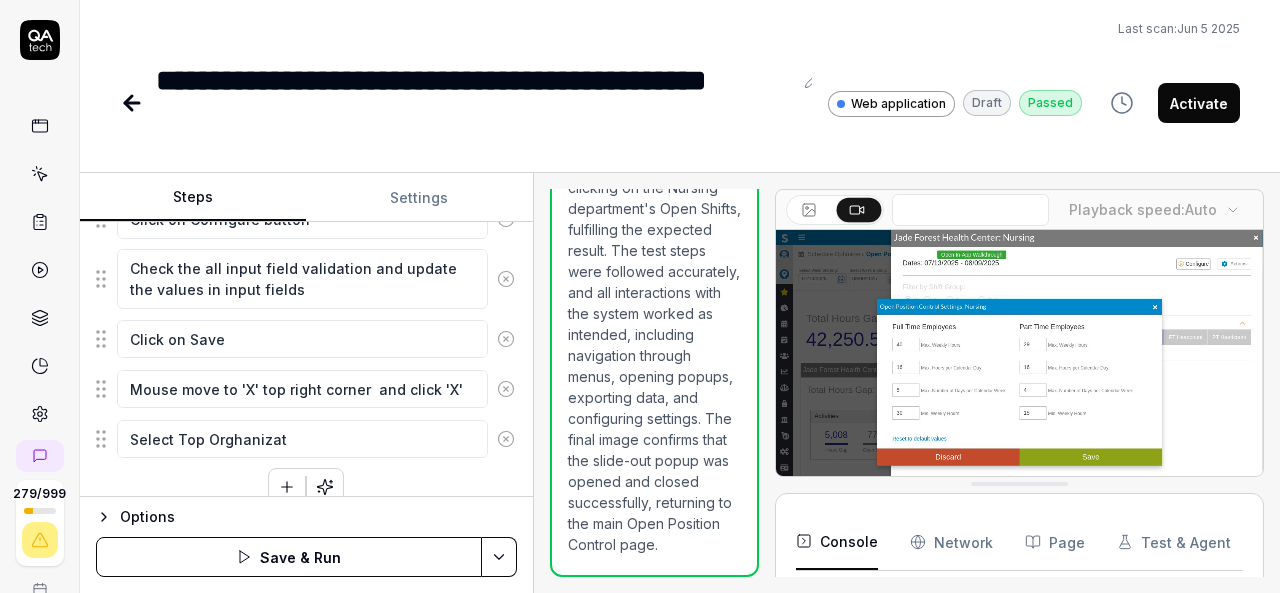 type on "Select Top Orghanizaty" 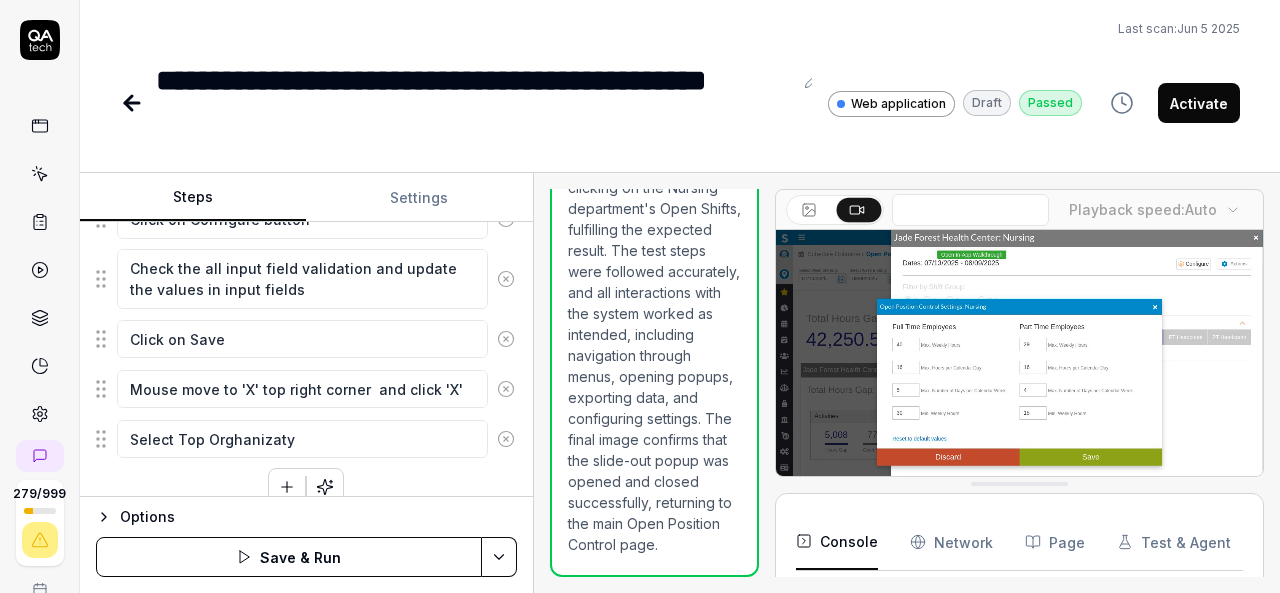type on "*" 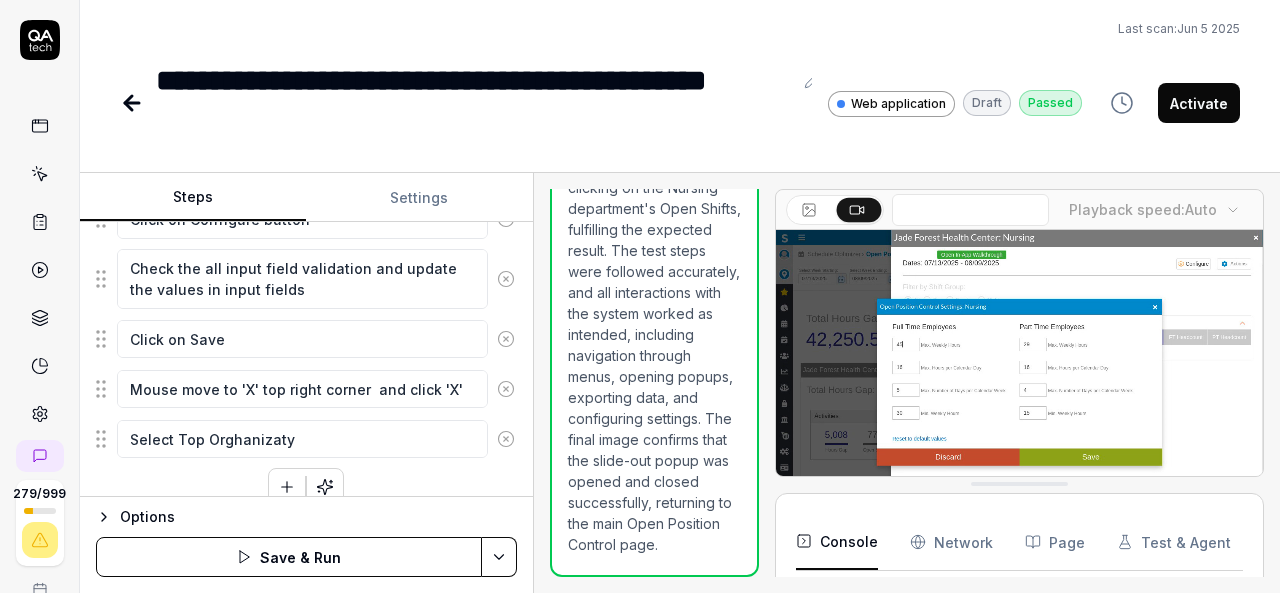 type on "Select Top Orghanizatyi" 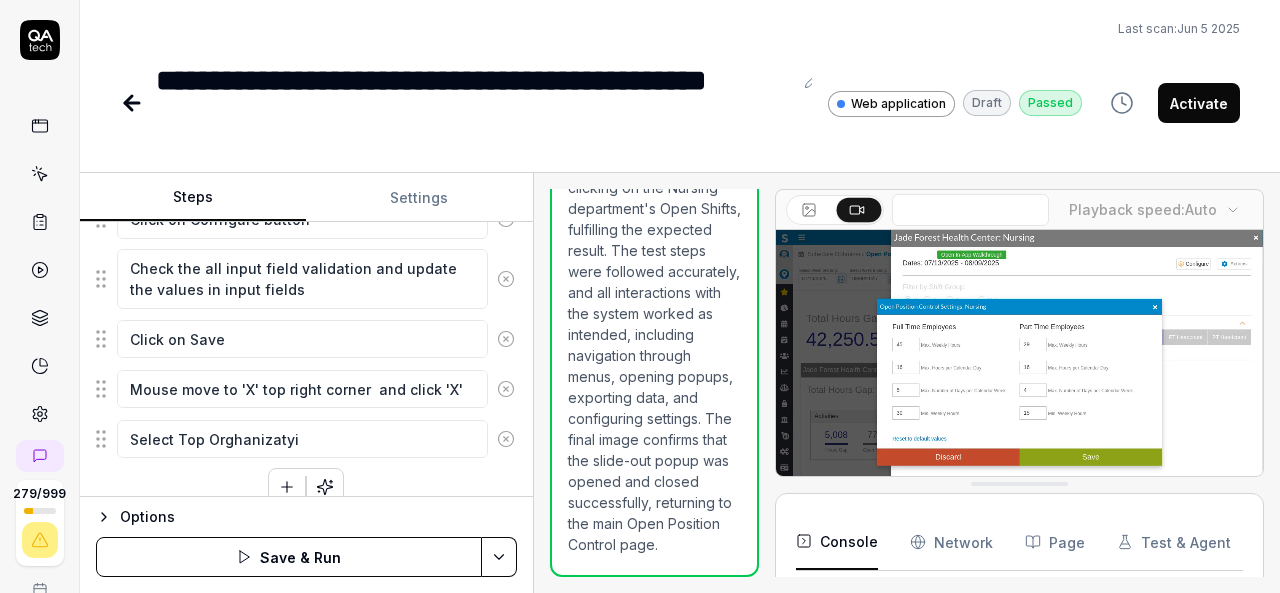 type on "*" 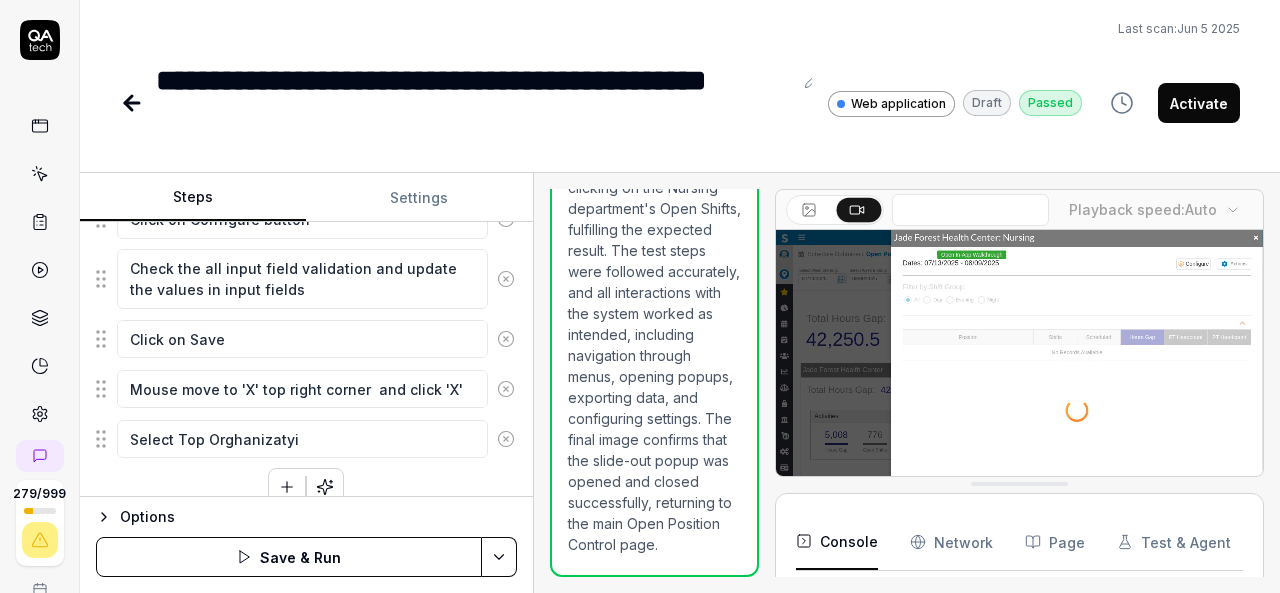 type on "Select Top Orghanizatyio" 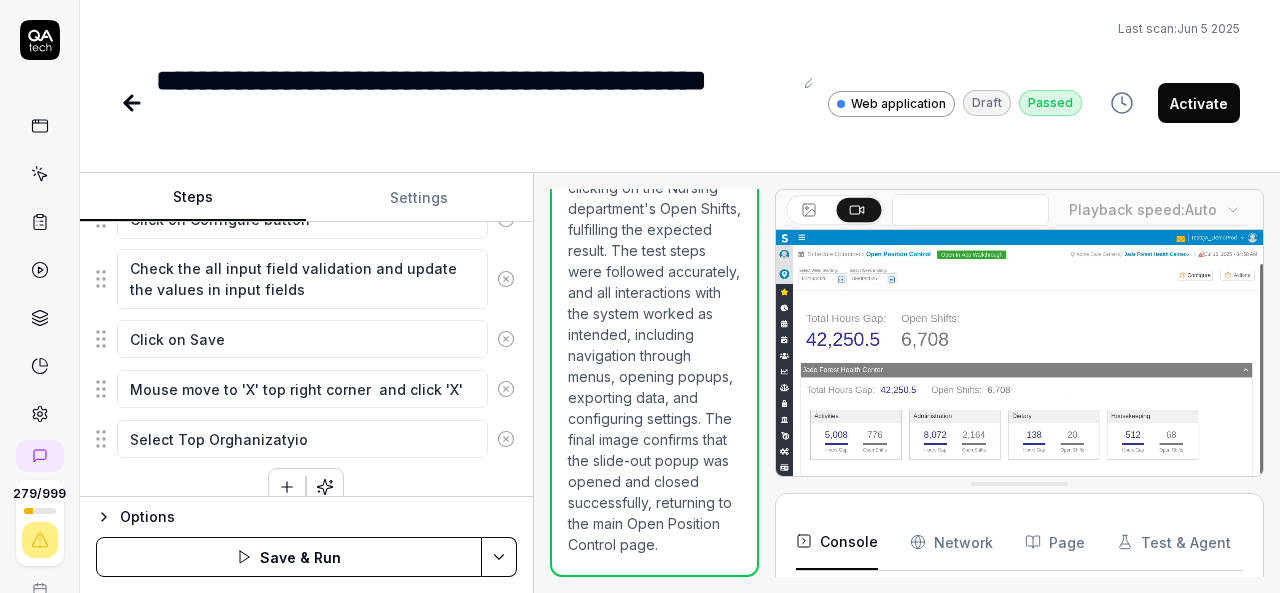 type on "*" 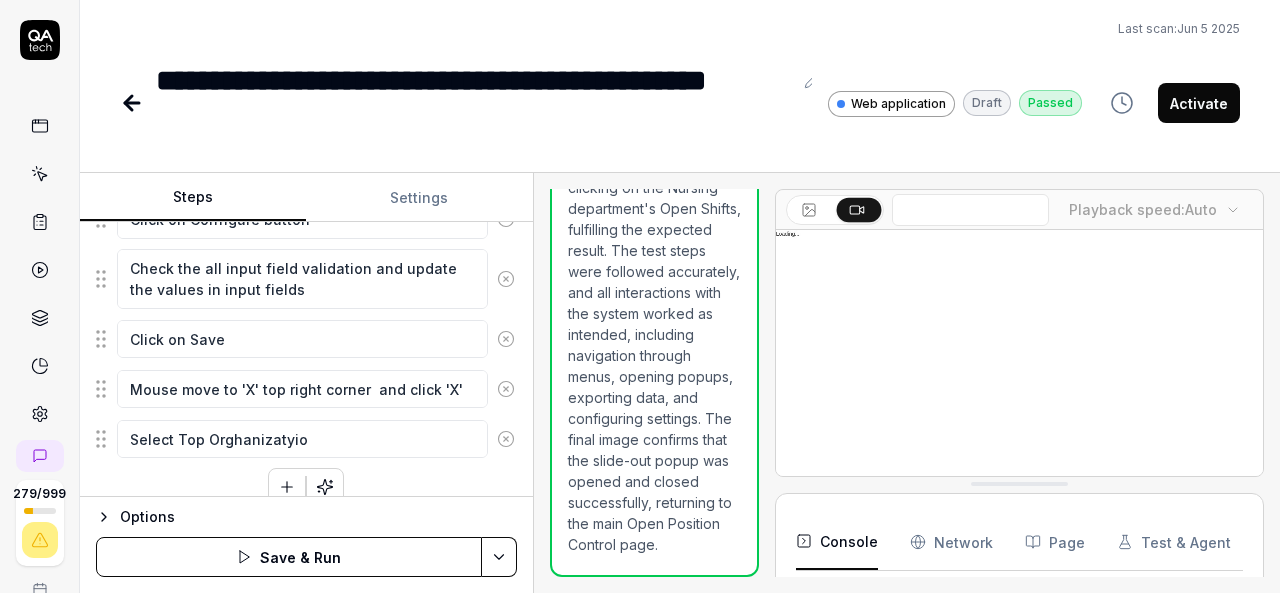 type on "Select Top Orghanizatyion" 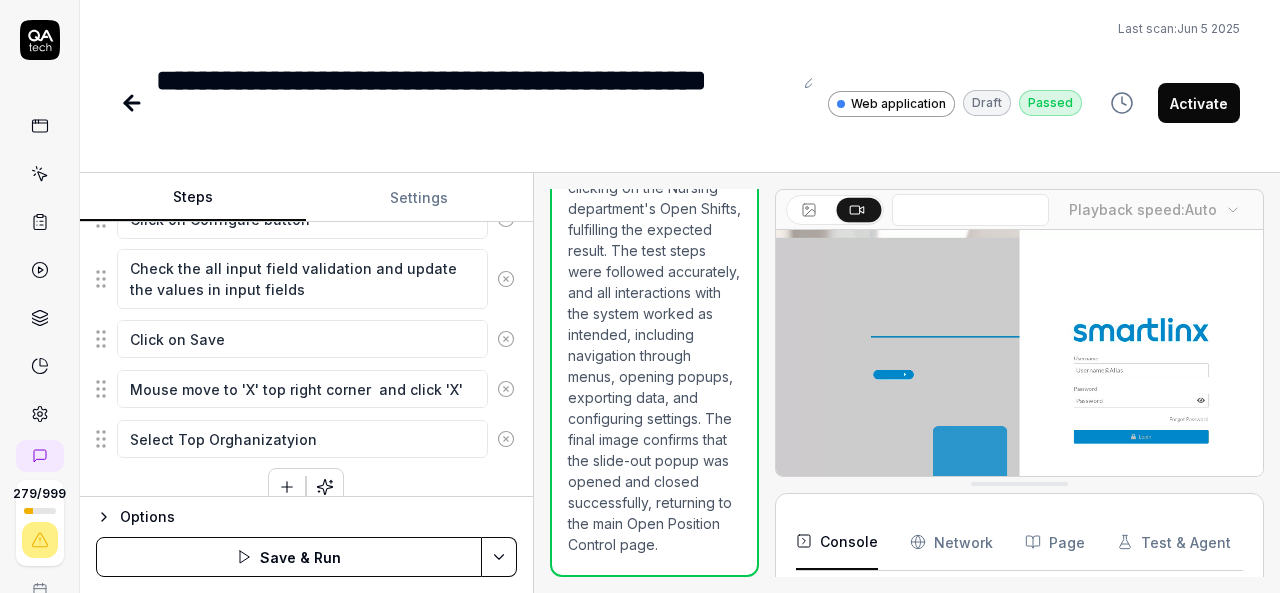 type on "*" 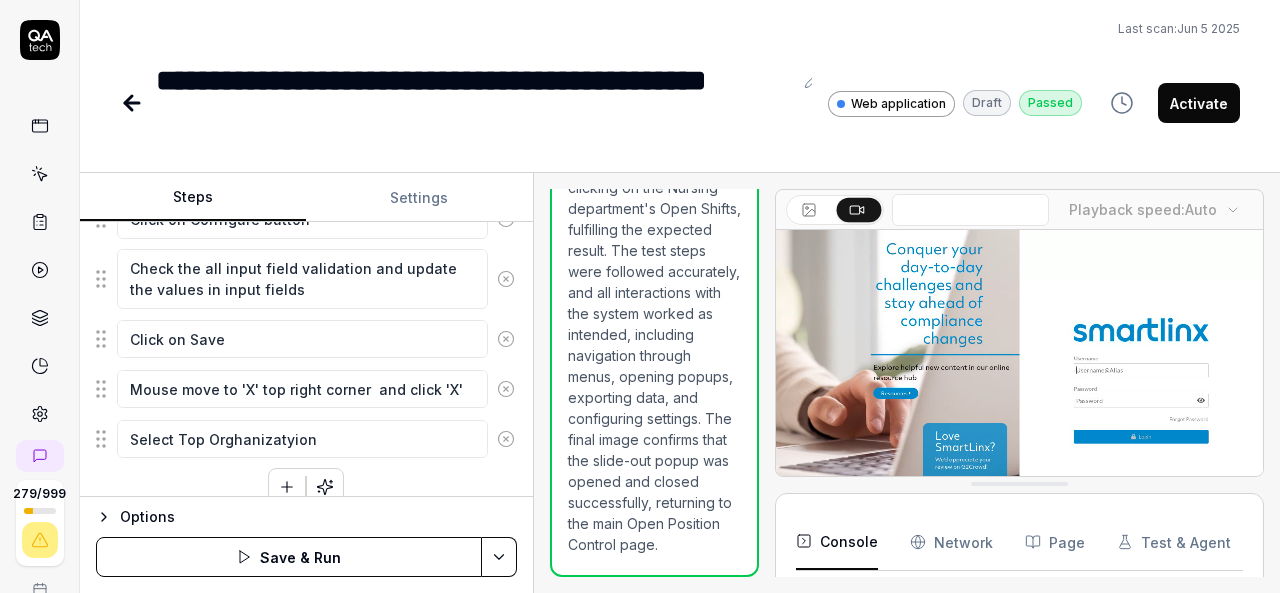 type on "Select Top Orghanizatyion" 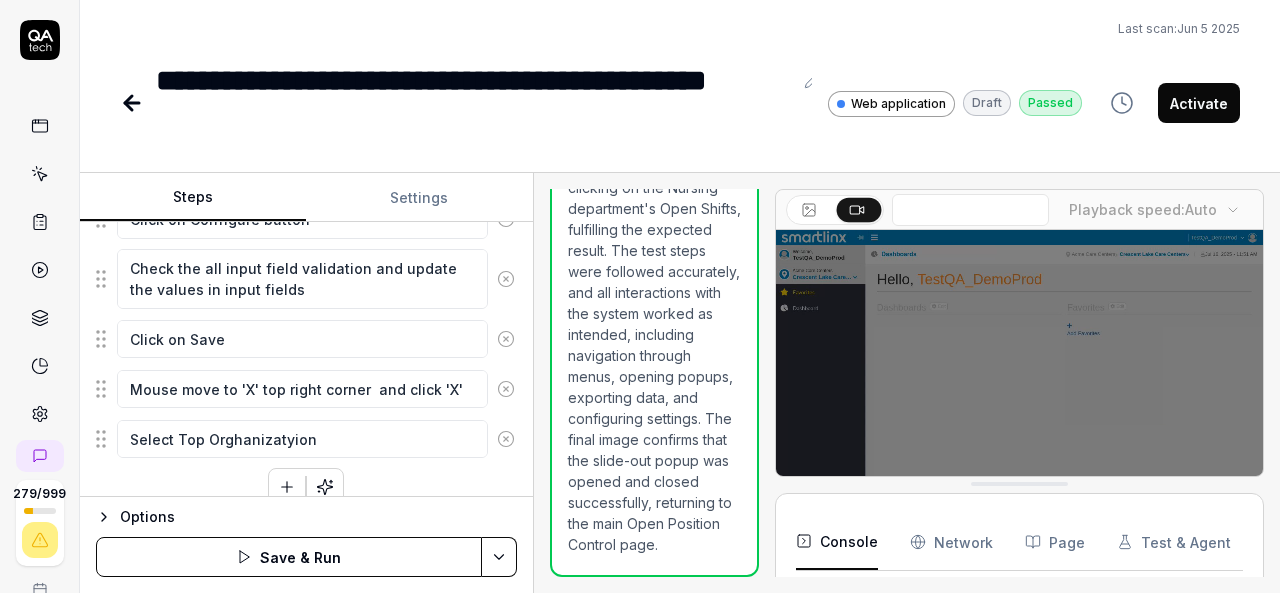click on "Select Top Orghanizatyion" at bounding box center [302, 439] 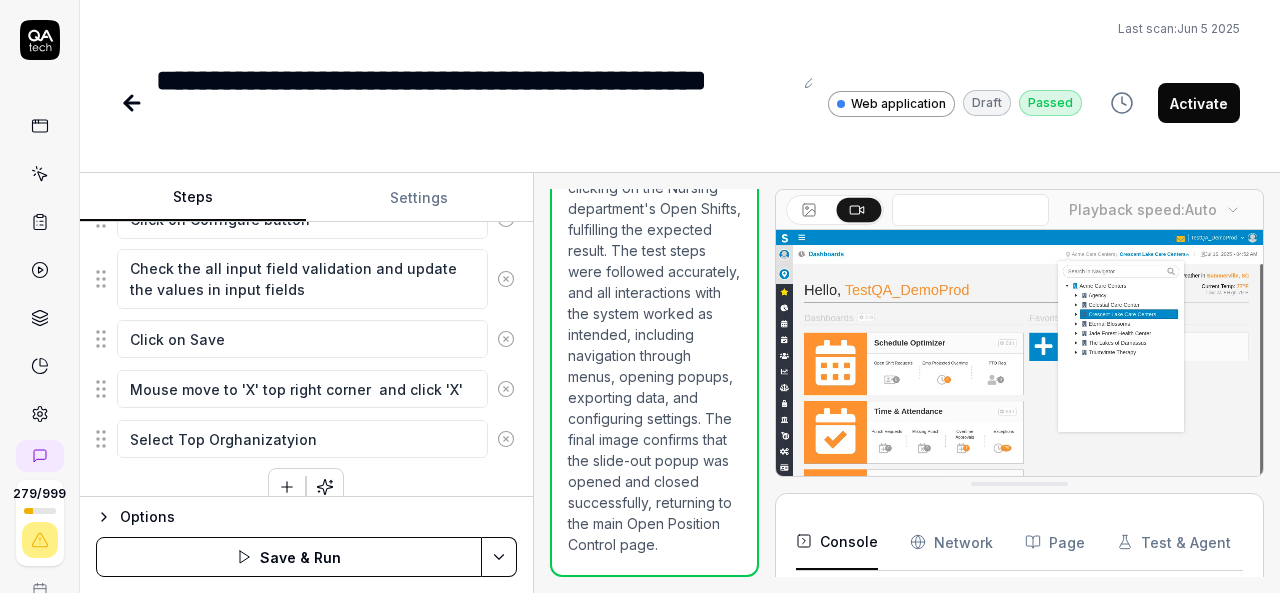 type on "*" 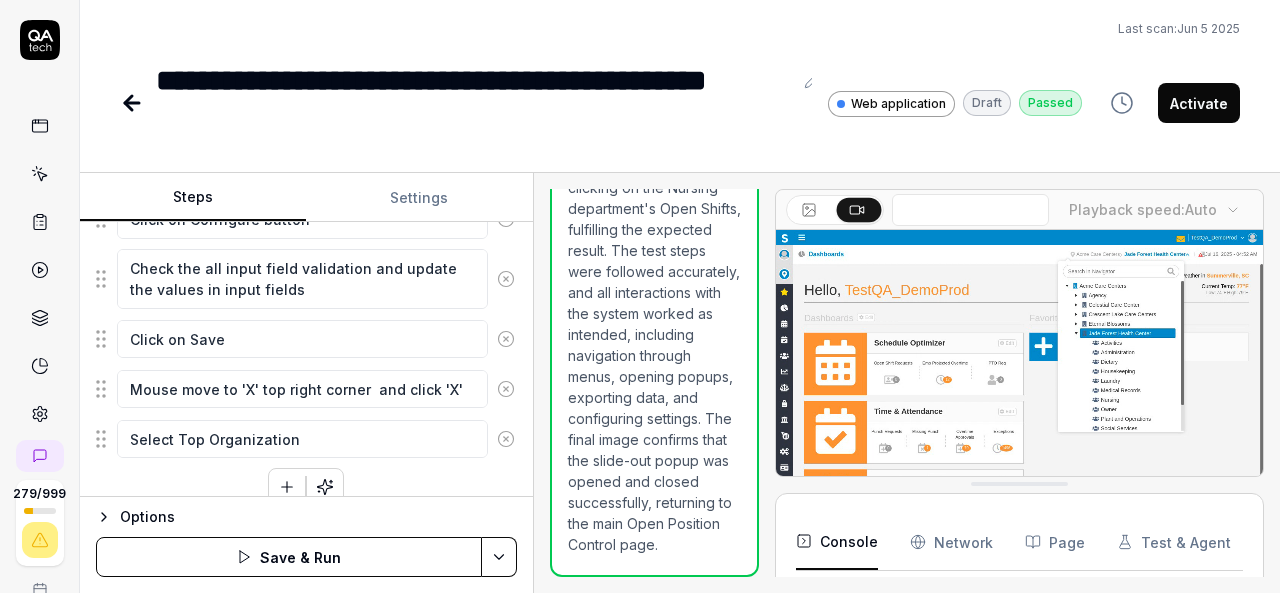 type on "Select Top Organization" 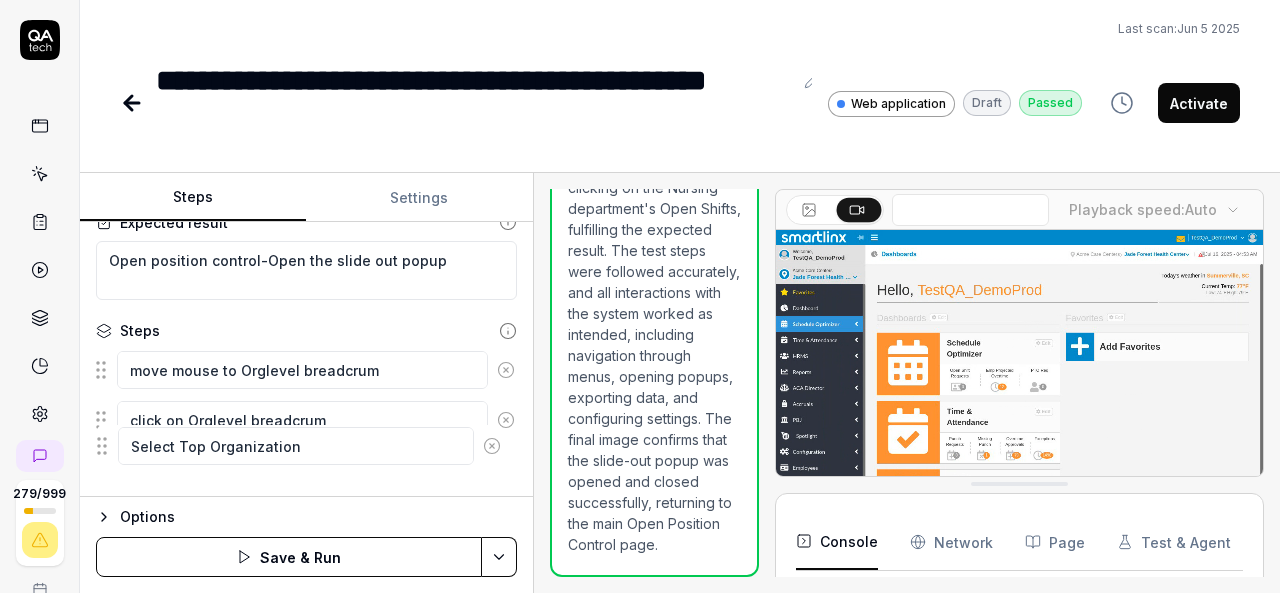 scroll, scrollTop: 135, scrollLeft: 0, axis: vertical 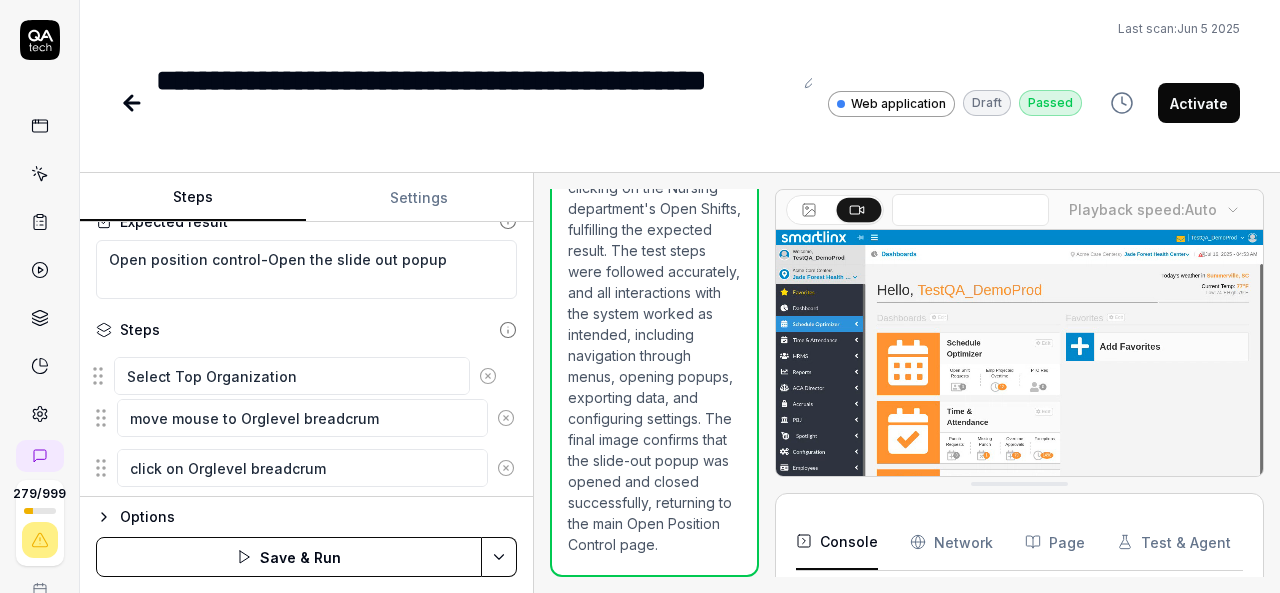drag, startPoint x: 100, startPoint y: 417, endPoint x: 97, endPoint y: 377, distance: 40.112343 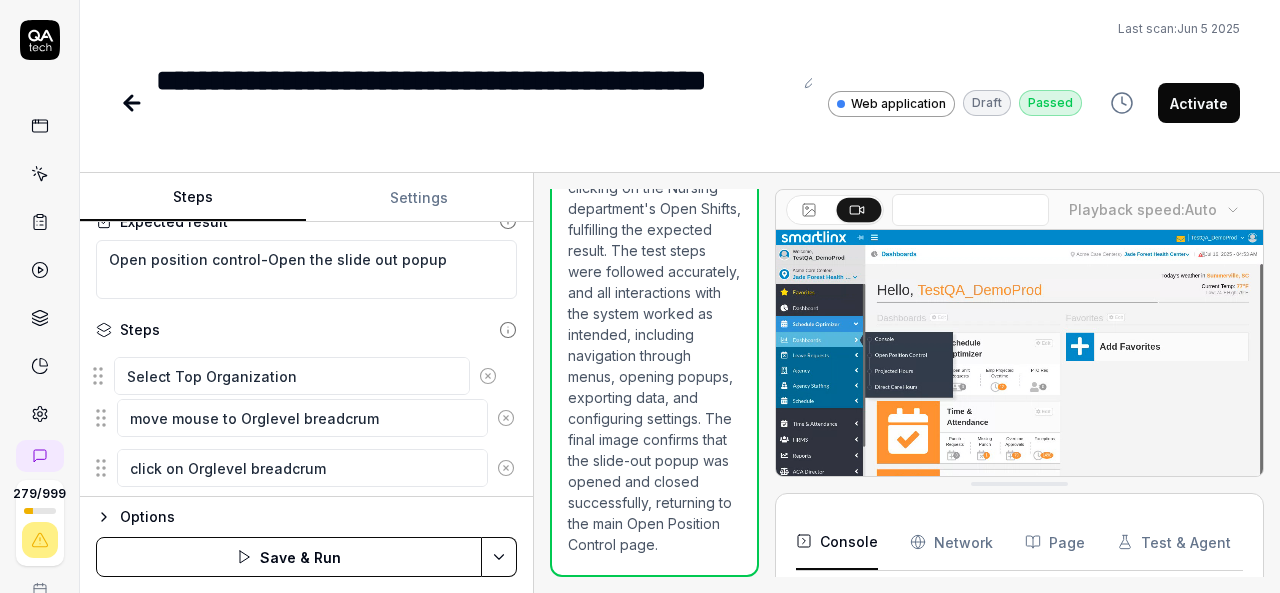 click on "move mouse to Orglevel breadcrum click on Orglevel breadcrum Click on expand icon Select any Organization level other than Agency organization and click Orglevel breadcrum Mouse move to hamburger menu Click on hamburger menu Mouse Move to Schedule Optimizer Click on Schedule Optimizer Mouse Move to Dashboard Click on Dashboard Mouse move to Open Position Control if Open Position Control is not enabled then select the correct org level from org level breadcrumb then perform the Step-5, Step-6, Step-7, Step-8, Step-9, Step-10, Click on Open Position Control Expand the Organization Collapse Click on  Open Shifts or  Total Hours on  which is having Open Shifts and Total Hours Gap department Click on Actions Mouse Move to Export Excel Click on Export to excel and close the download popup window Select Day Radio Button Click on Actions Mouse Move to Export Excel Click on Export to excel and close the download popup window Select Evening Radio Button Click on Actions Mouse Move to Export Excel Click on Actions" at bounding box center (306, 1338) 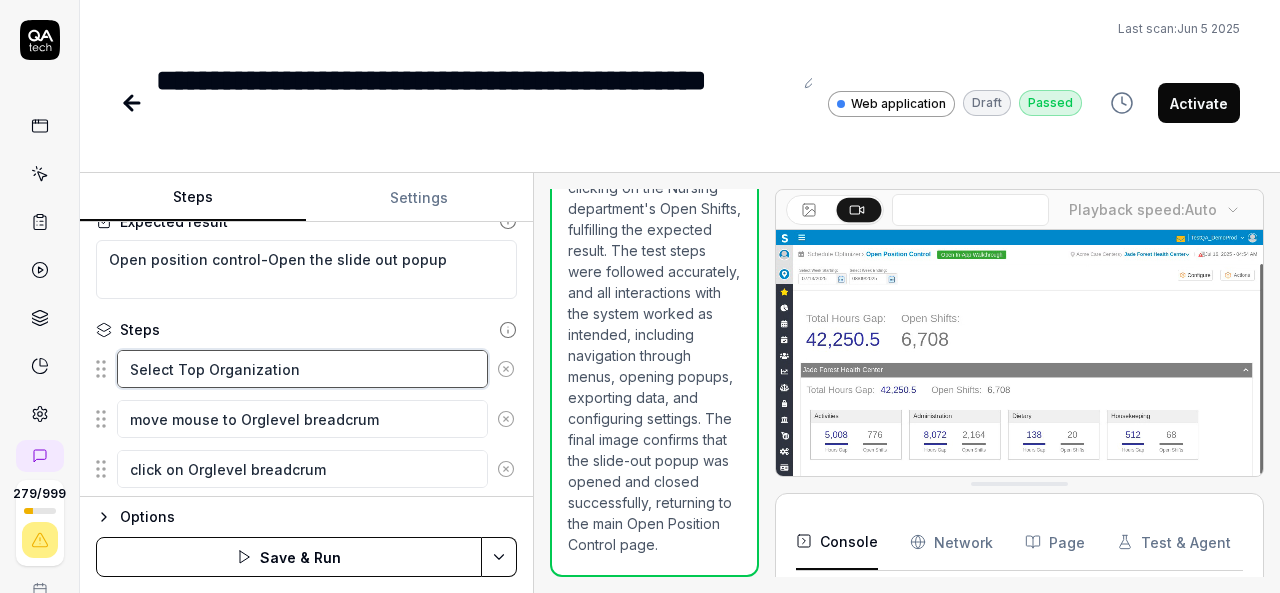 click on "Select Top Organization" at bounding box center (302, 369) 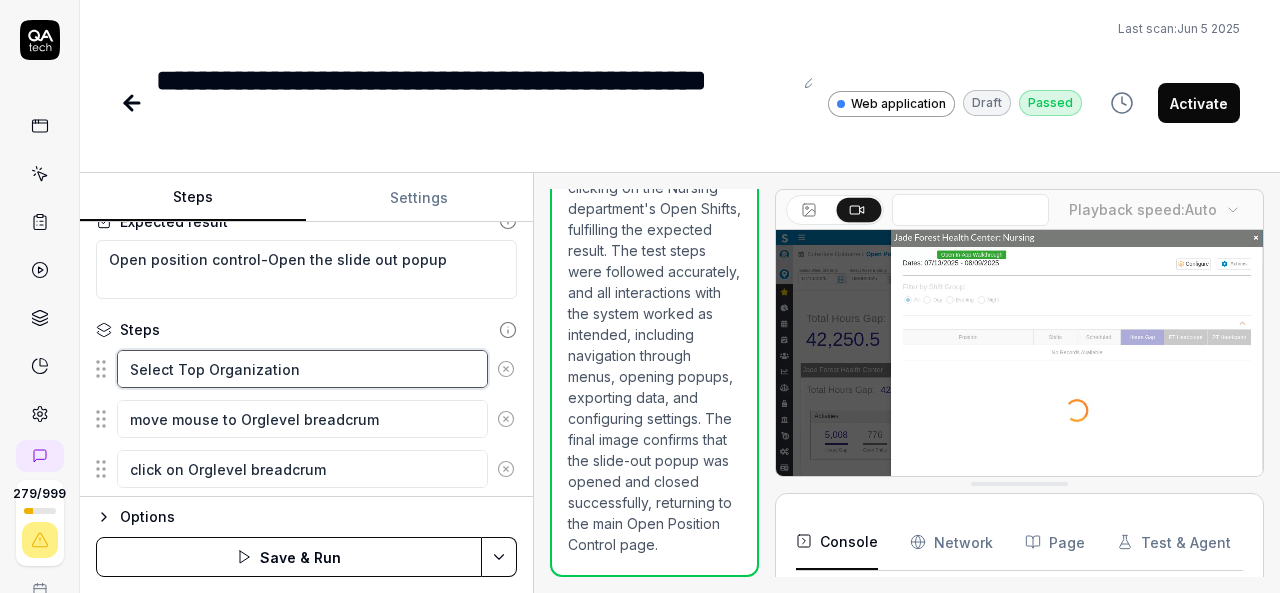 type on "*" 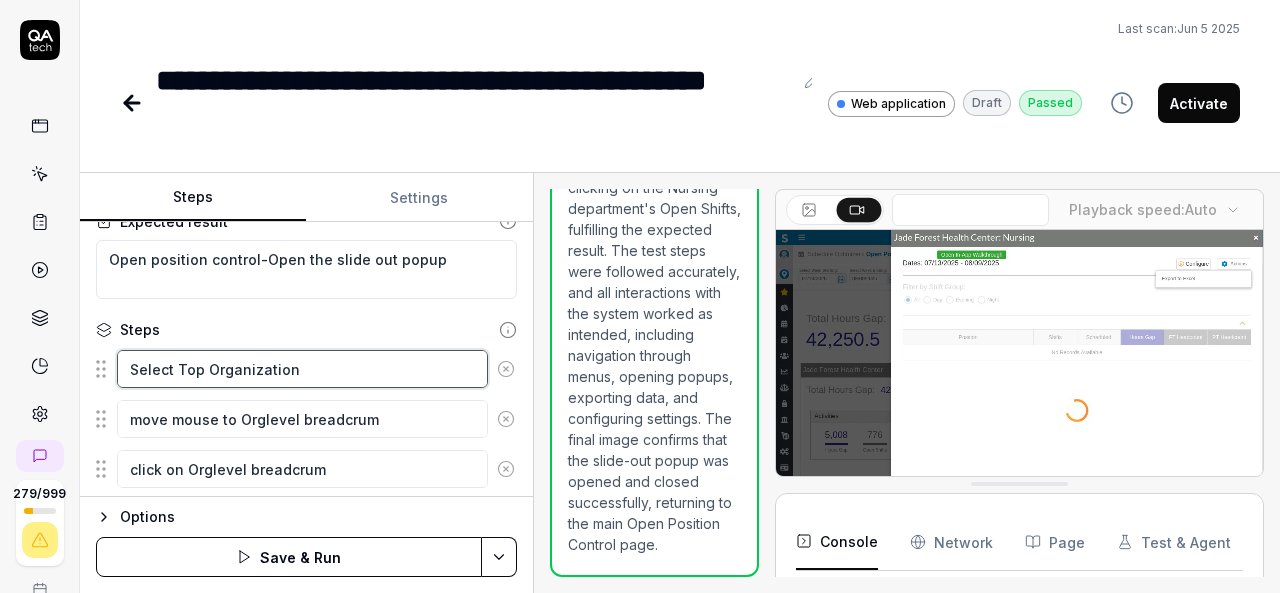 type on "Select Top Organization f" 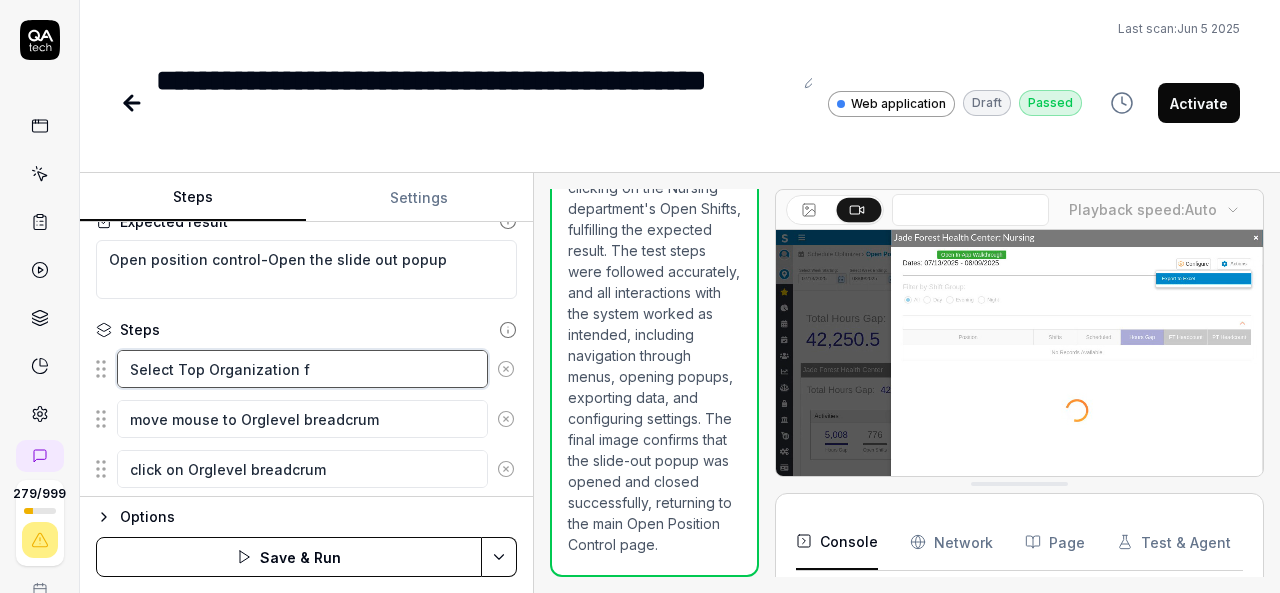type on "*" 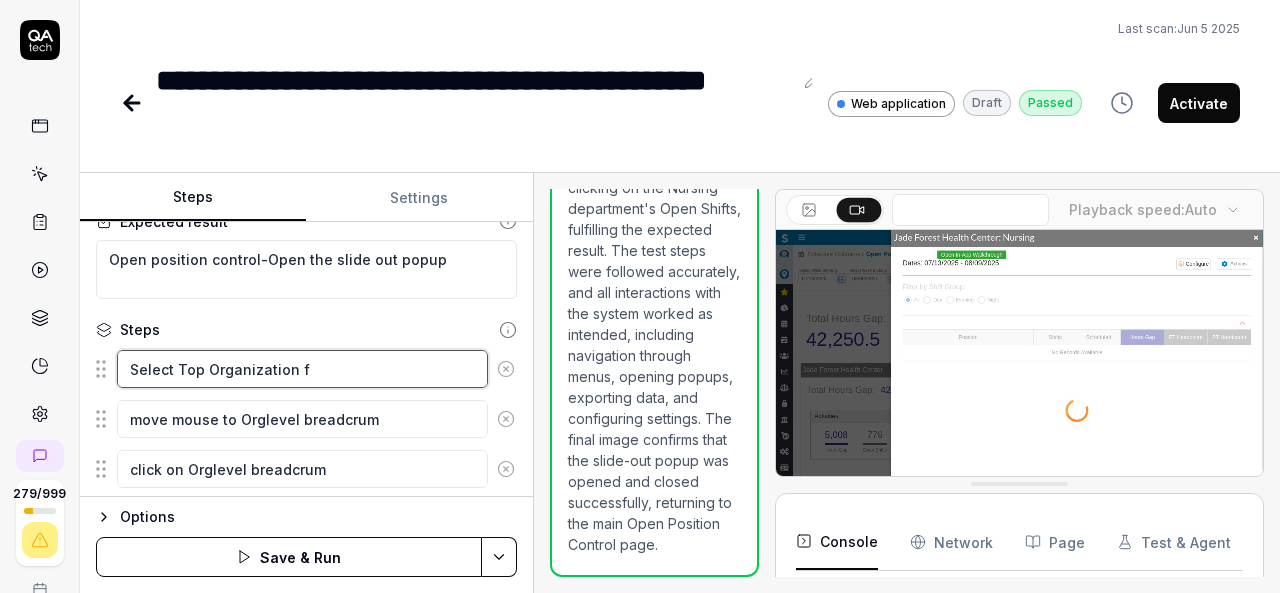 type on "Select Top Organization fr" 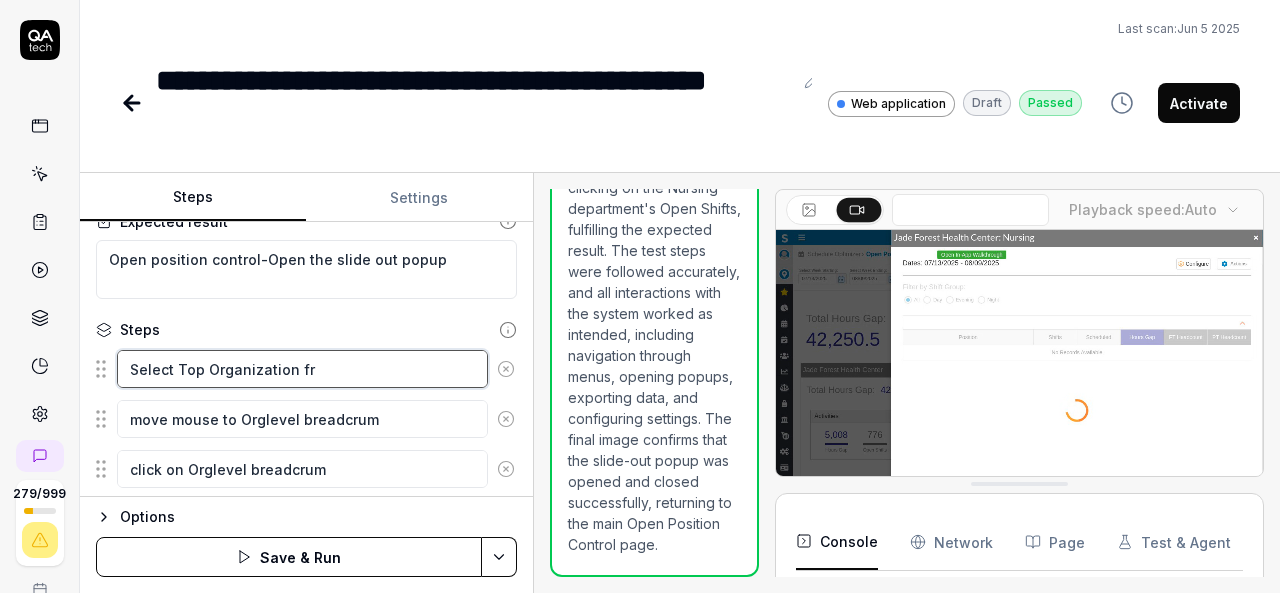 type on "*" 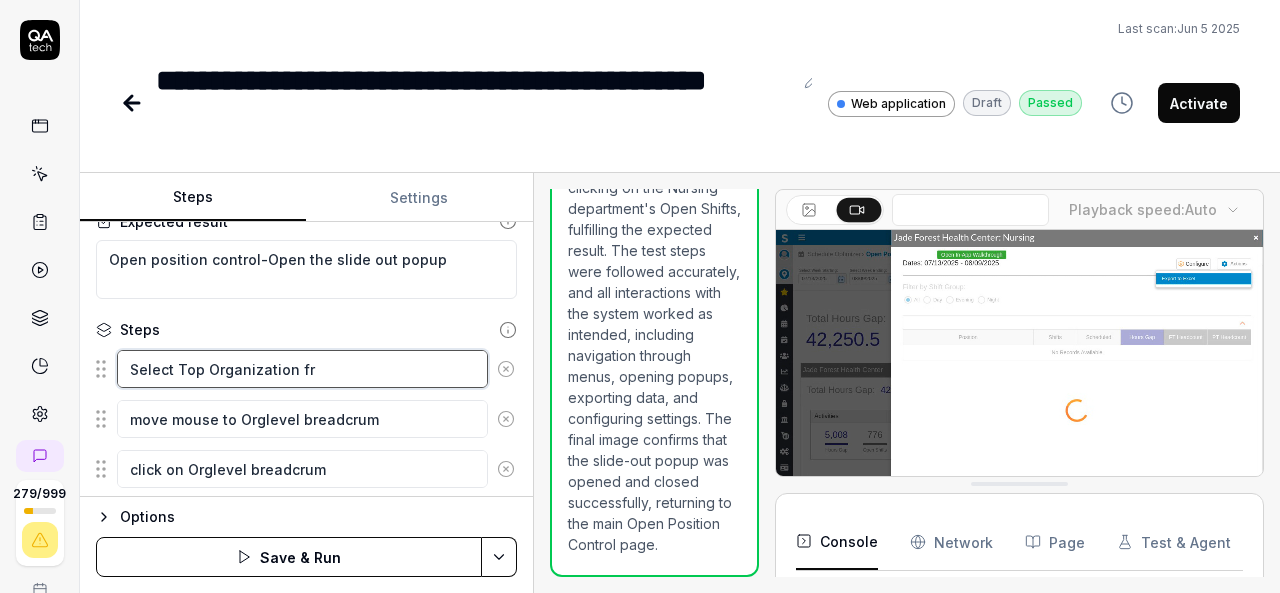 type on "Select Top Organization fro" 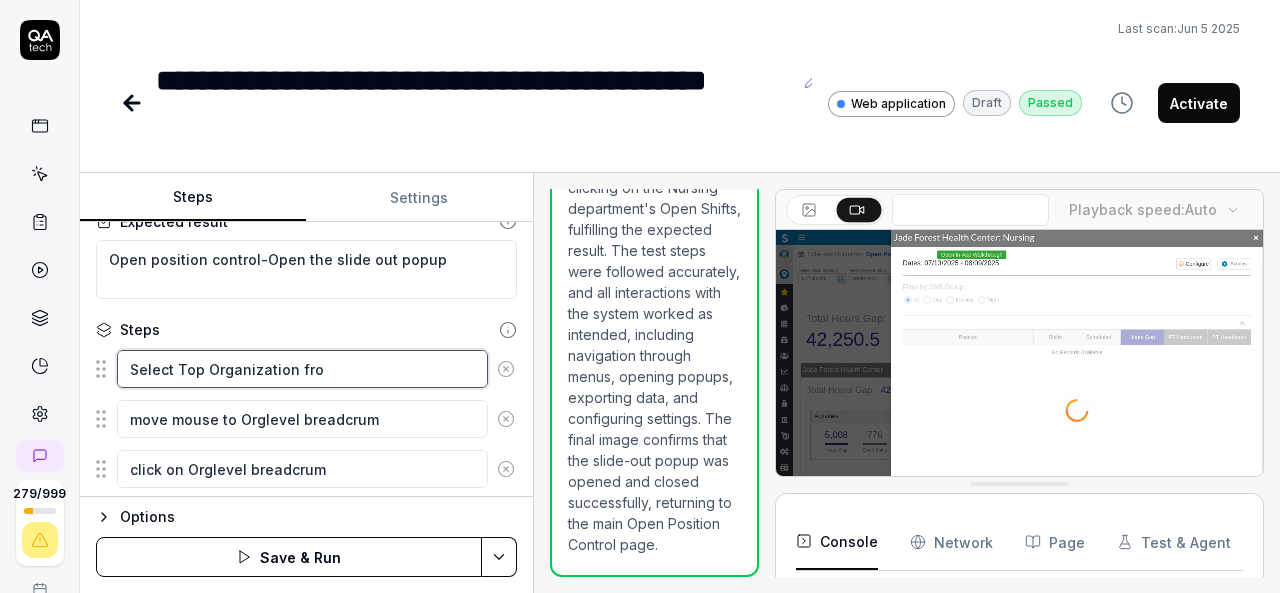 type on "*" 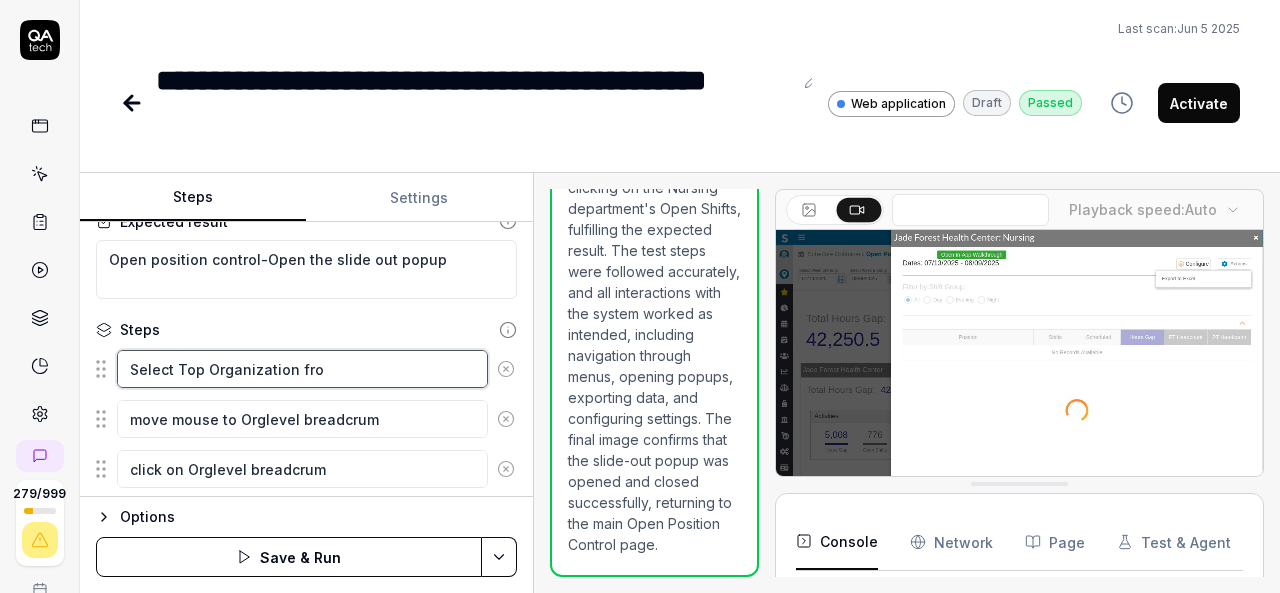 type on "Select Top Organization from" 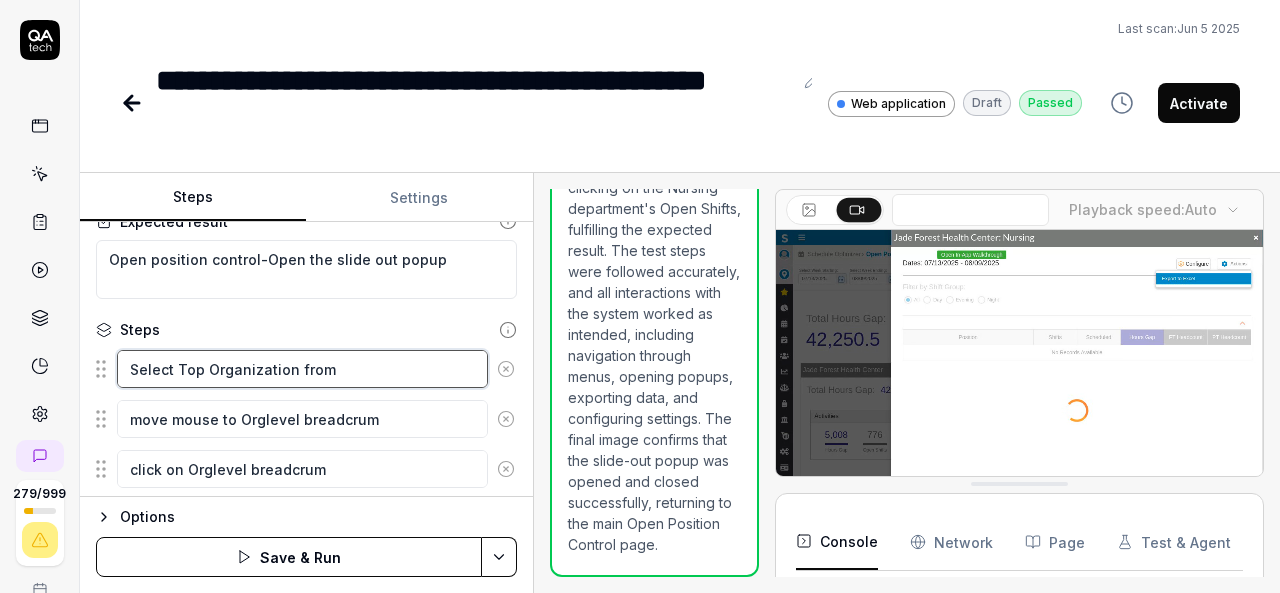 type on "*" 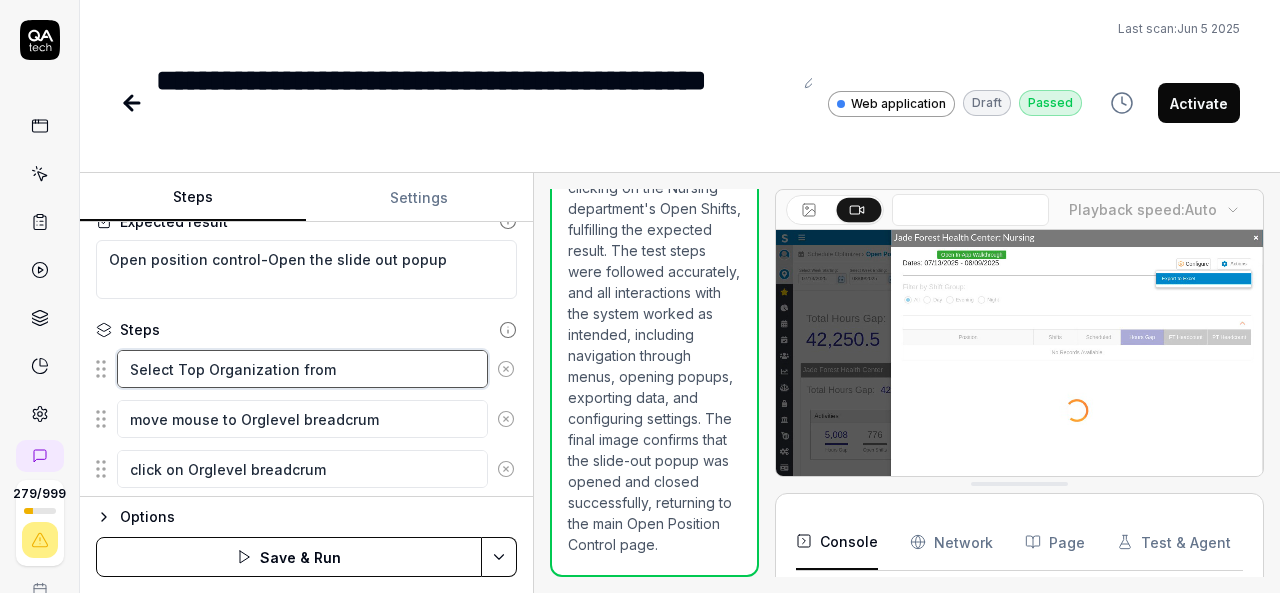 type on "Select Top Organization from" 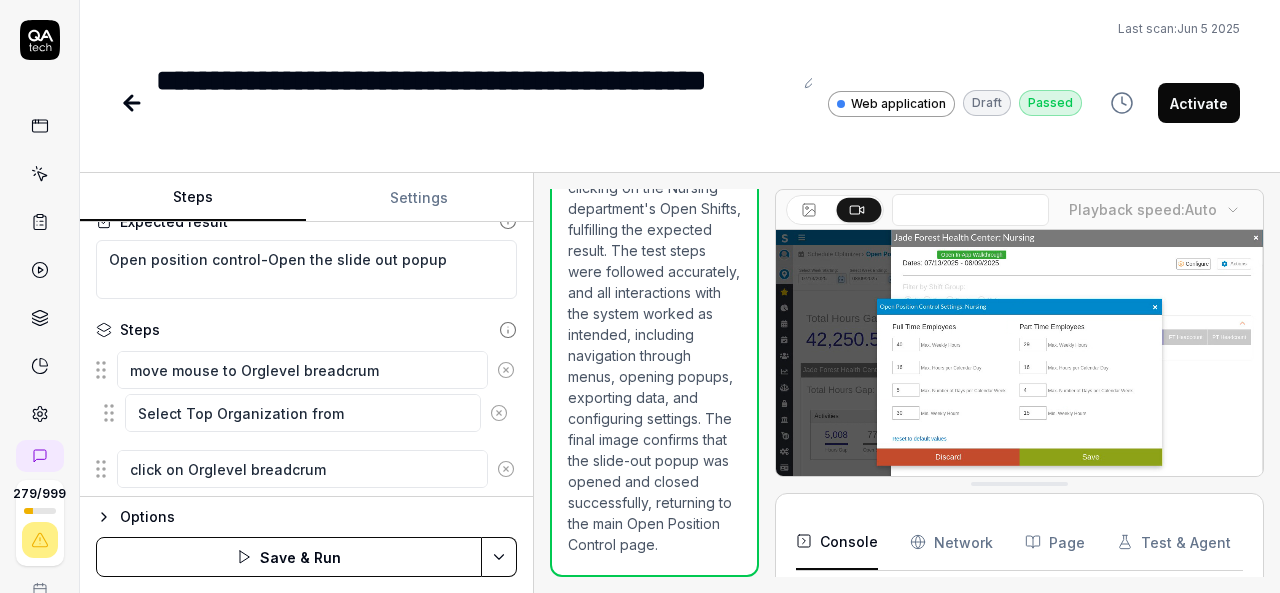 drag, startPoint x: 101, startPoint y: 375, endPoint x: 109, endPoint y: 420, distance: 45.705578 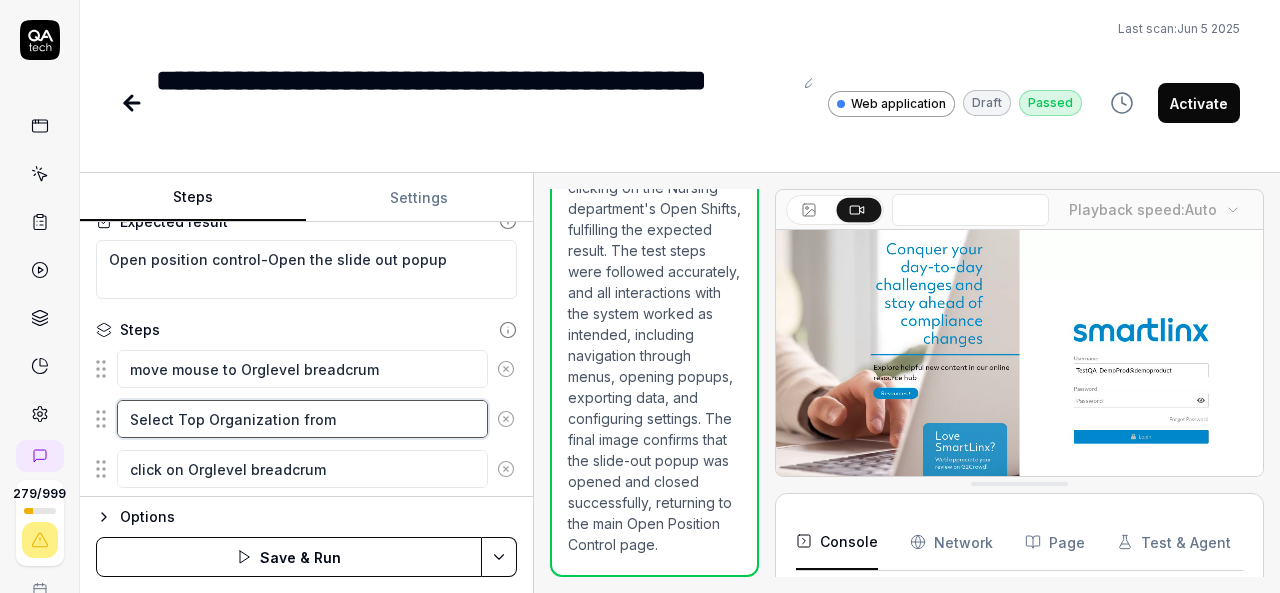 click on "Select Top Organization from" at bounding box center (302, 419) 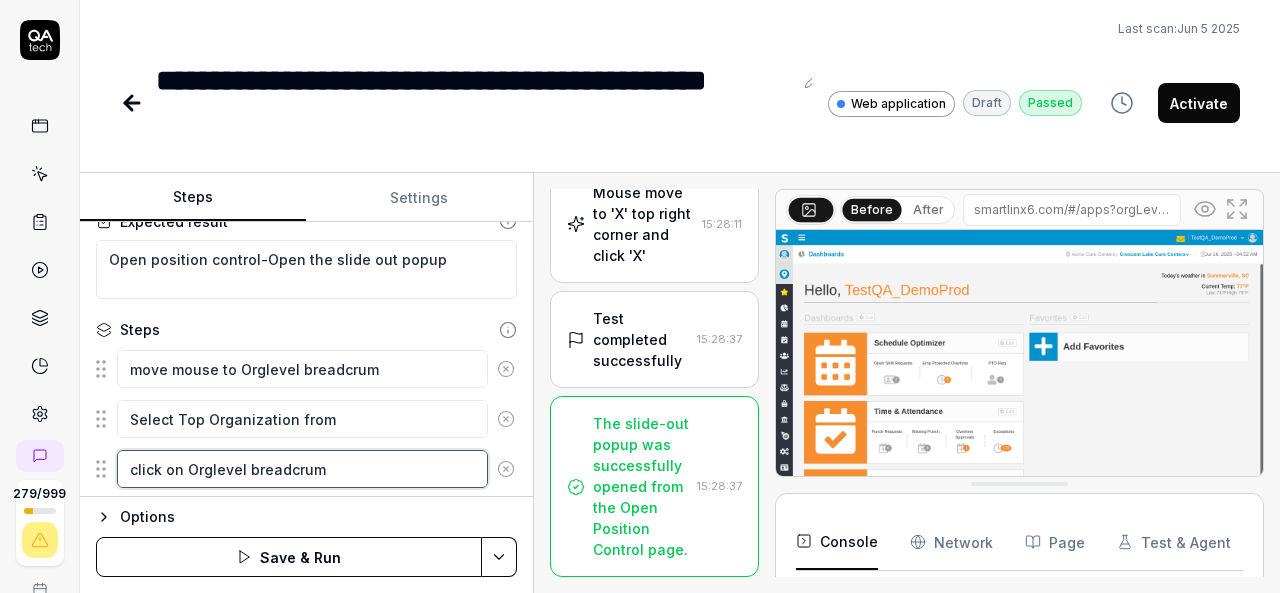 click on "click on Orglevel breadcrum" at bounding box center (302, 469) 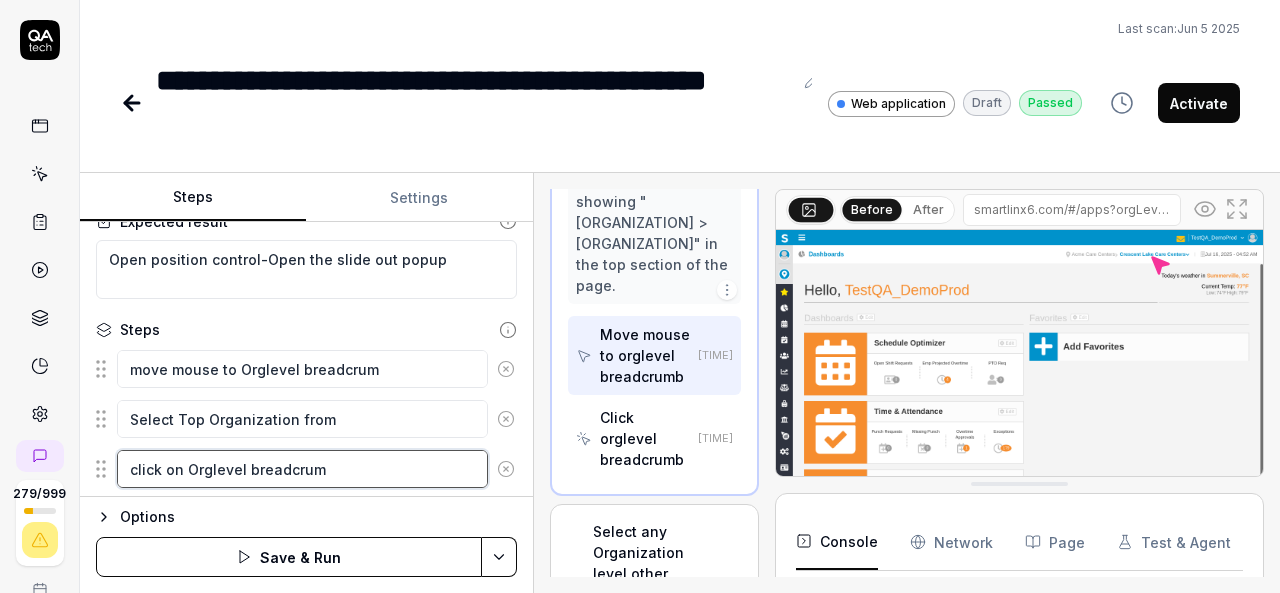 scroll, scrollTop: 400, scrollLeft: 0, axis: vertical 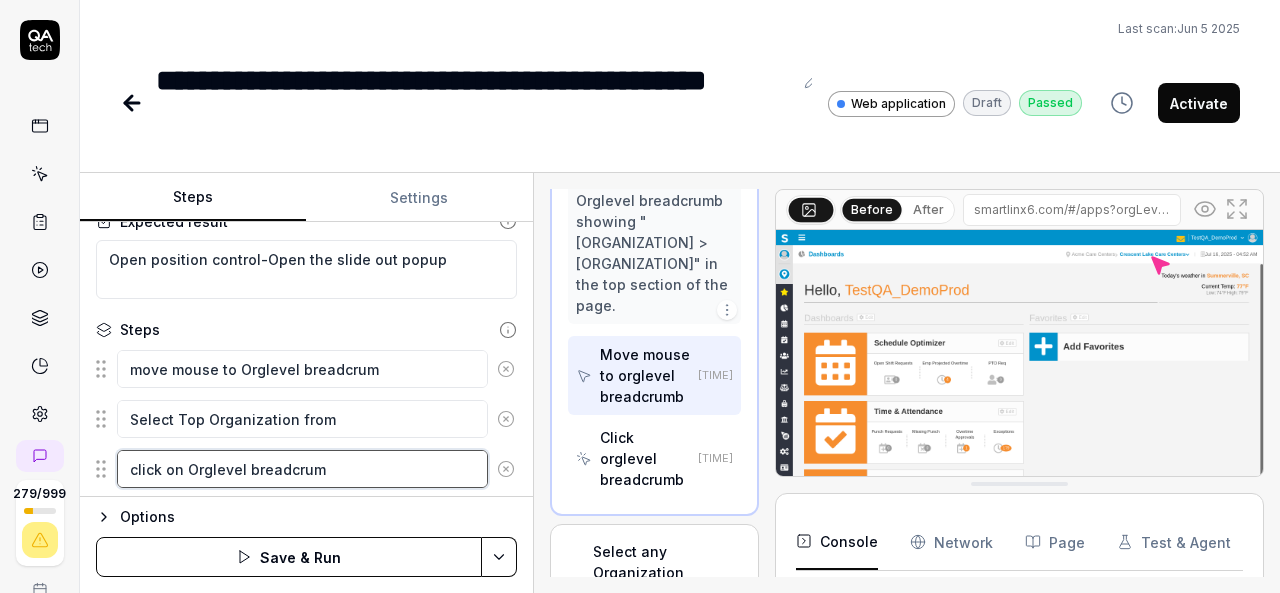 click on "click on Orglevel breadcrum" at bounding box center [302, 469] 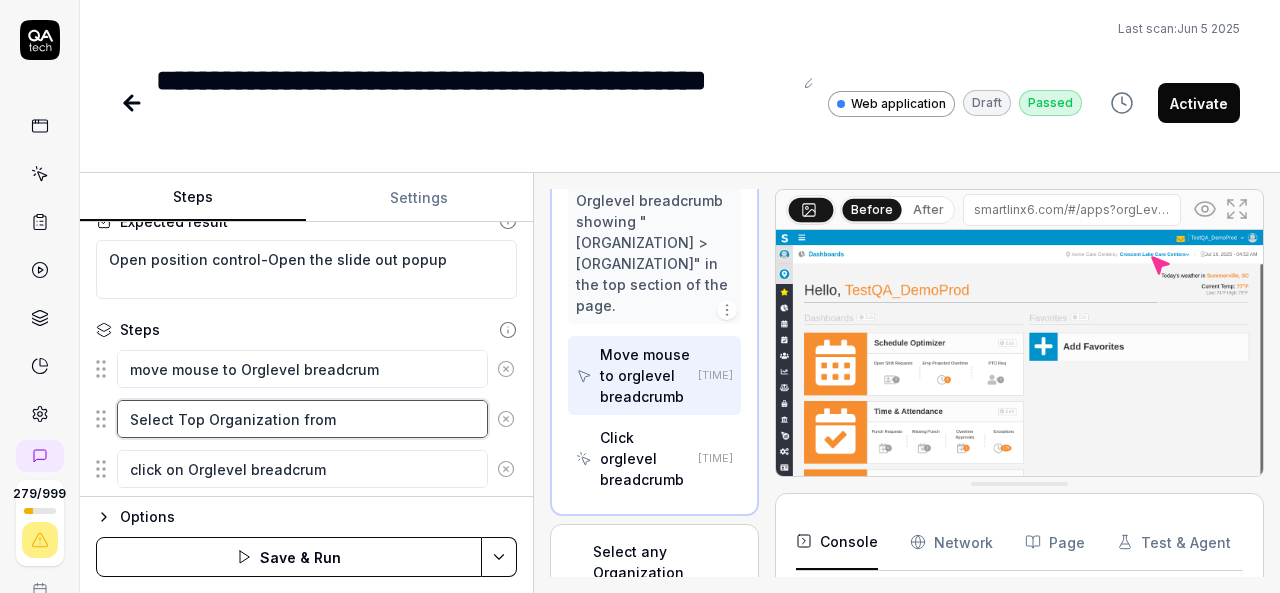click on "Select Top Organization from" at bounding box center [302, 419] 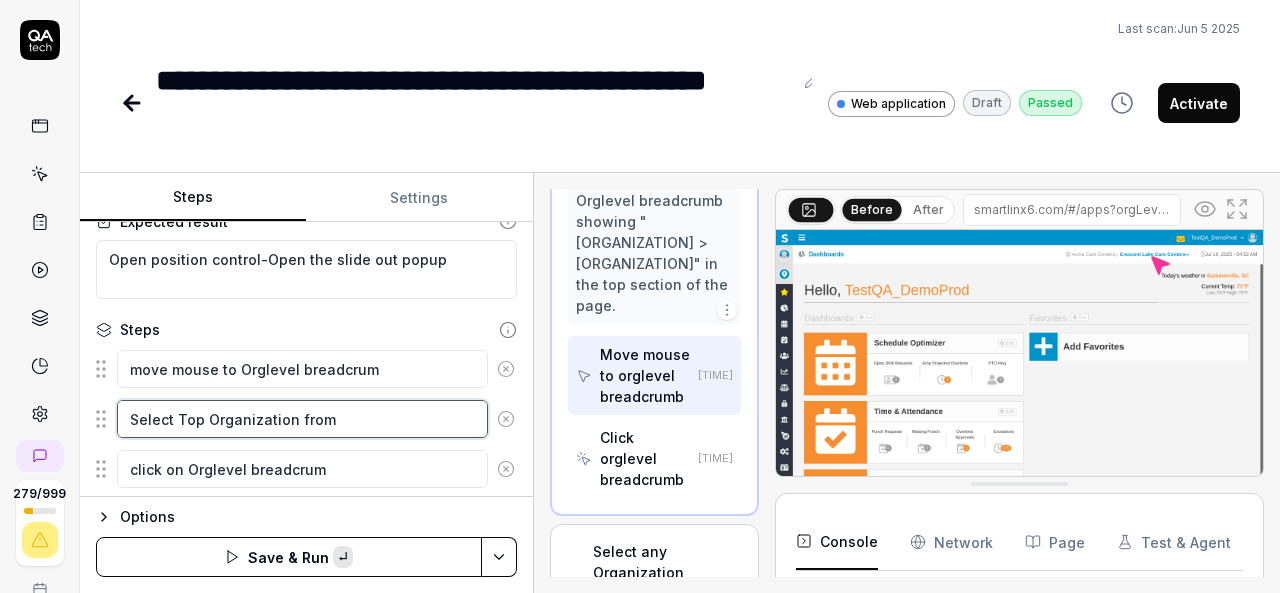 paste on "Orglevel breadcrum" 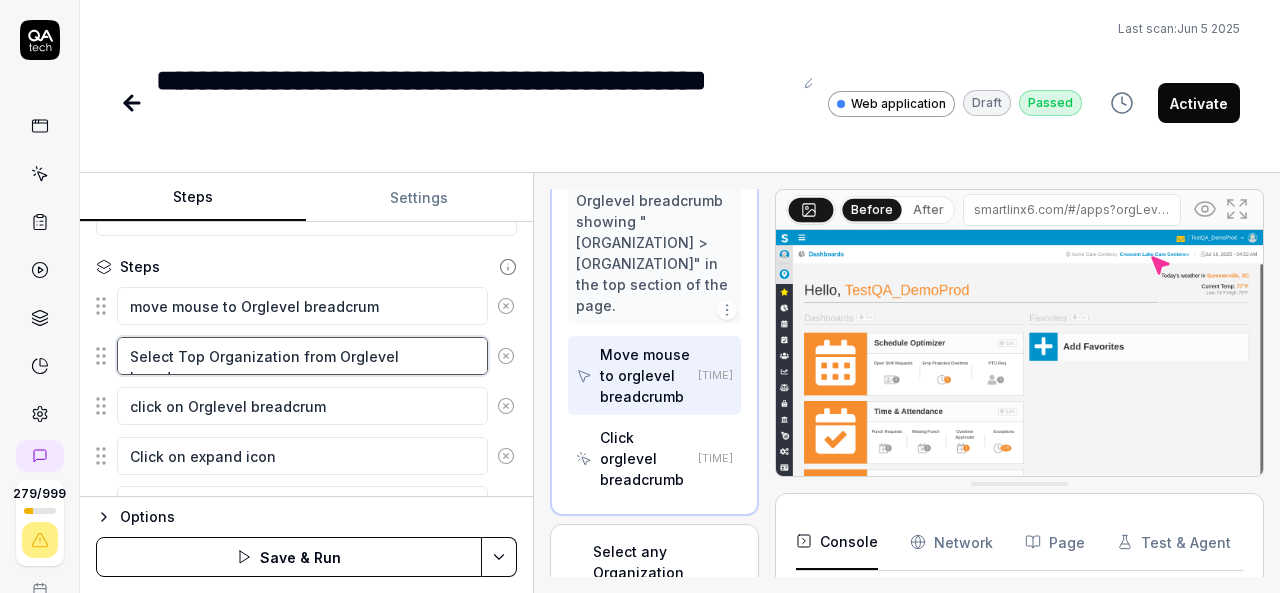 scroll, scrollTop: 199, scrollLeft: 0, axis: vertical 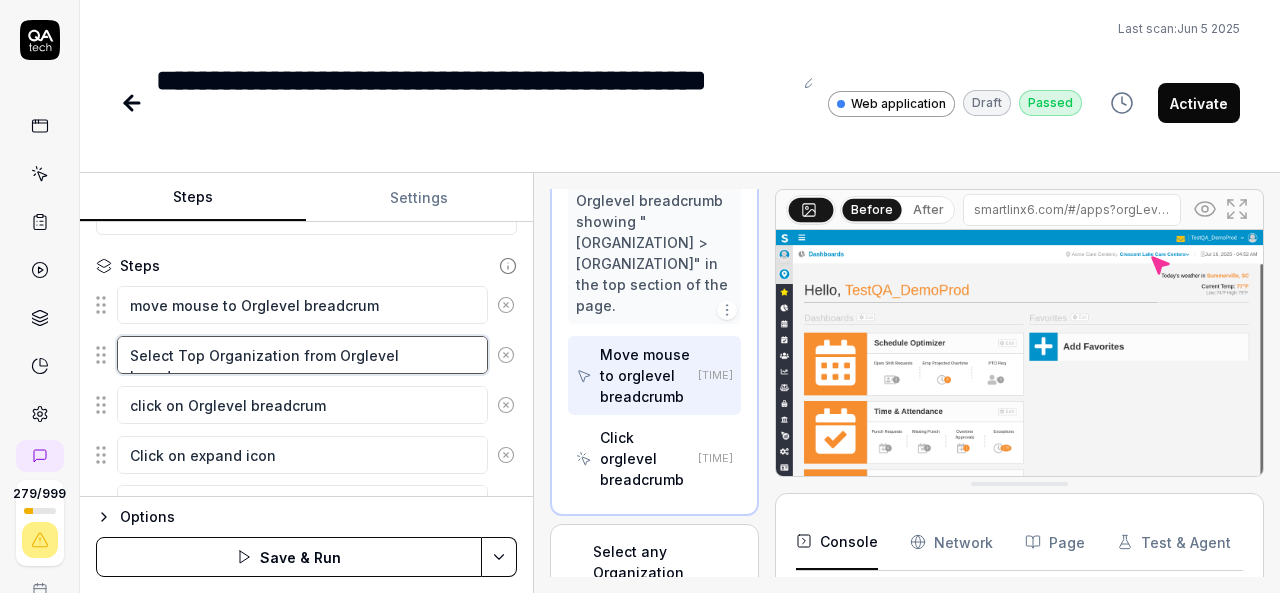 type on "Select Top Organization from Orglevel breadcrum" 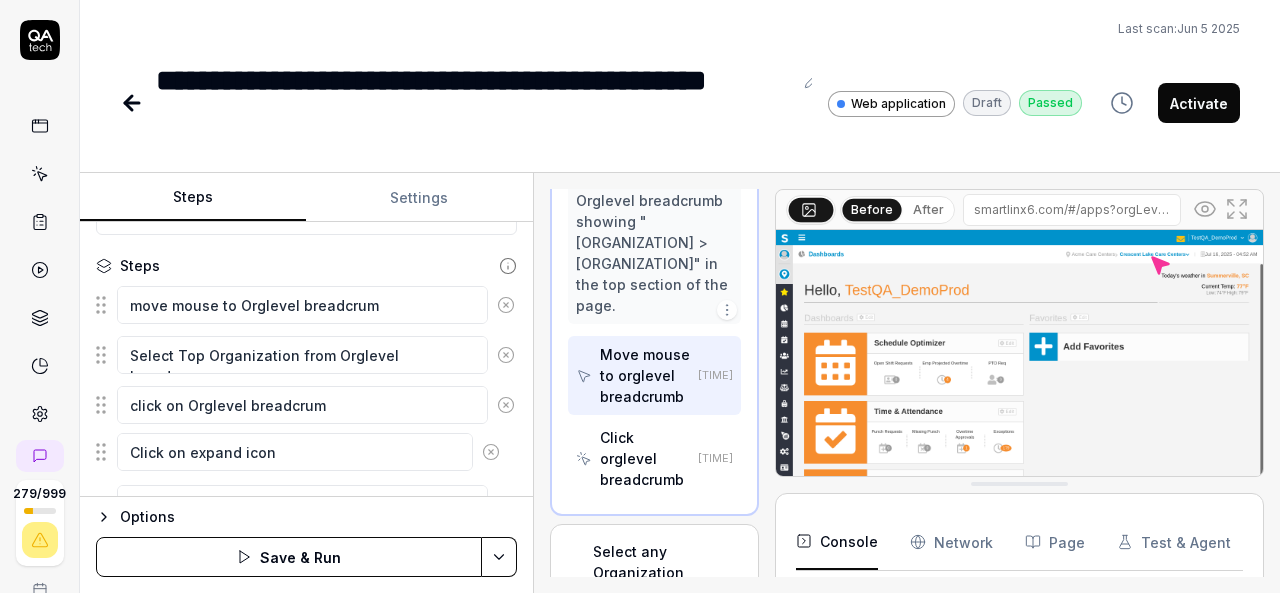 click on "move mouse to Orglevel breadcrum Select Top Organization from Orglevel breadcrum click on Orglevel breadcrum Click on expand icon Select any Organization level other than Agency organization and click Orglevel breadcrum Mouse move to hamburger menu Click on hamburger menu Mouse Move to Schedule Optimizer Click on Schedule Optimizer Mouse Move to Dashboard Click on Dashboard Mouse move to Open Position Control if Open Position Control is not enabled then select the correct org level from org level breadcrumb then perform the Step-5, Step-6, Step-7, Step-8, Step-9, Step-10, Click on Open Position Control Expand the Organization Collapse Click on  Open Shifts or  Total Hours on  which is having Open Shifts and Total Hours Gap department Click on Actions Mouse Move to Export Excel Click on Export to excel and close the download popup window Select Day Radio Button Click on Actions Mouse Move to Export Excel Click on Export to excel and close the download popup window Select Evening Radio Button Click on Actions" at bounding box center (306, 1274) 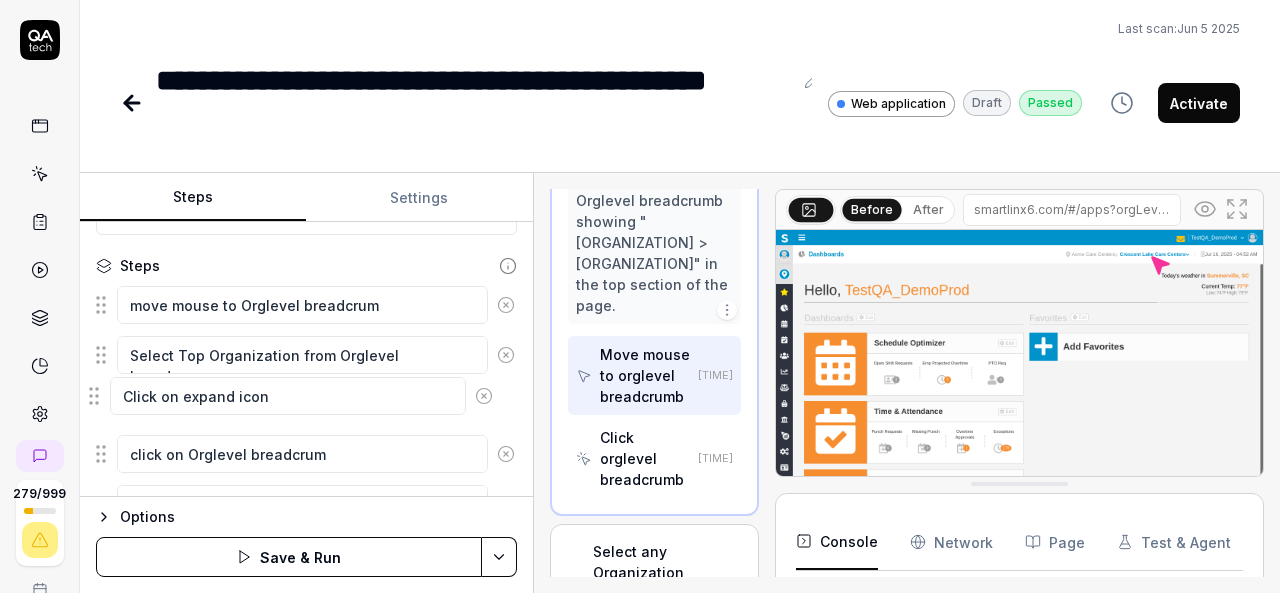 drag, startPoint x: 100, startPoint y: 455, endPoint x: 93, endPoint y: 399, distance: 56.435802 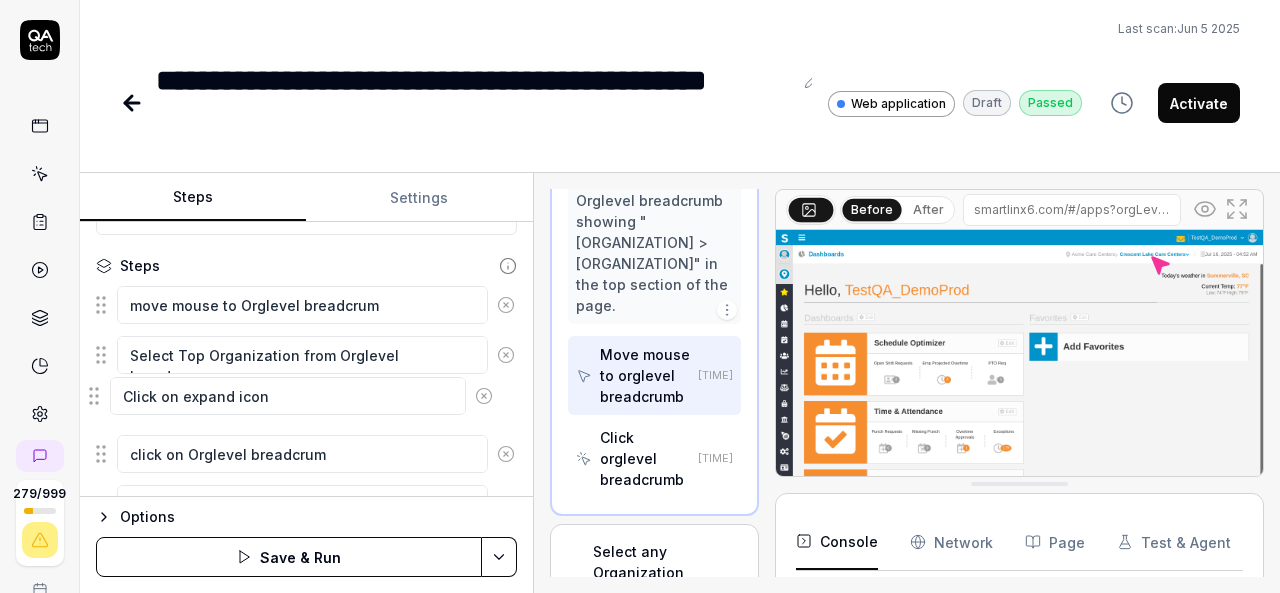 click on "move mouse to Orglevel breadcrum Select Top Organization from Orglevel breadcrum click on Orglevel breadcrum Click on expand icon Select any Organization level other than Agency organization and click Orglevel breadcrum Mouse move to hamburger menu Click on hamburger menu Mouse Move to Schedule Optimizer Click on Schedule Optimizer Mouse Move to Dashboard Click on Dashboard Mouse move to Open Position Control if Open Position Control is not enabled then select the correct org level from org level breadcrumb then perform the Step-5, Step-6, Step-7, Step-8, Step-9, Step-10, Click on Open Position Control Expand the Organization Collapse Click on  Open Shifts or  Total Hours on  which is having Open Shifts and Total Hours Gap department Click on Actions Mouse Move to Export Excel Click on Export to excel and close the download popup window Select Day Radio Button Click on Actions Mouse Move to Export Excel Click on Export to excel and close the download popup window Select Evening Radio Button Click on Actions" at bounding box center [306, 1274] 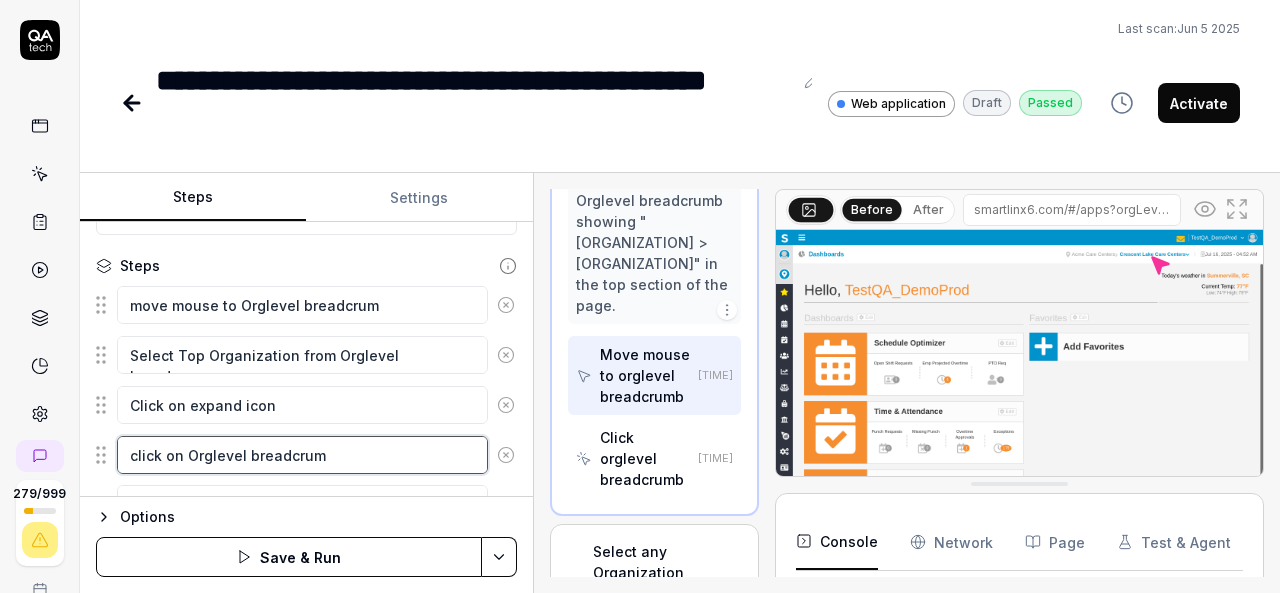 click on "click on Orglevel breadcrum" at bounding box center (302, 455) 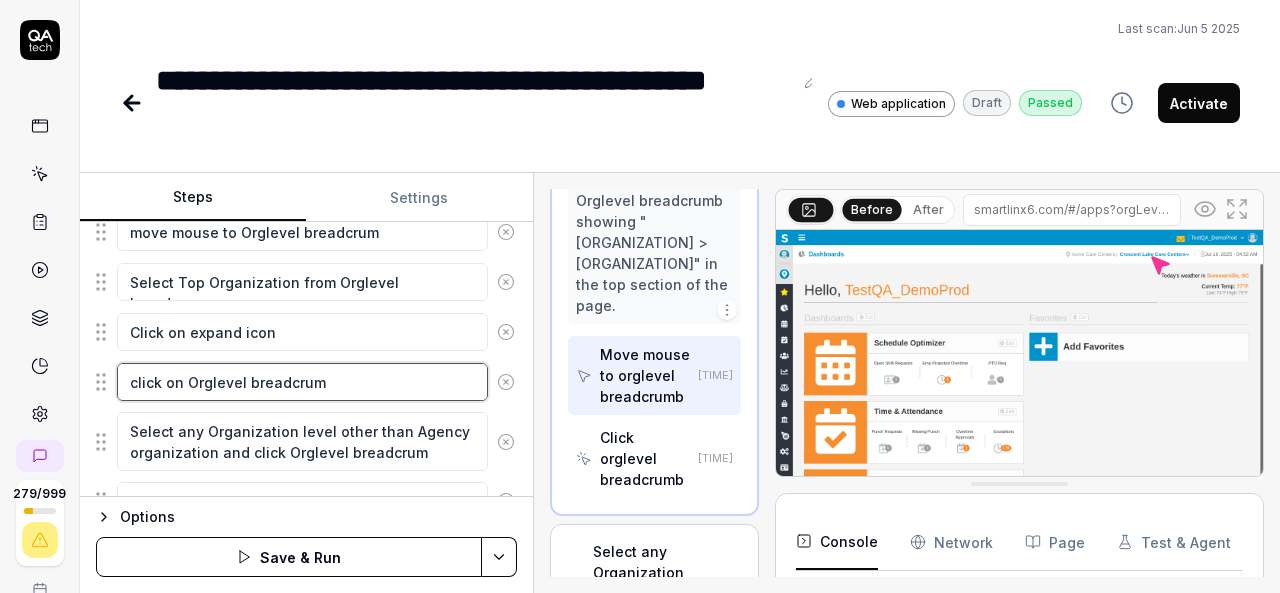 scroll, scrollTop: 273, scrollLeft: 0, axis: vertical 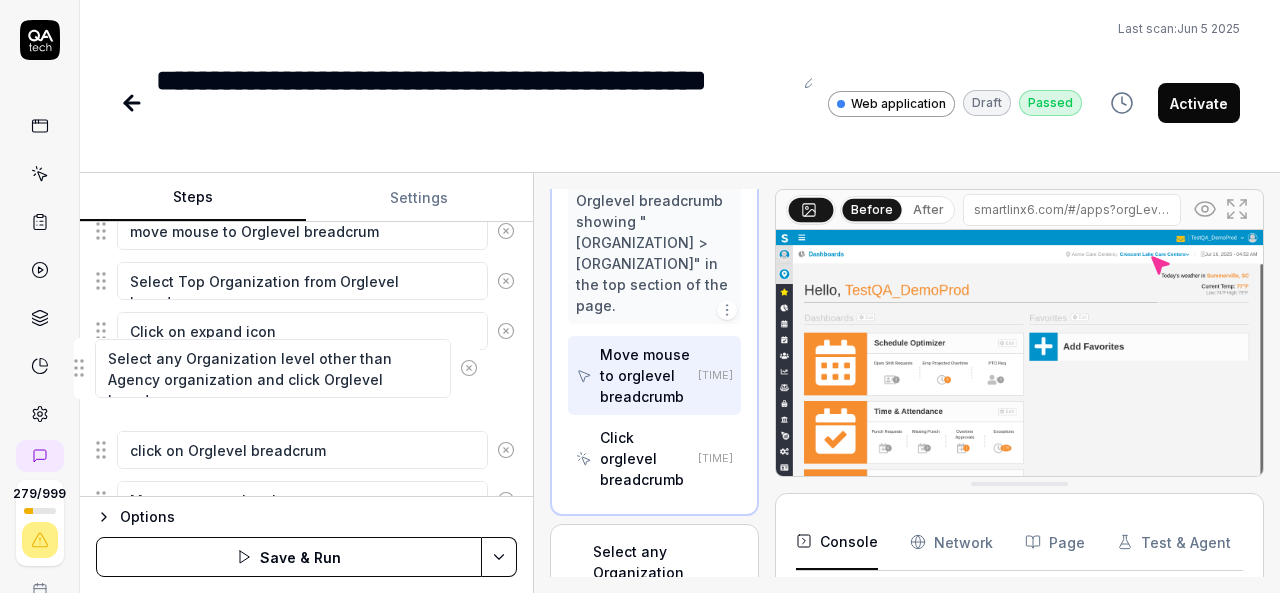 drag, startPoint x: 99, startPoint y: 437, endPoint x: 77, endPoint y: 369, distance: 71.470276 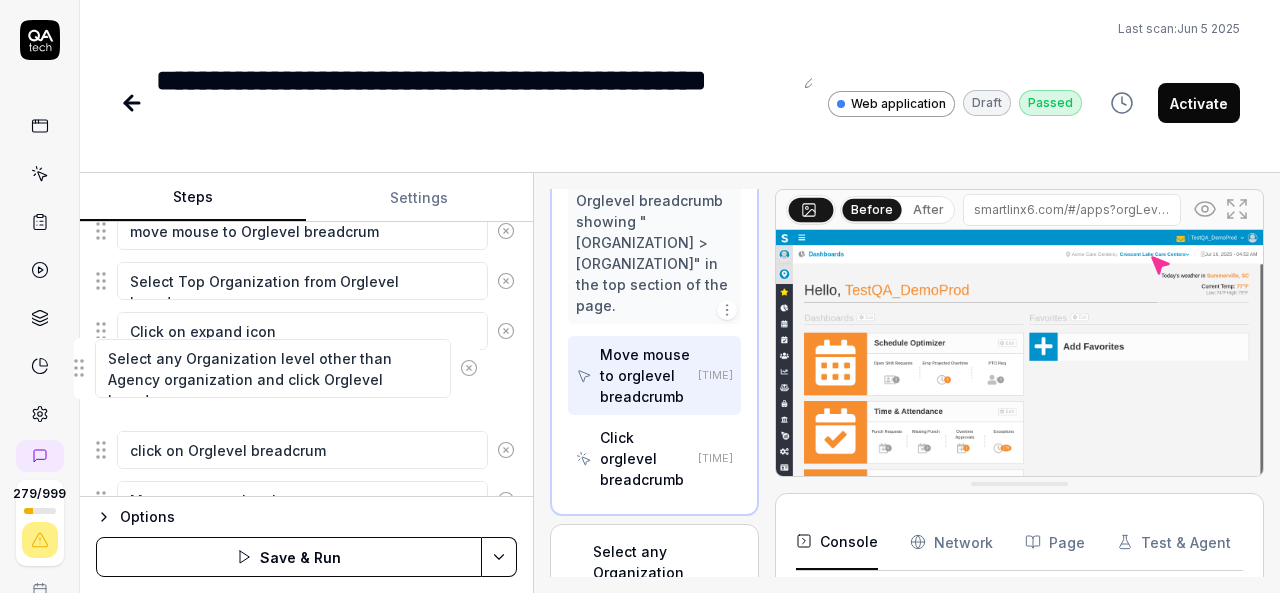 click on "move mouse to Orglevel breadcrum Select Top Organization from Orglevel breadcrum Click on expand icon click on Orglevel breadcrum Select any Organization level other than Agency organization and click Orglevel breadcrum Mouse move to hamburger menu Click on hamburger menu Mouse Move to Schedule Optimizer Click on Schedule Optimizer Mouse Move to Dashboard Click on Dashboard Mouse move to Open Position Control if Open Position Control is not enabled then select the correct org level from org level breadcrumb then perform the Step-5, Step-6, Step-7, Step-8, Step-9, Step-10, Click on Open Position Control Expand the Organization Collapse Click on  Open Shifts or  Total Hours on  which is having Open Shifts and Total Hours Gap department Click on Actions Mouse Move to Export Excel Click on Export to excel and close the download popup window Select Day Radio Button Click on Actions Mouse Move to Export Excel Click on Export to excel and close the download popup window Select Evening Radio Button Click on Actions" at bounding box center (306, 1200) 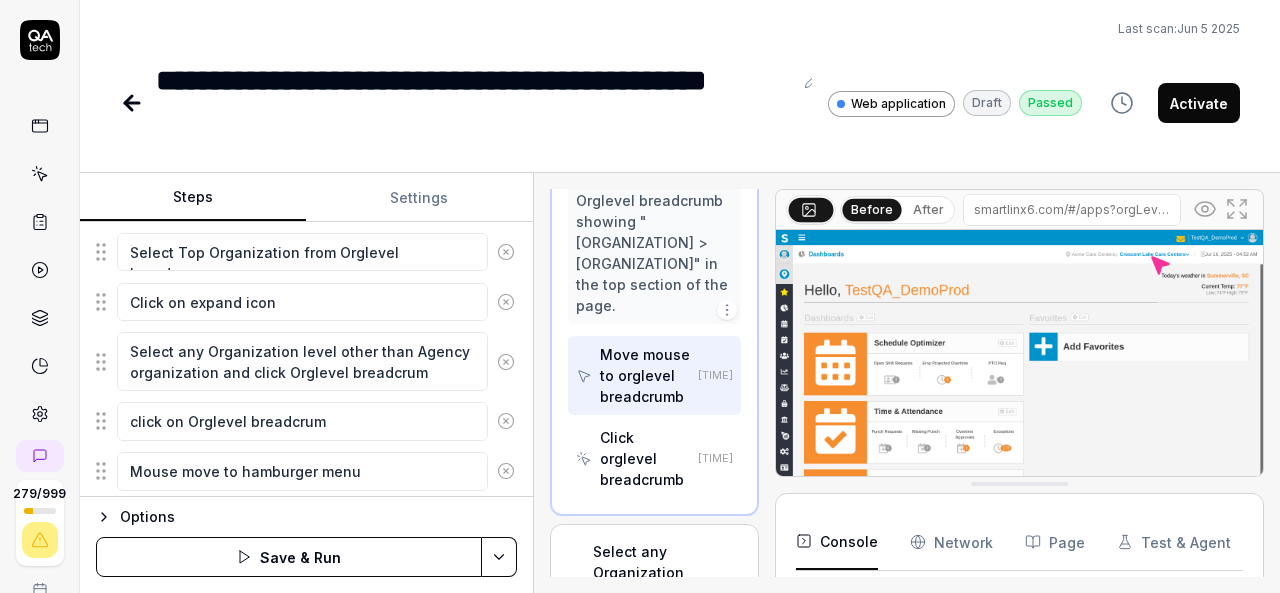 scroll, scrollTop: 303, scrollLeft: 0, axis: vertical 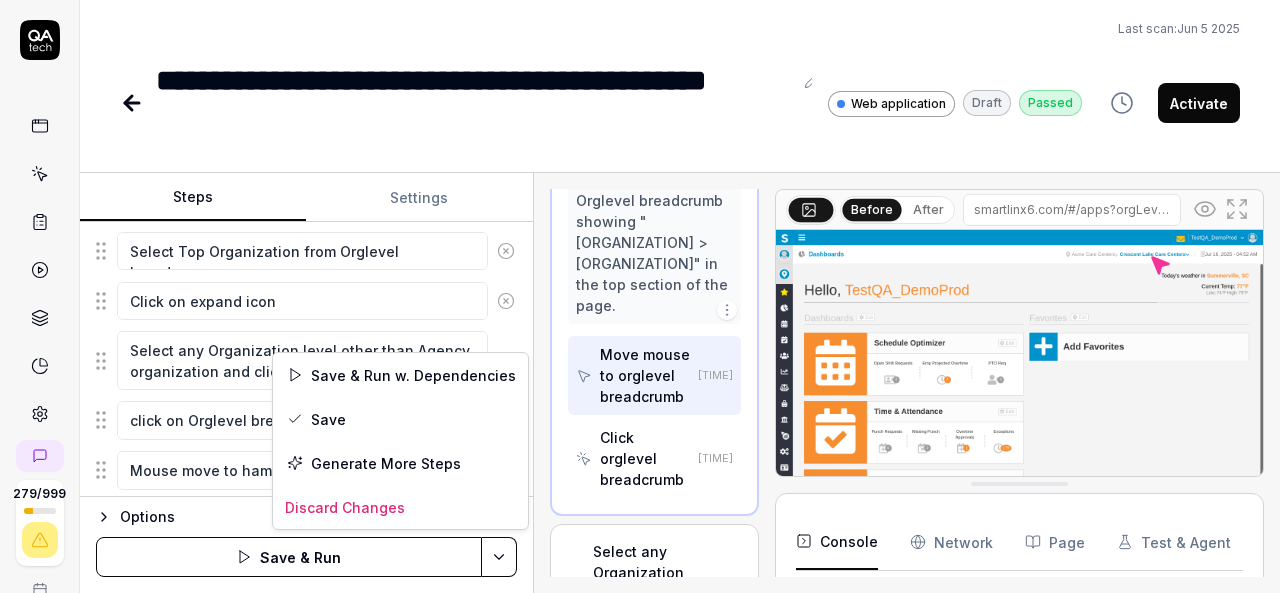 click on "**********" at bounding box center (640, 296) 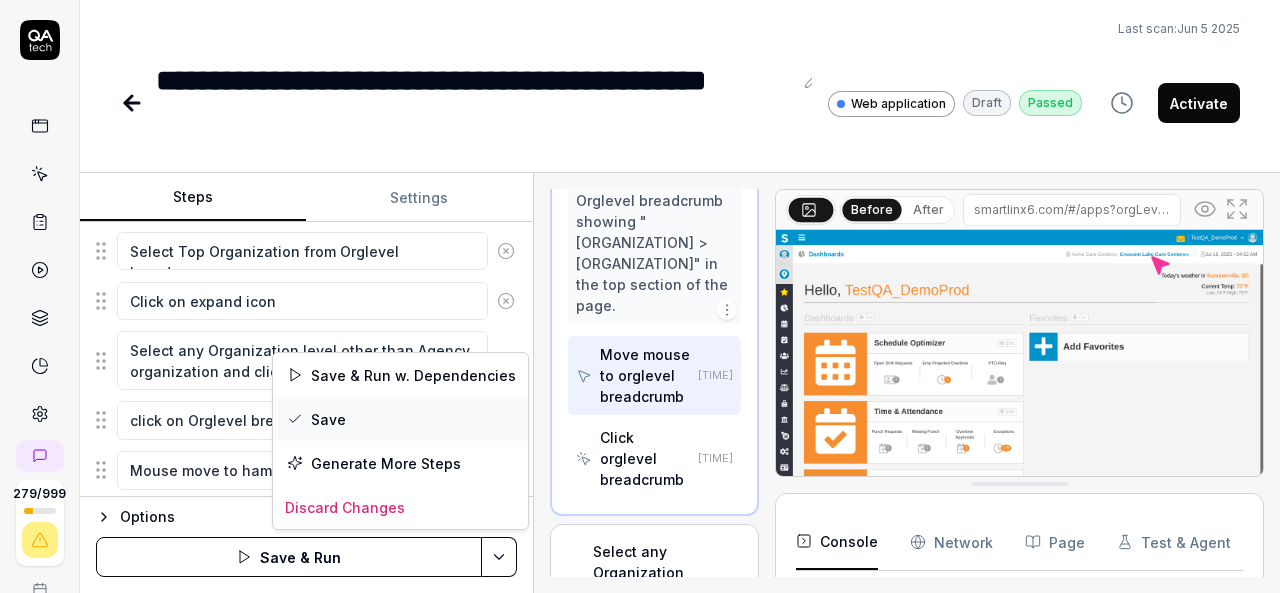 click on "Save" at bounding box center [400, 419] 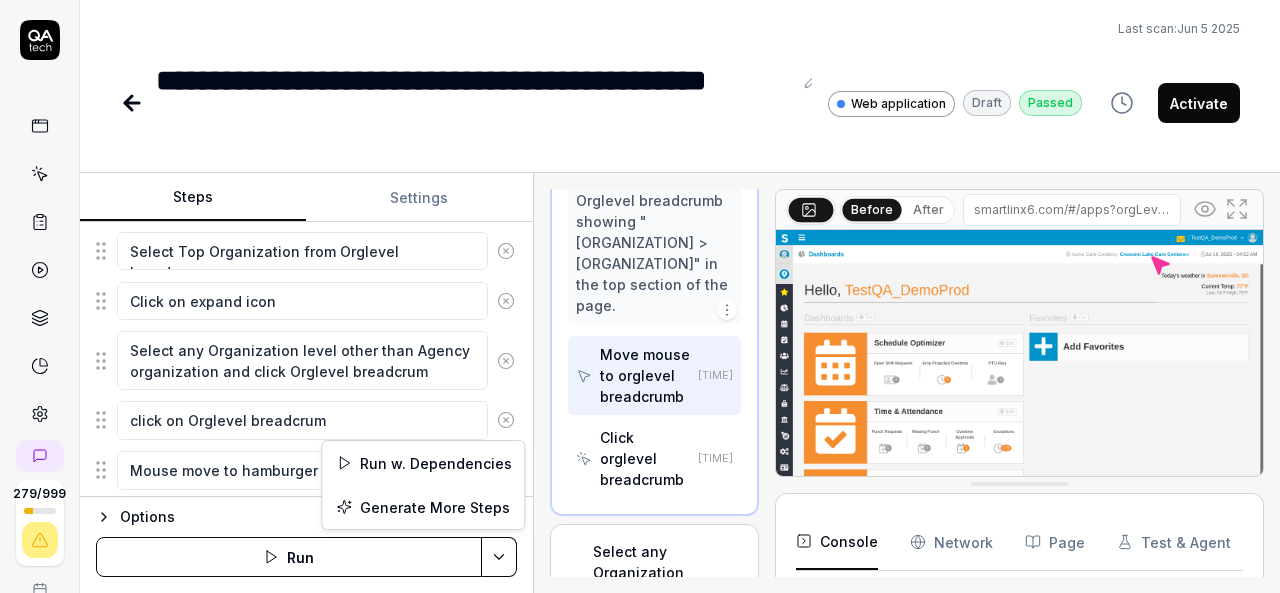 click on "**********" at bounding box center [640, 296] 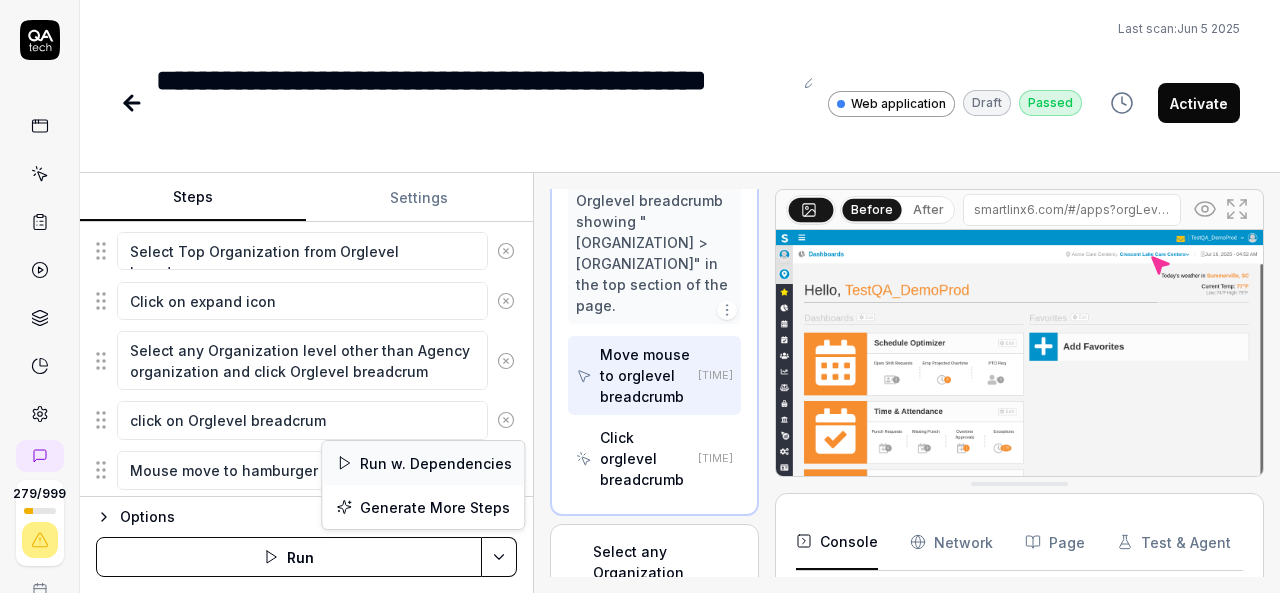 click on "Run w. Dependencies" at bounding box center (423, 463) 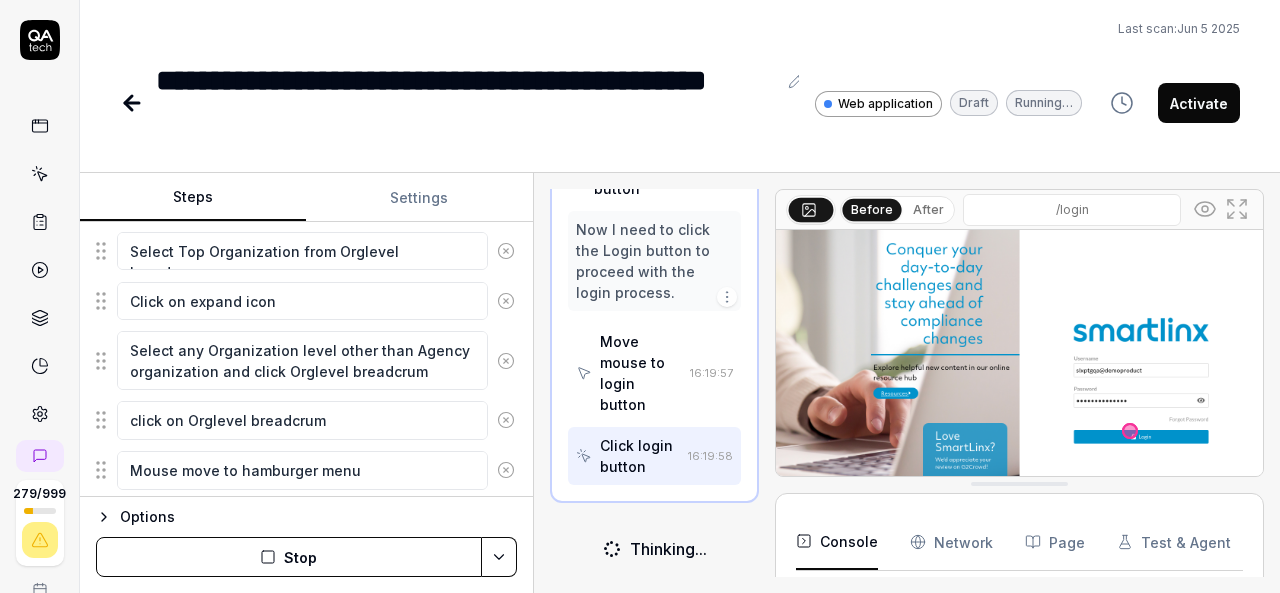 scroll, scrollTop: 368, scrollLeft: 0, axis: vertical 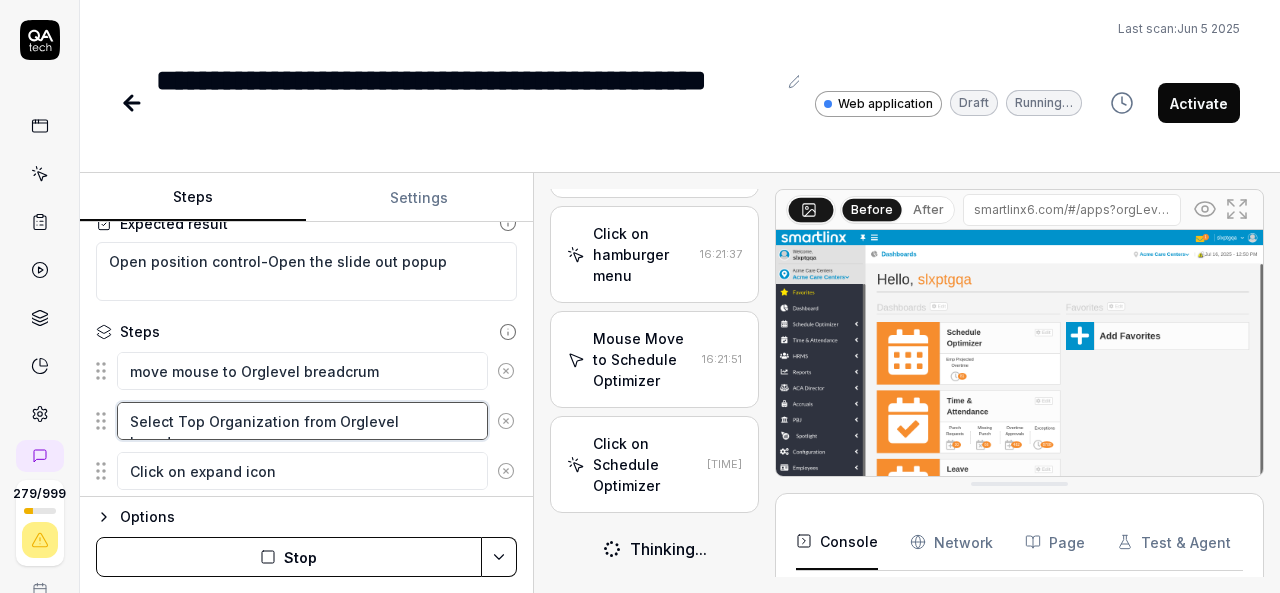 click on "Select Top Organization from Orglevel breadcrum" at bounding box center (302, 421) 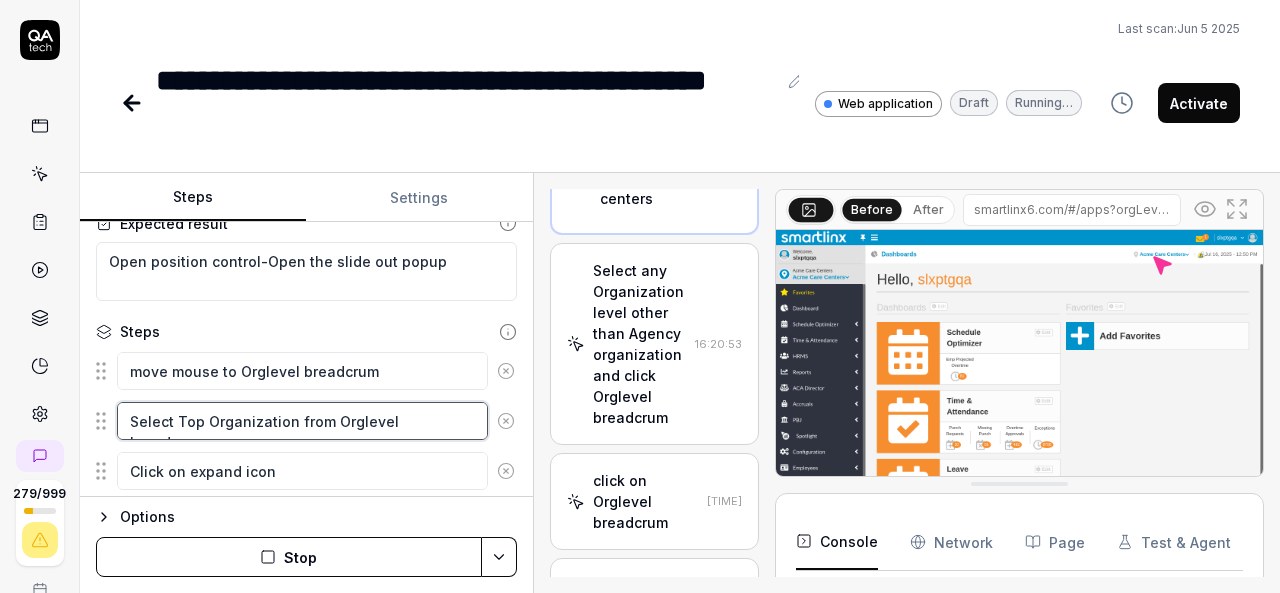 scroll, scrollTop: 1482, scrollLeft: 0, axis: vertical 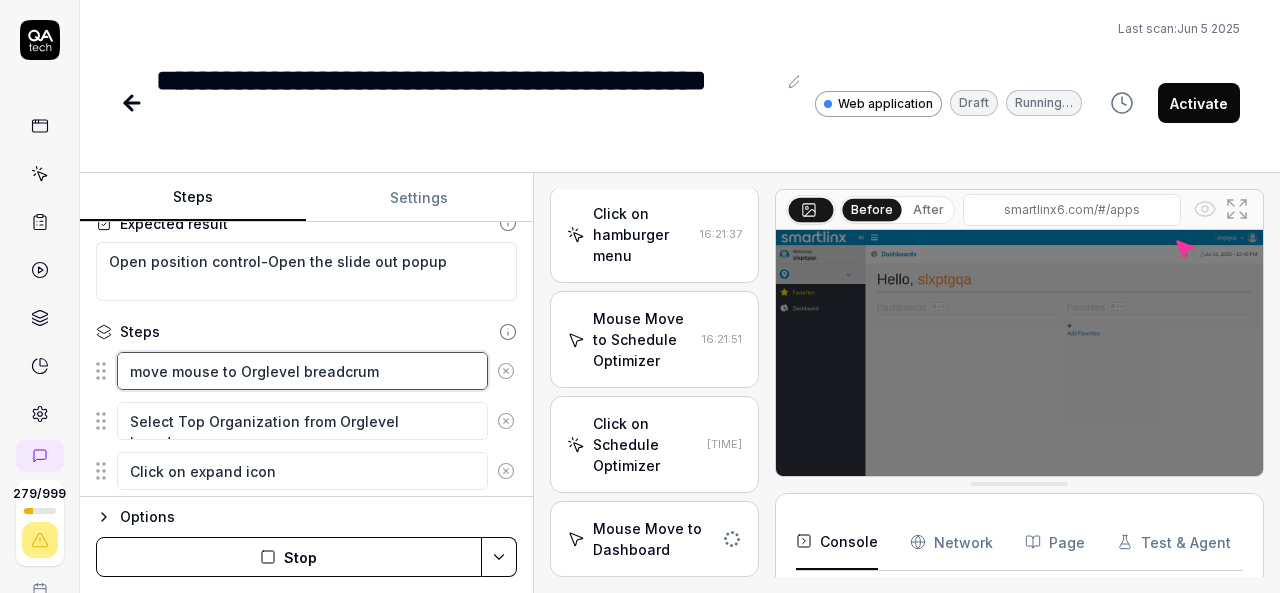 click on "move mouse to Orglevel breadcrum" at bounding box center [302, 371] 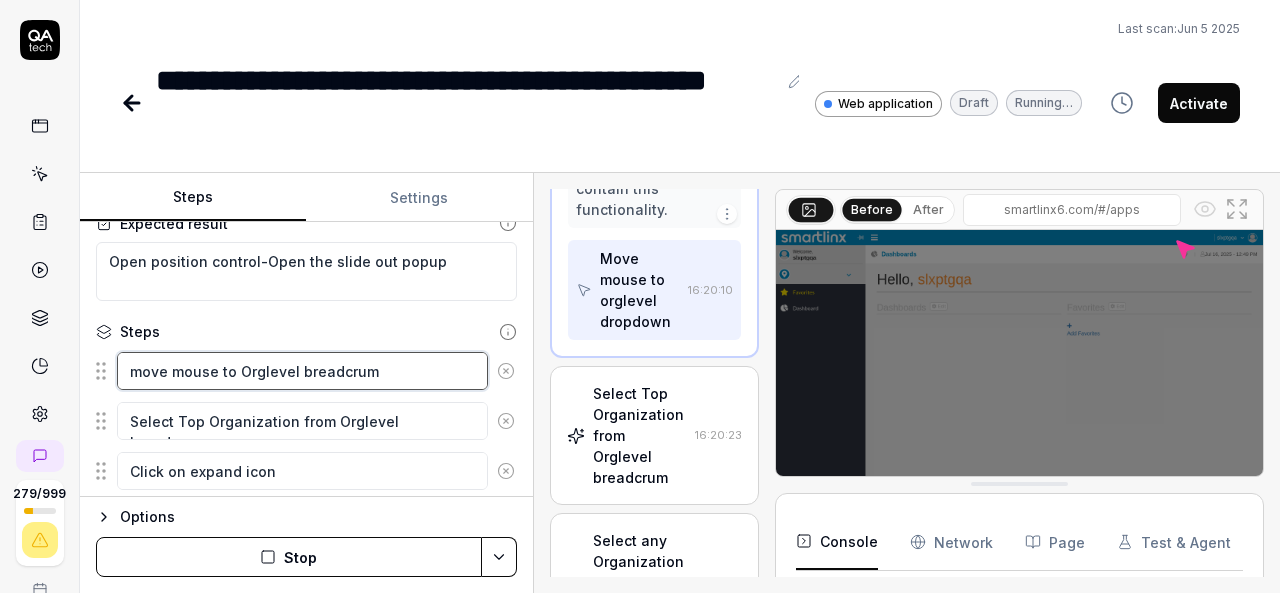 scroll, scrollTop: 762, scrollLeft: 0, axis: vertical 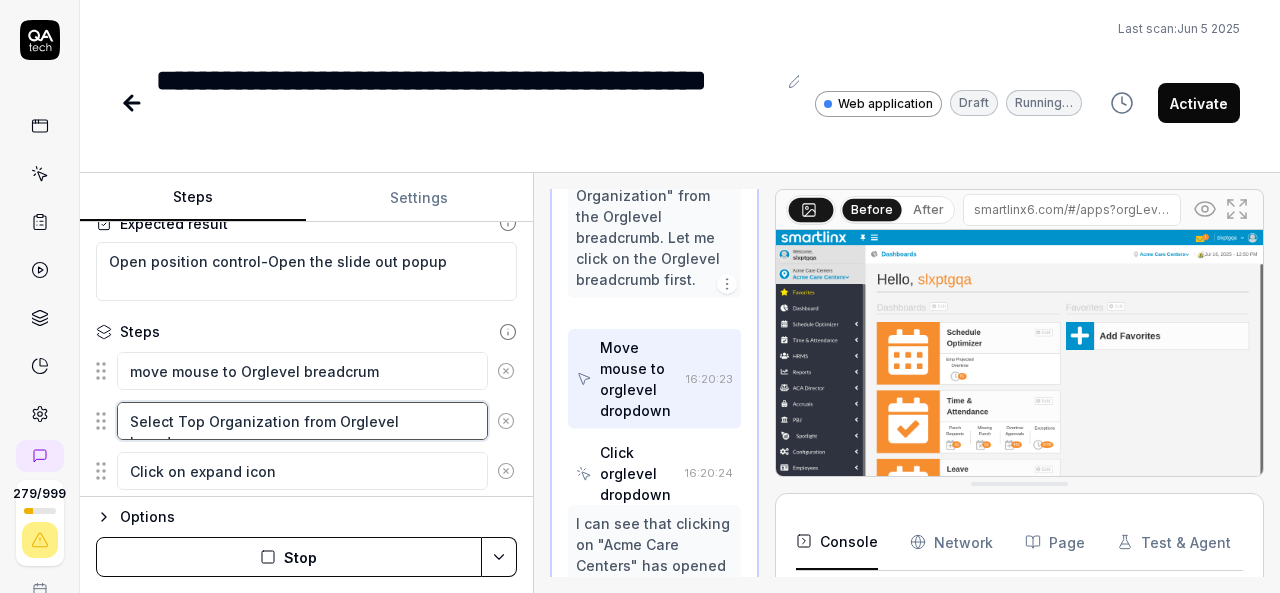 click on "Select Top Organization from Orglevel breadcrum" at bounding box center [302, 421] 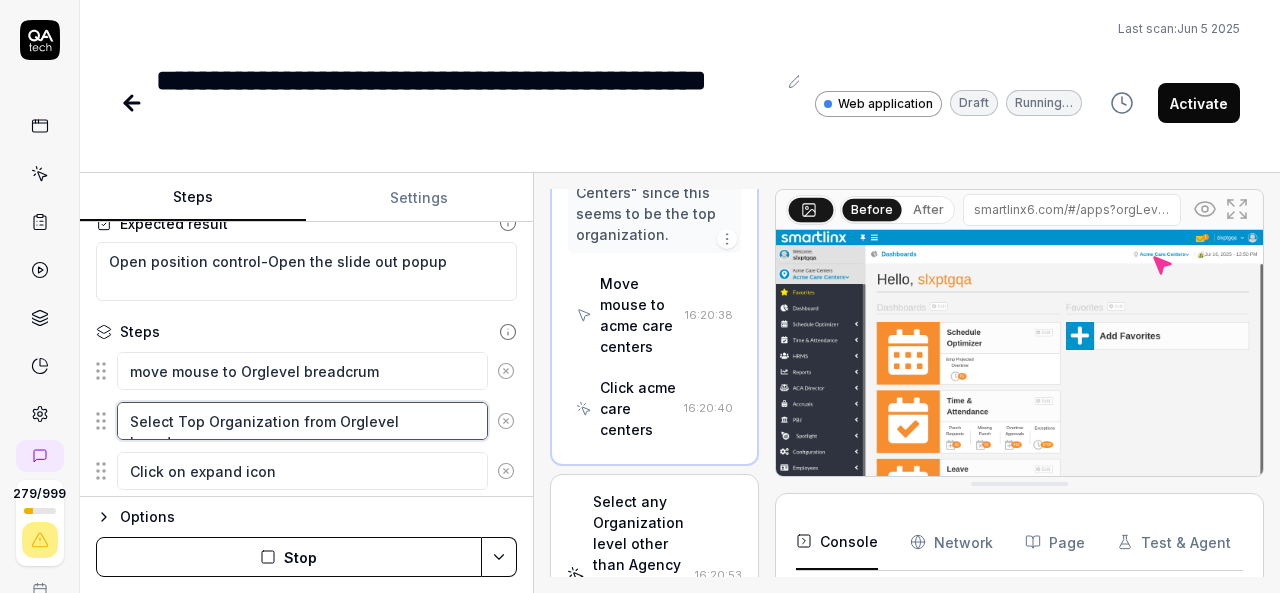 scroll, scrollTop: 1482, scrollLeft: 0, axis: vertical 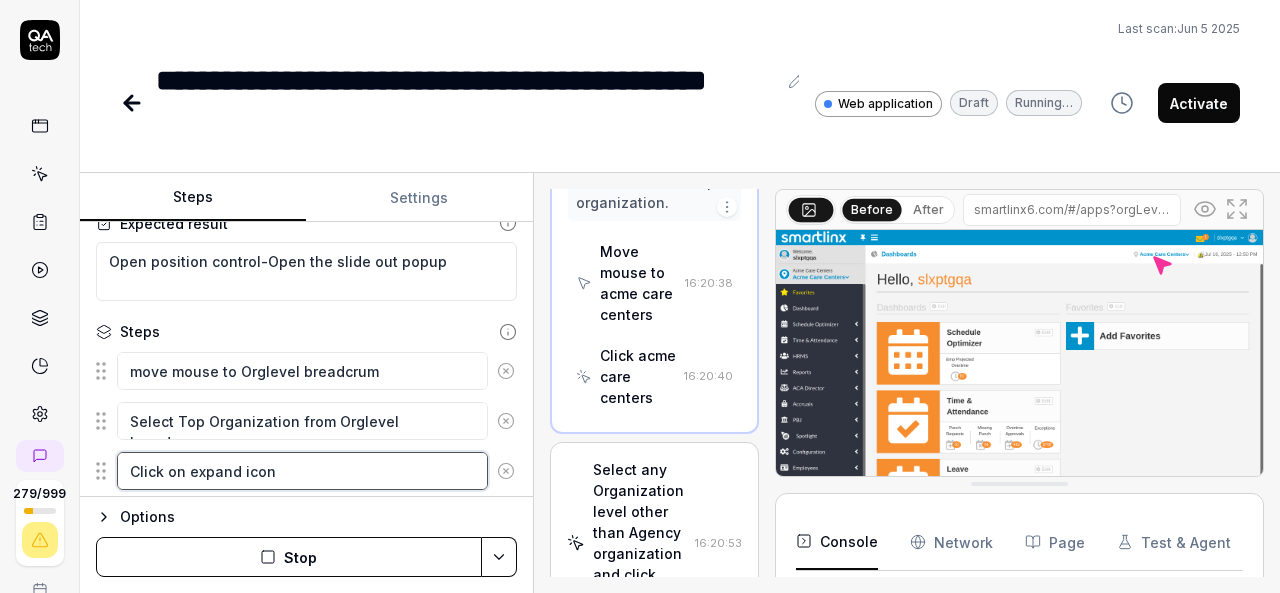 click on "Click on expand icon" at bounding box center (302, 471) 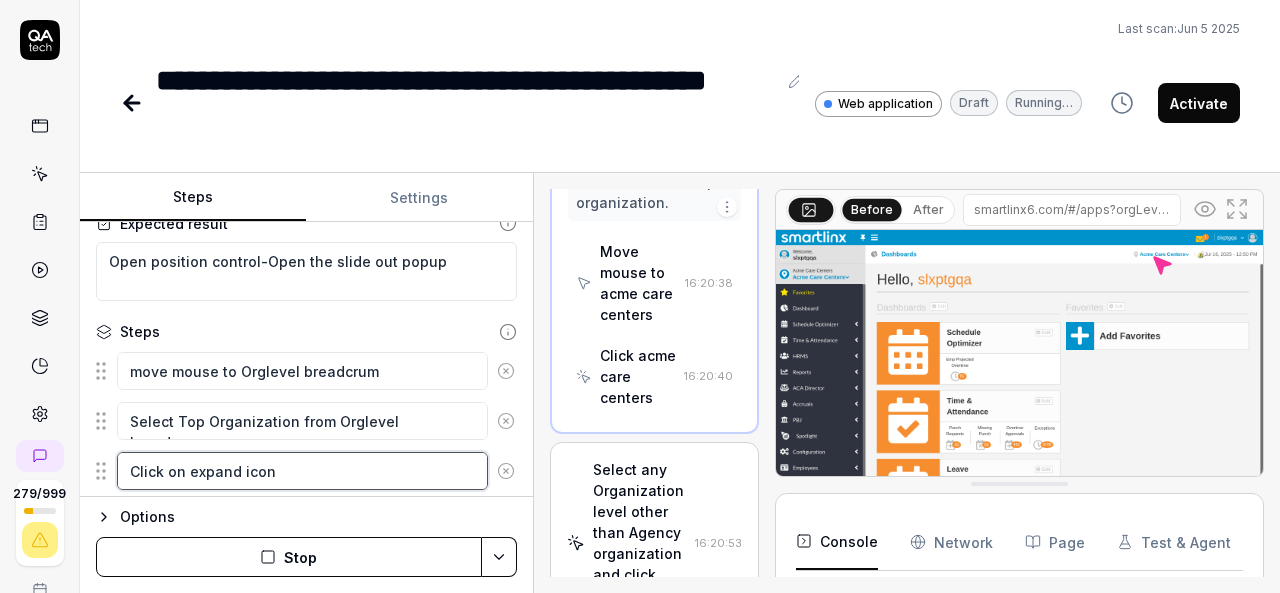 click on "Click on expand icon" at bounding box center (302, 471) 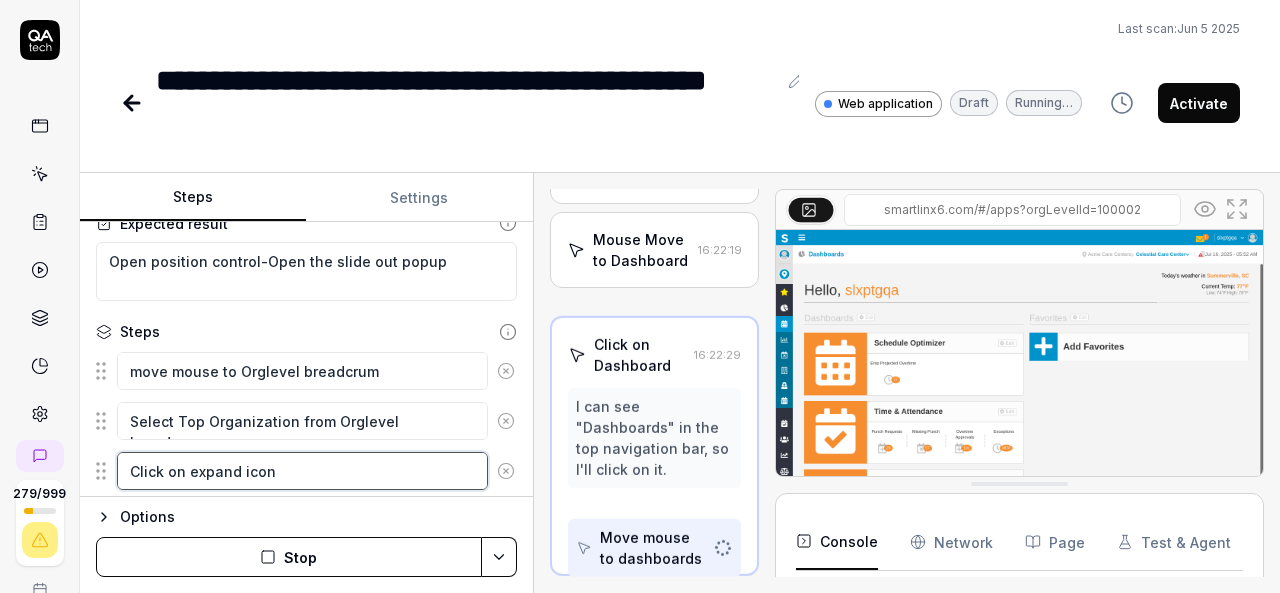 scroll, scrollTop: 176, scrollLeft: 0, axis: vertical 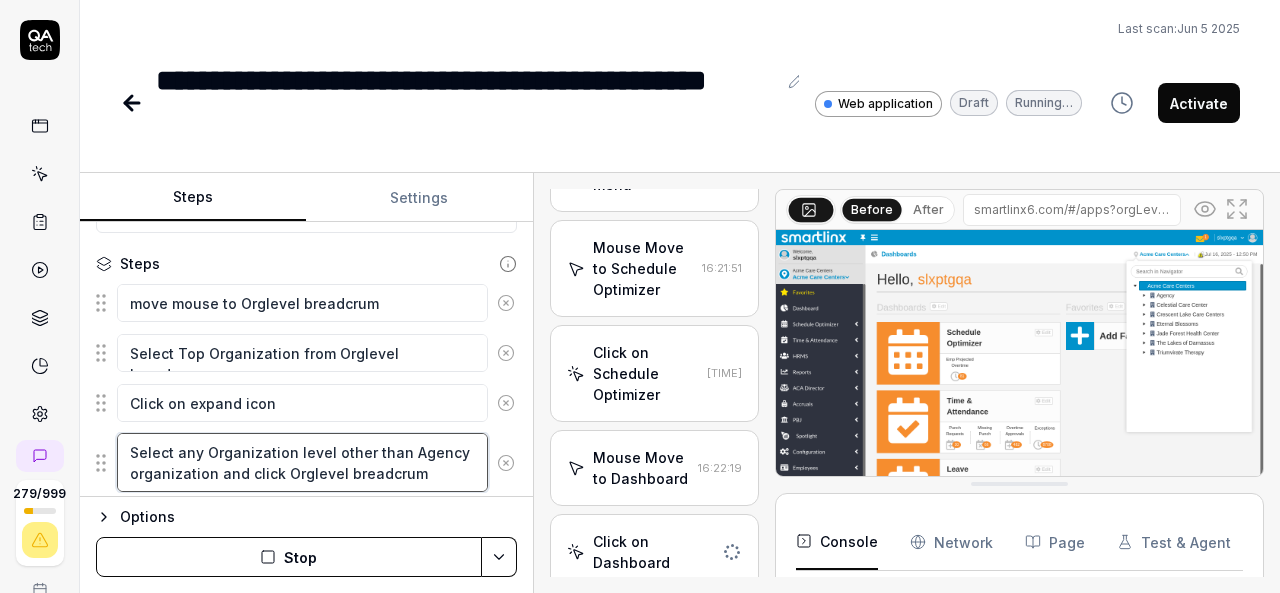 click on "Select any Organization level other than Agency organization and click Orglevel breadcrum" at bounding box center [302, 462] 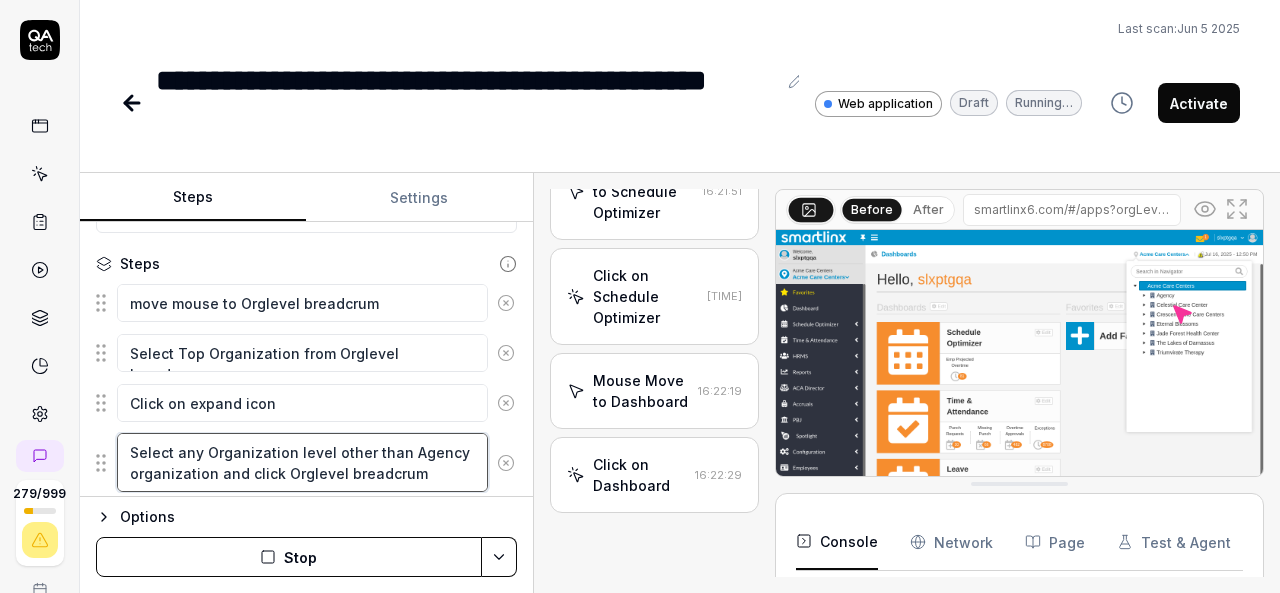 scroll, scrollTop: 1990, scrollLeft: 0, axis: vertical 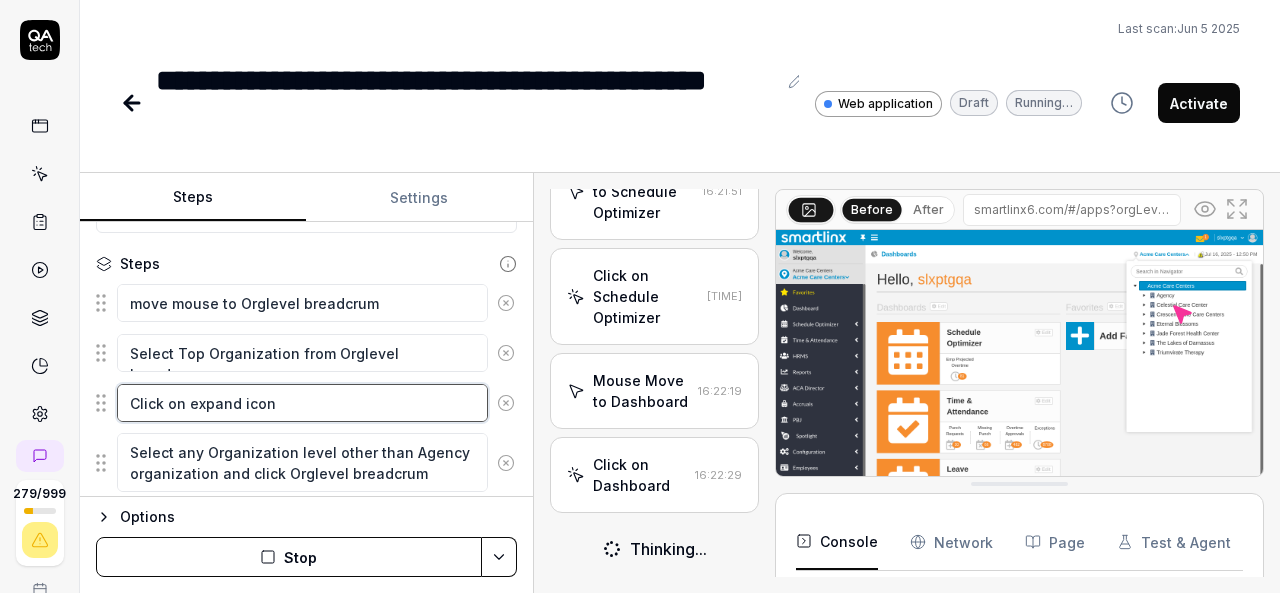click on "Click on expand icon" at bounding box center (302, 403) 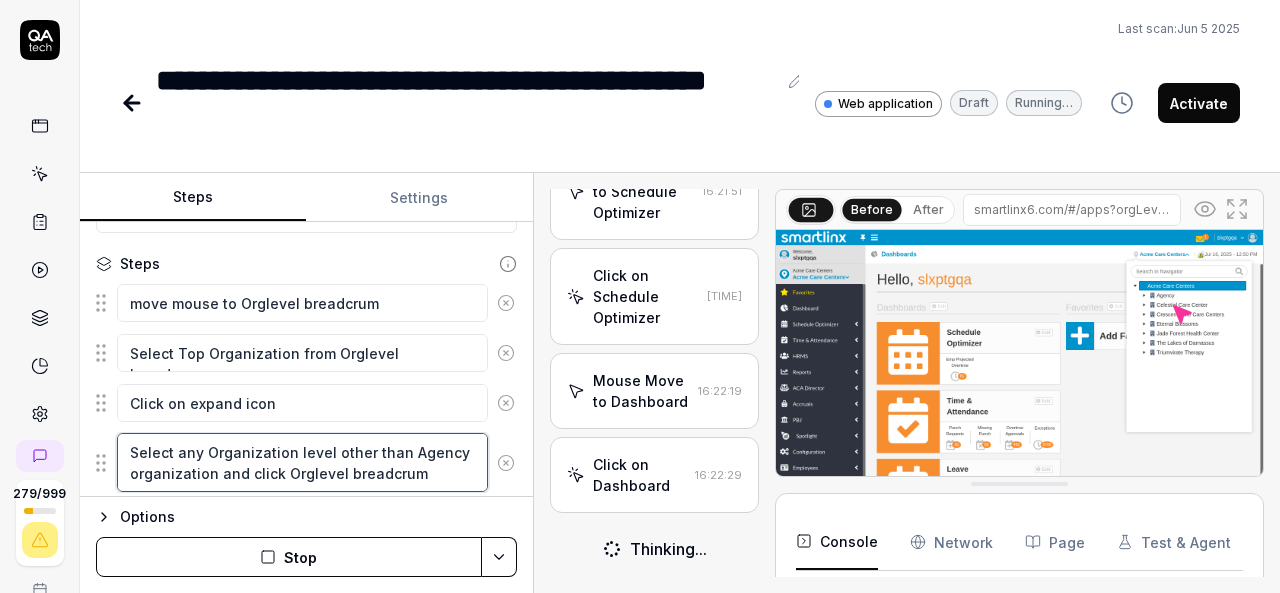 click on "Select any Organization level other than Agency organization and click Orglevel breadcrum" at bounding box center [302, 462] 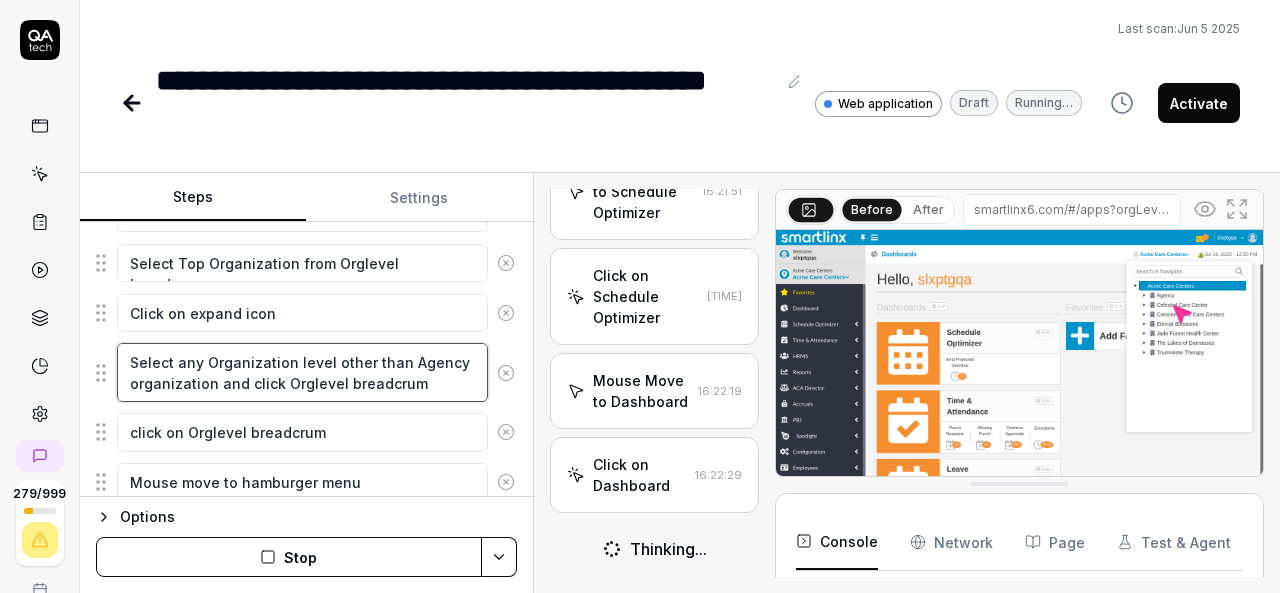 scroll, scrollTop: 295, scrollLeft: 0, axis: vertical 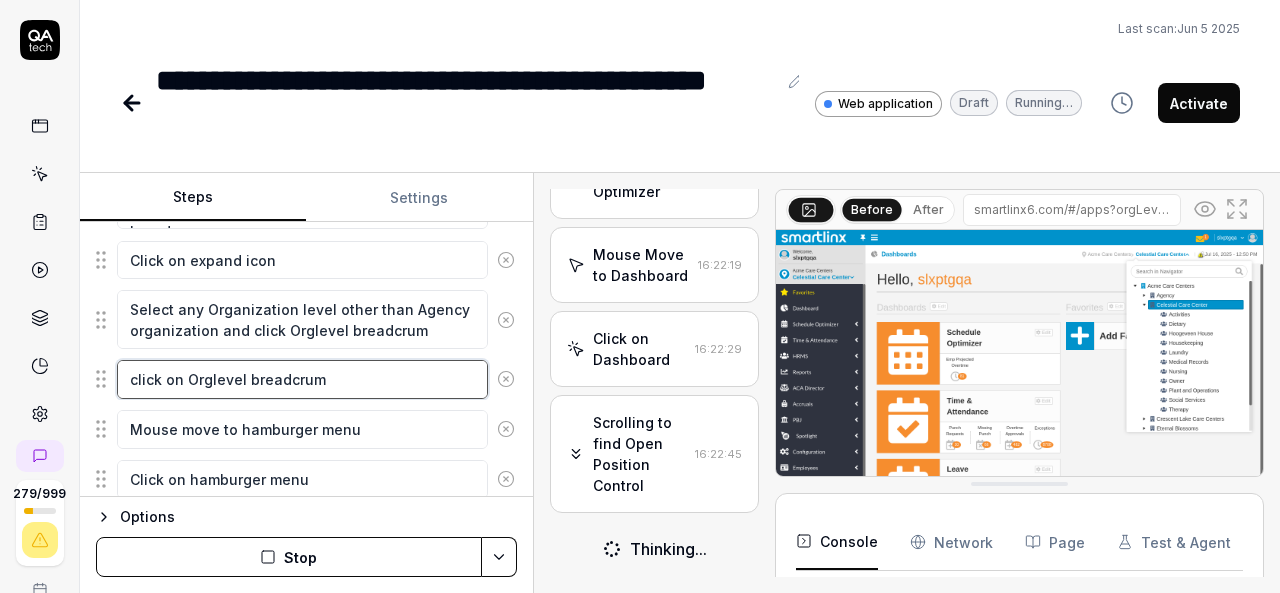 click on "click on Orglevel breadcrum" at bounding box center [302, 379] 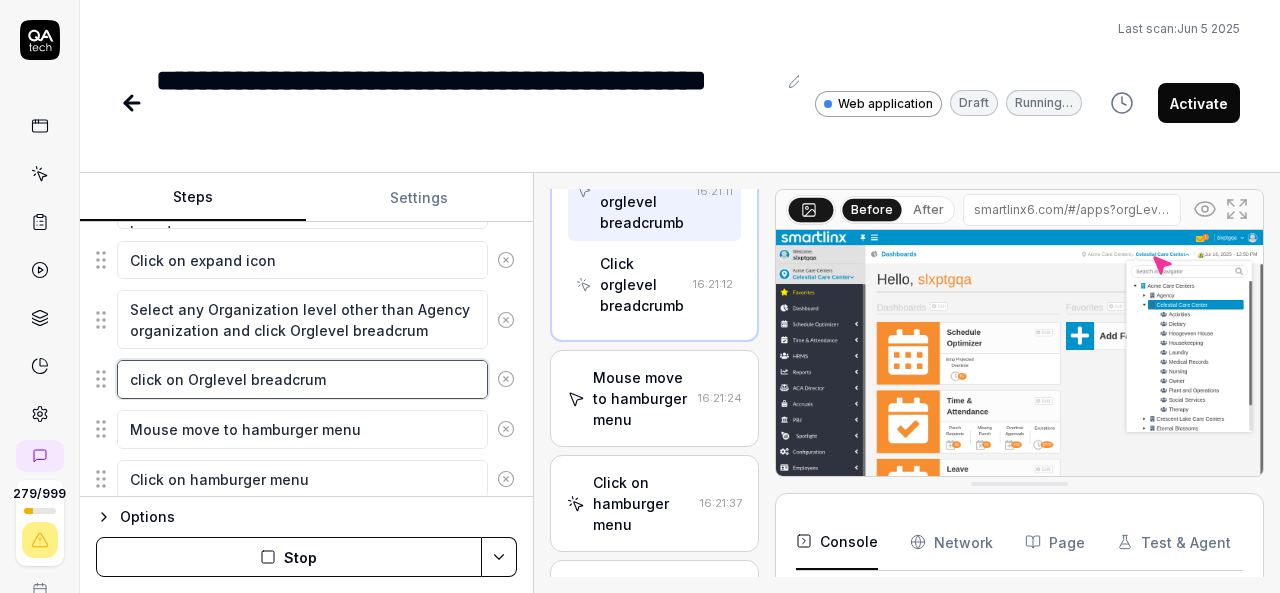 scroll, scrollTop: 1110, scrollLeft: 0, axis: vertical 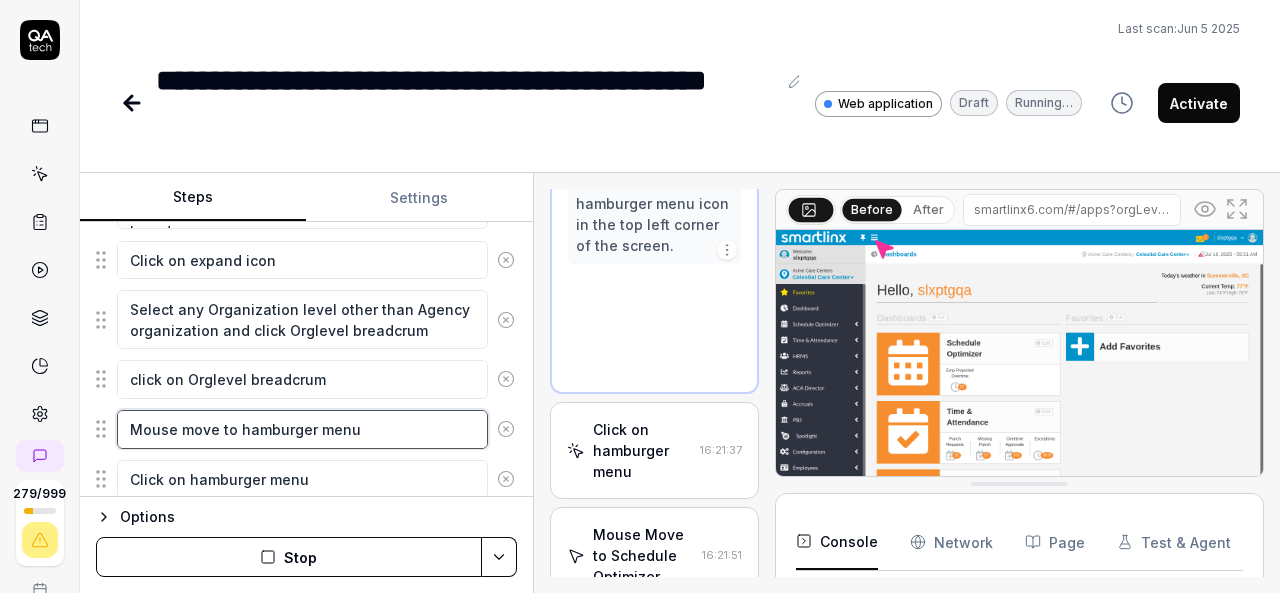 click on "Mouse move to hamburger menu" at bounding box center (302, 429) 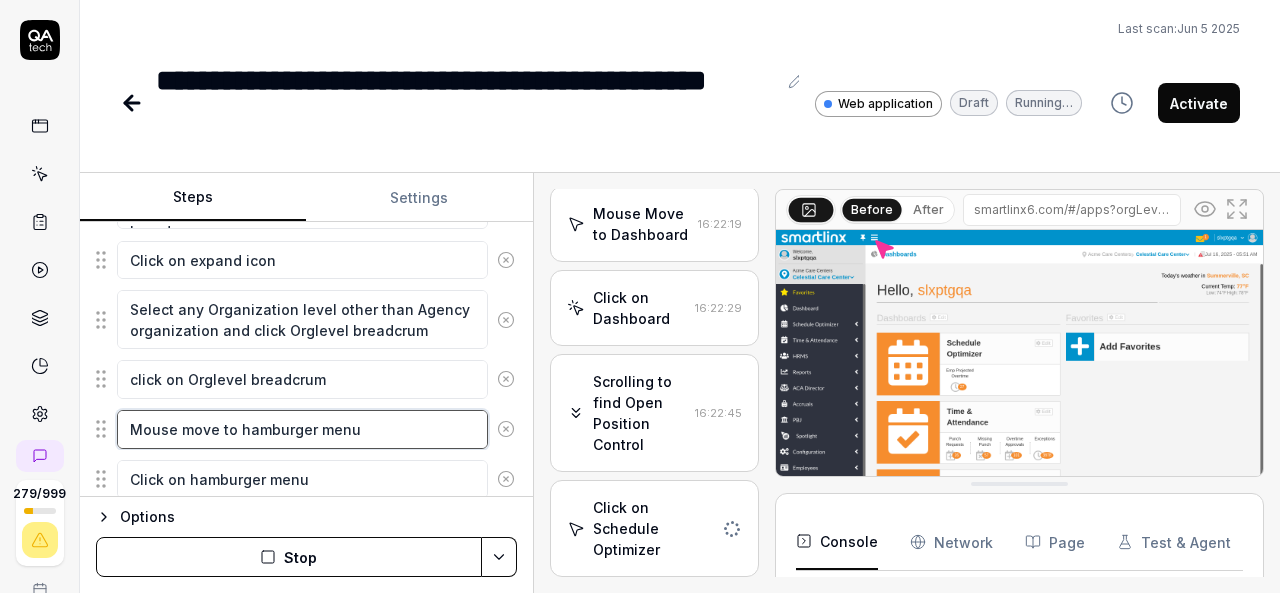 scroll, scrollTop: 1716, scrollLeft: 0, axis: vertical 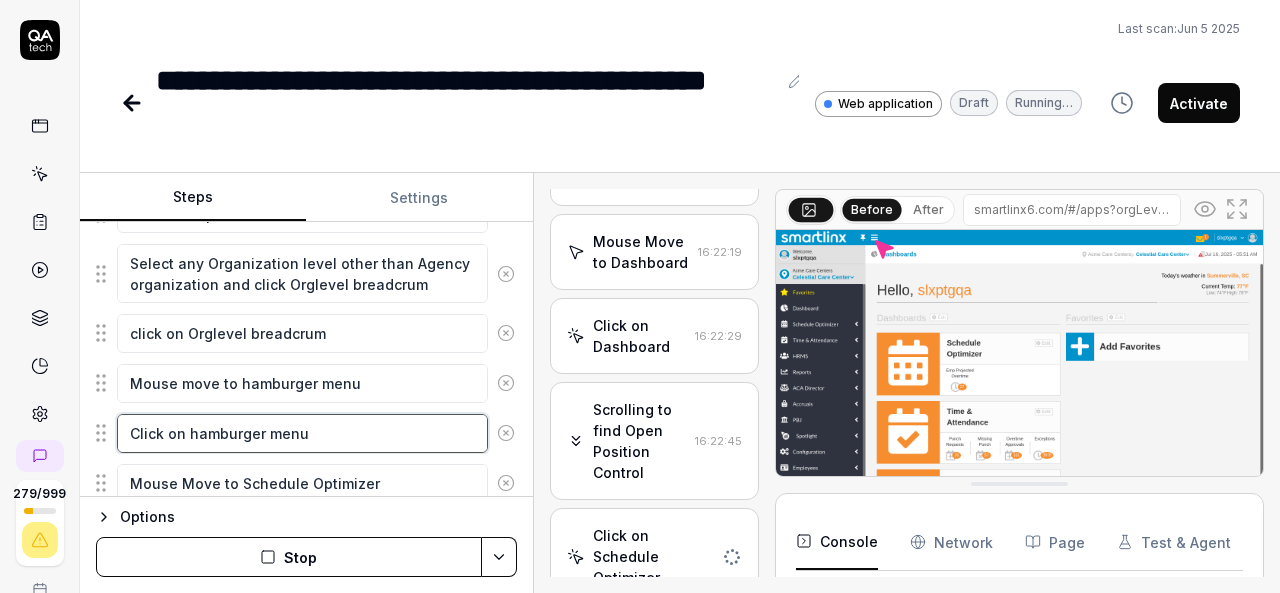 click on "Click on hamburger menu" at bounding box center (302, 433) 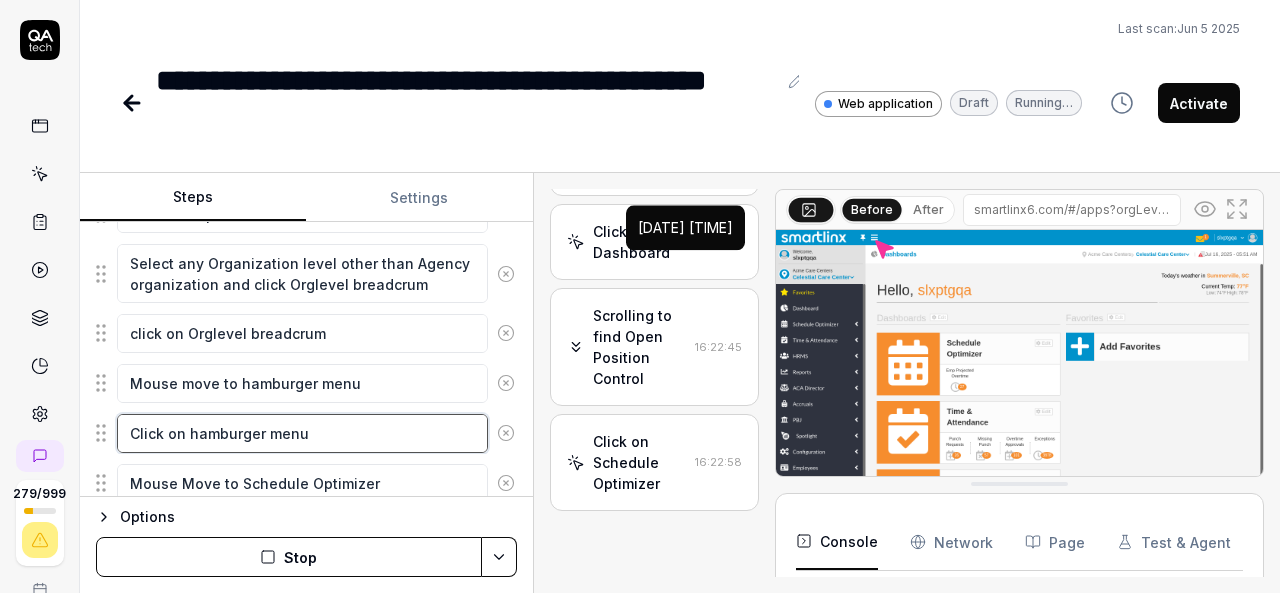 scroll, scrollTop: 1904, scrollLeft: 0, axis: vertical 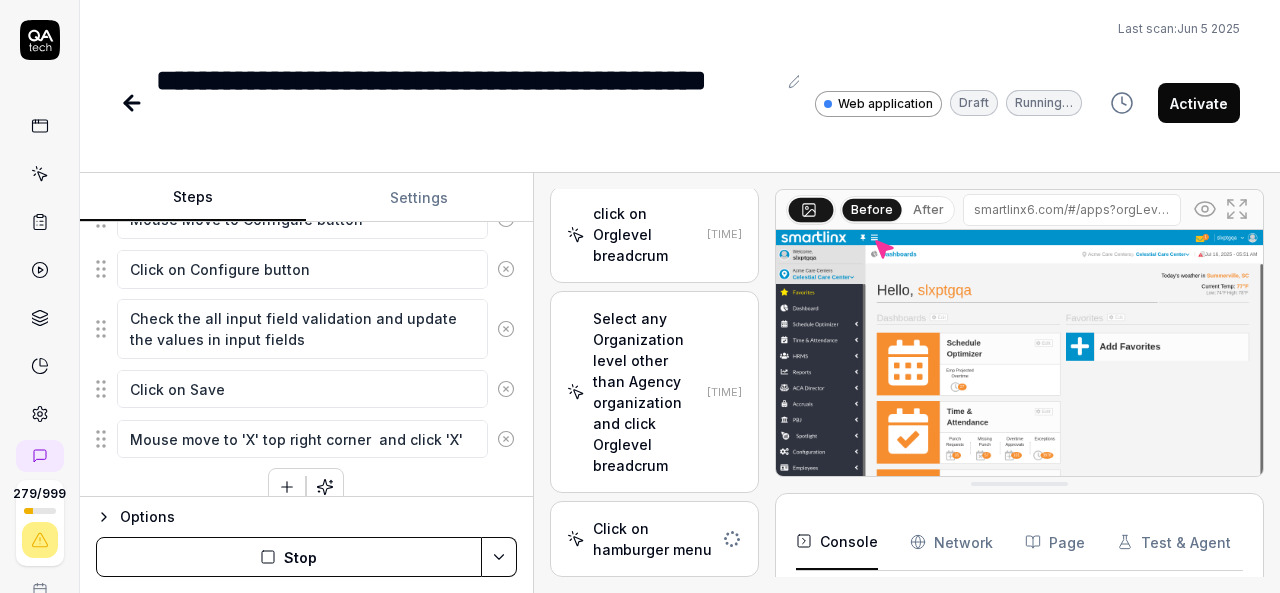click on "Click on hamburger menu" at bounding box center (654, 539) 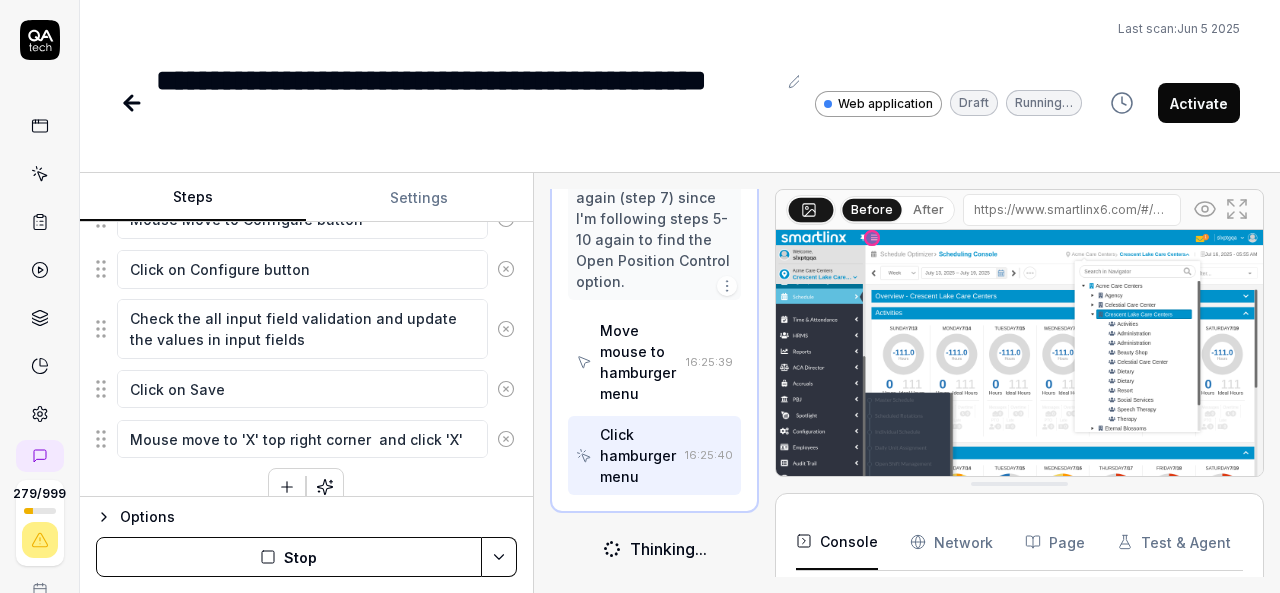 scroll, scrollTop: 2761, scrollLeft: 0, axis: vertical 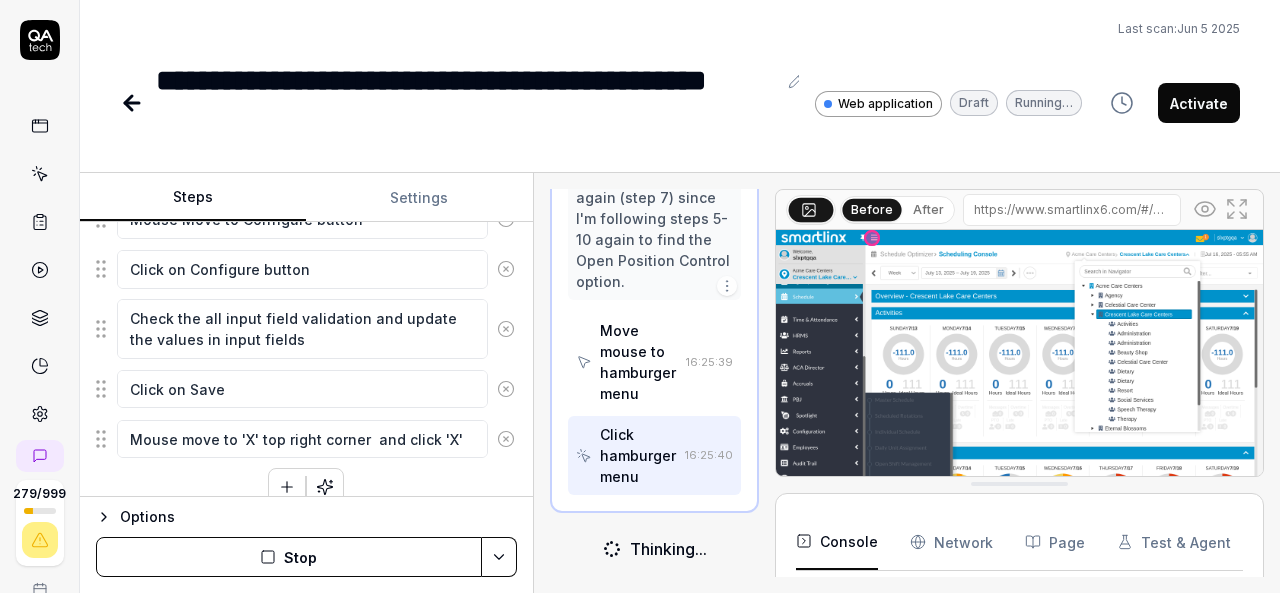 click on "Stop" at bounding box center [289, 557] 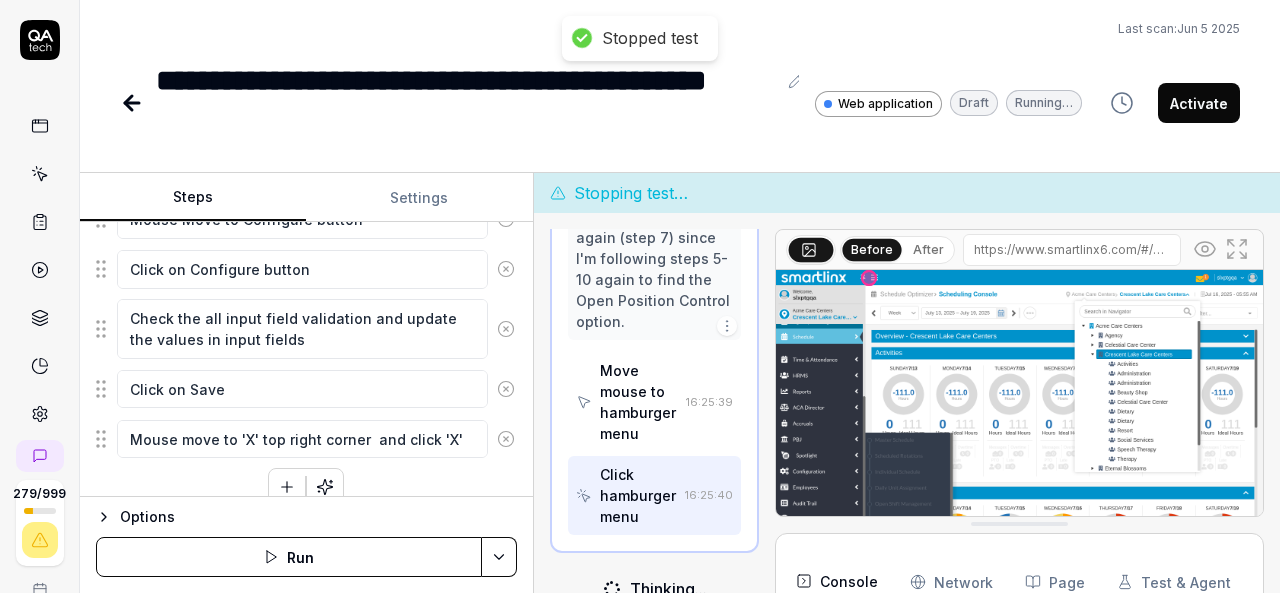 scroll, scrollTop: 2803, scrollLeft: 0, axis: vertical 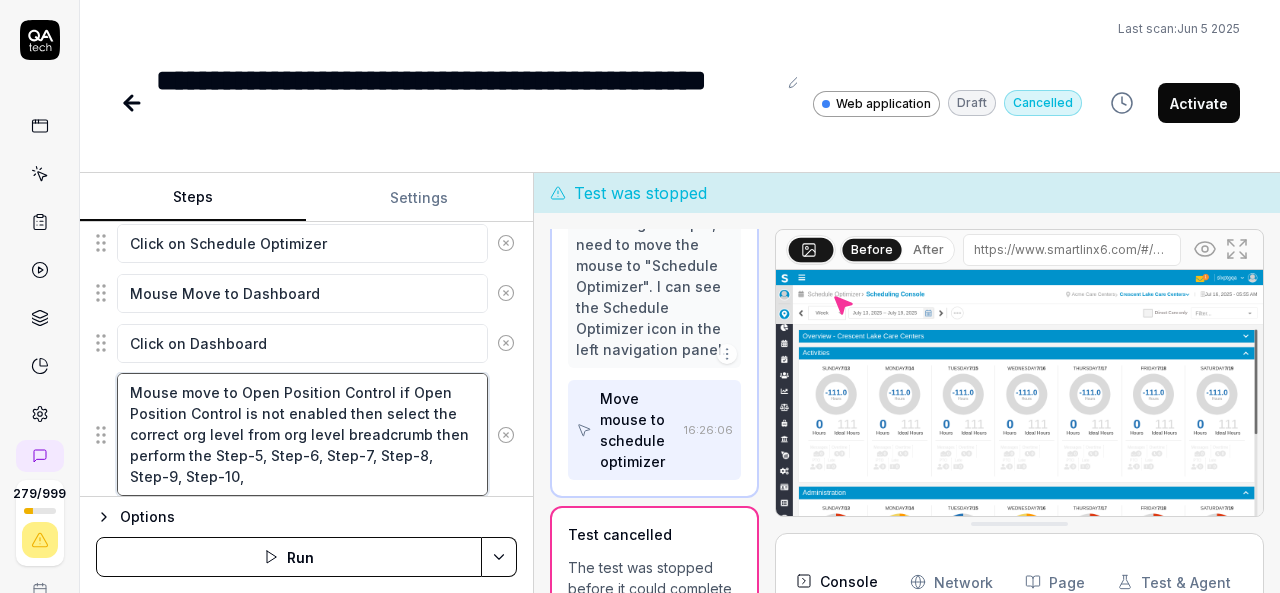 click on "Mouse move to Open Position Control if Open Position Control is not enabled then select the correct org level from org level breadcrumb then perform the Step-5, Step-6, Step-7, Step-8, Step-9, Step-10," at bounding box center (302, 434) 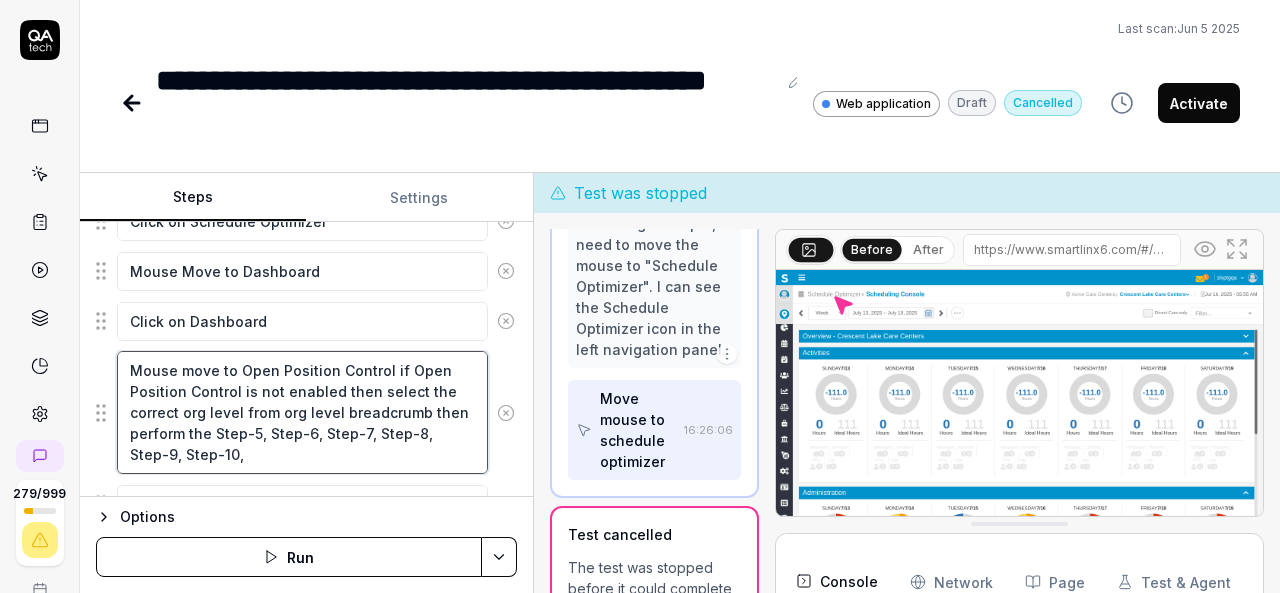 scroll, scrollTop: 702, scrollLeft: 0, axis: vertical 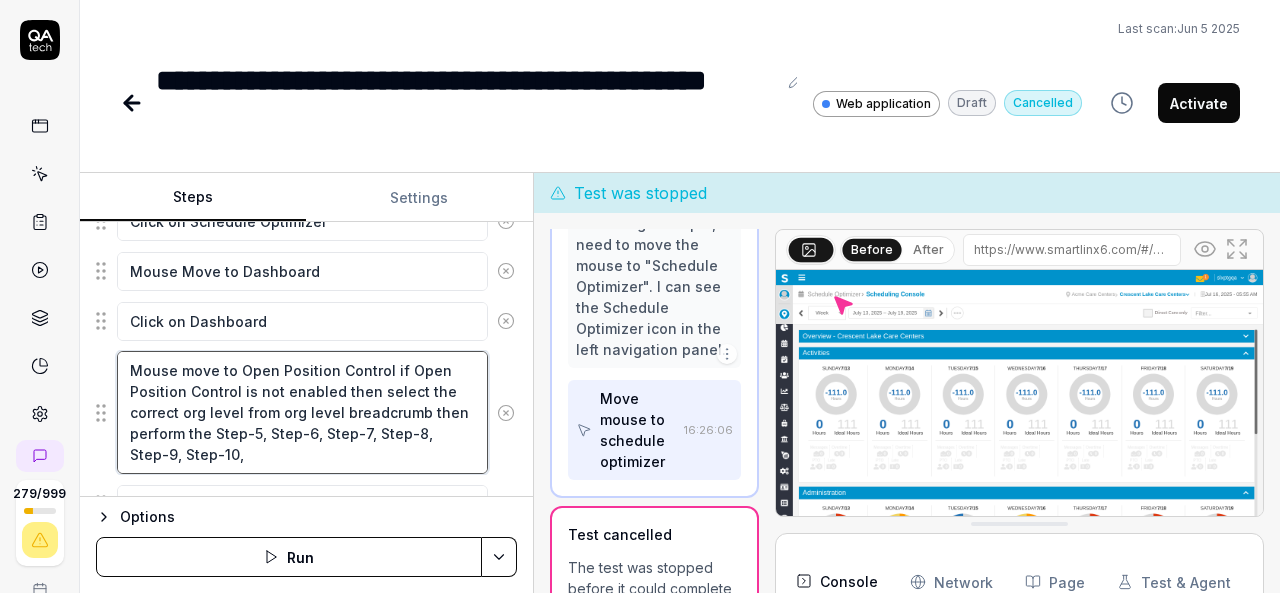 click on "Mouse move to Open Position Control if Open Position Control is not enabled then select the correct org level from org level breadcrumb then perform the Step-5, Step-6, Step-7, Step-8, Step-9, Step-10," at bounding box center [302, 412] 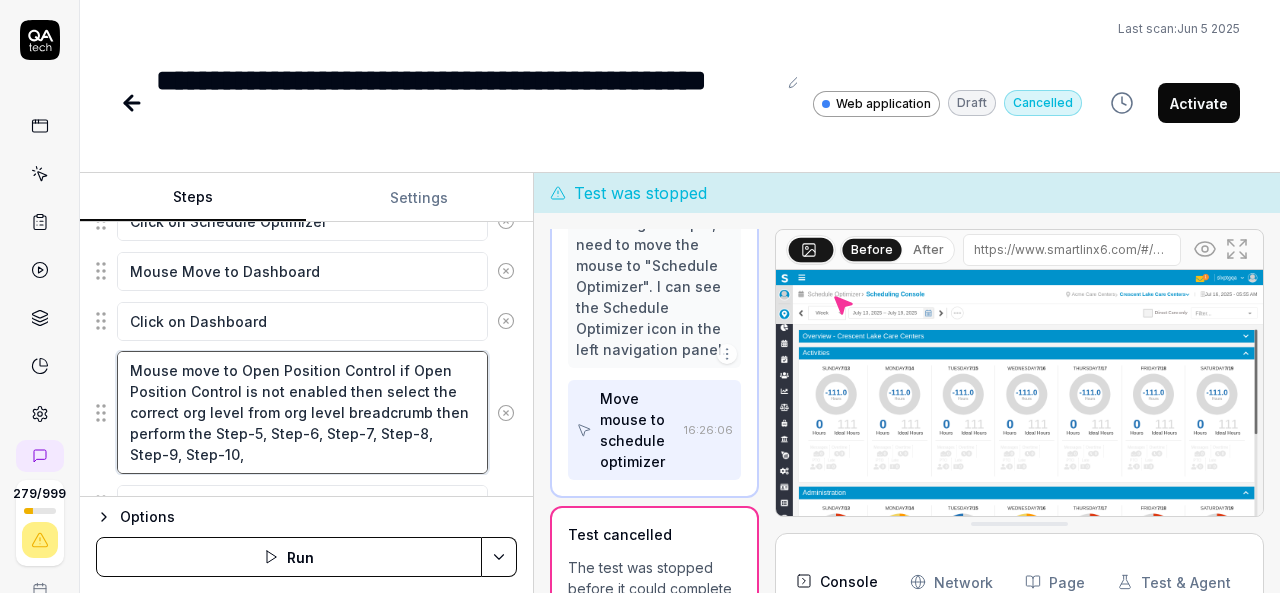 type on "*" 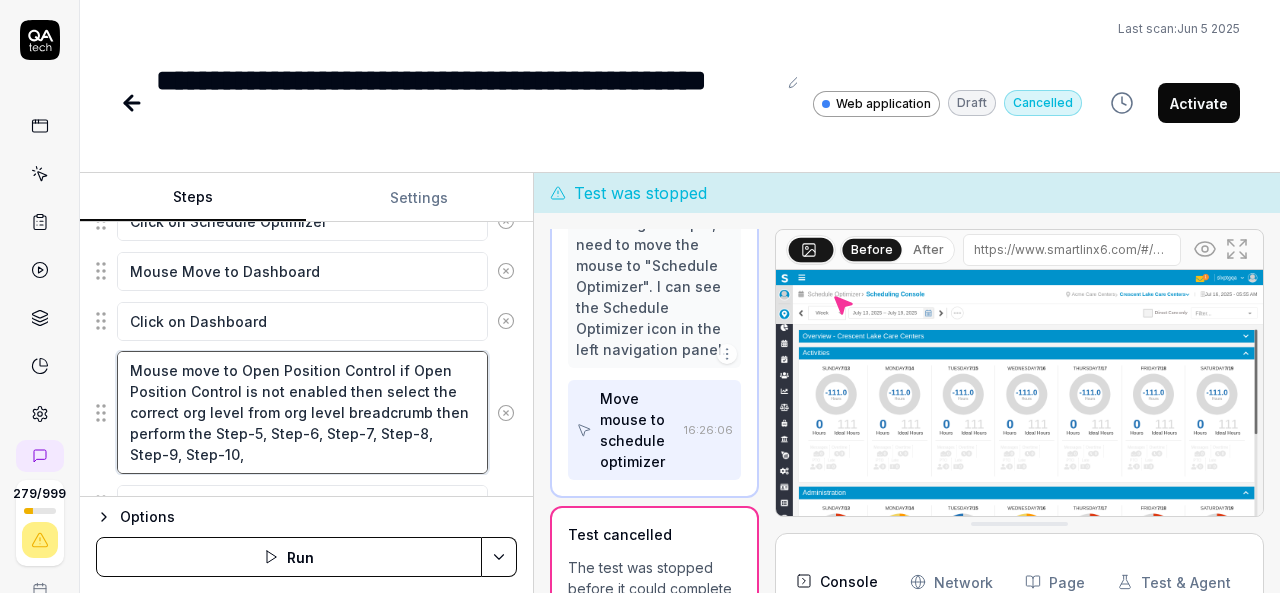 type on "Mouse move to Open Position Control i" 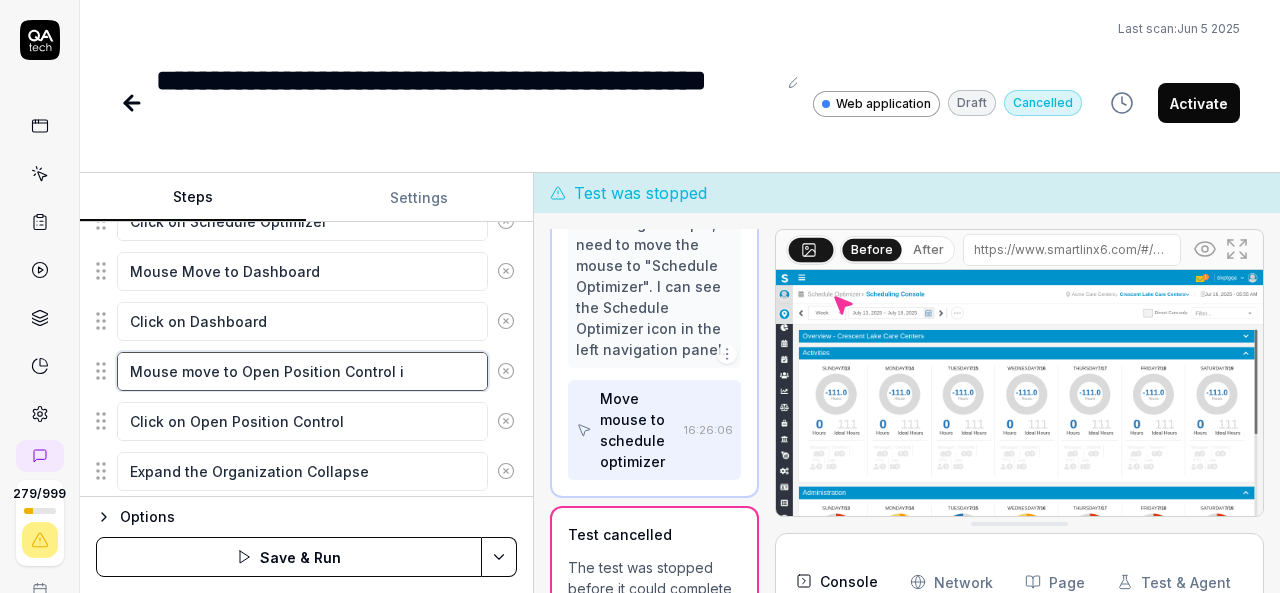 type on "*" 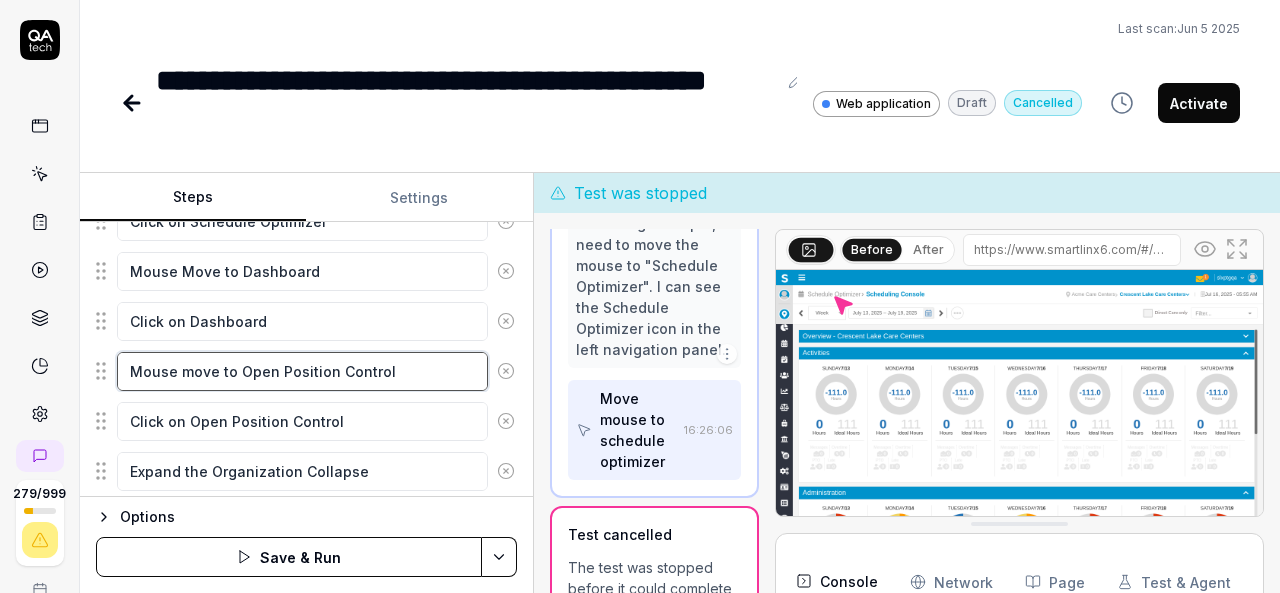 type on "*" 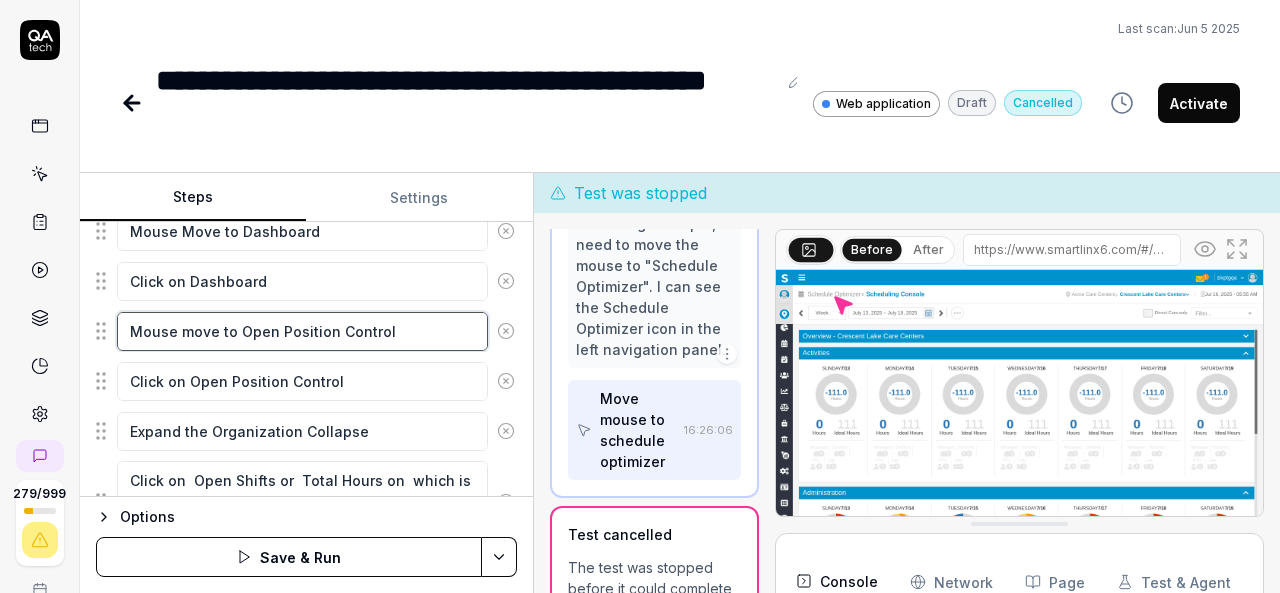 scroll, scrollTop: 744, scrollLeft: 0, axis: vertical 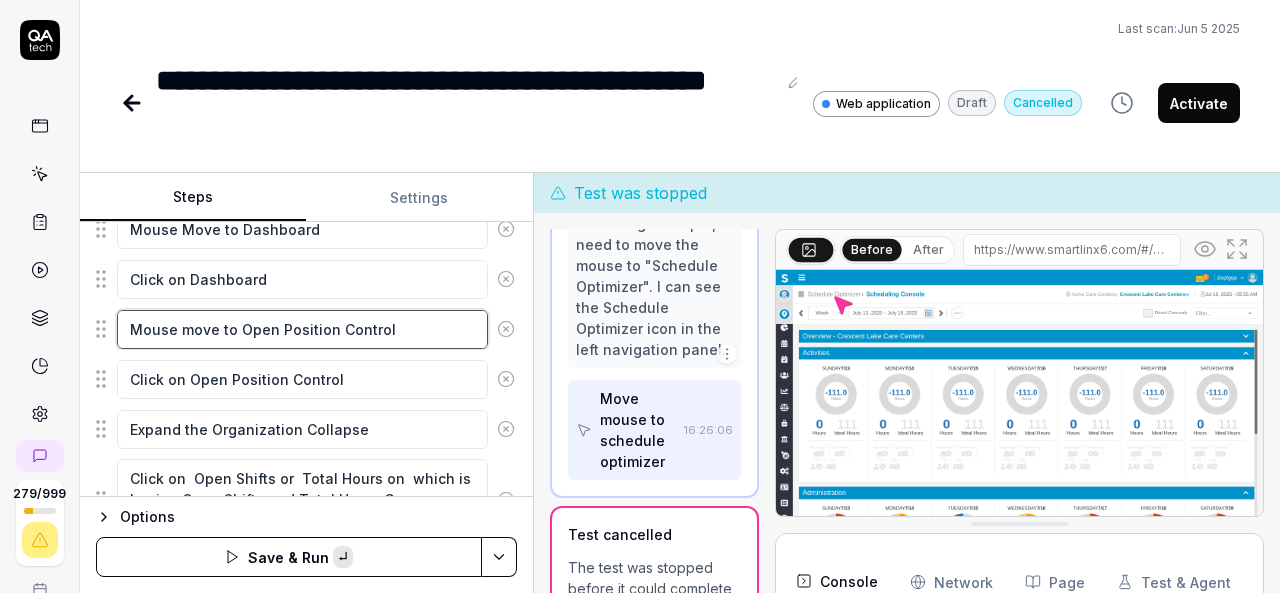 type on "*" 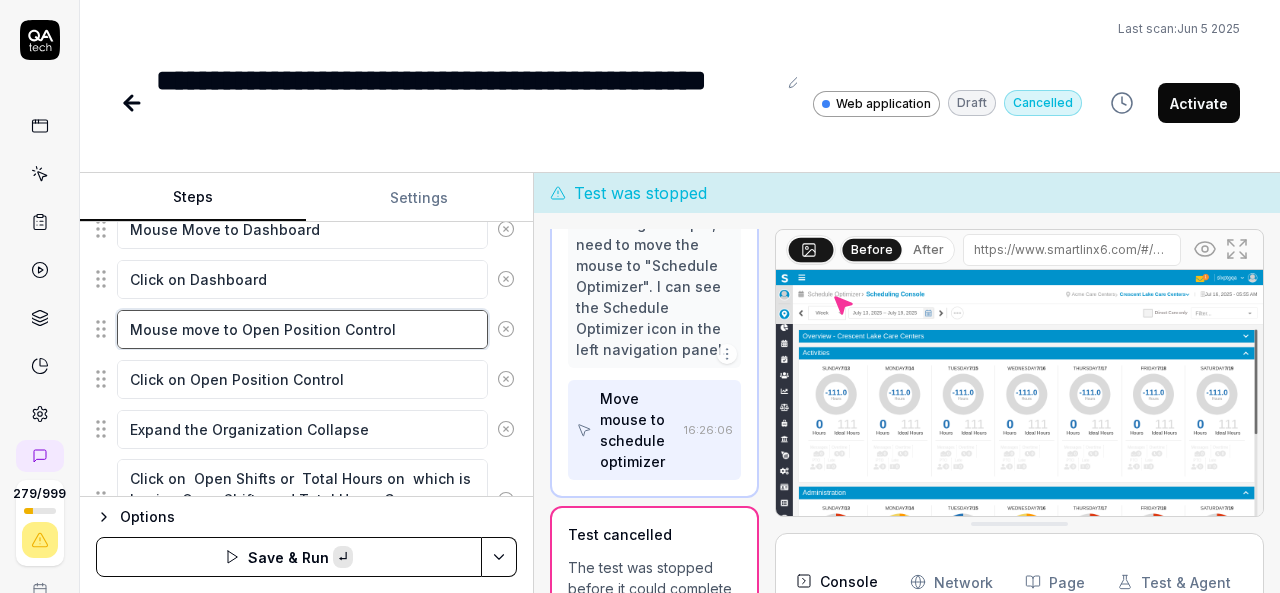 type on "Mouse move to Open Position Control" 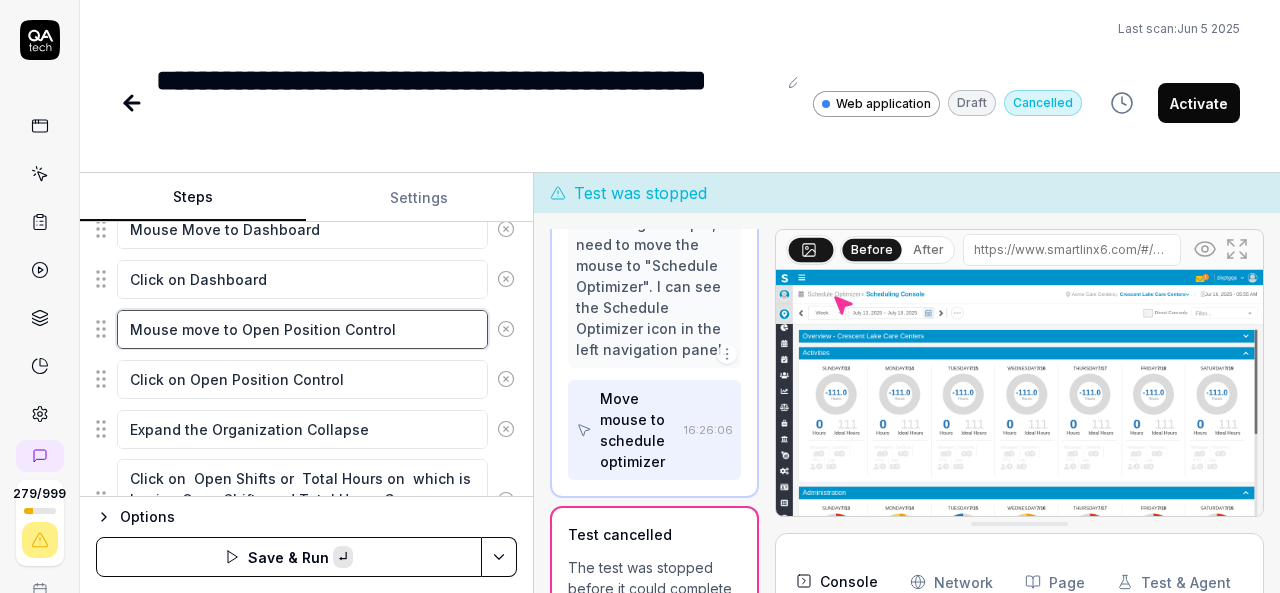 type on "*" 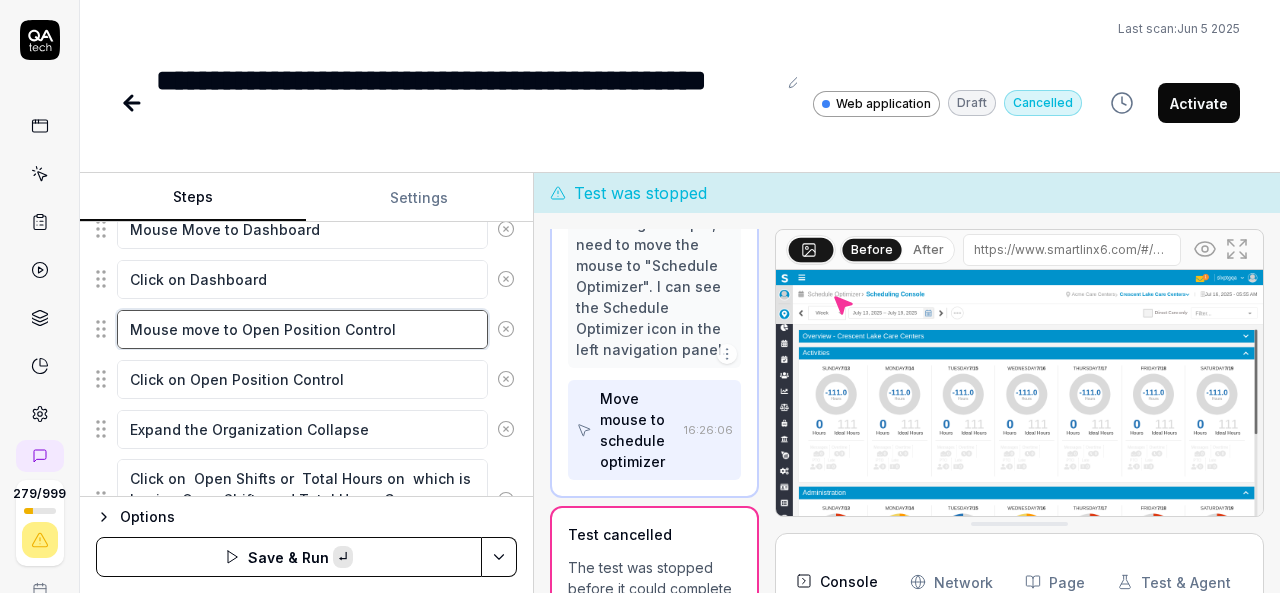 type on "Mouse move to Open Position Control i" 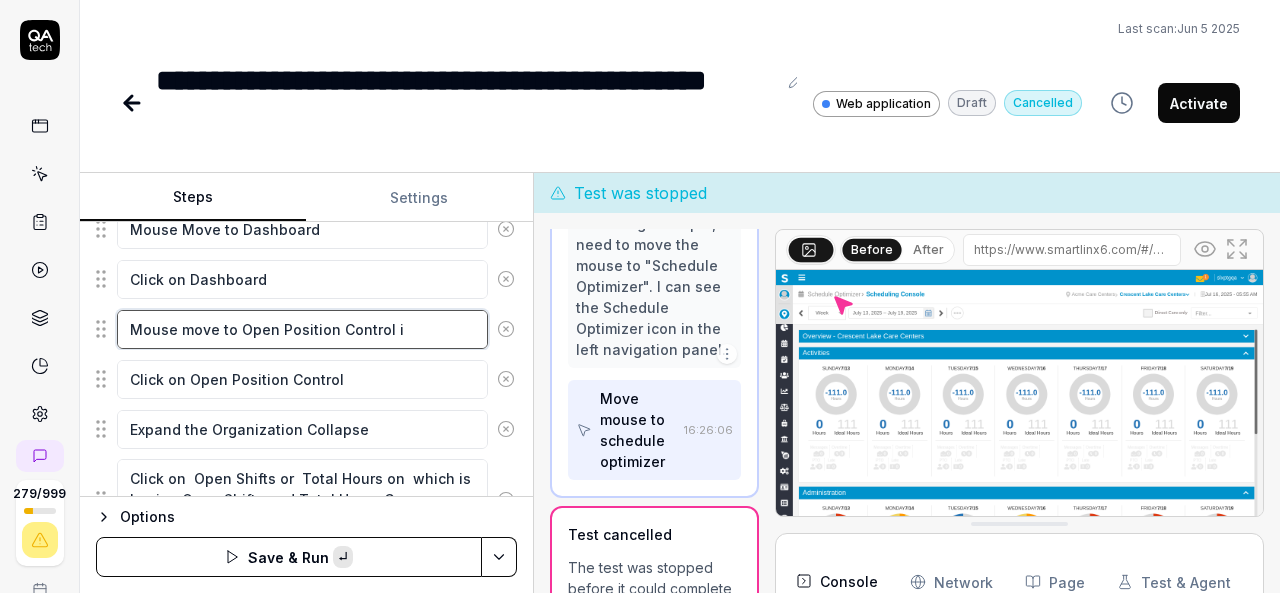type on "*" 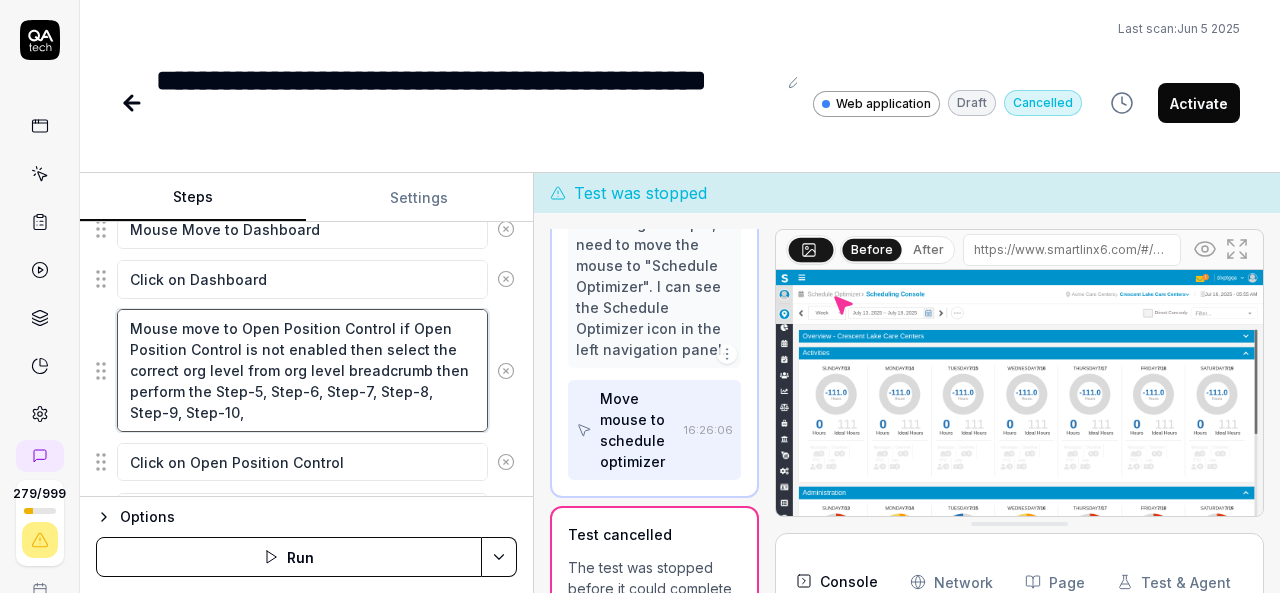 click on "Mouse move to Open Position Control if Open Position Control is not enabled then select the correct org level from org level breadcrumb then perform the Step-5, Step-6, Step-7, Step-8, Step-9, Step-10," at bounding box center (302, 370) 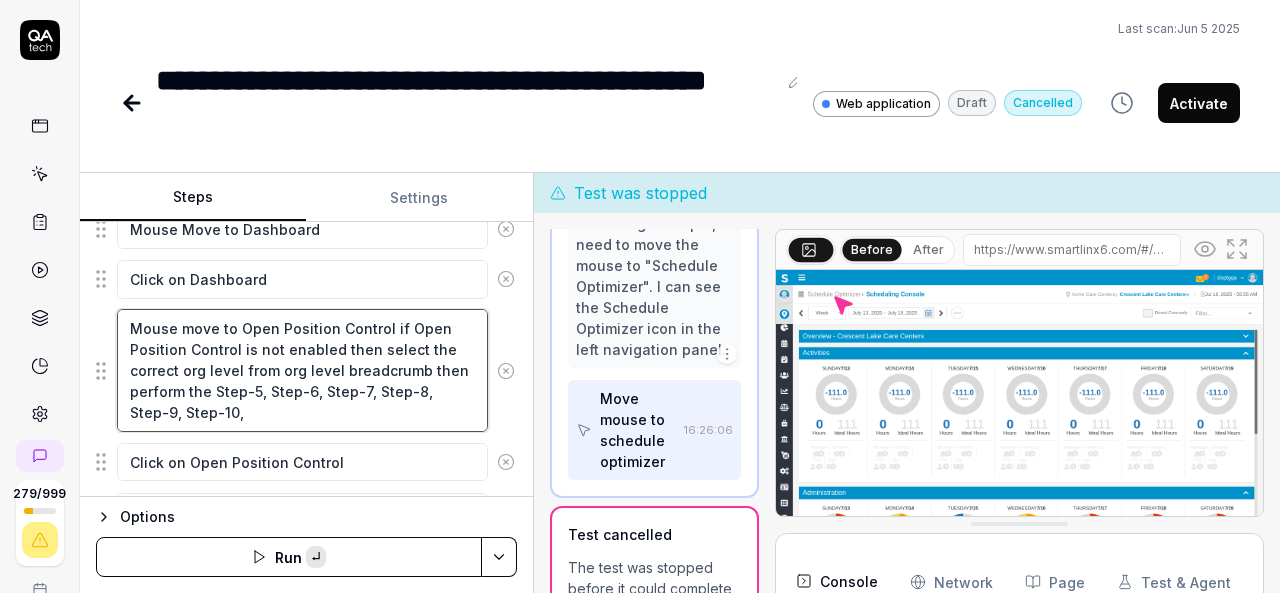 type on "*" 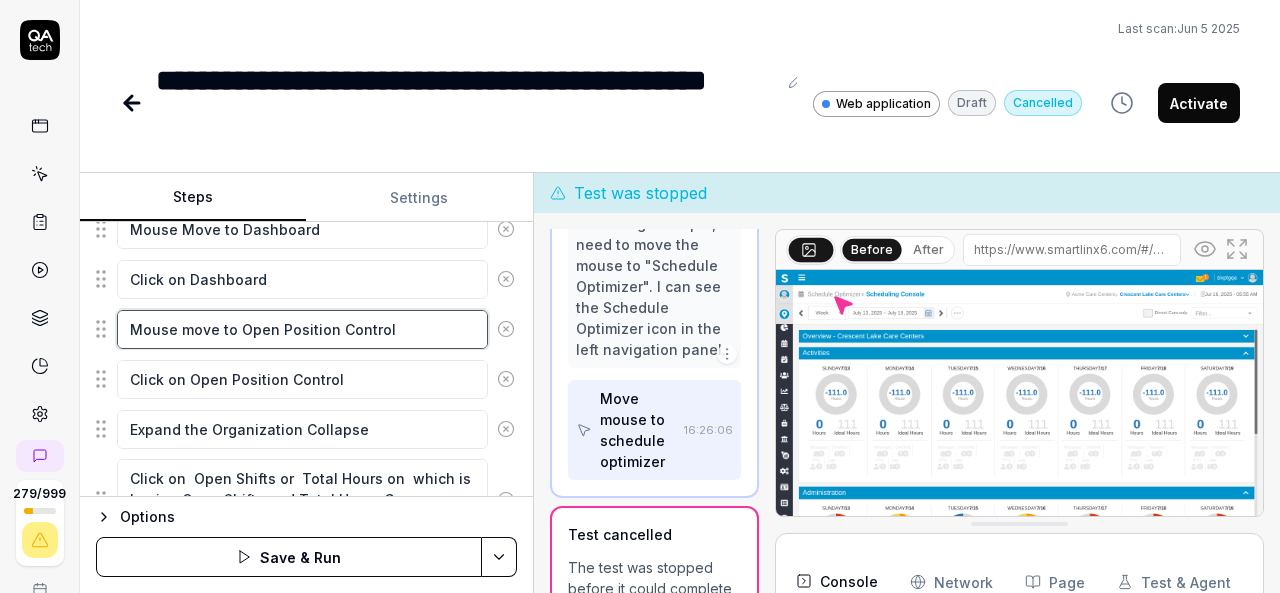 type on "Mouse move to Open Position Control" 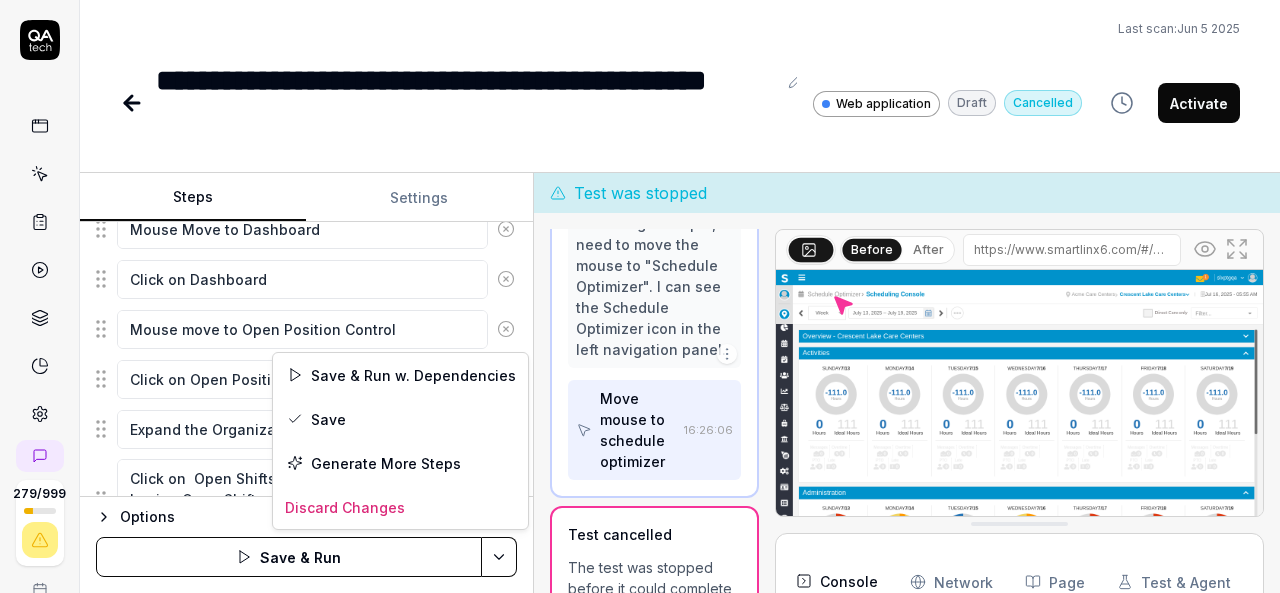 click on "**********" at bounding box center (640, 296) 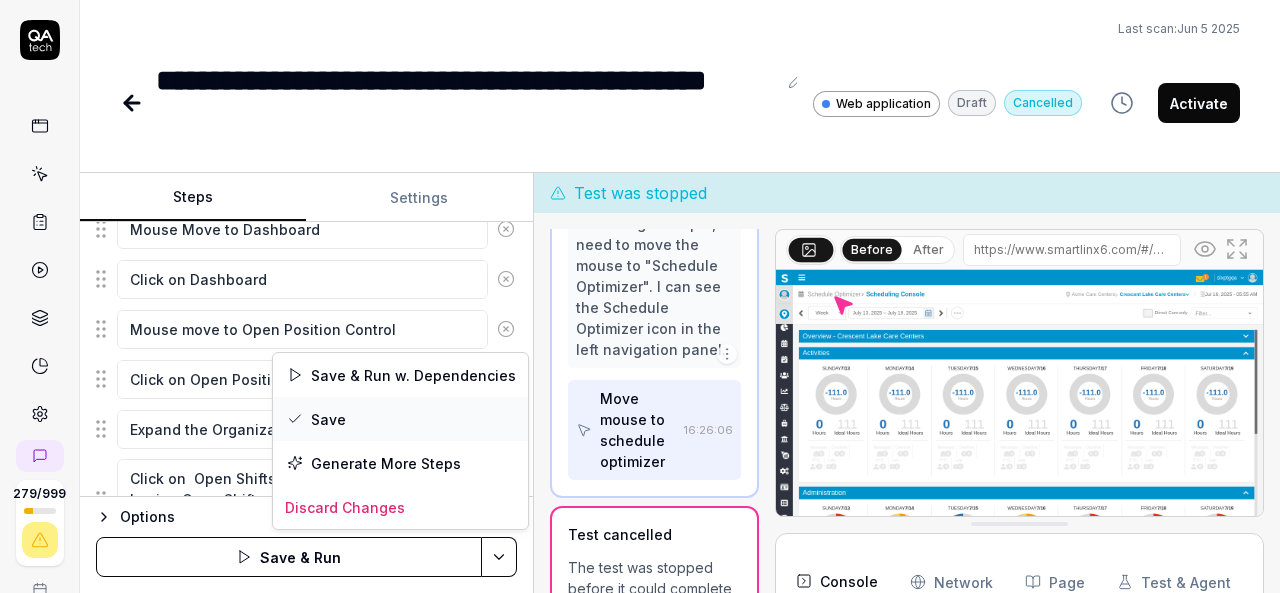 click on "Save" at bounding box center (400, 419) 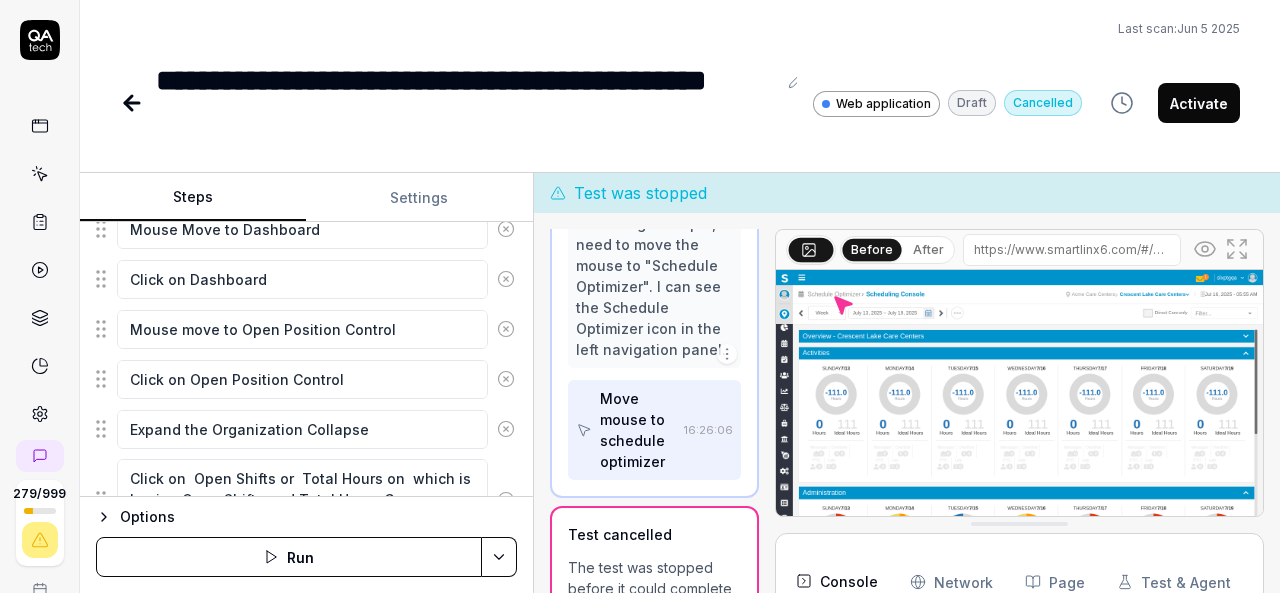 click 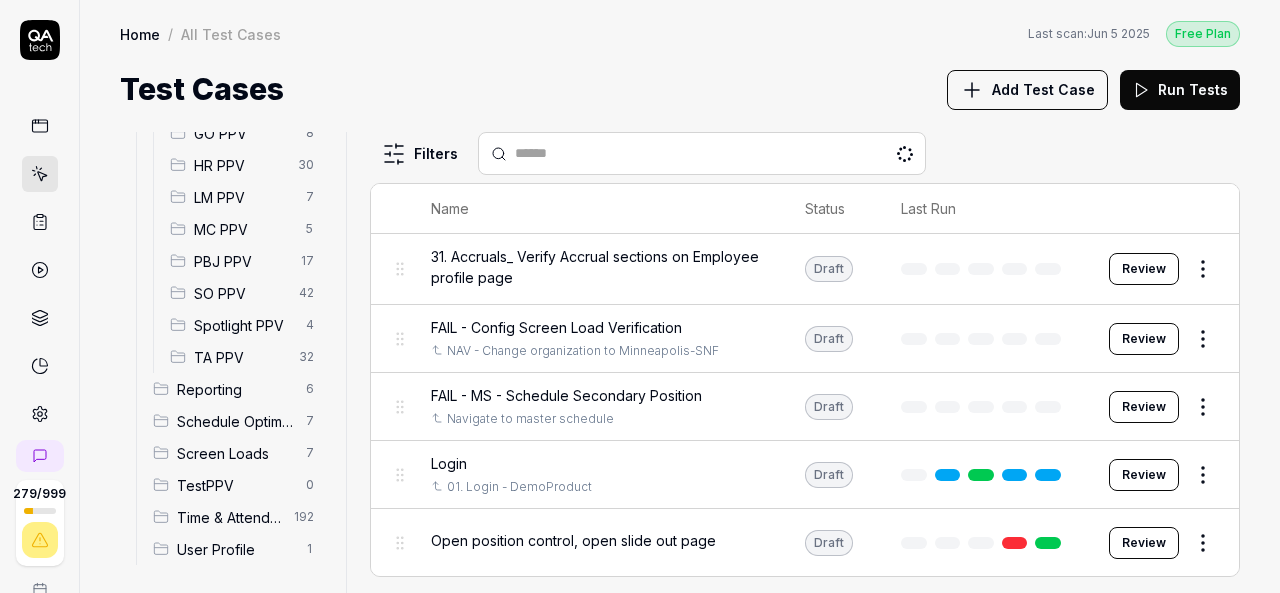 scroll, scrollTop: 441, scrollLeft: 0, axis: vertical 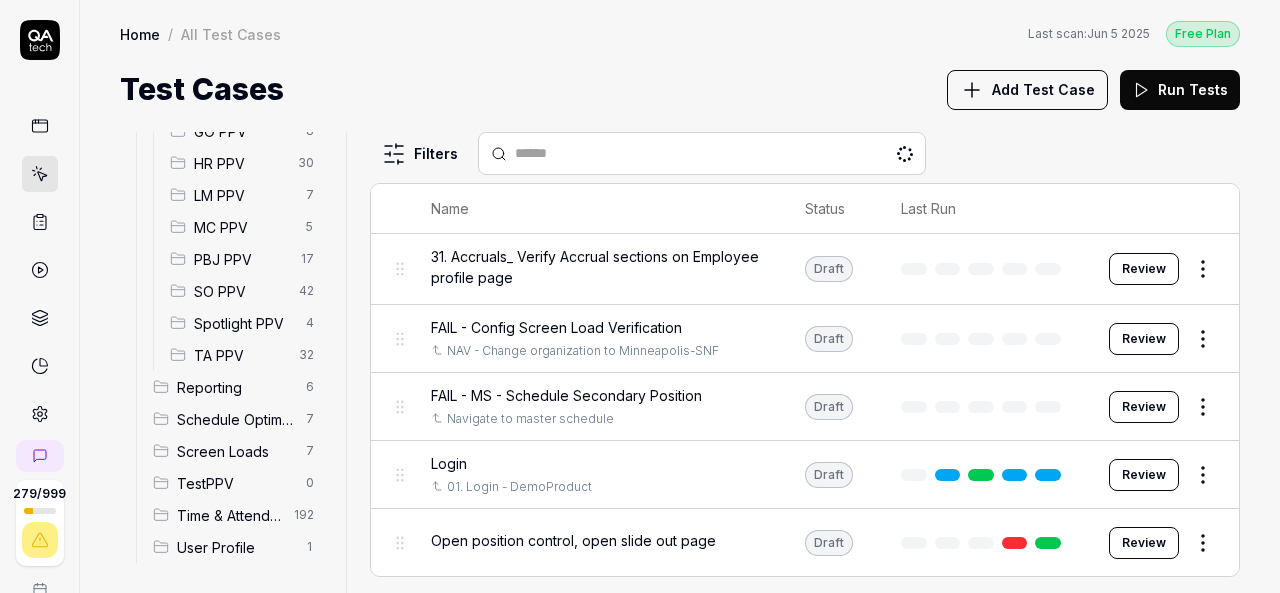 click on "SO PPV" at bounding box center (240, 291) 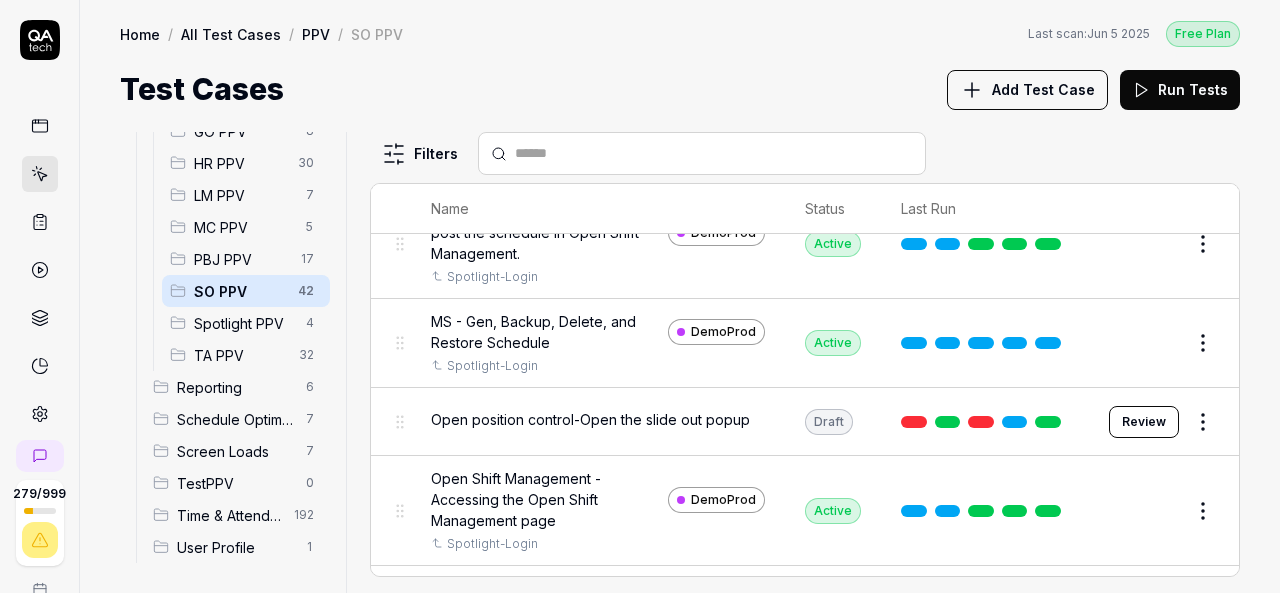 scroll, scrollTop: 641, scrollLeft: 0, axis: vertical 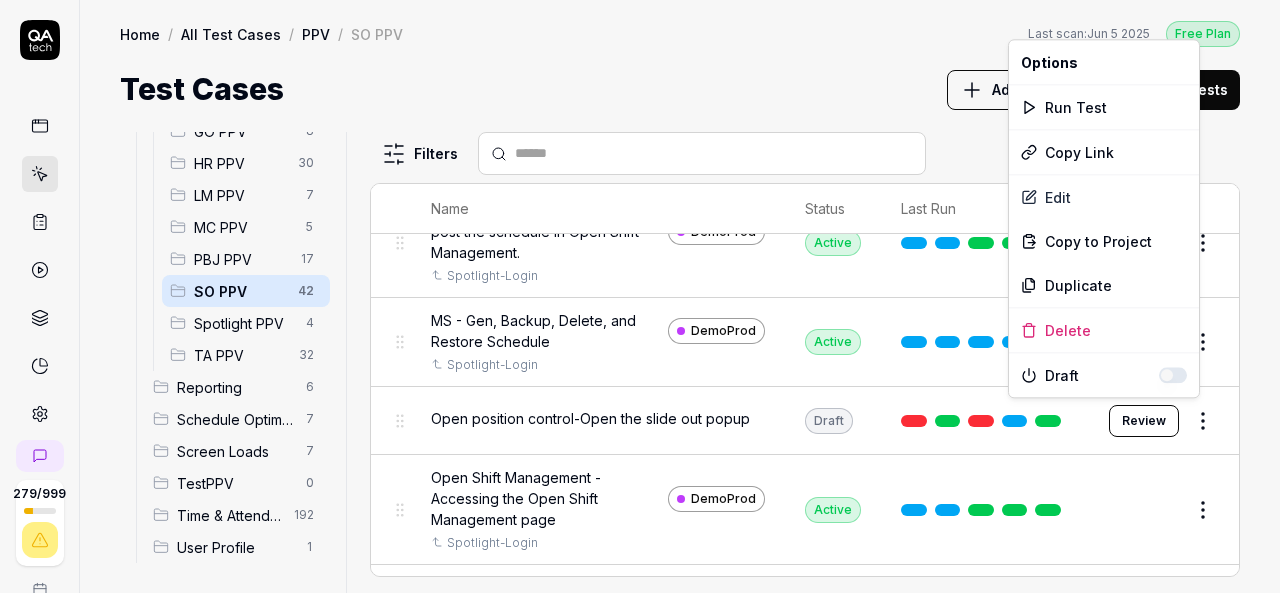 click on "279  /  999 k S Home / All Test Cases / PPV / SO PPV Free Plan Home / All Test Cases / PPV / SO PPV Last scan:  Jun 5 2025 Free Plan Test Cases Add Test Case Run Tests All Test Cases 618 Communication 46 Dashboard Management 13 Employee Management 42 Help and Support 19 Login 7 Logout 1 Master Schedule 10 Navigation 27 Payroll Based Journal 60 PPV 175 ACA PPV 0 Accruals PPV 30 GO PPV 8 HR PPV 30 LM PPV 7 MC PPV 5 PBJ PPV 17 SO PPV 42 Spotlight PPV 4 TA PPV 32 Reporting 6 Schedule Optimizer 7 Screen Loads 7 TestPPV 0 Time & Attendance 192 User Profile 1 Filters Name Status Last Run PPV SO PPV Compare number of open shifts between ms and osm DemoProd Spotlight-Login Draft Review Daily Attendance Report - Verify the positions under settings DemoProd Spotlight-Login Active Edit Daily unit Assignment - Census DemoProd Spotlight-Login Active Edit Daily unit Assignment -Add Open shift (Shift on Fly)from Daily unit assigment DemoProd Spotlight-Login Active Edit Daily unit Assignment -Assign the employee to shift Edit" at bounding box center (640, 296) 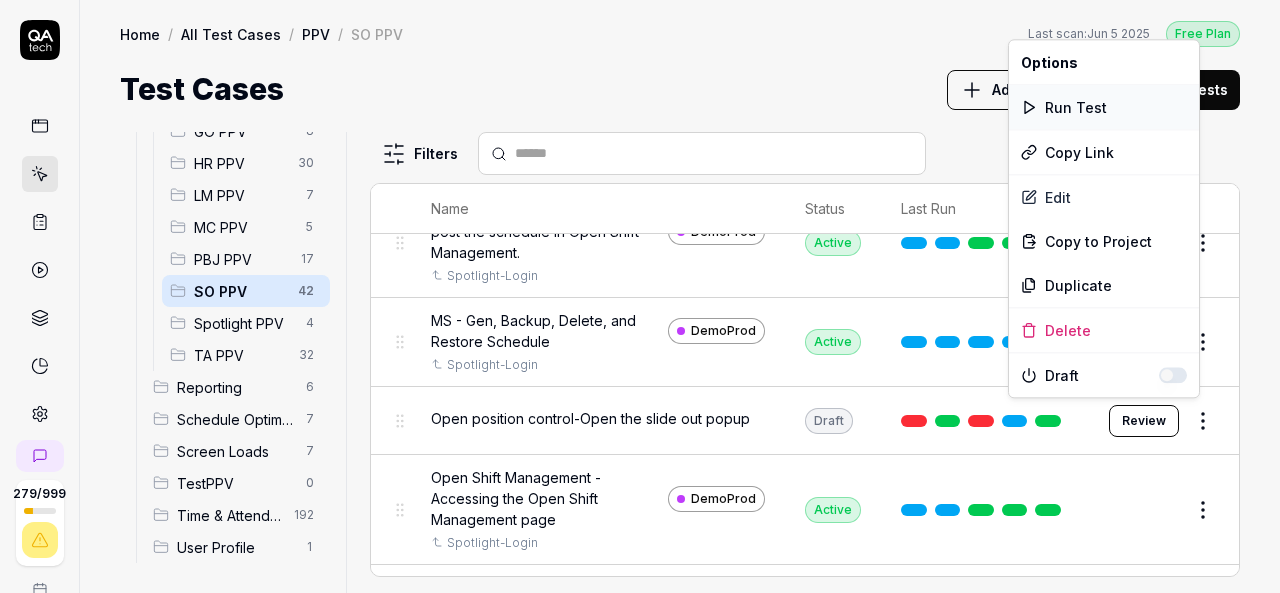click on "Run Test" at bounding box center [1104, 107] 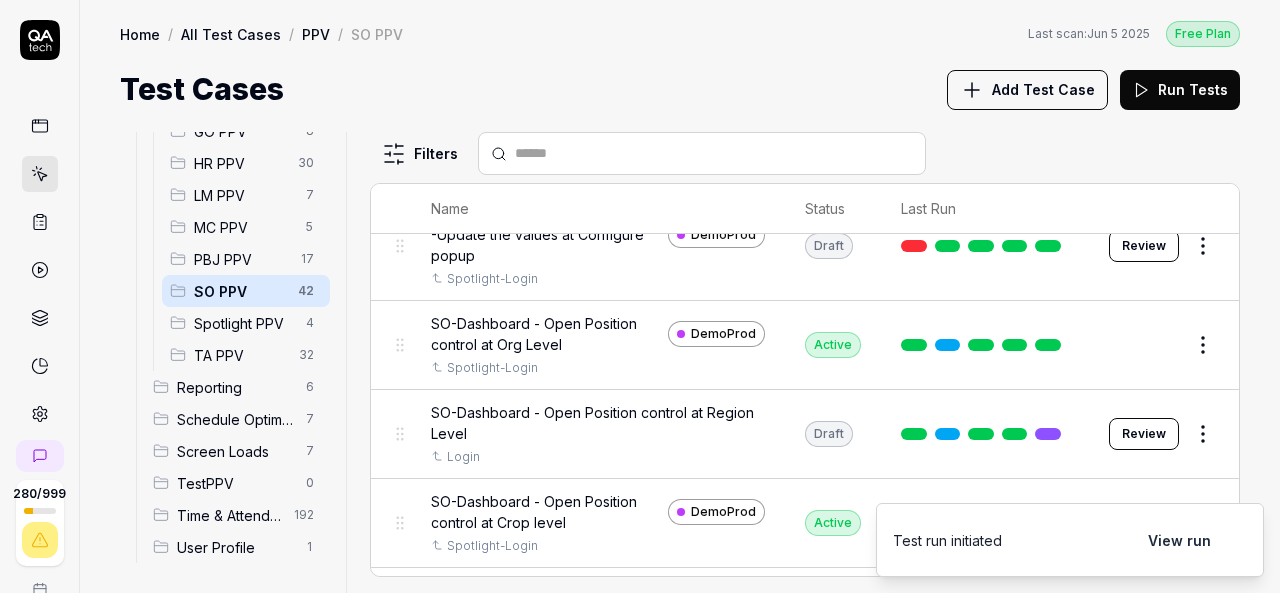 scroll, scrollTop: 1105, scrollLeft: 0, axis: vertical 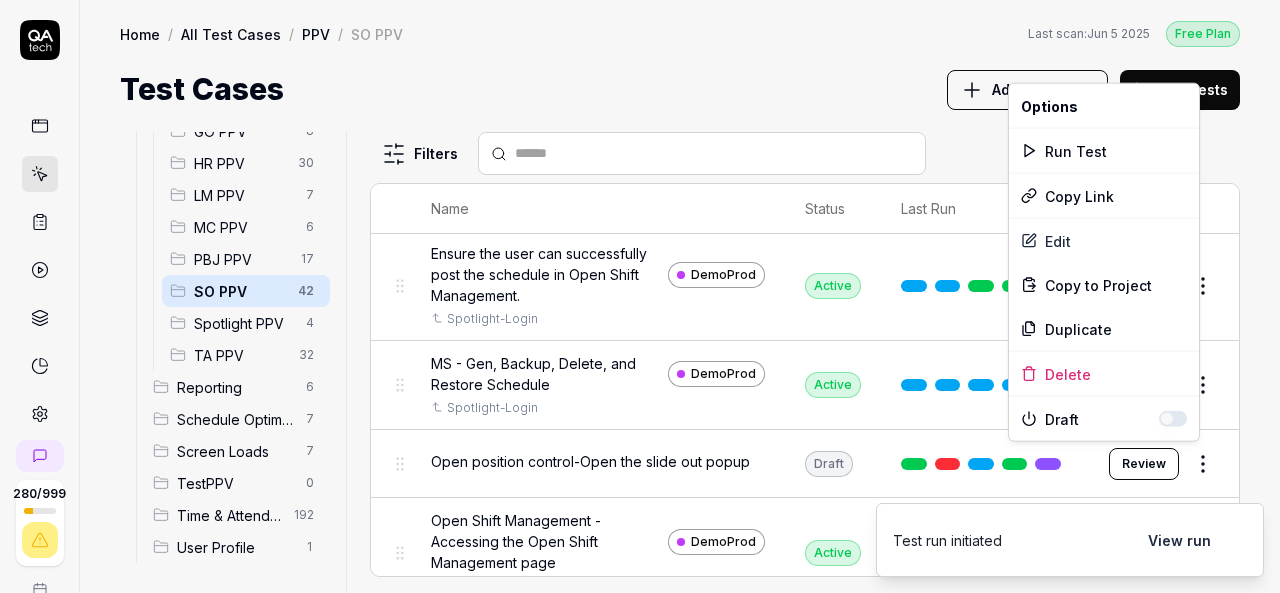 click on "280  /  999 k S Home / All Test Cases / PPV / SO PPV Free Plan Home / All Test Cases / PPV / SO PPV Last scan:  Jun 5 2025 Free Plan Test Cases Add Test Case Run Tests All Test Cases 619 Communication 46 Dashboard Management 13 Employee Management 42 Help and Support 19 Login 7 Logout 1 Master Schedule 10 Navigation 27 Payroll Based Journal 60 PPV 177 ACA PPV 0 Accruals PPV 31 GO PPV 8 HR PPV 30 LM PPV 7 MC PPV 6 PBJ PPV 17 SO PPV 42 Spotlight PPV 4 TA PPV 32 Reporting 6 Schedule Optimizer 7 Screen Loads 7 TestPPV 0 Time & Attendance 192 User Profile 1 Filters Name Status Last Run PPV SO PPV Compare number of open shifts between ms and osm DemoProd Spotlight-Login Draft Review Daily Attendance Report - Verify the positions under settings DemoProd Spotlight-Login Active Edit Daily unit Assignment - Census DemoProd Spotlight-Login Active Edit Daily unit Assignment -Add Open shift (Shift on Fly)from Daily unit assigment DemoProd Spotlight-Login Active Edit Daily unit Assignment -Assign the employee to shift Edit" at bounding box center (640, 296) 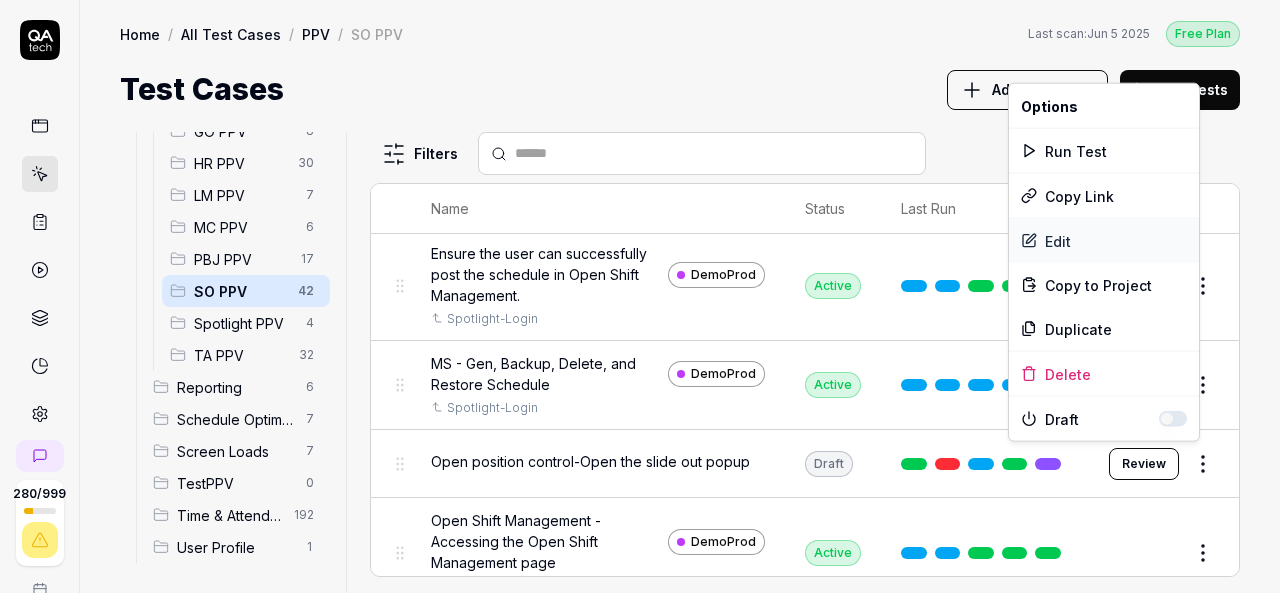 click on "Edit" at bounding box center (1104, 241) 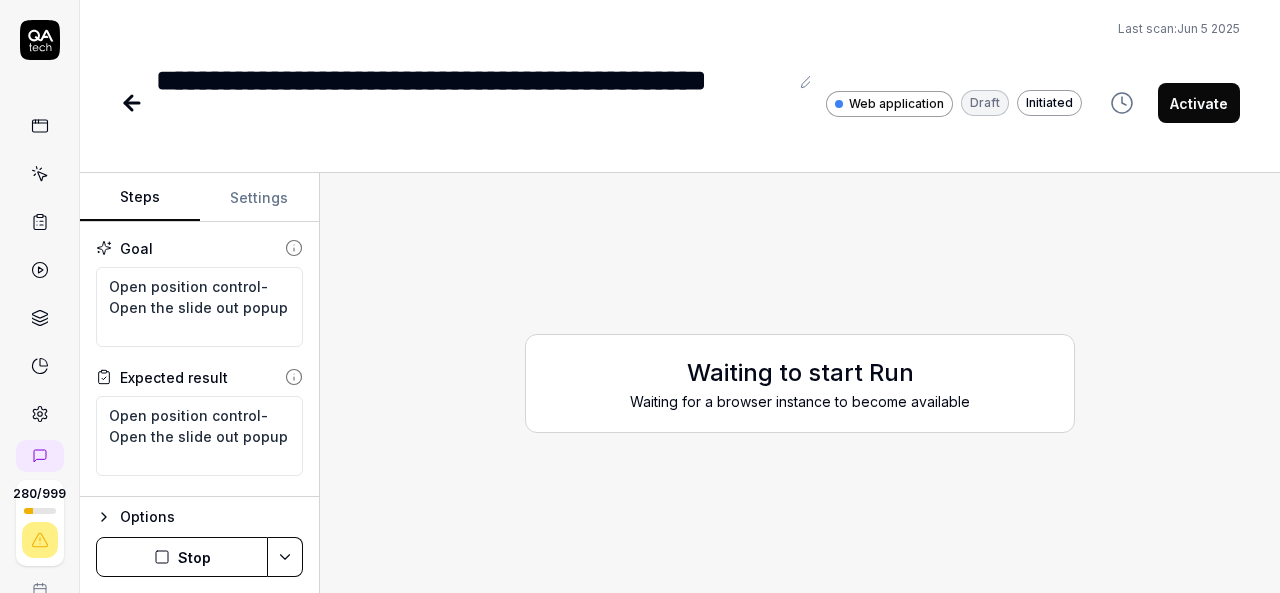 click on "Activate" at bounding box center (1199, 103) 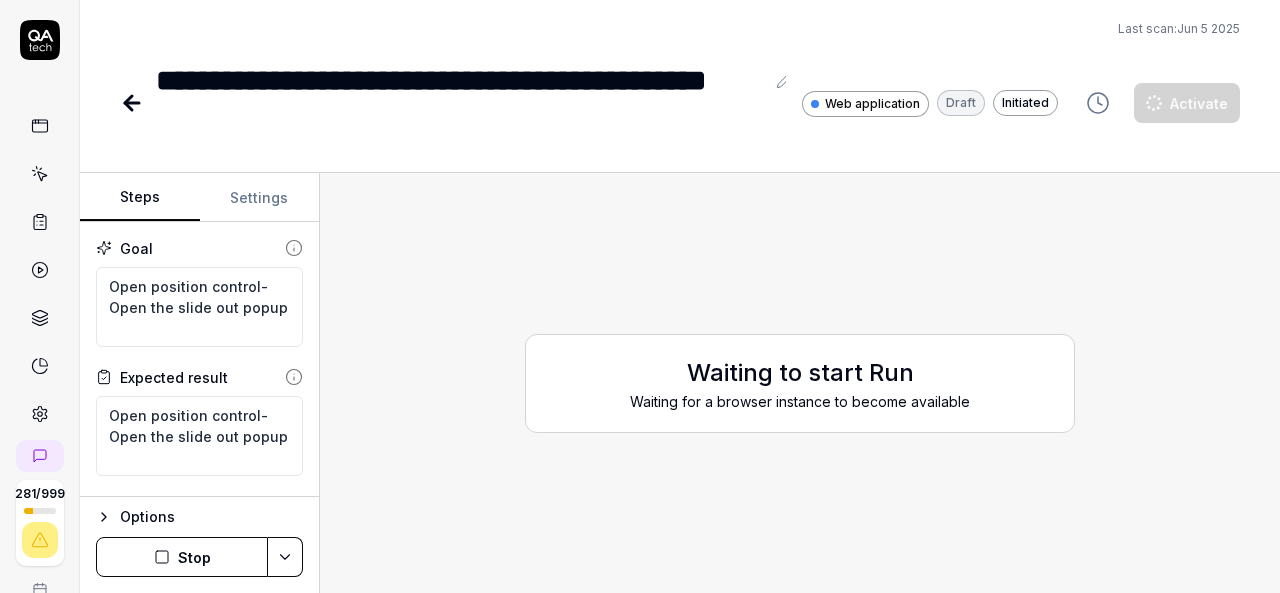 type on "*" 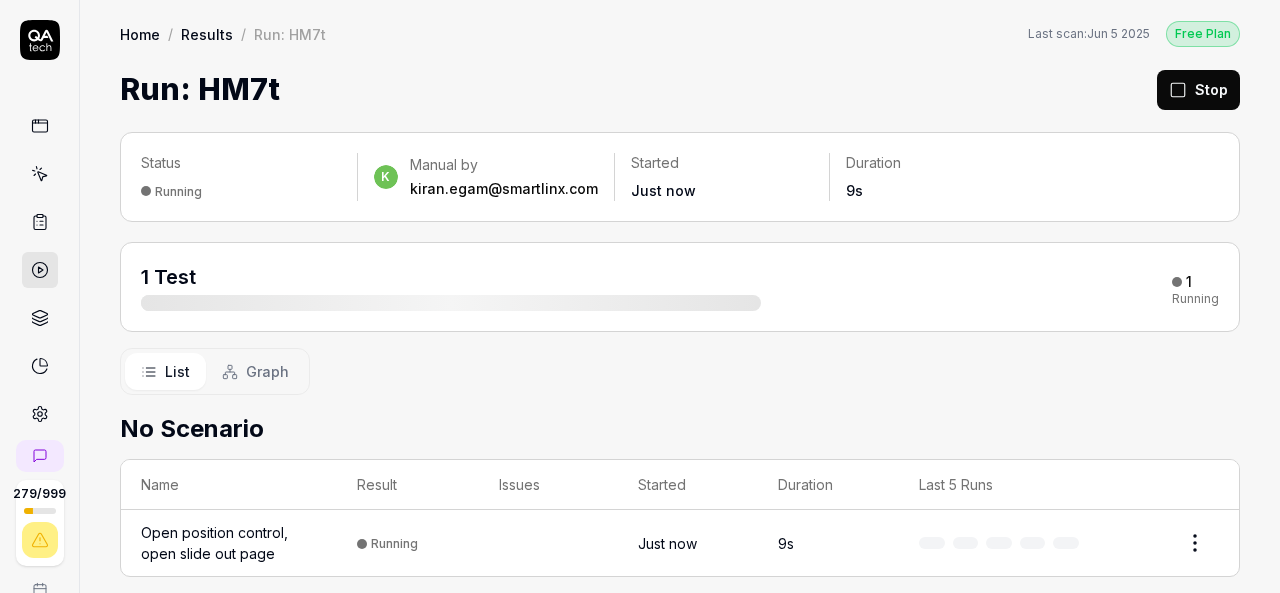 scroll, scrollTop: 0, scrollLeft: 0, axis: both 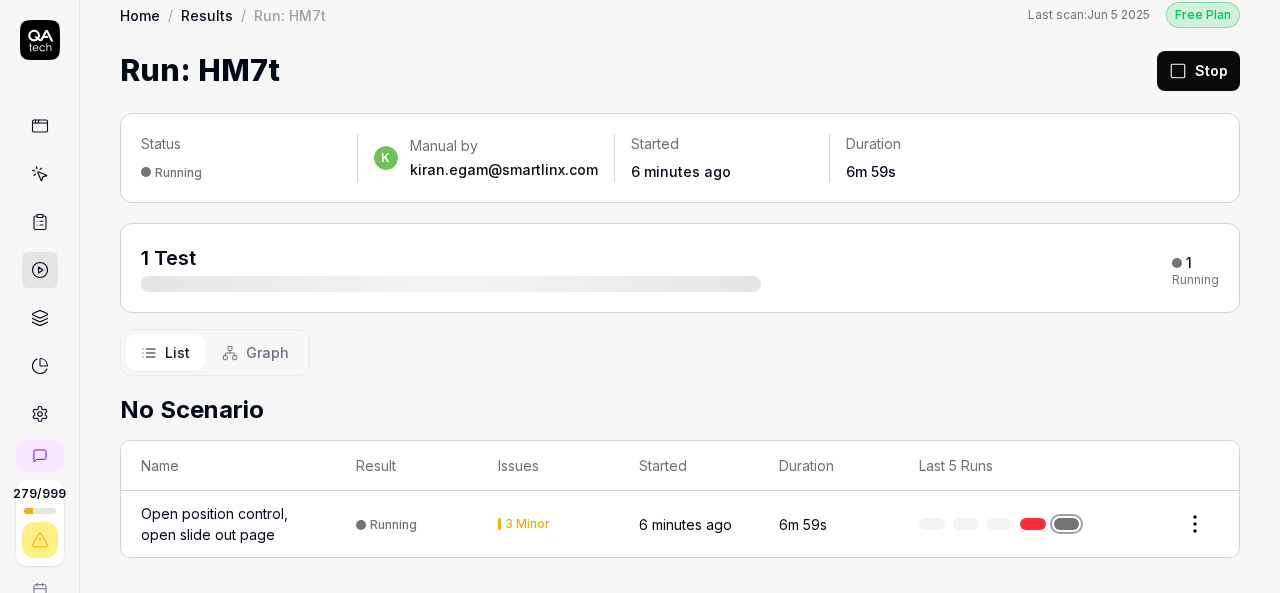 click on "Status Running k Manual by k.egam@example.com Started 6 minutes ago Duration 6m 59s 1 Test   1 Running List Graph No Scenario Name Result Issues Started Duration Last 5 Runs Open position control, open slide out page Running 3   Minor 6 minutes ago 6m 59s" at bounding box center (680, 345) 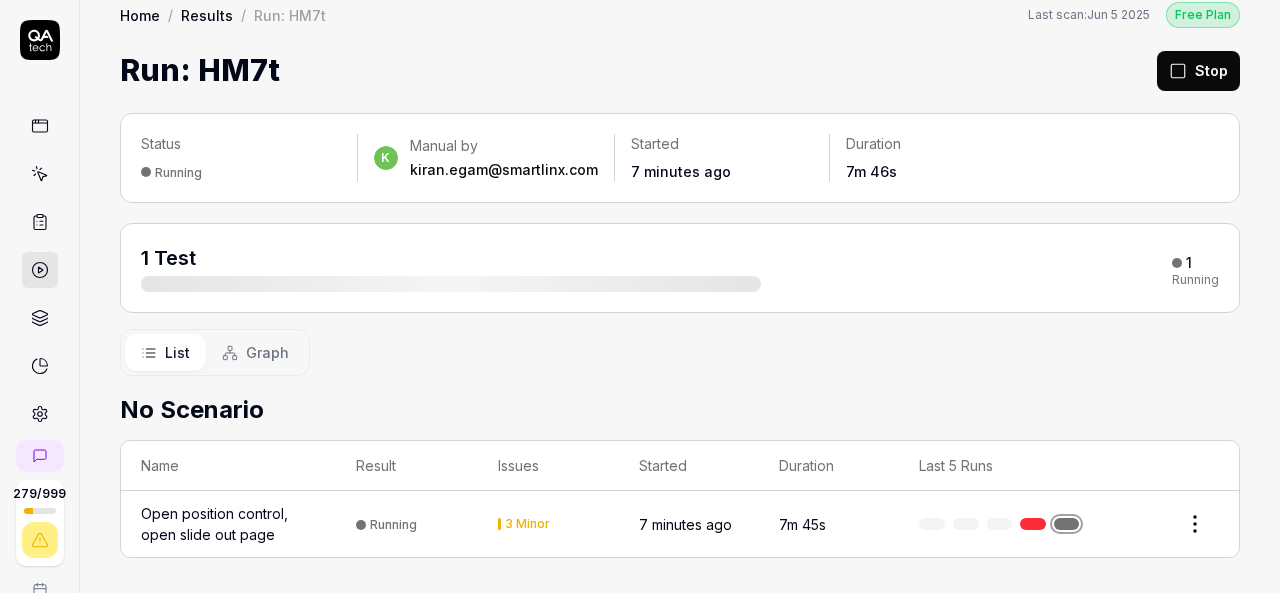 click on "Open position control, open slide out page" at bounding box center (228, 524) 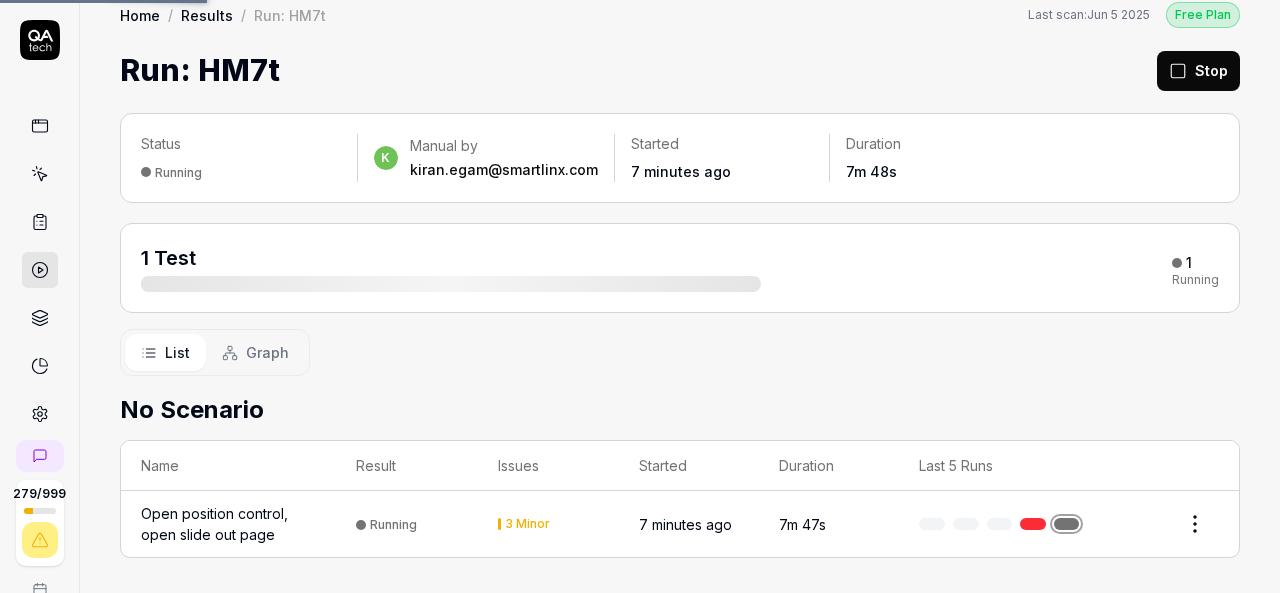 scroll, scrollTop: 0, scrollLeft: 0, axis: both 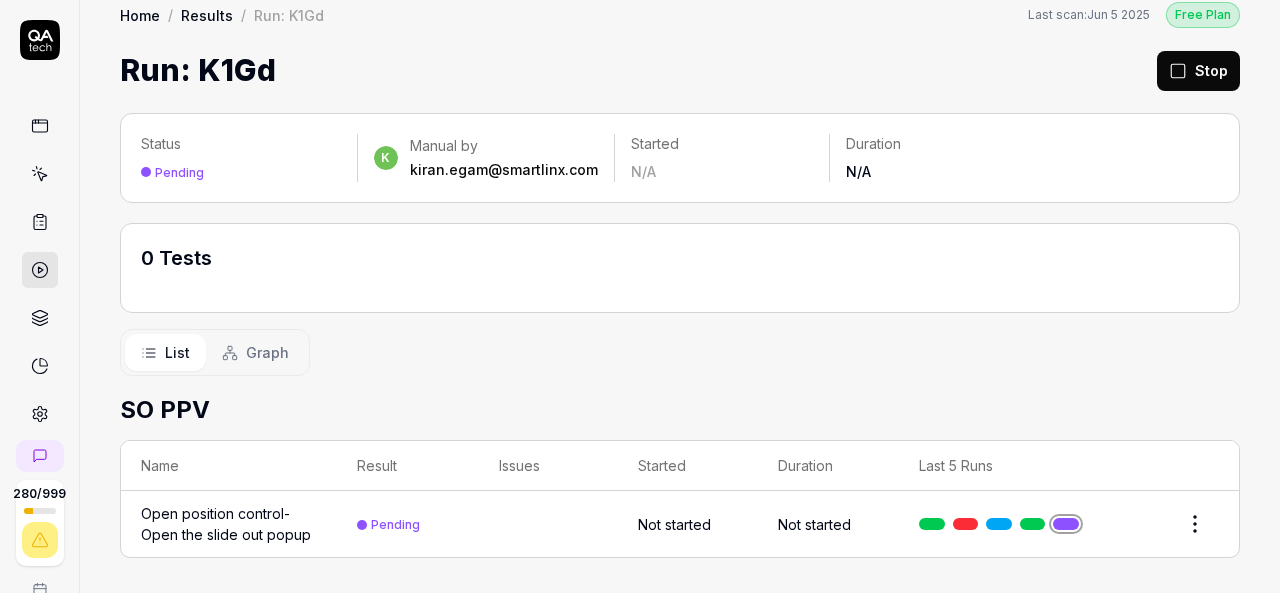 click on "280  /  999 k S Home / Results / Run: K1Gd Free Plan Home / Results / Run: K1Gd Last scan:  Jun 5 [YEAR] Free Plan Run: K1Gd Stop Status Pending k Manual by [EMAIL] Started N/A Duration N/A 0 Tests   List Graph SO PPV Name Result Issues Started Duration Last 5 Runs Open position control-Open the slide out popup Pending Not started Not started" at bounding box center (640, 296) 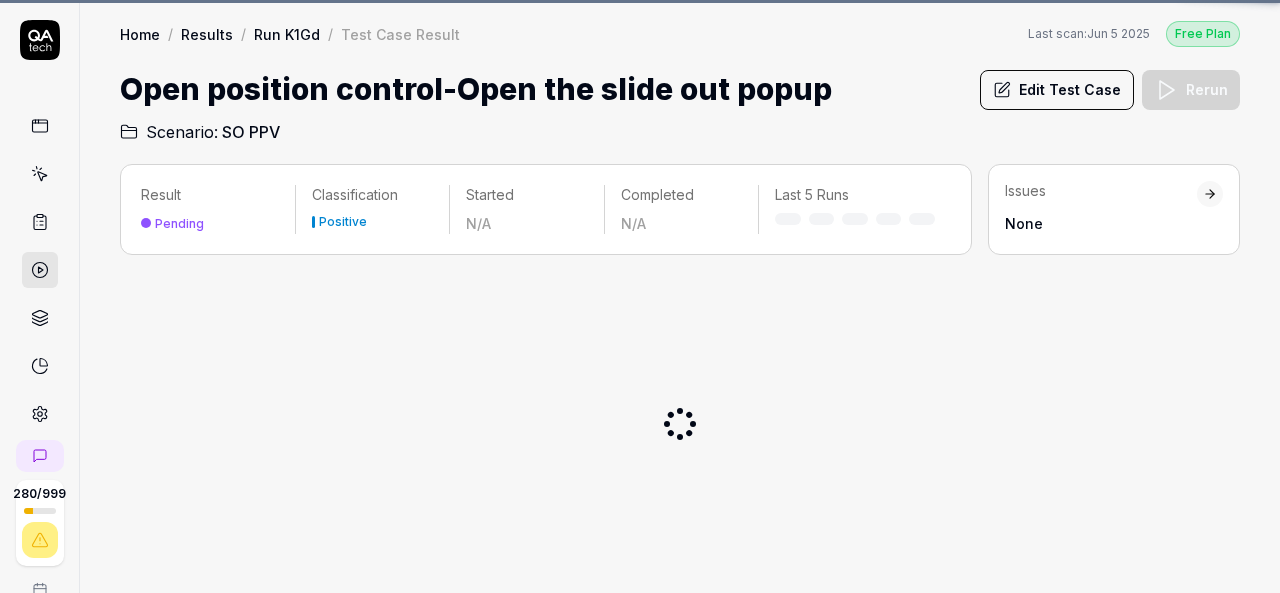 scroll, scrollTop: 0, scrollLeft: 0, axis: both 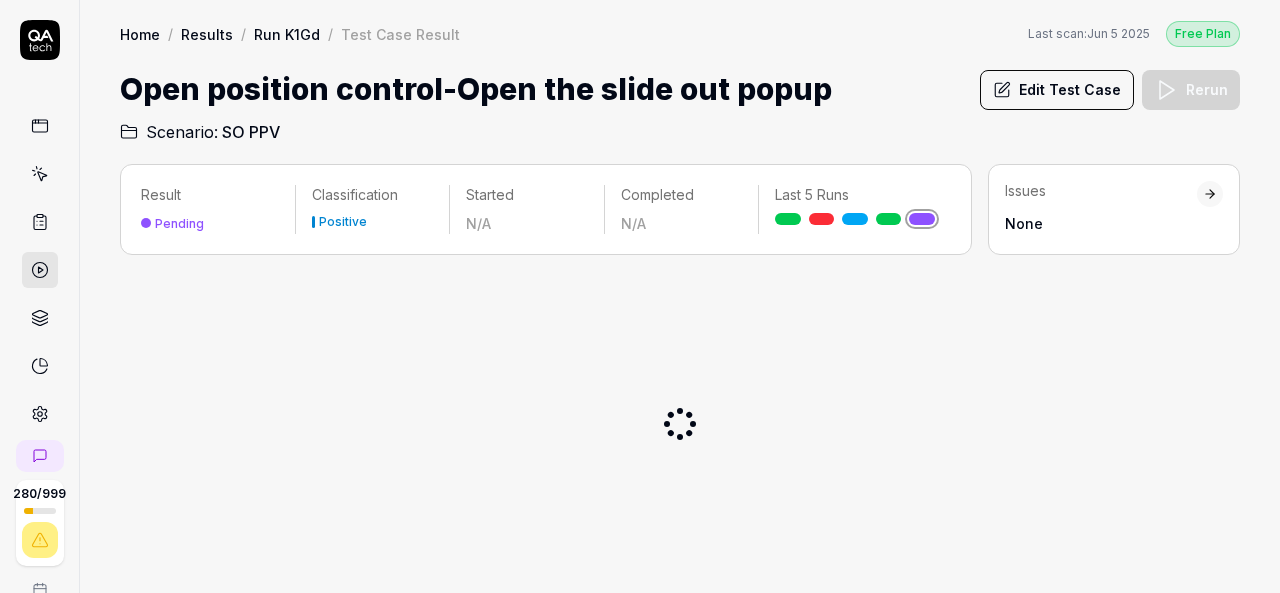 click at bounding box center (680, 424) 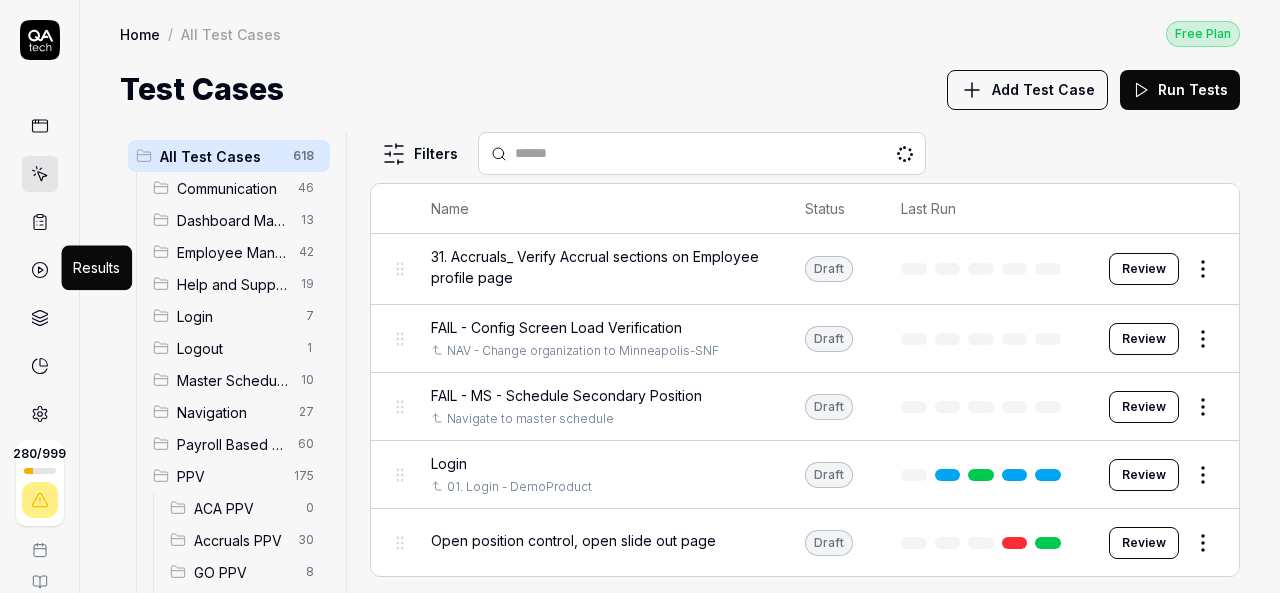 click 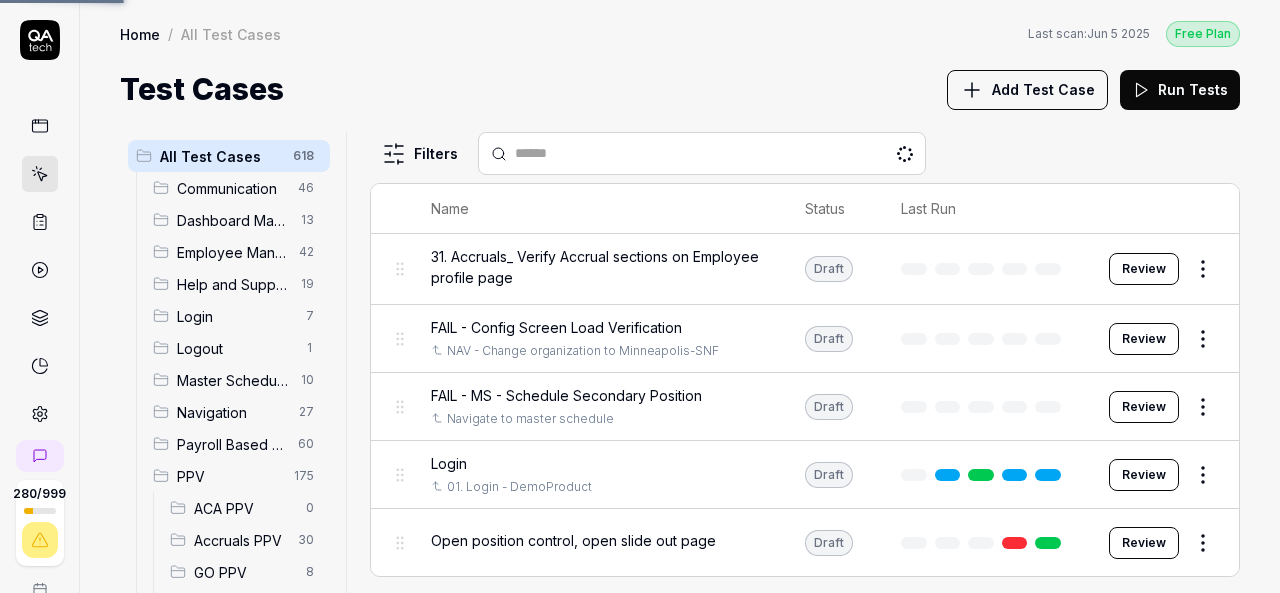scroll, scrollTop: 0, scrollLeft: 0, axis: both 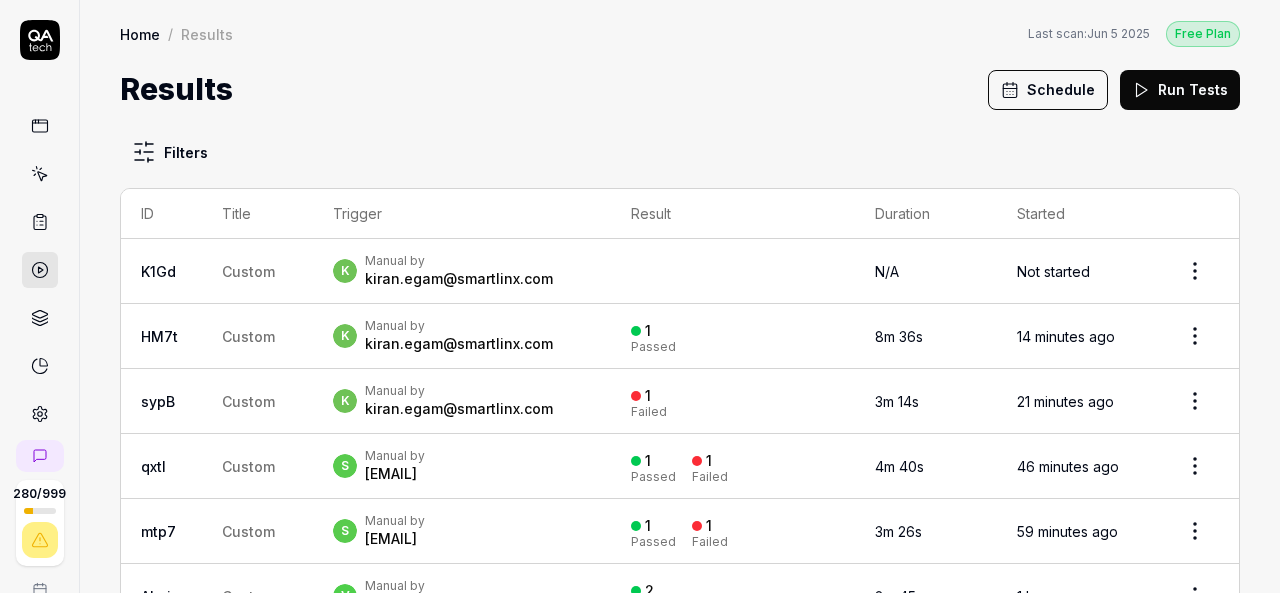 click 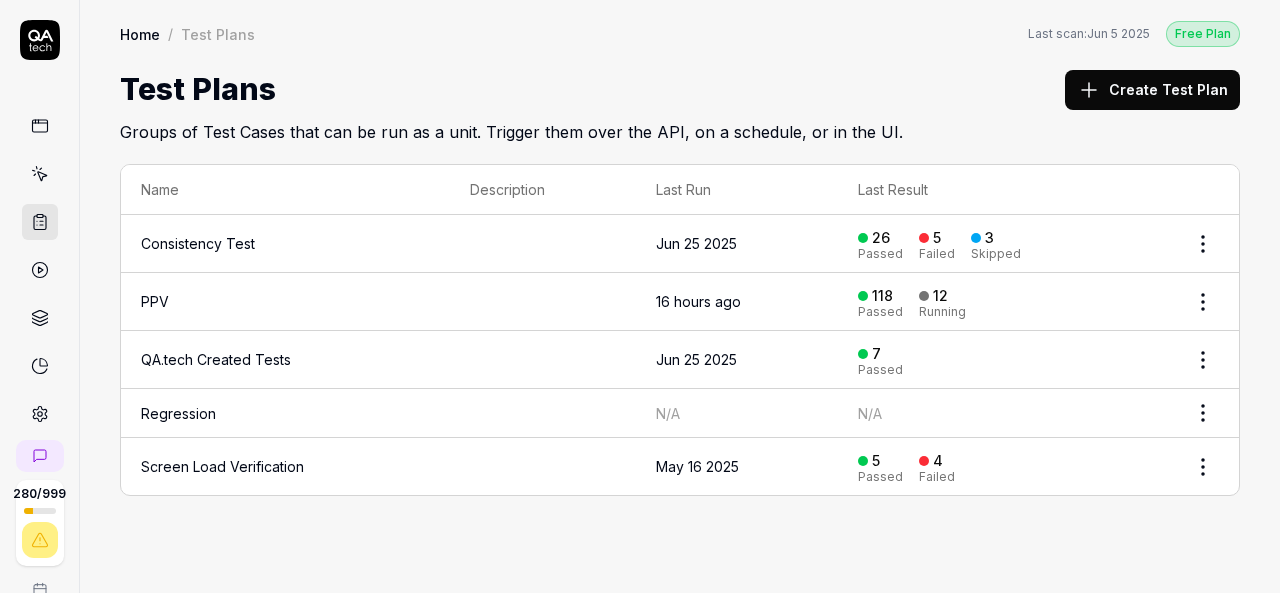 click at bounding box center (543, 302) 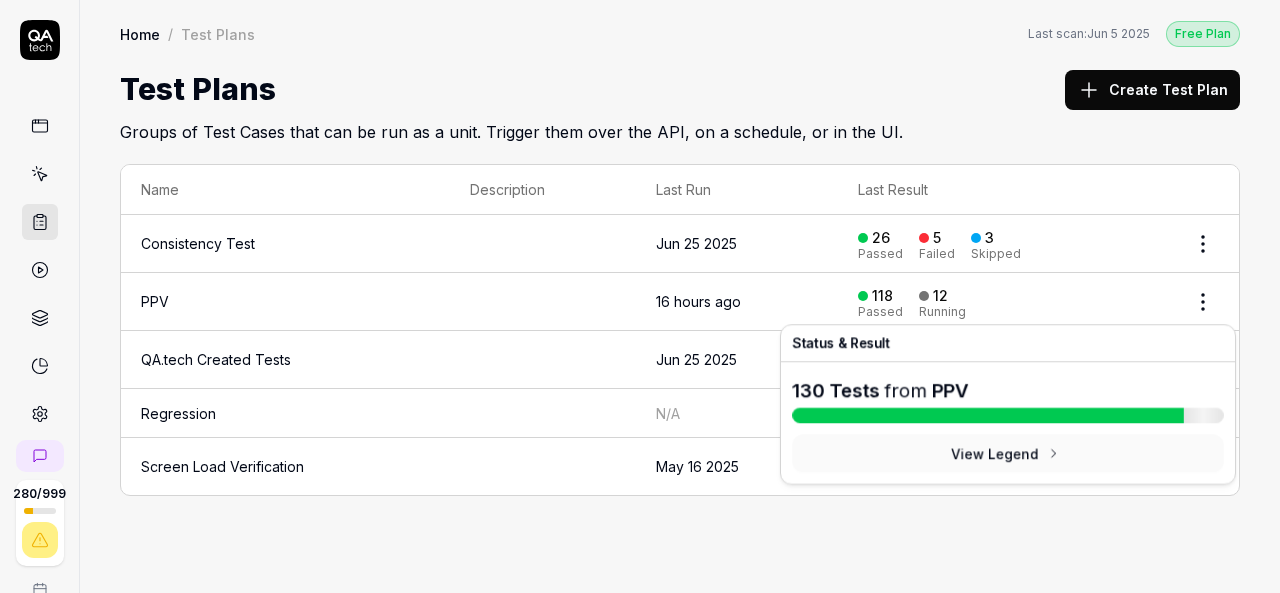 click on "Passed" at bounding box center (880, 312) 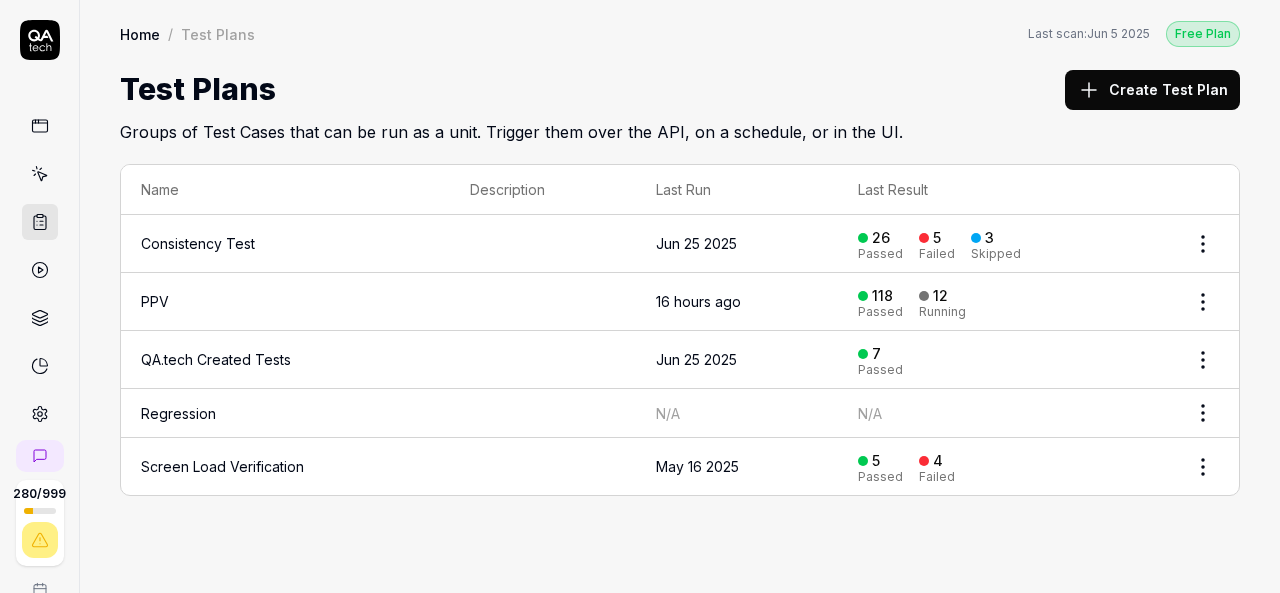 click on "PPV" at bounding box center [155, 301] 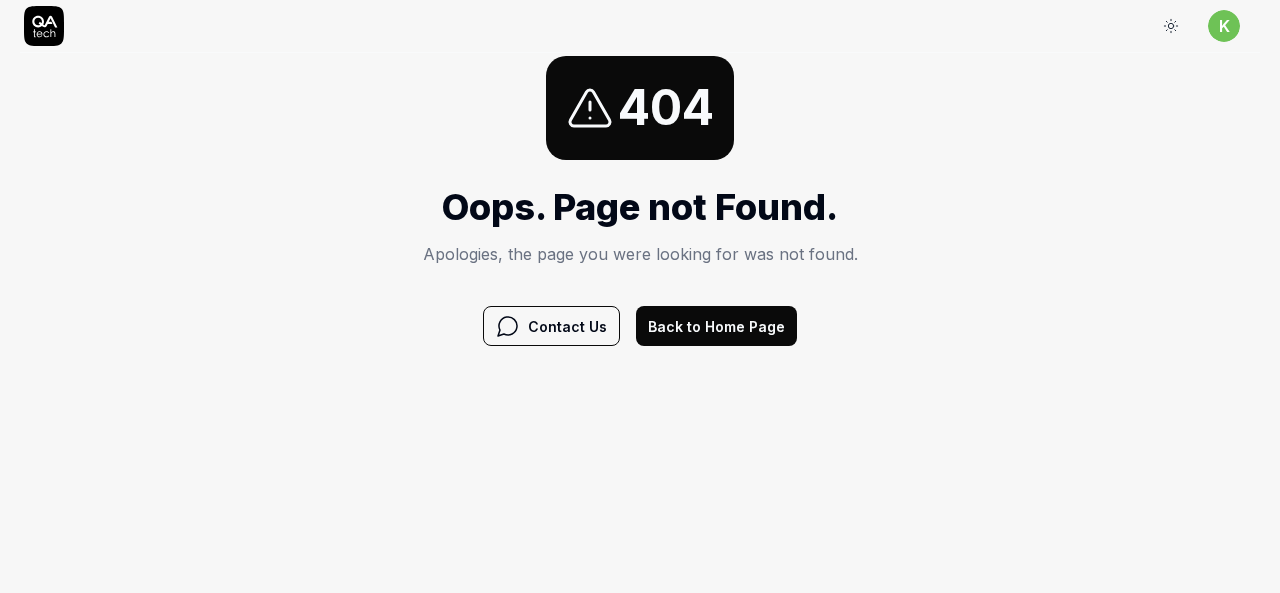 scroll, scrollTop: 0, scrollLeft: 0, axis: both 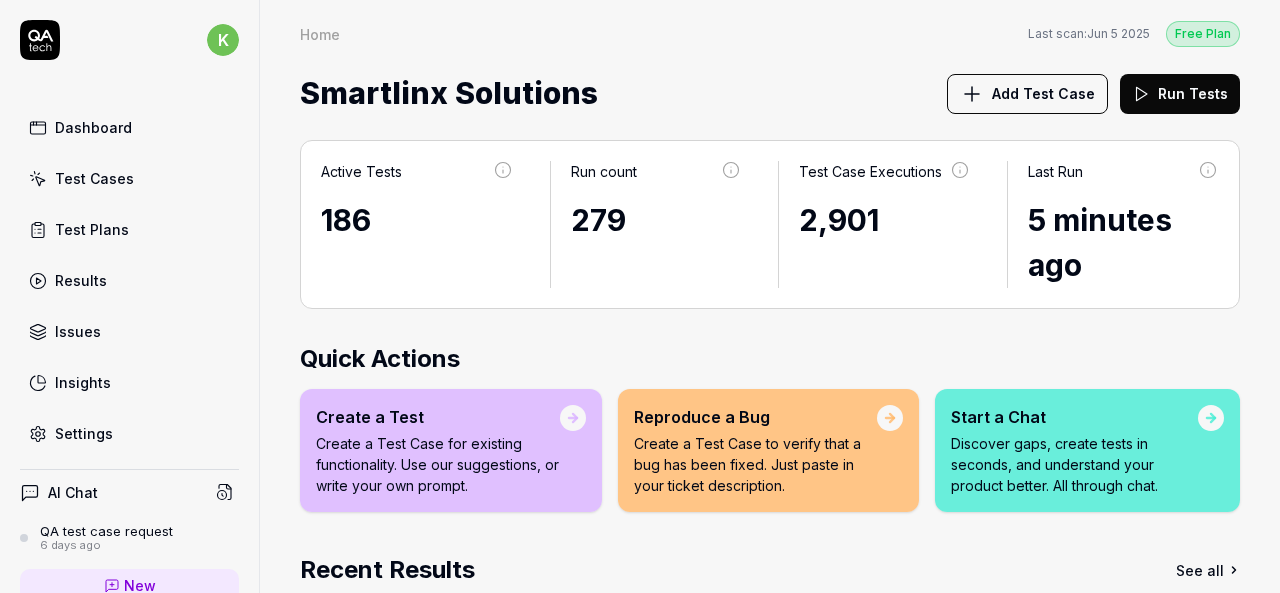 click on "Results" at bounding box center [81, 280] 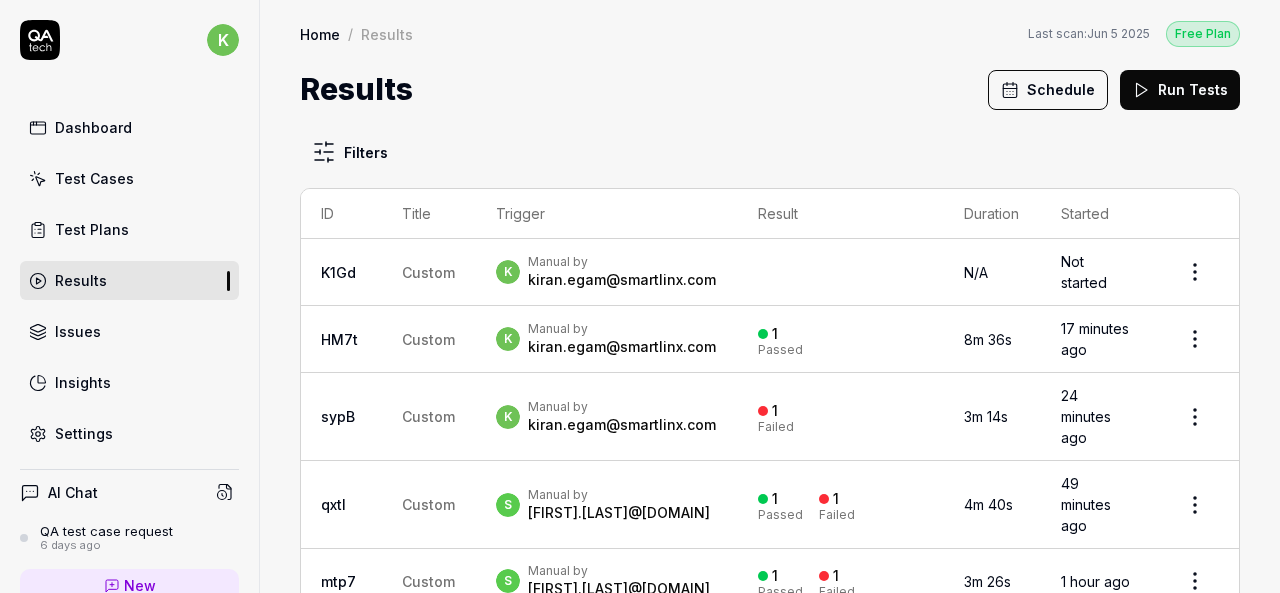 click on "Test Plans" at bounding box center [129, 229] 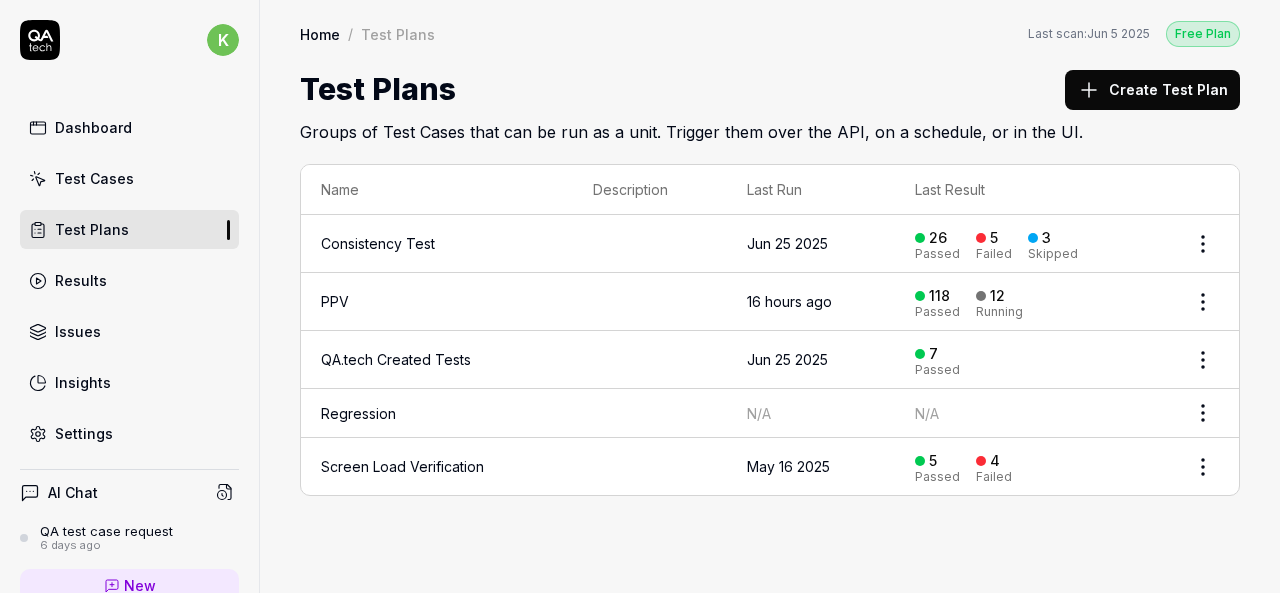 click on "PPV" at bounding box center [437, 302] 